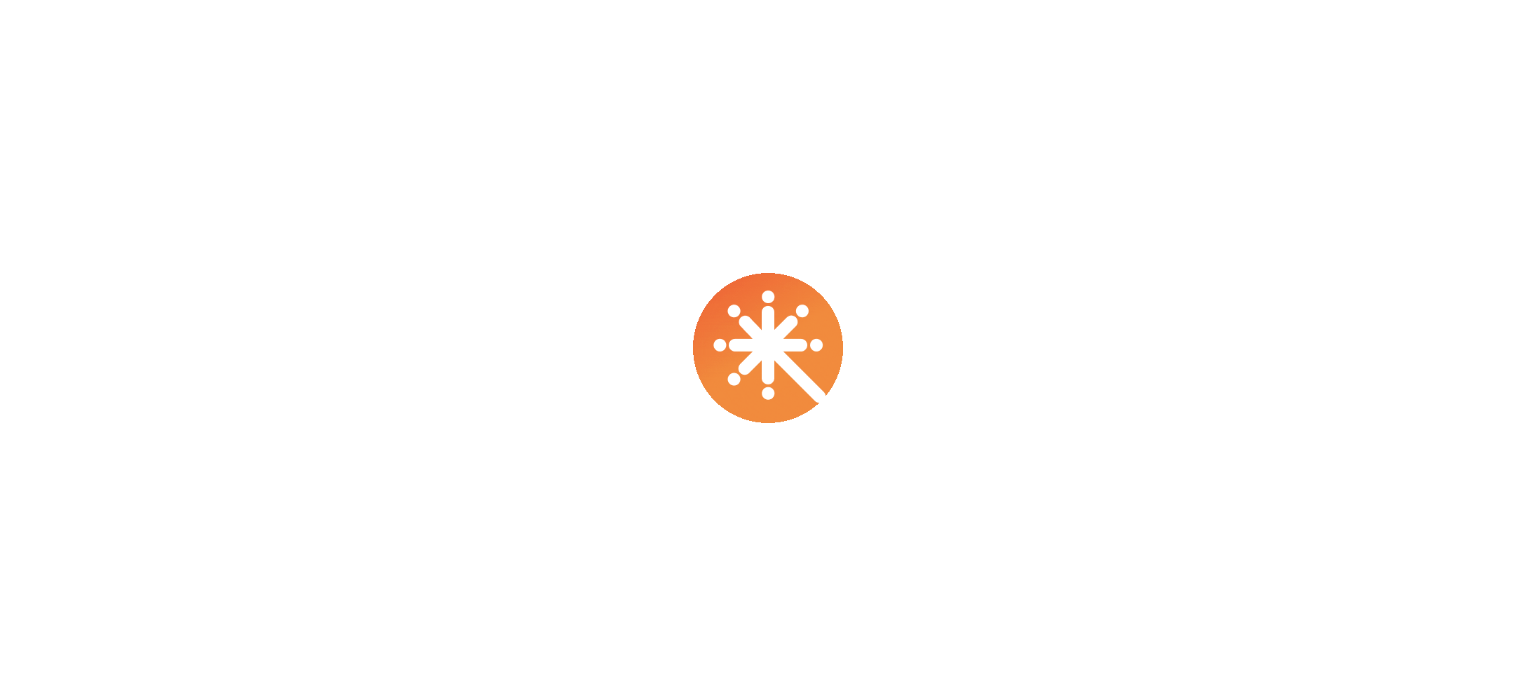 scroll, scrollTop: 0, scrollLeft: 0, axis: both 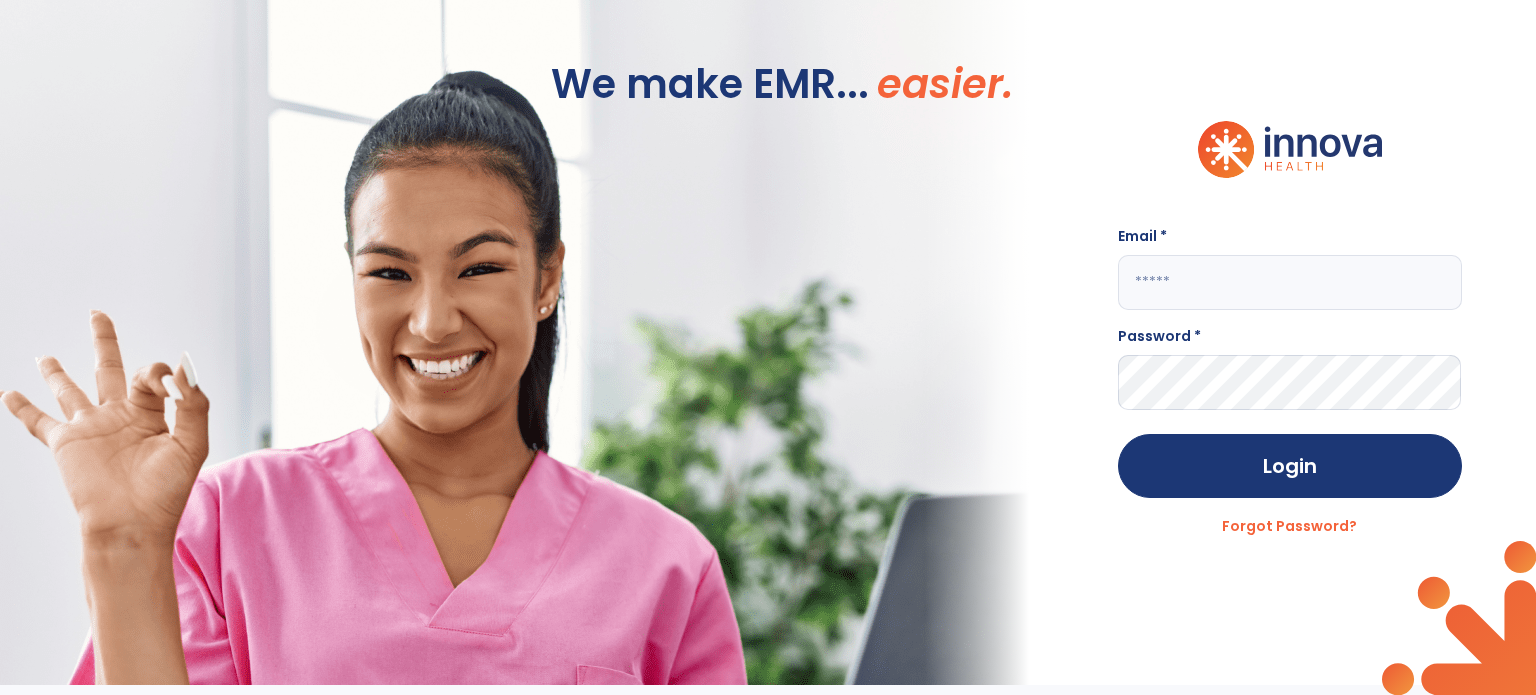 type on "**********" 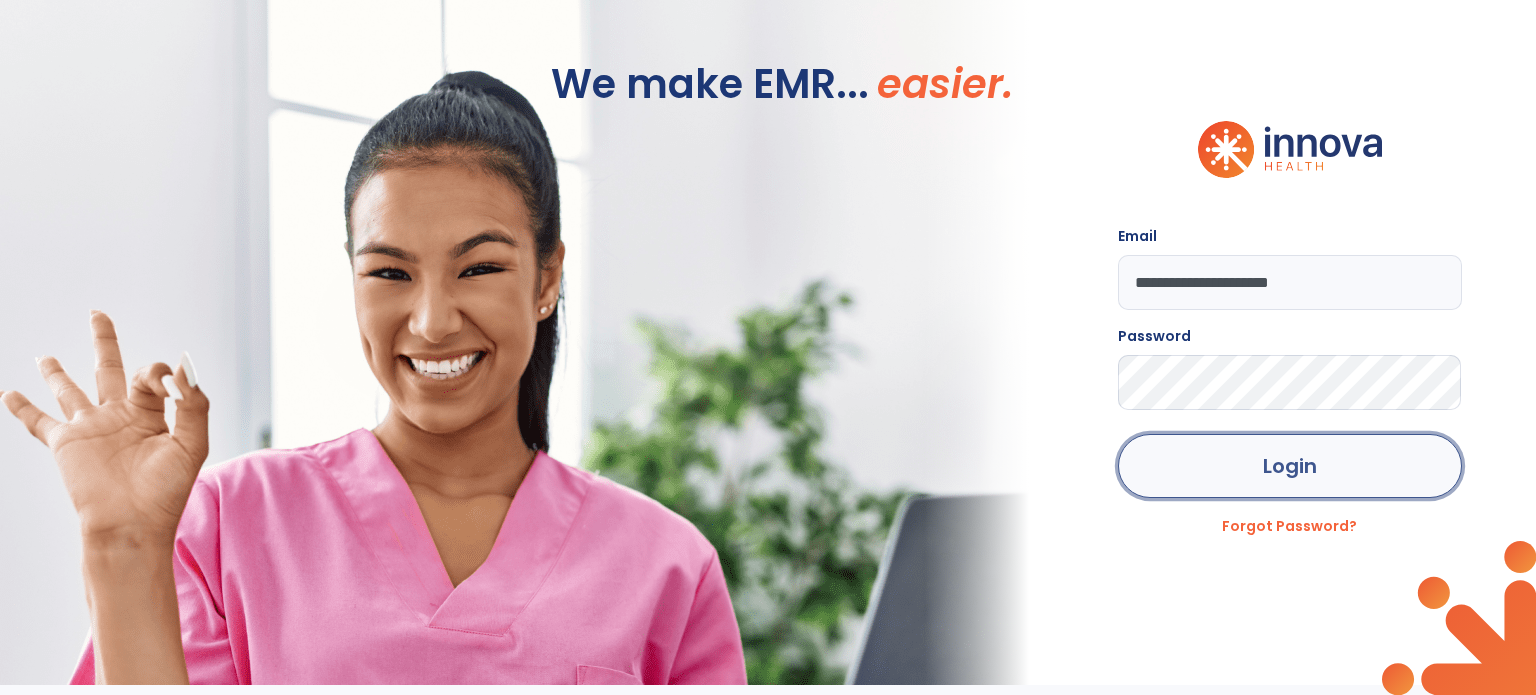 click on "Login" 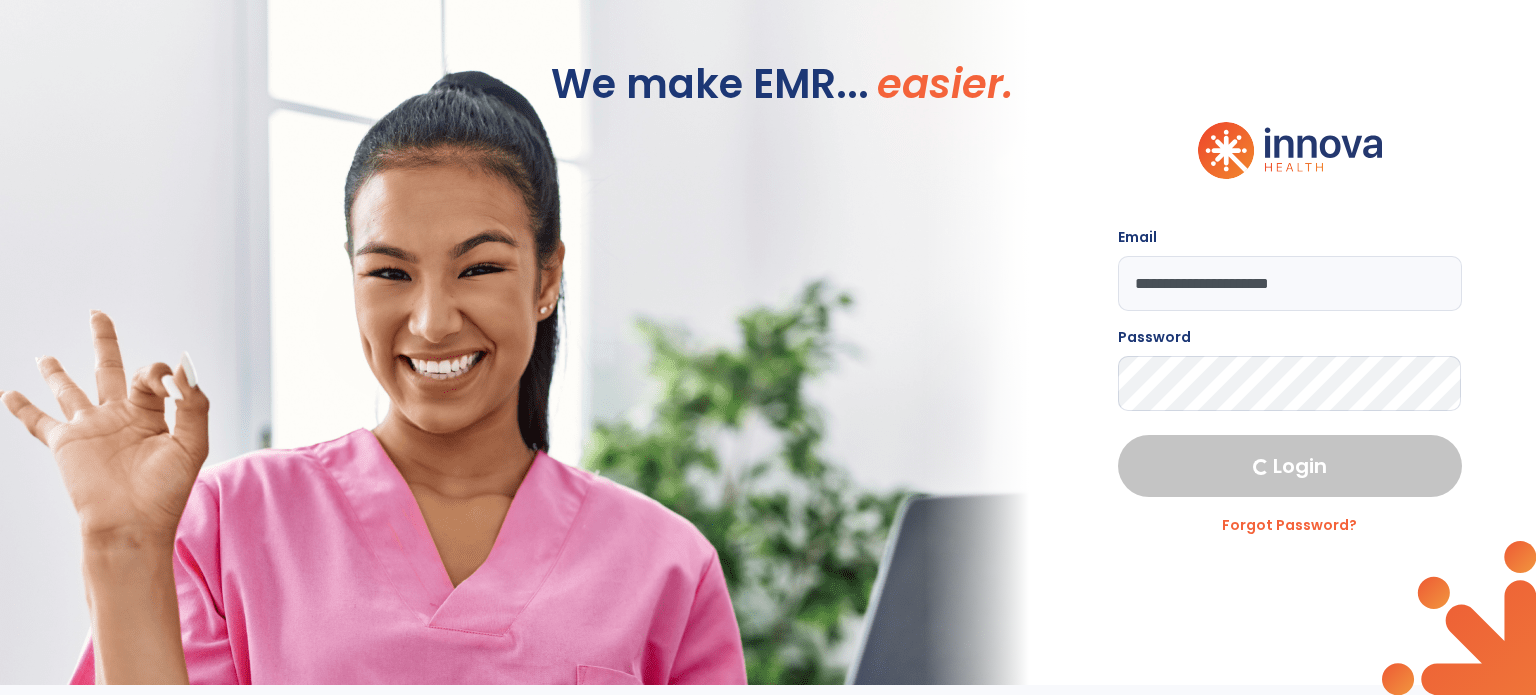select on "****" 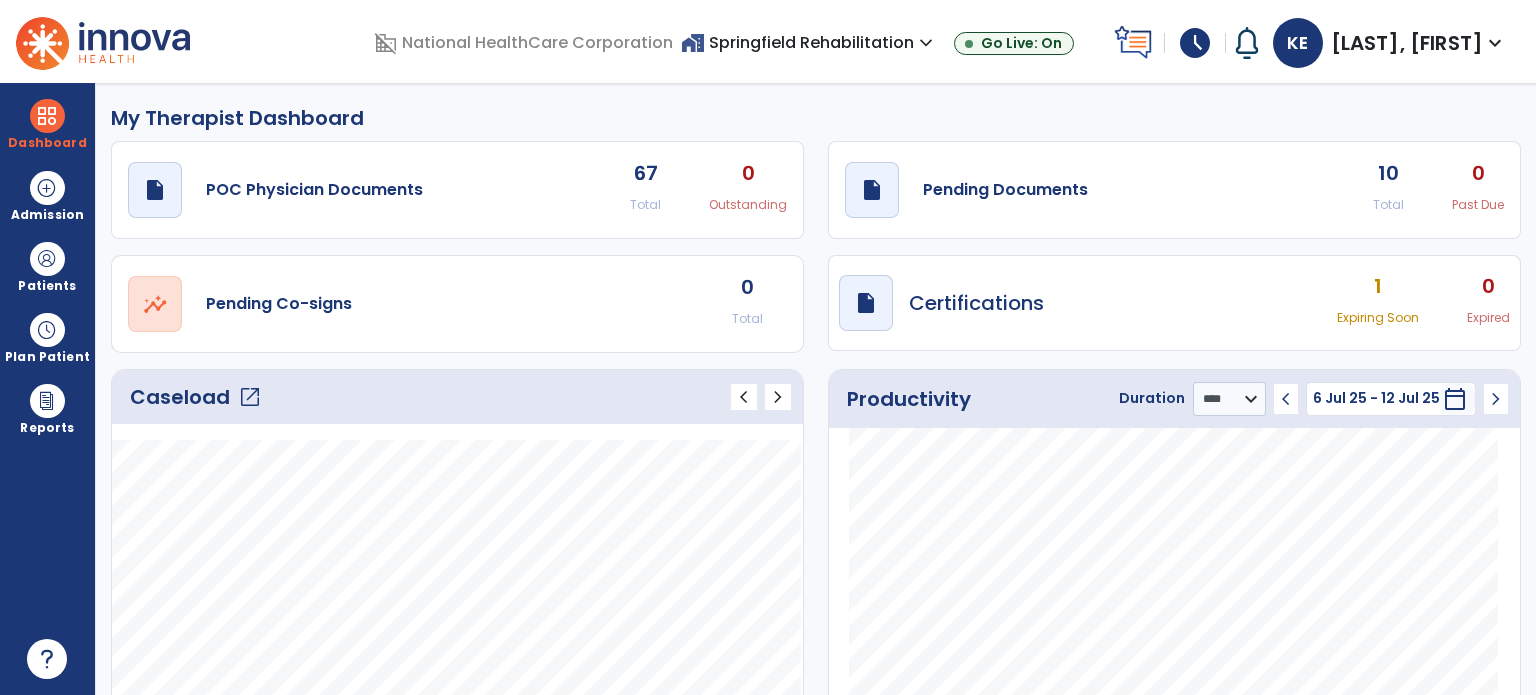 click on "schedule" at bounding box center (1195, 43) 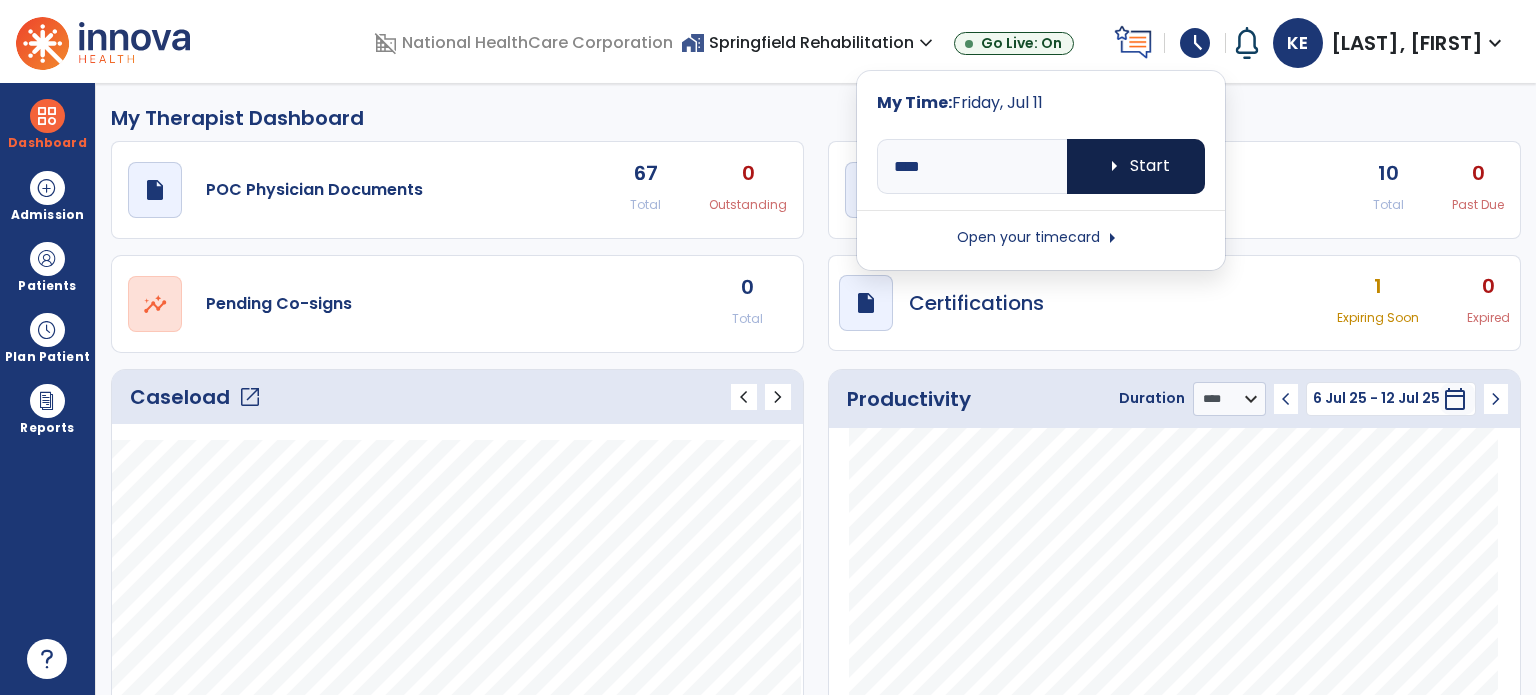 click on "arrow_right  Start" at bounding box center (1136, 166) 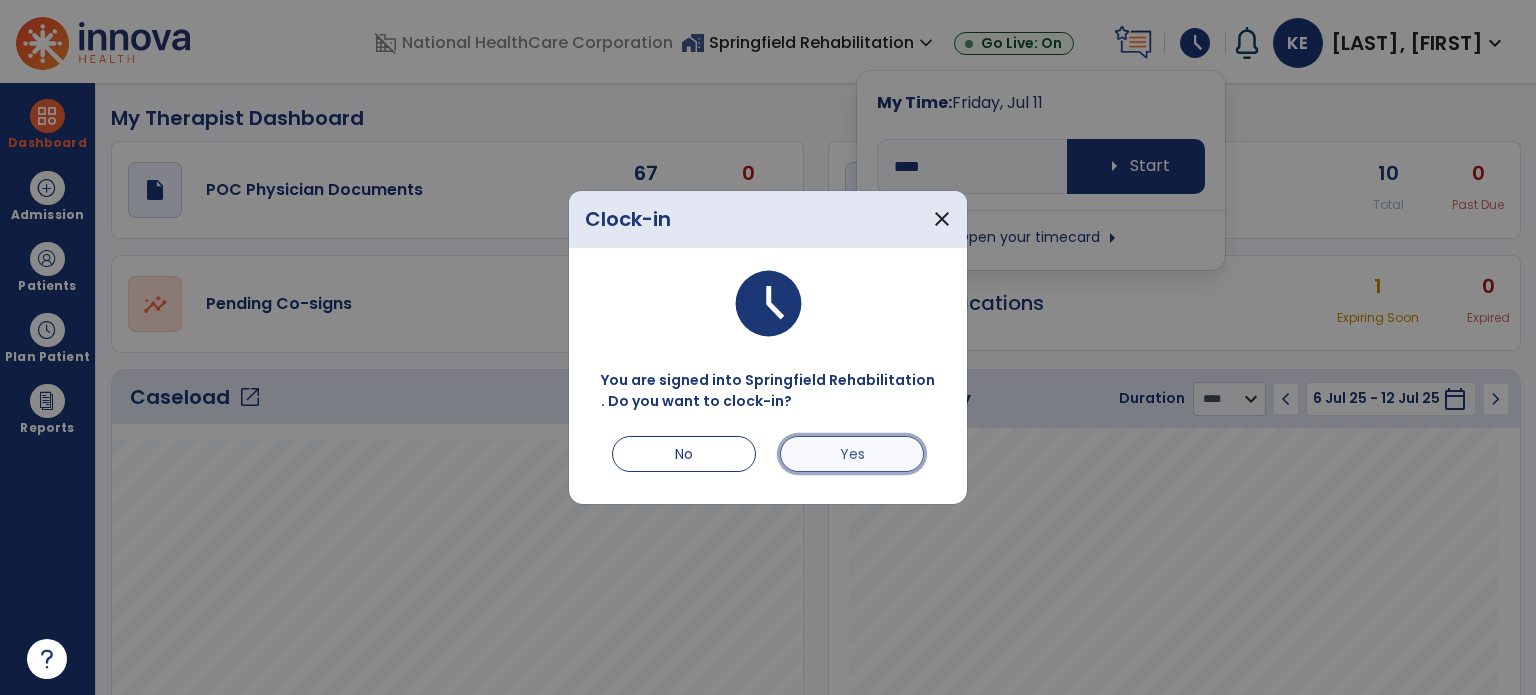 click on "Yes" at bounding box center [852, 454] 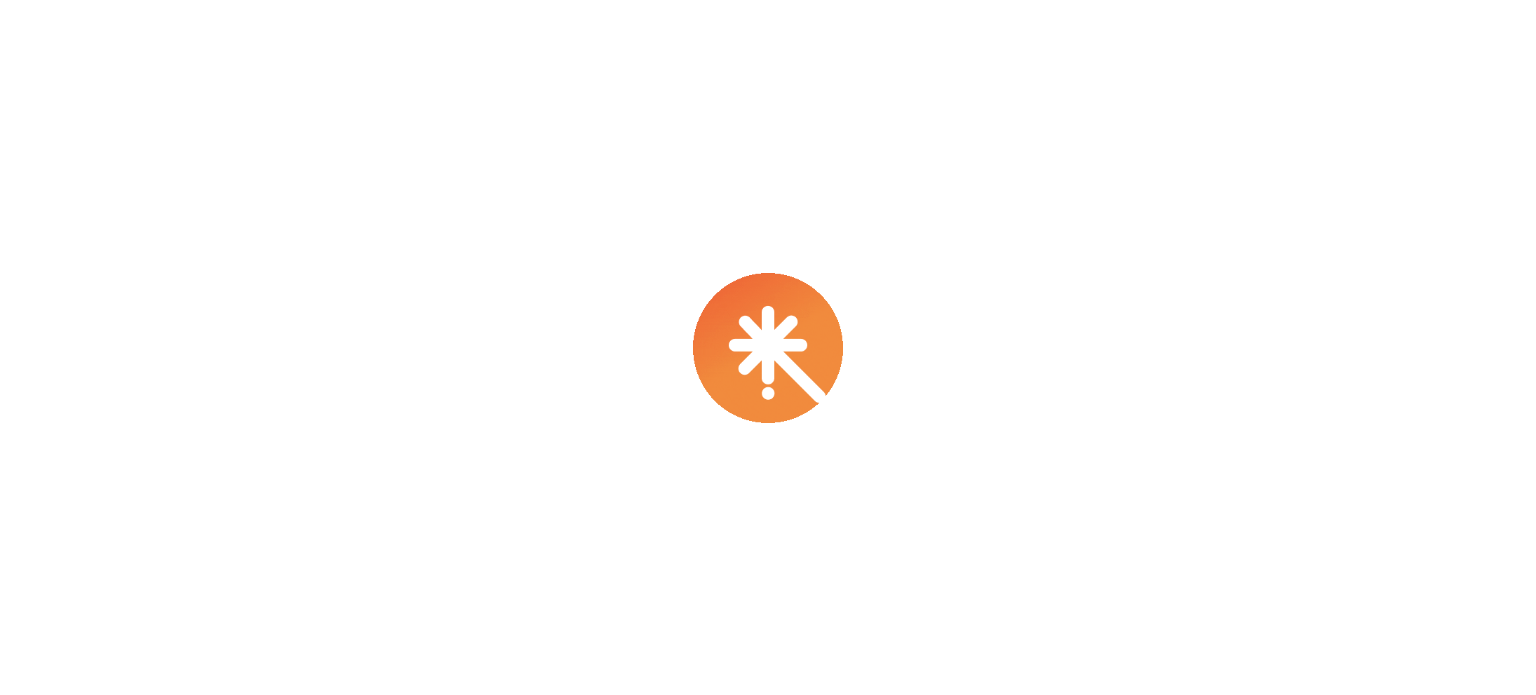 scroll, scrollTop: 0, scrollLeft: 0, axis: both 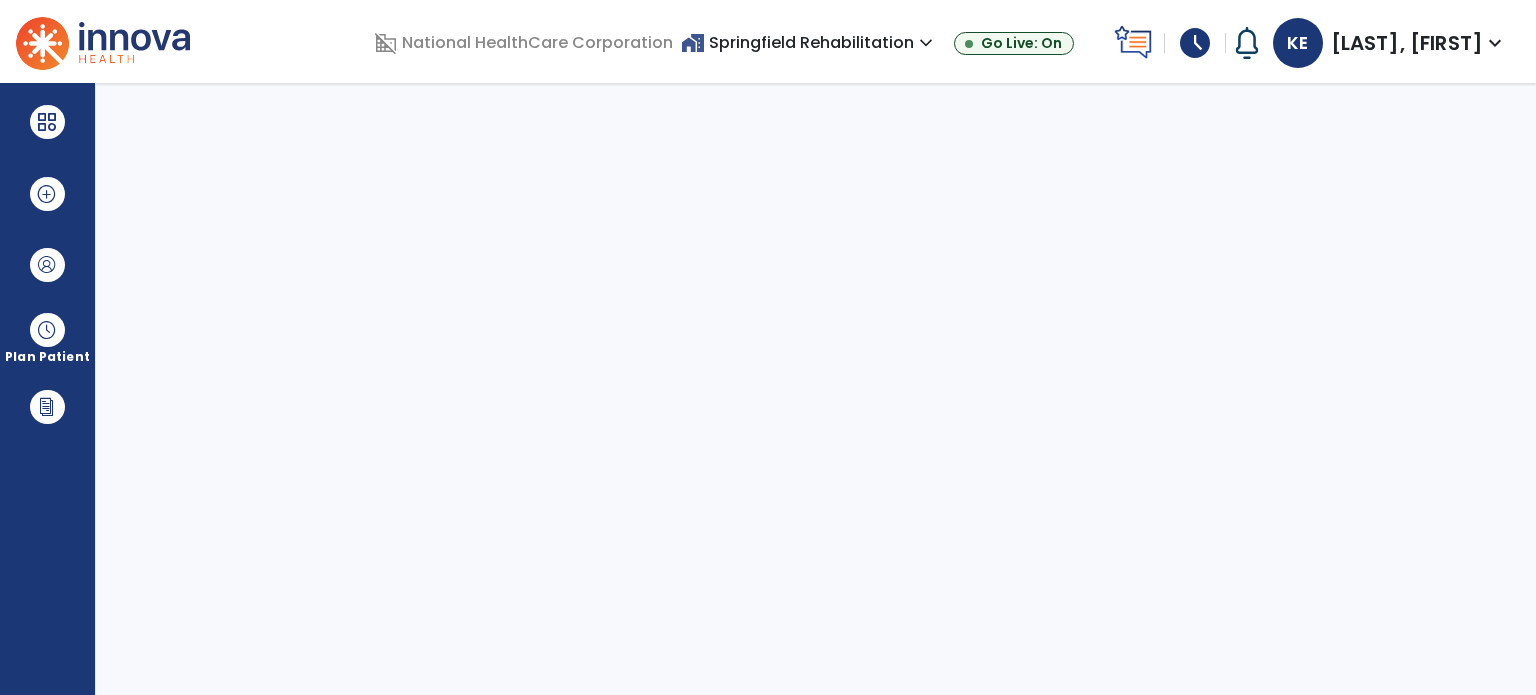 select on "****" 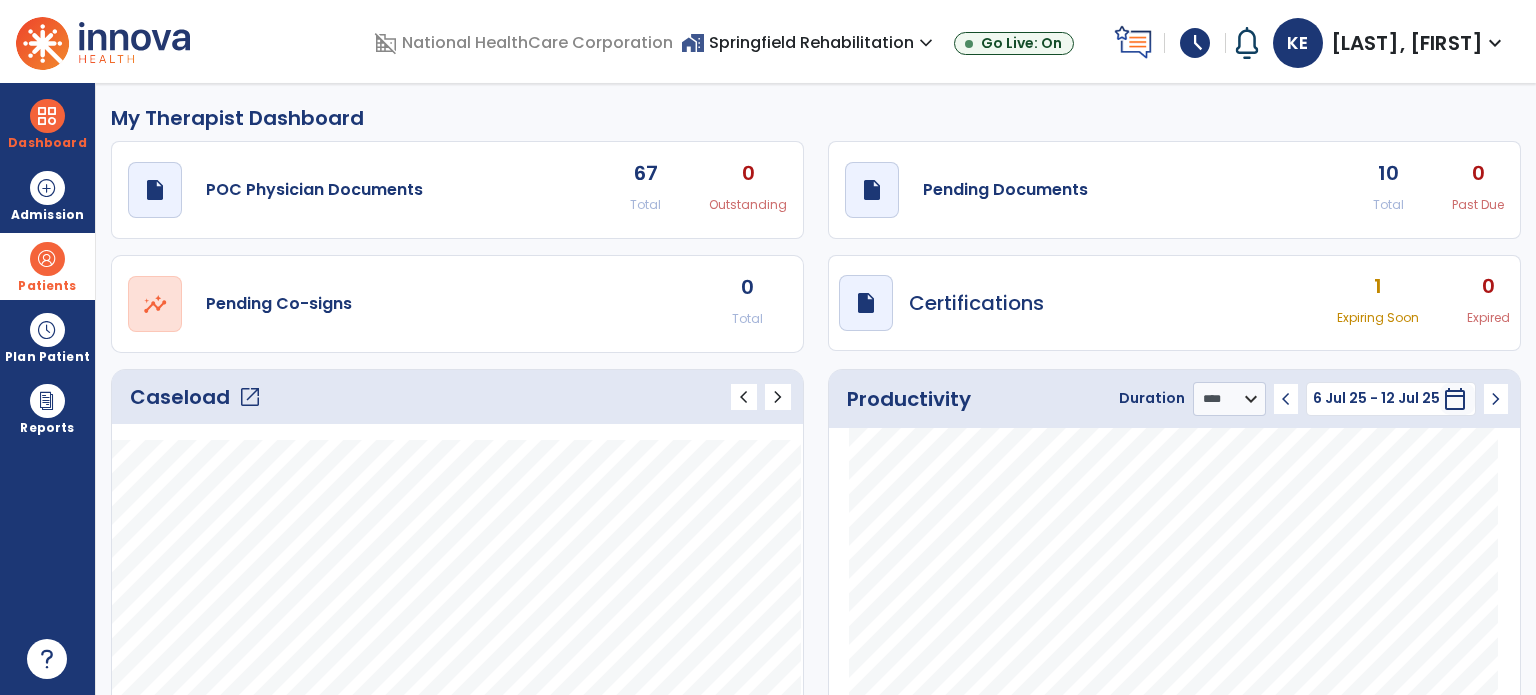 click at bounding box center (47, 259) 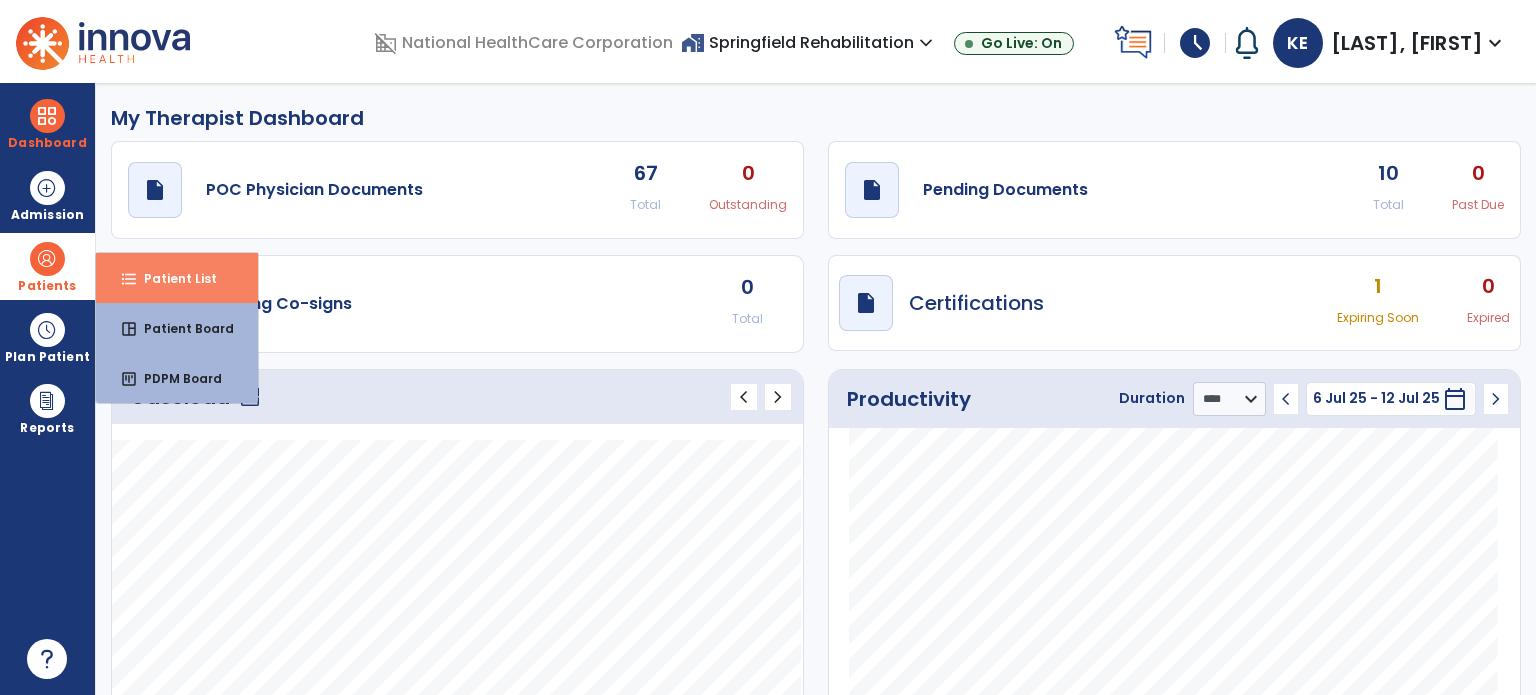 click on "format_list_bulleted" at bounding box center (129, 279) 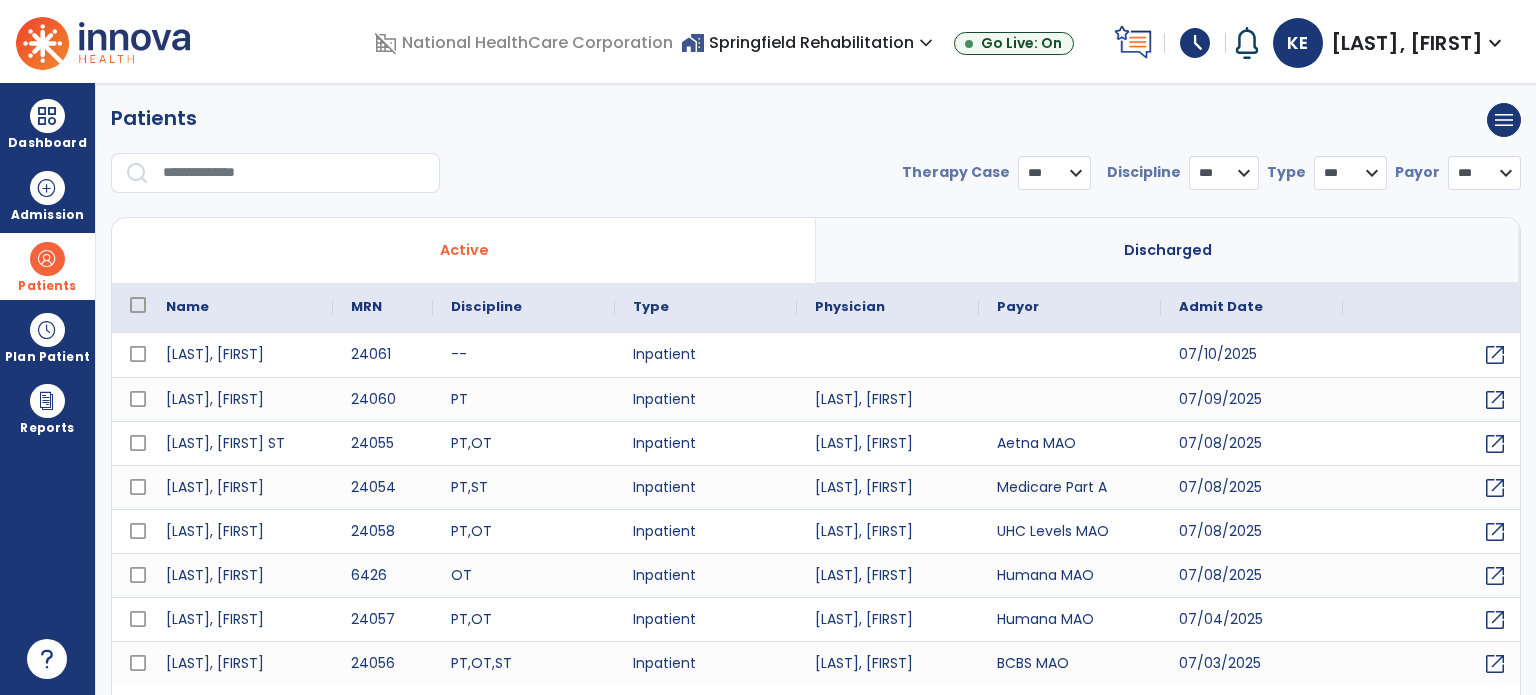 select on "***" 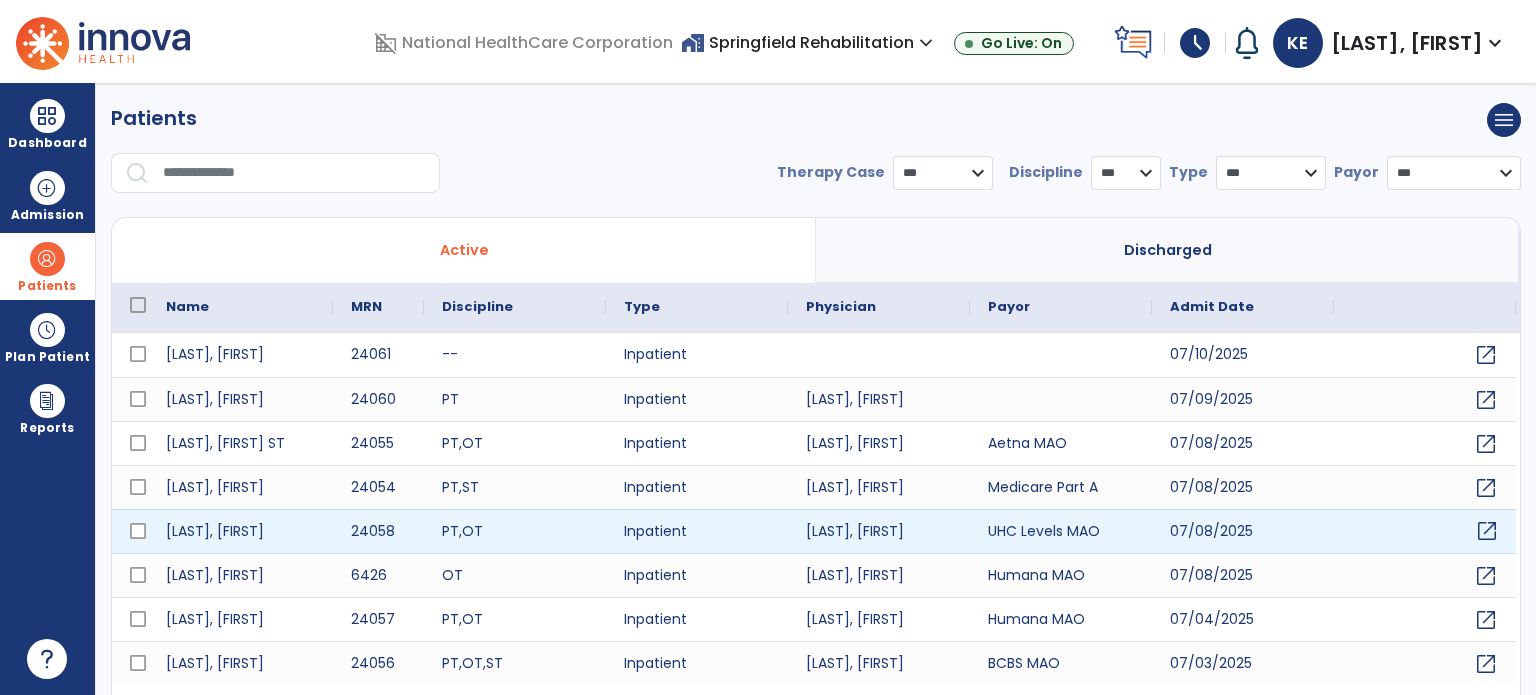 click on "open_in_new" at bounding box center (1487, 531) 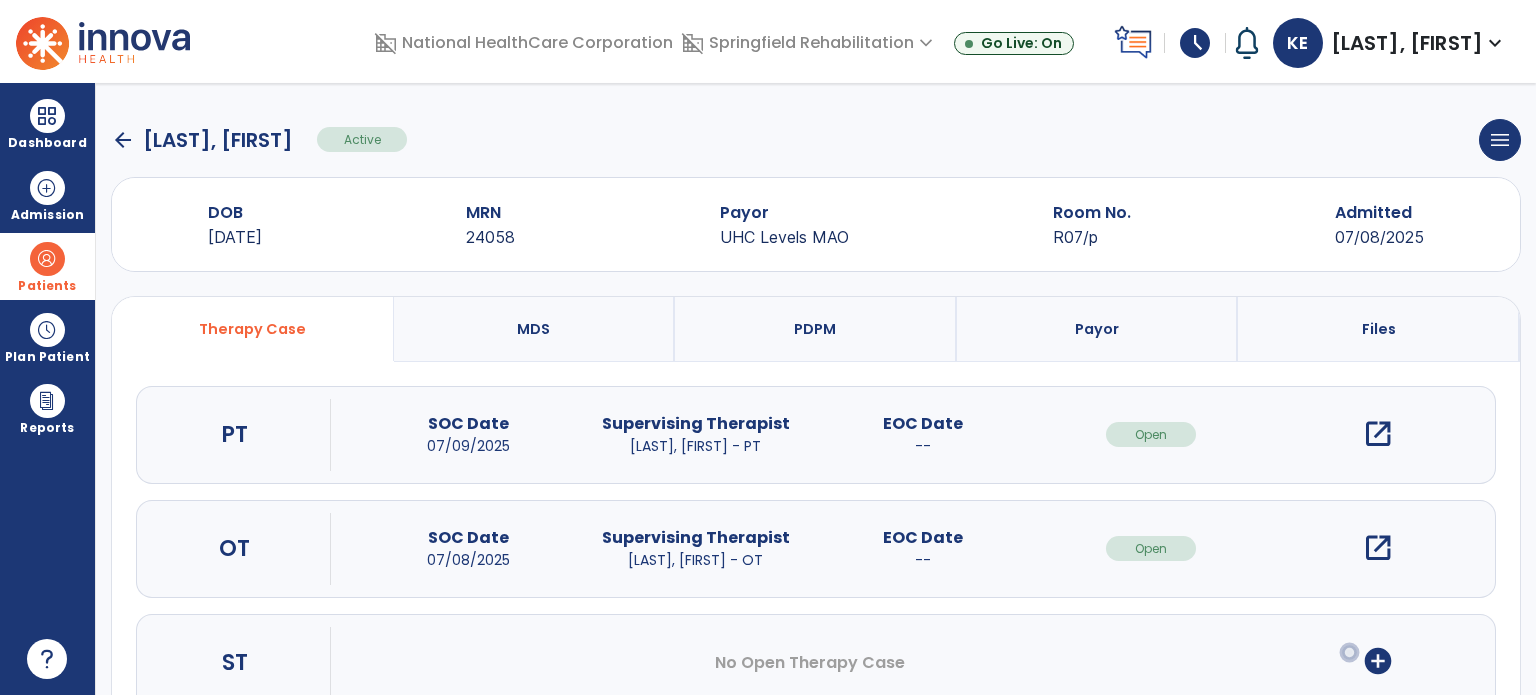 scroll, scrollTop: 62, scrollLeft: 0, axis: vertical 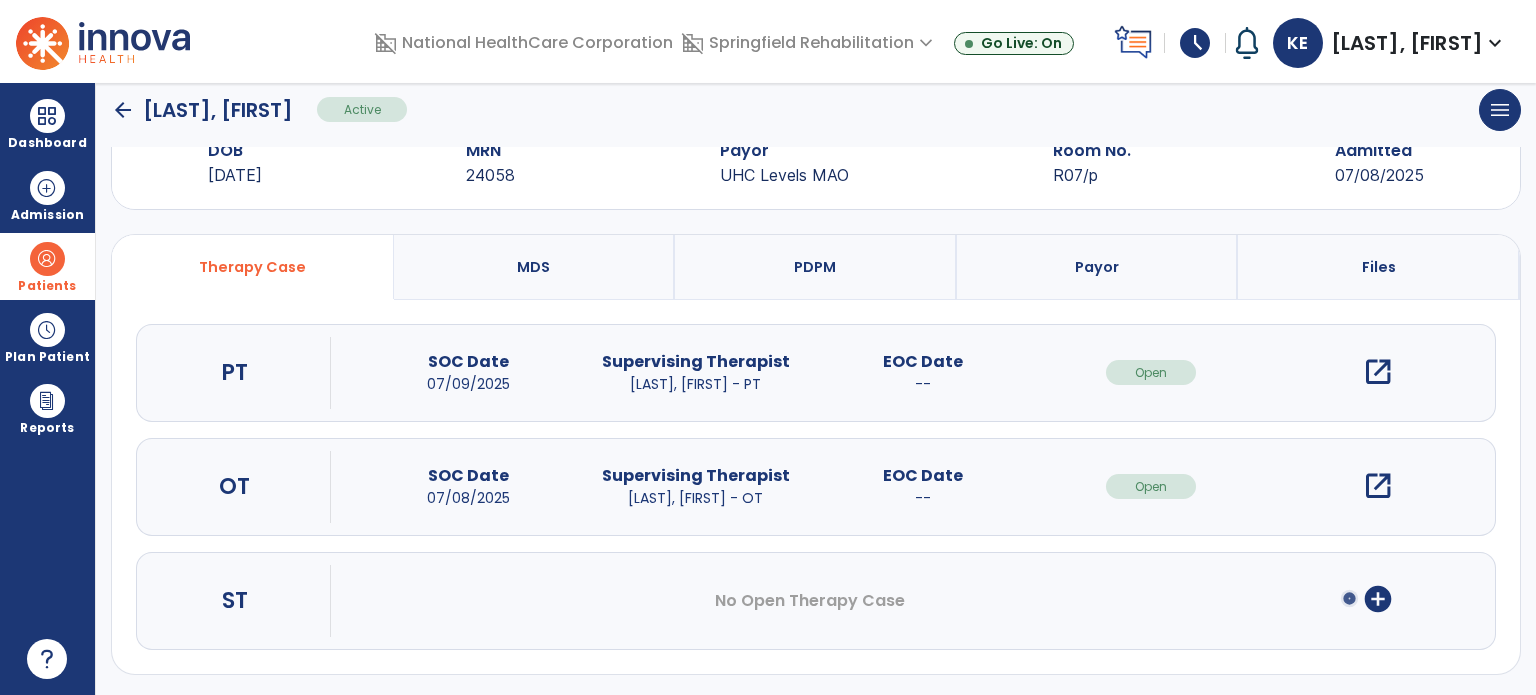click on "add_circle" at bounding box center (1378, 599) 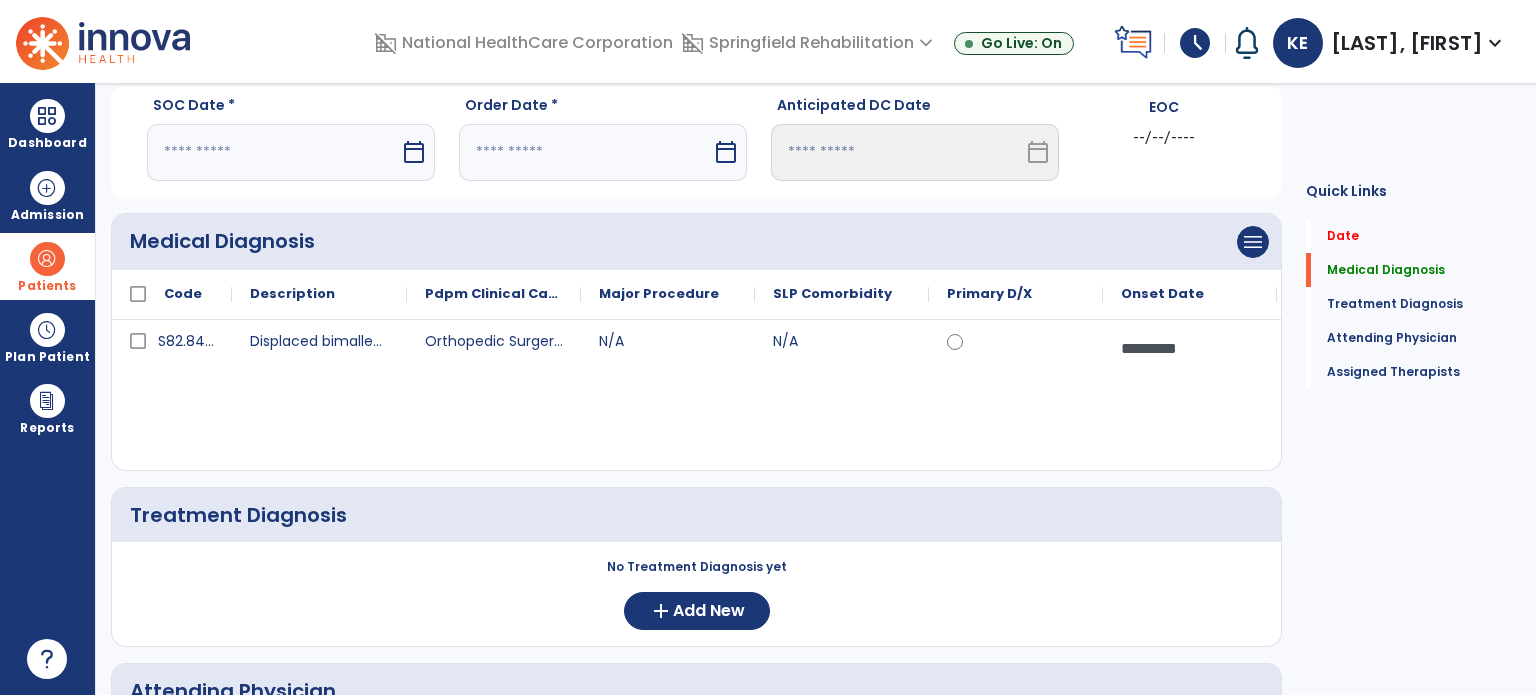 click on "calendar_today" at bounding box center (414, 152) 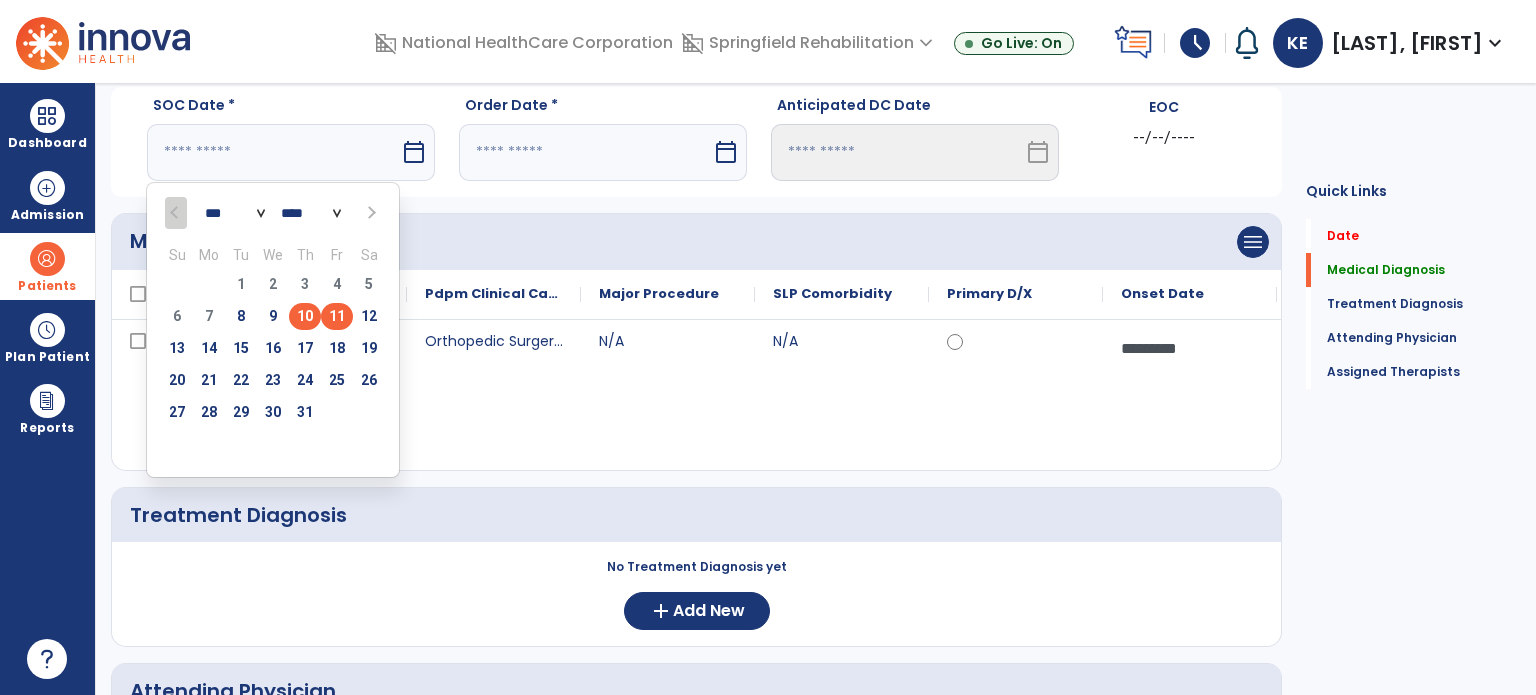 click on "10" at bounding box center (305, 316) 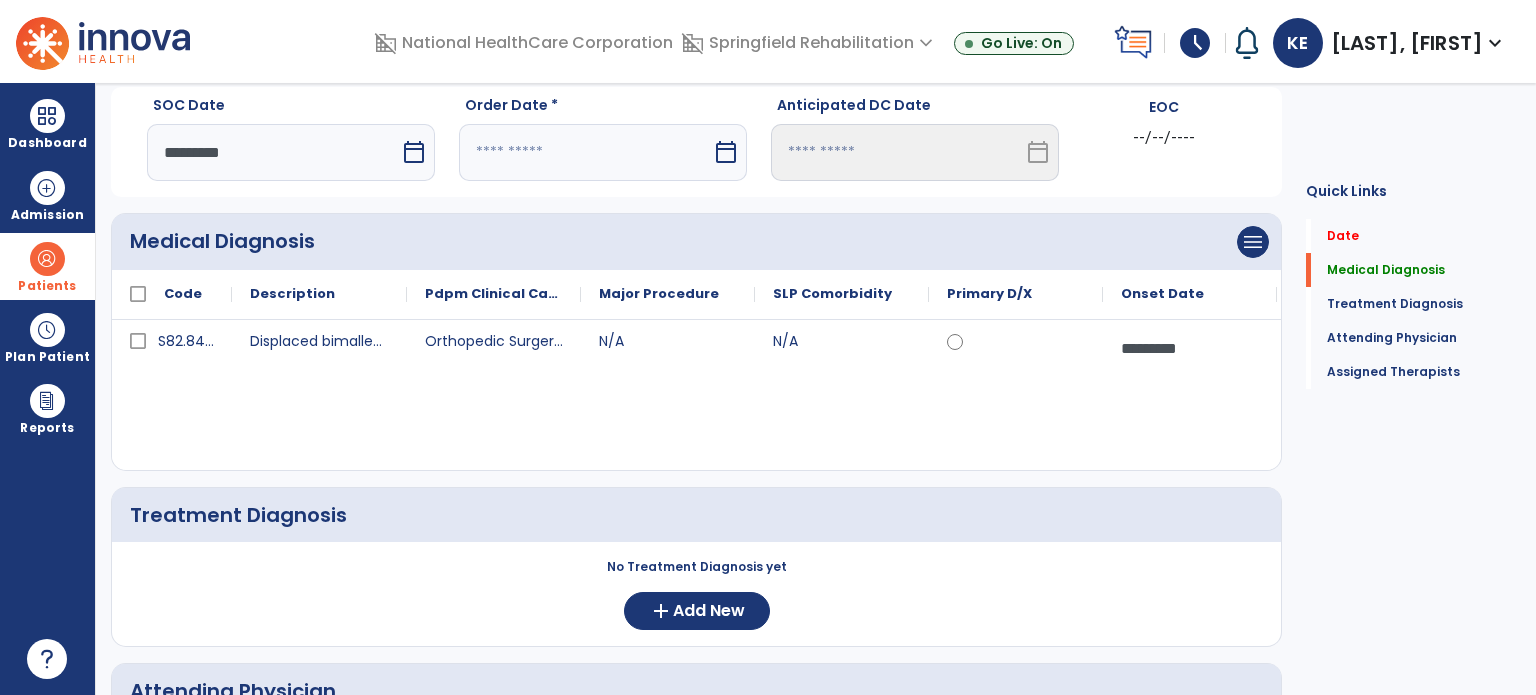 click on "calendar_today" at bounding box center [726, 152] 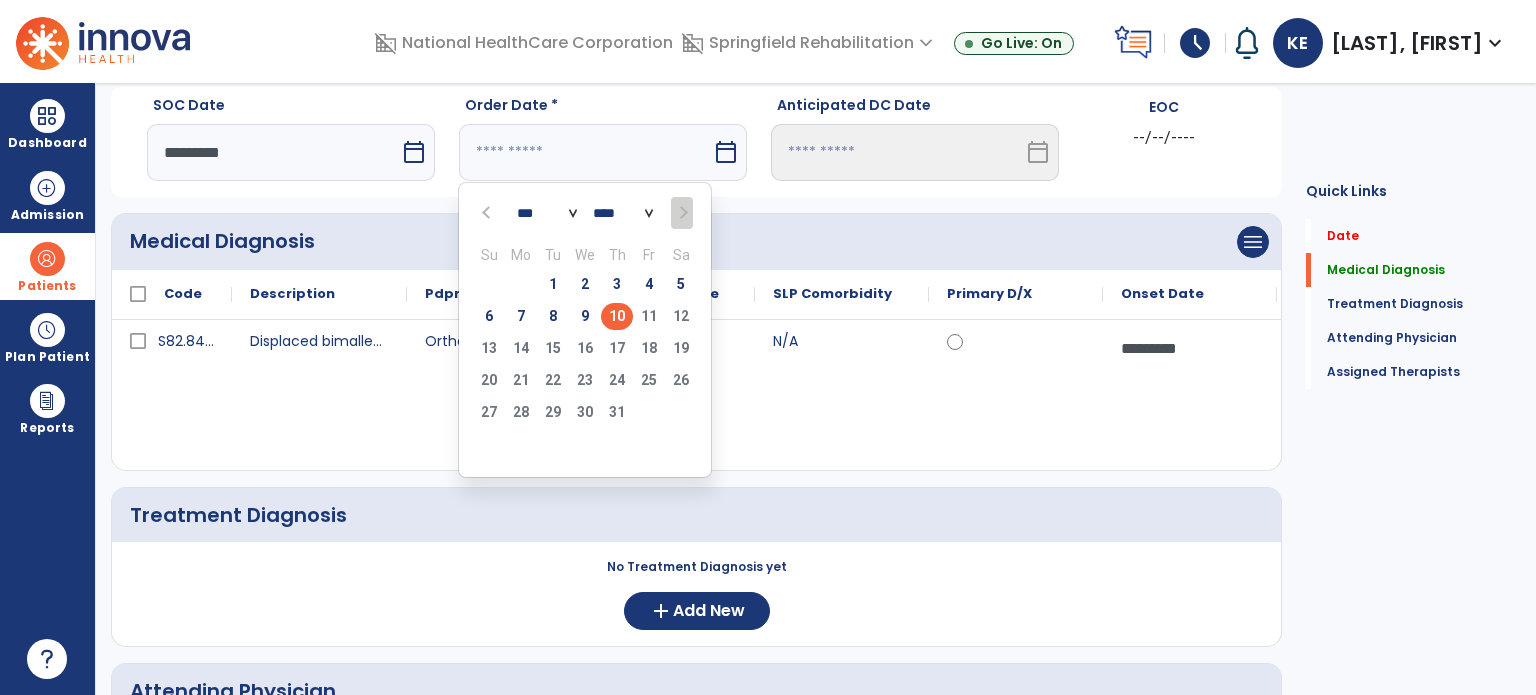 click on "10" at bounding box center (617, 316) 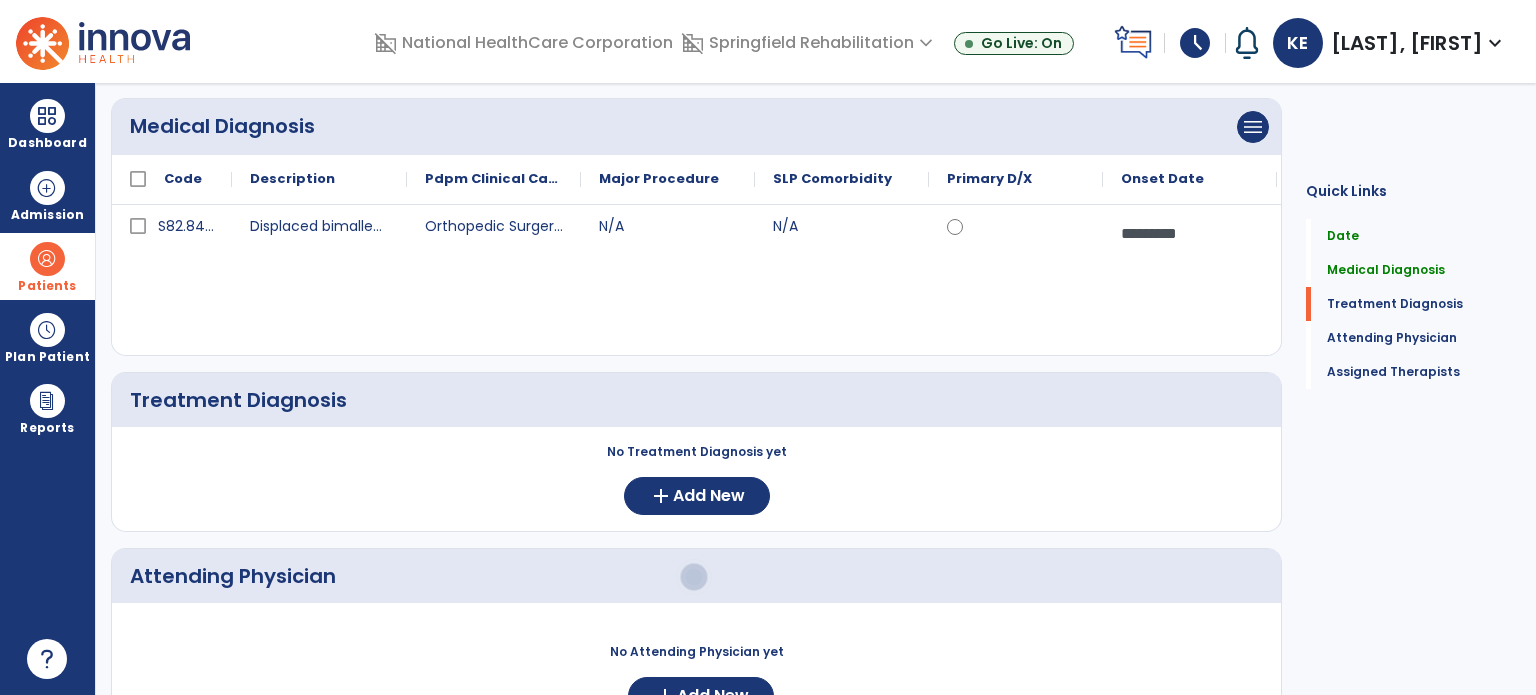 scroll, scrollTop: 262, scrollLeft: 0, axis: vertical 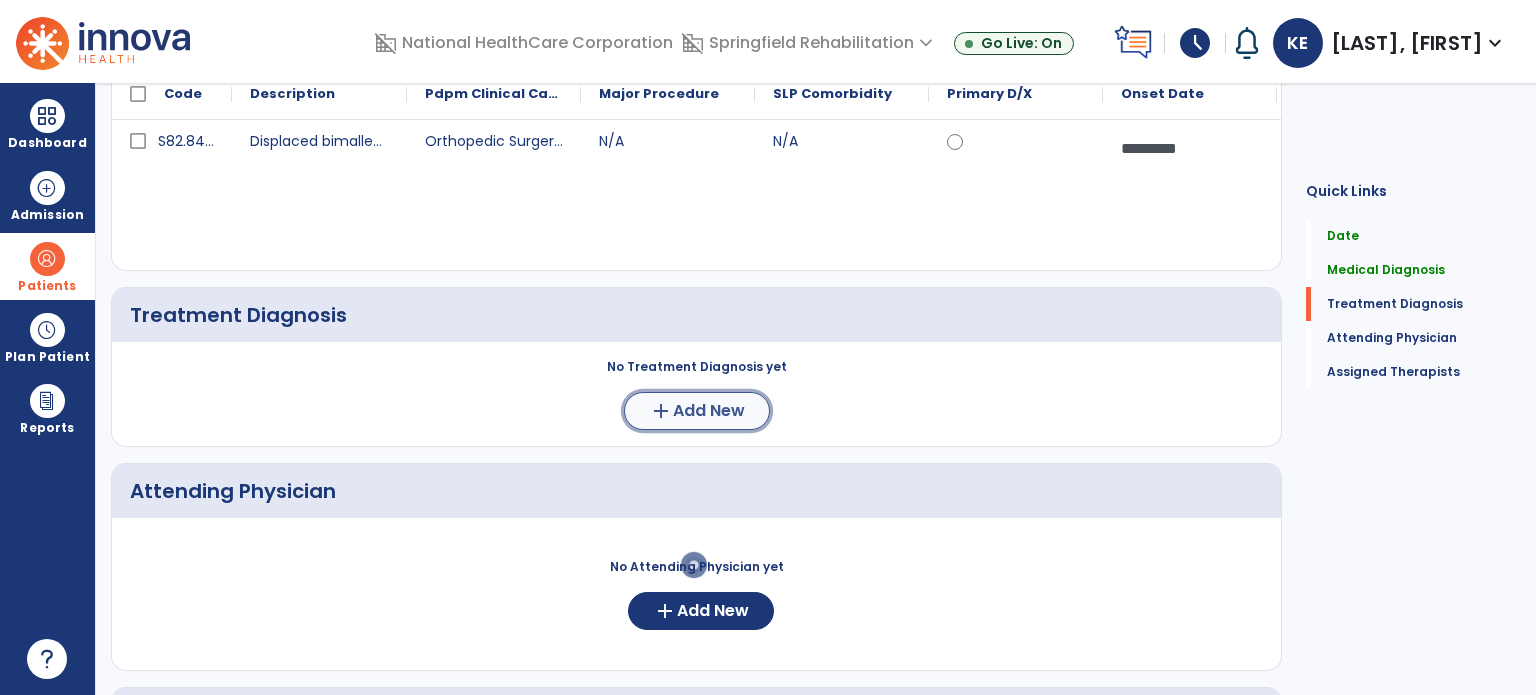 click on "Add New" 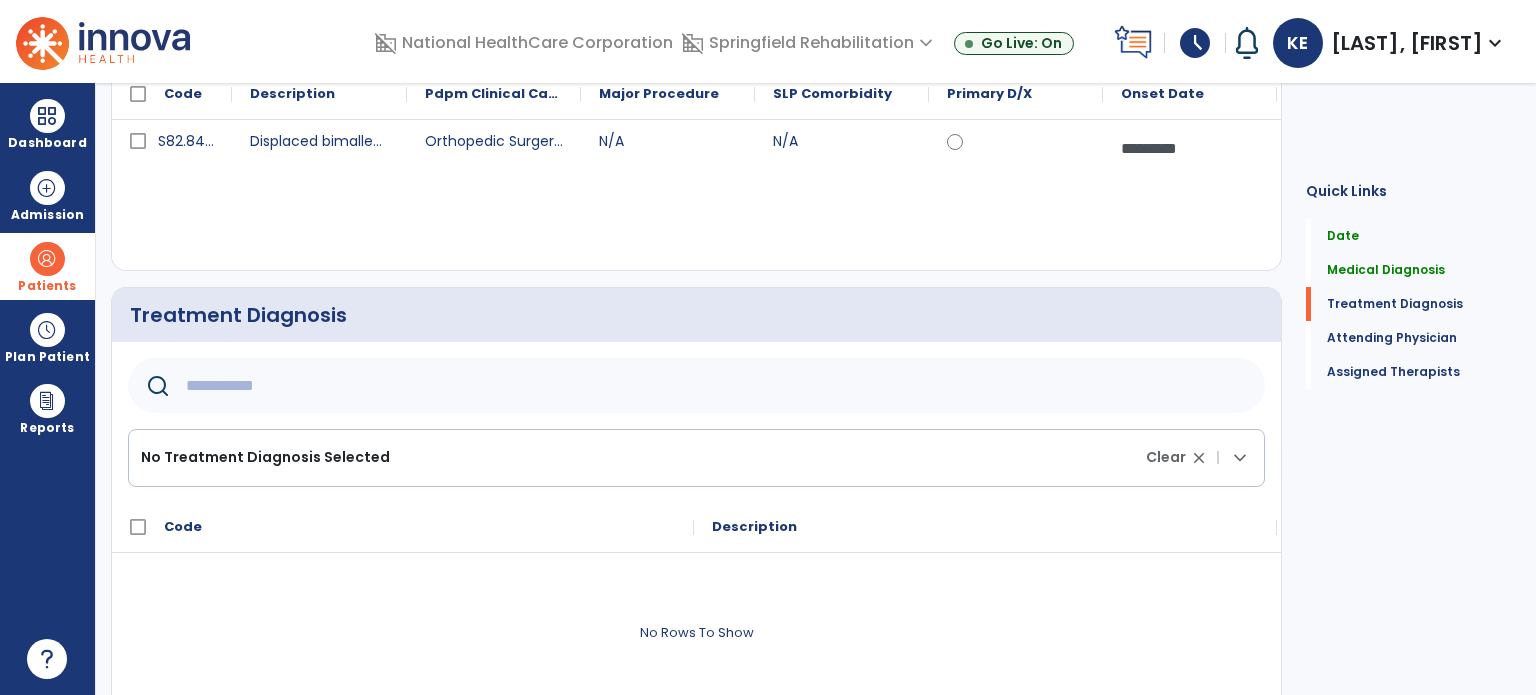 click 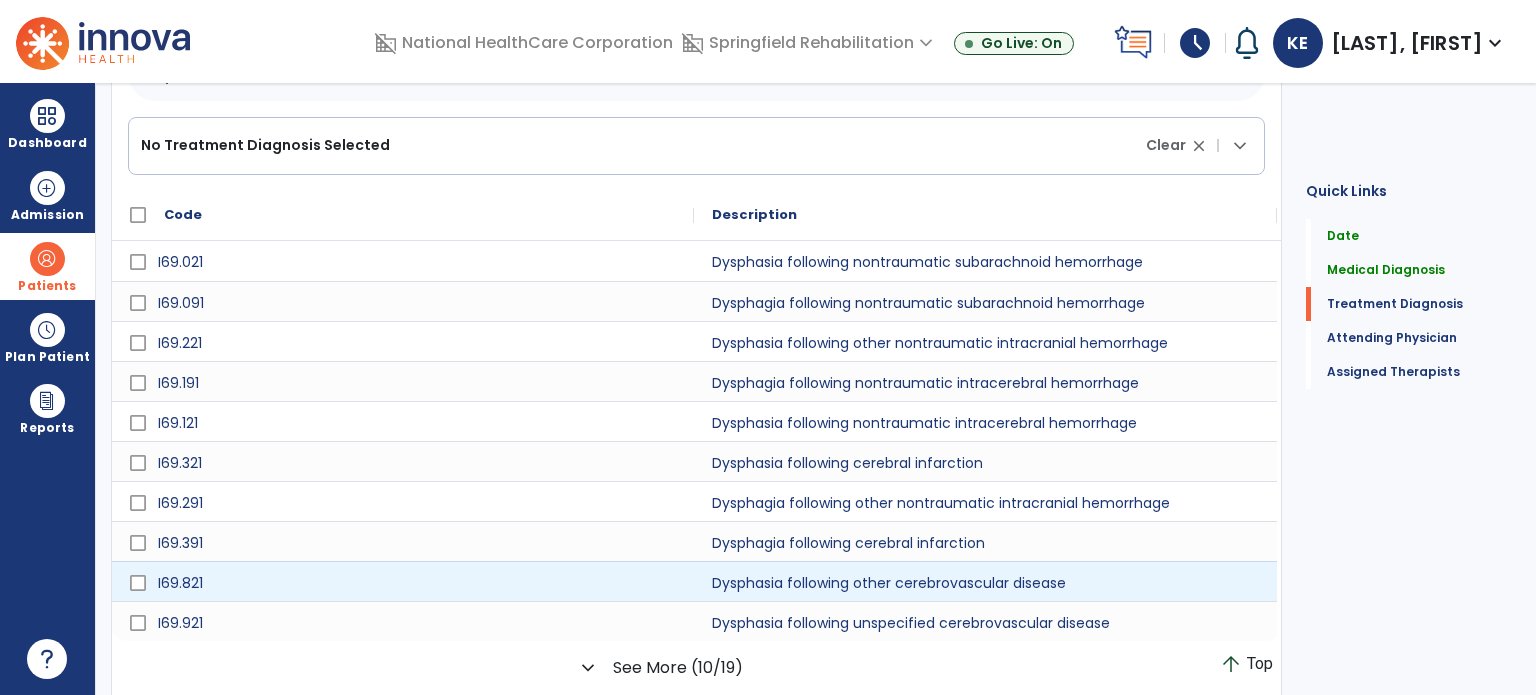 scroll, scrollTop: 695, scrollLeft: 0, axis: vertical 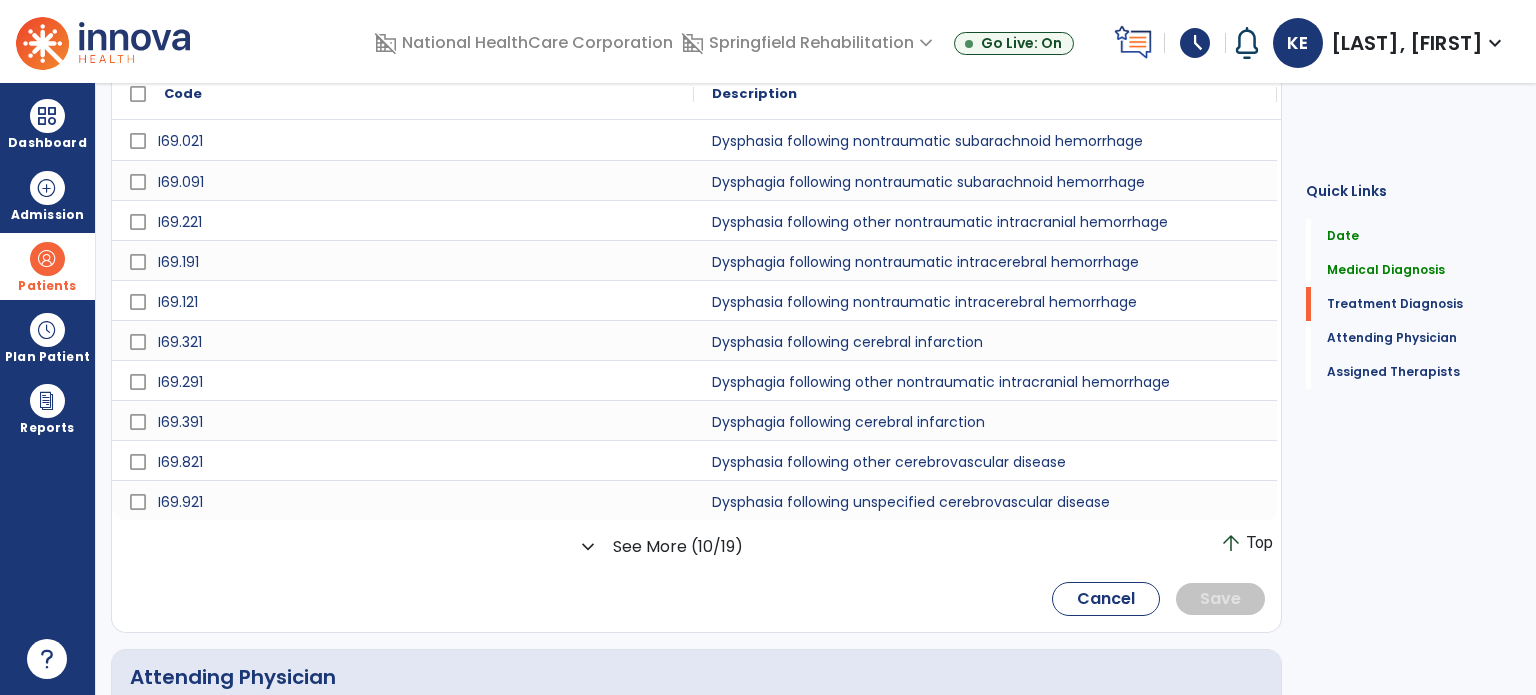 type on "******" 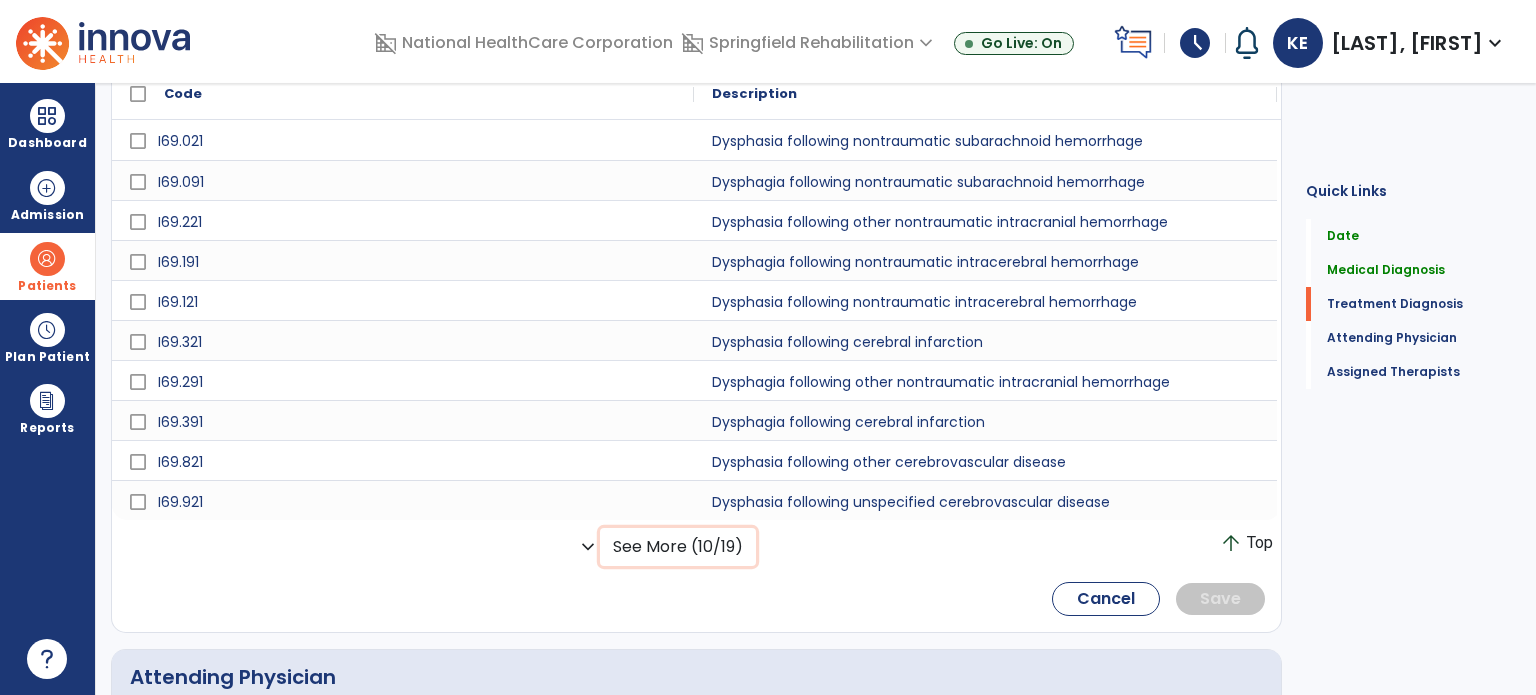 click on "See More (10/19)" 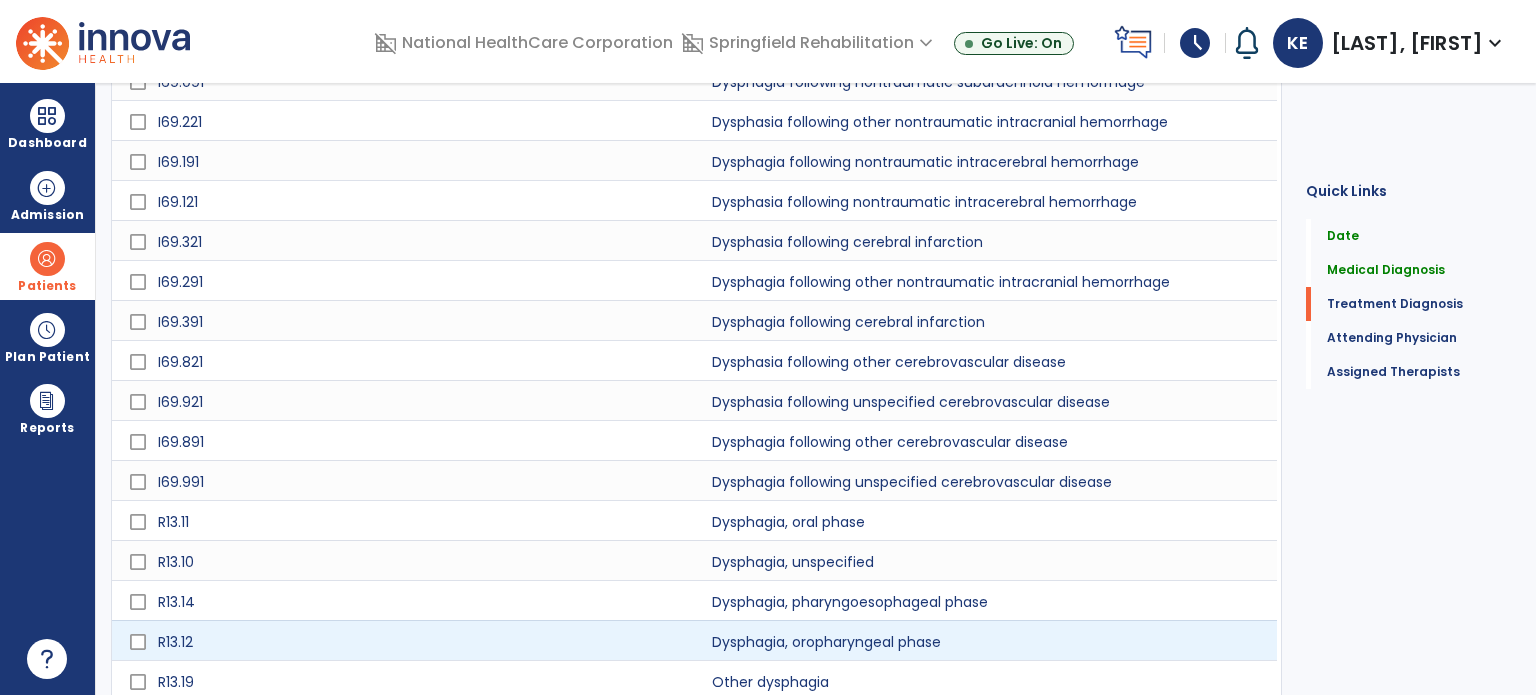 scroll, scrollTop: 895, scrollLeft: 0, axis: vertical 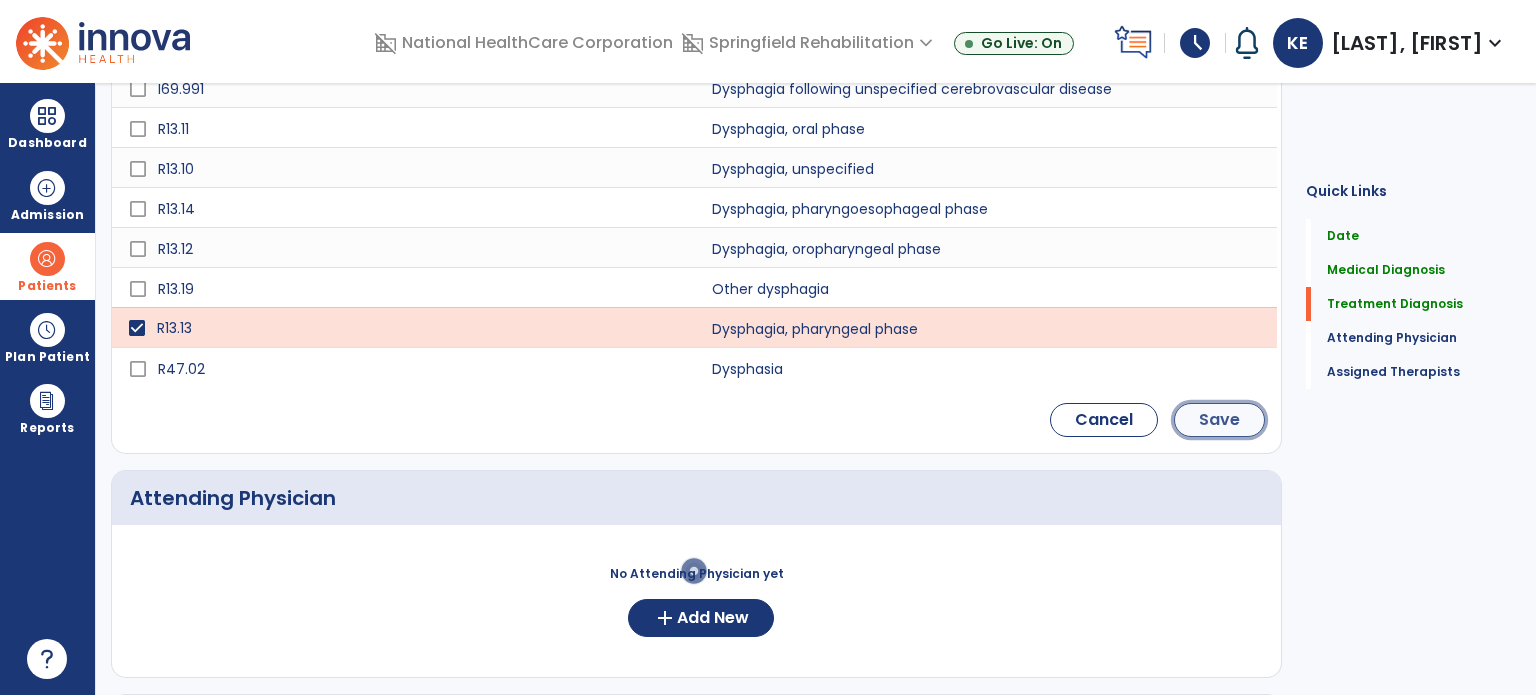 click on "Save" 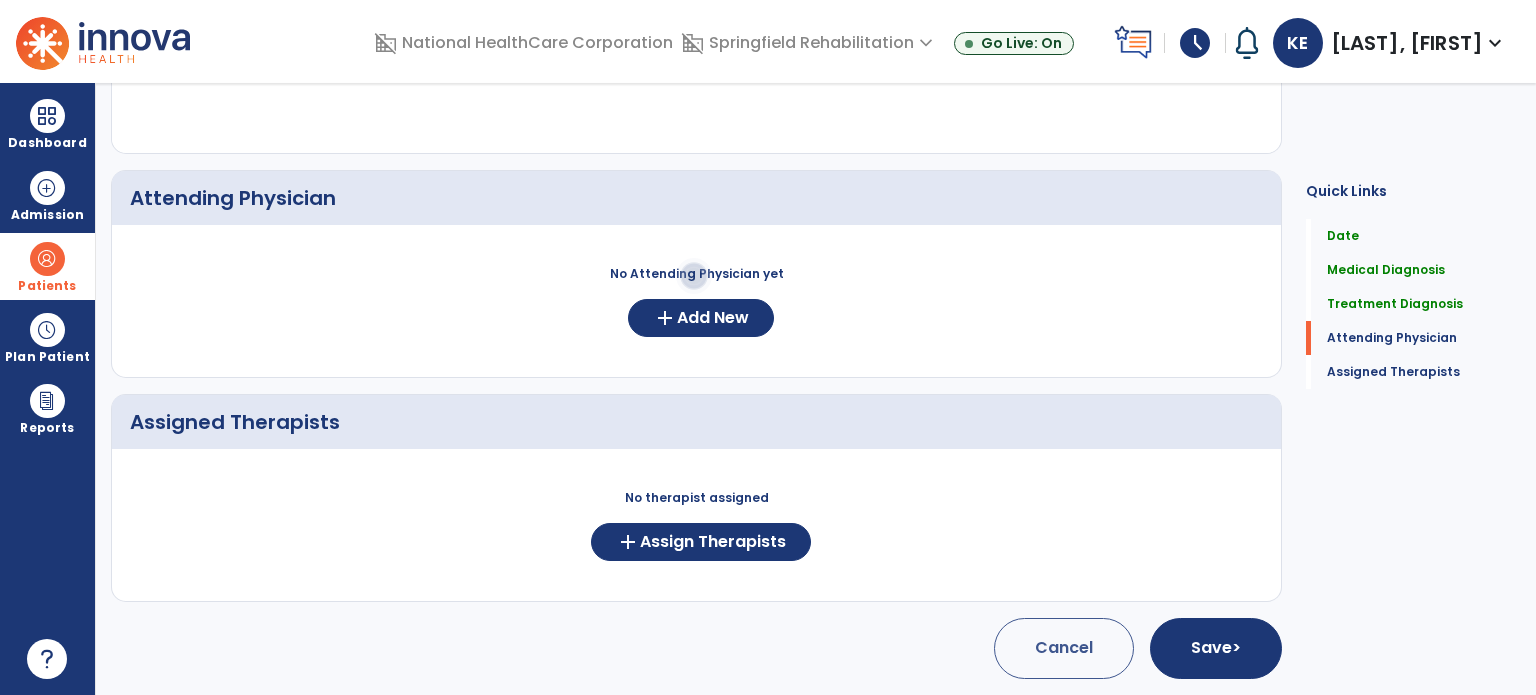 scroll, scrollTop: 649, scrollLeft: 0, axis: vertical 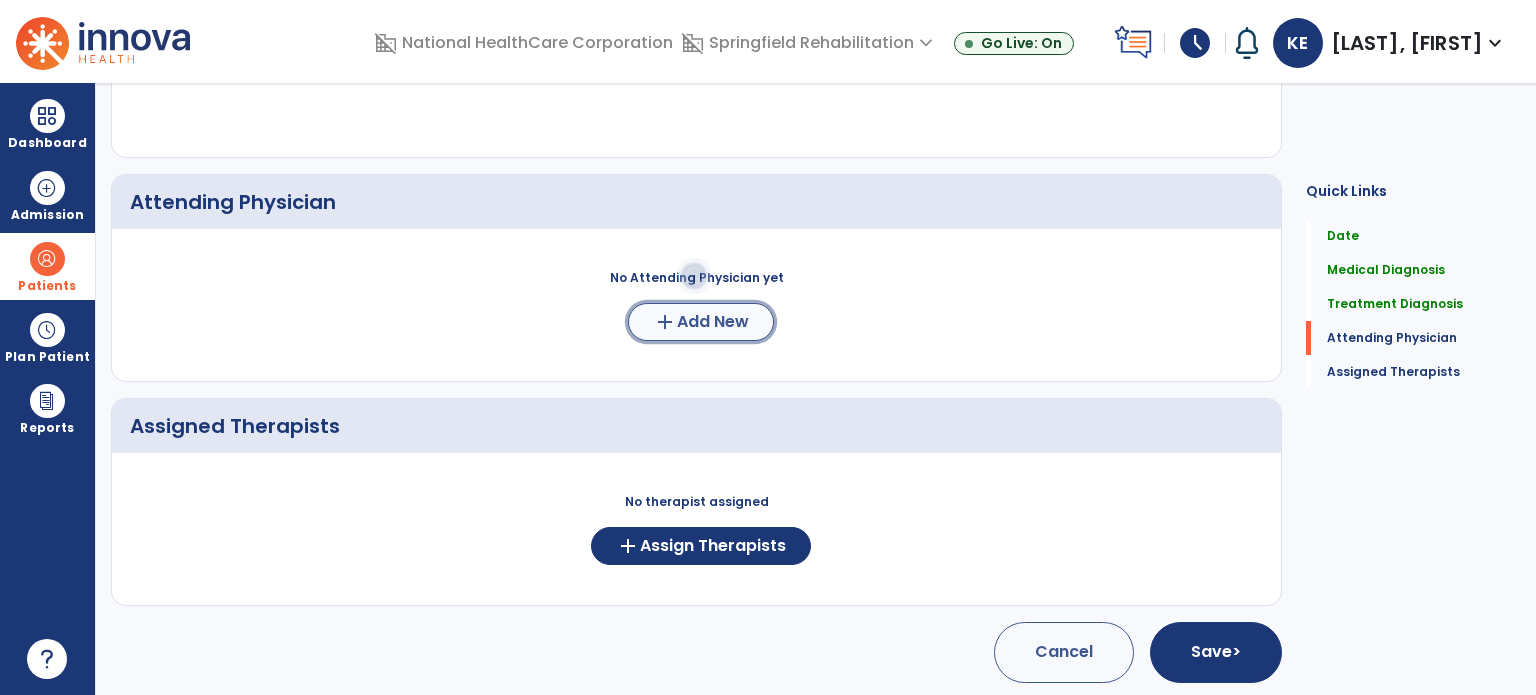 click on "add" 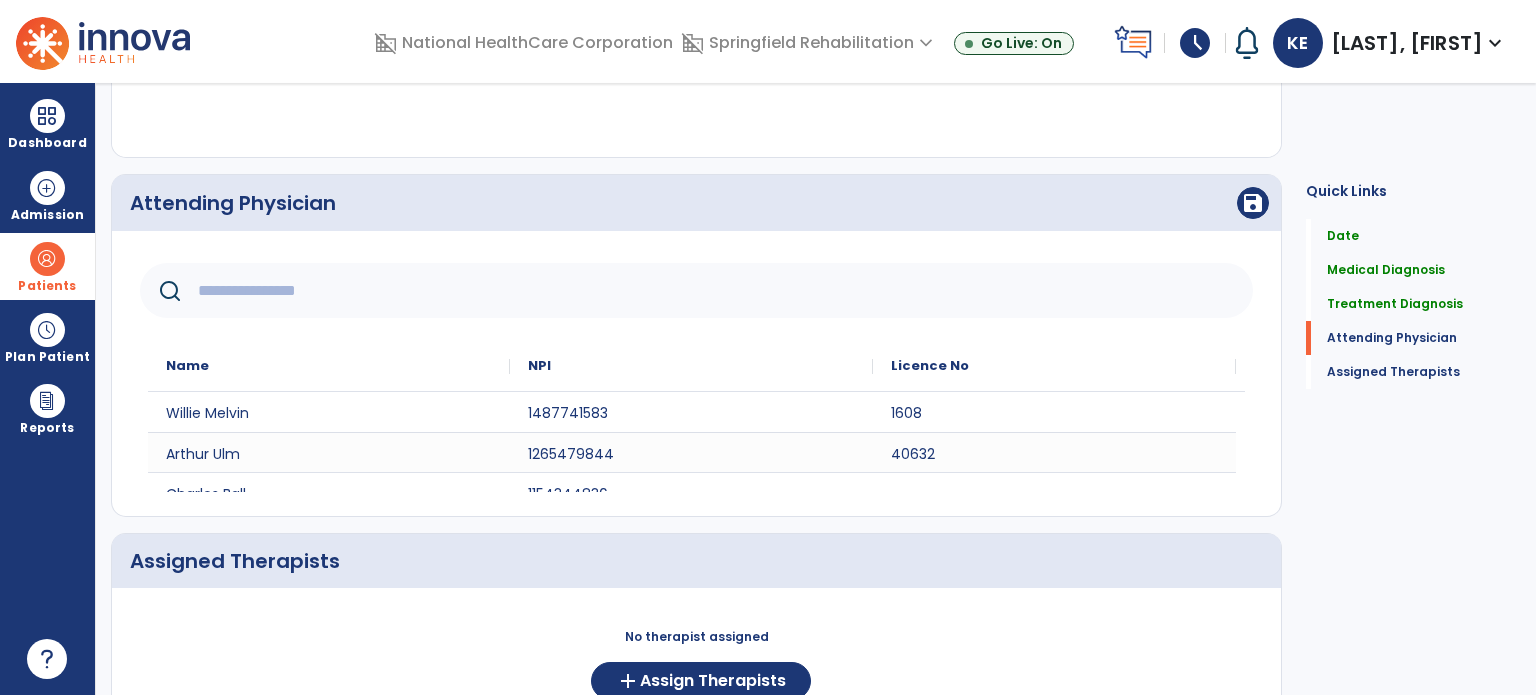 click 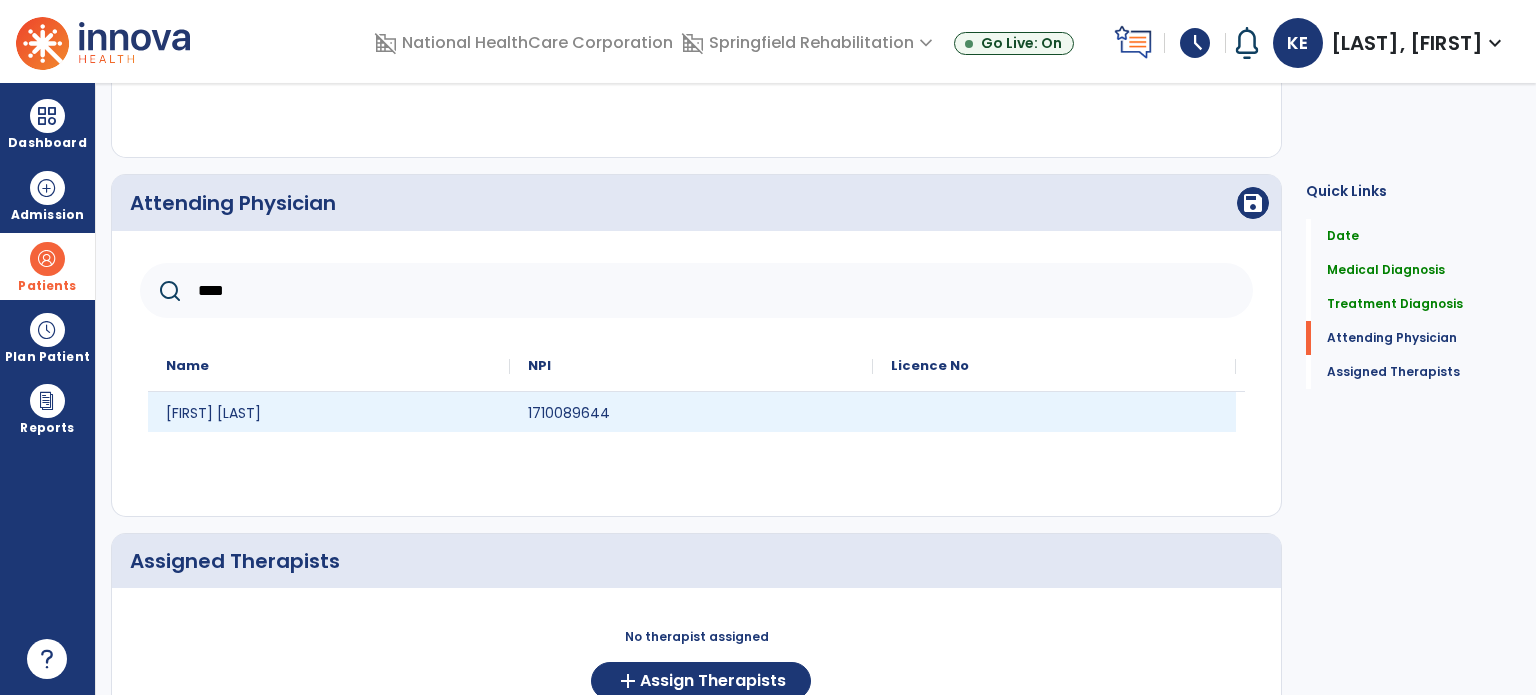 type on "****" 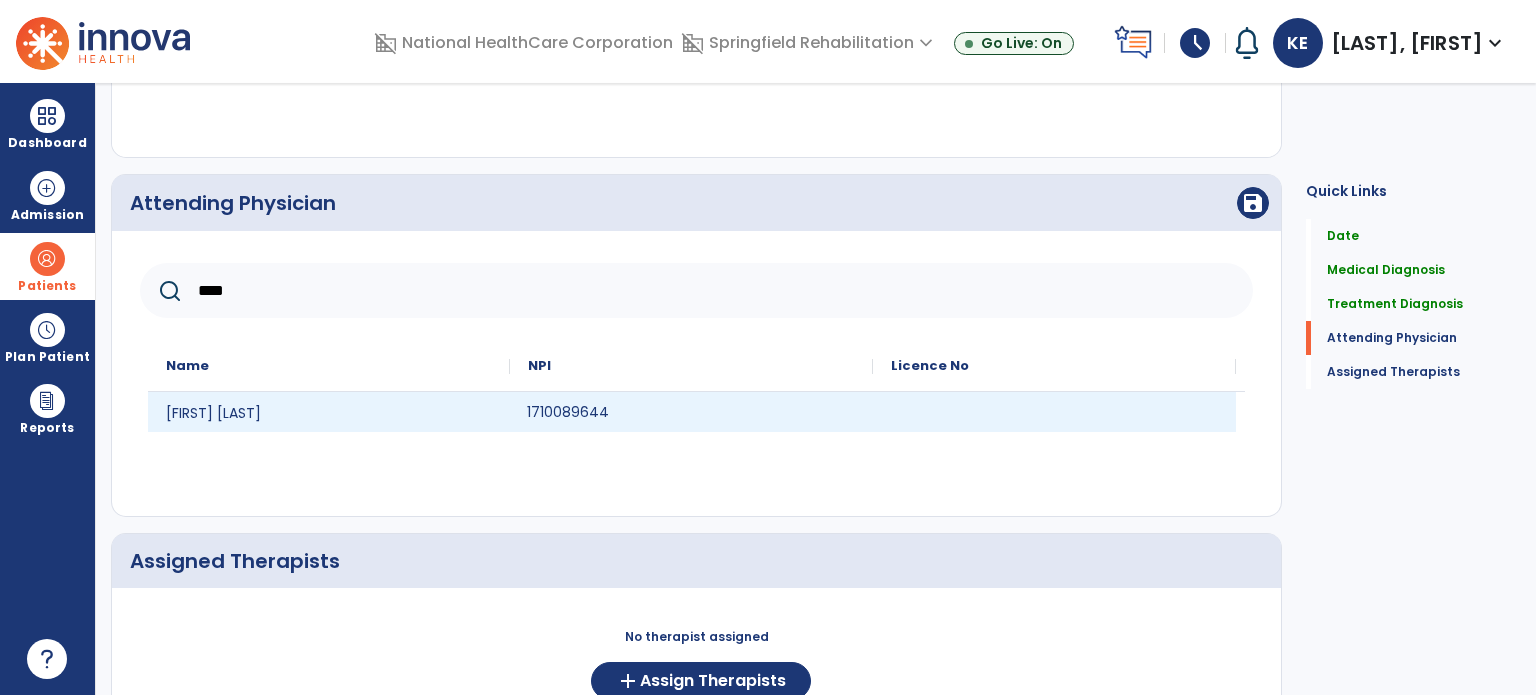 click on "1710089644" 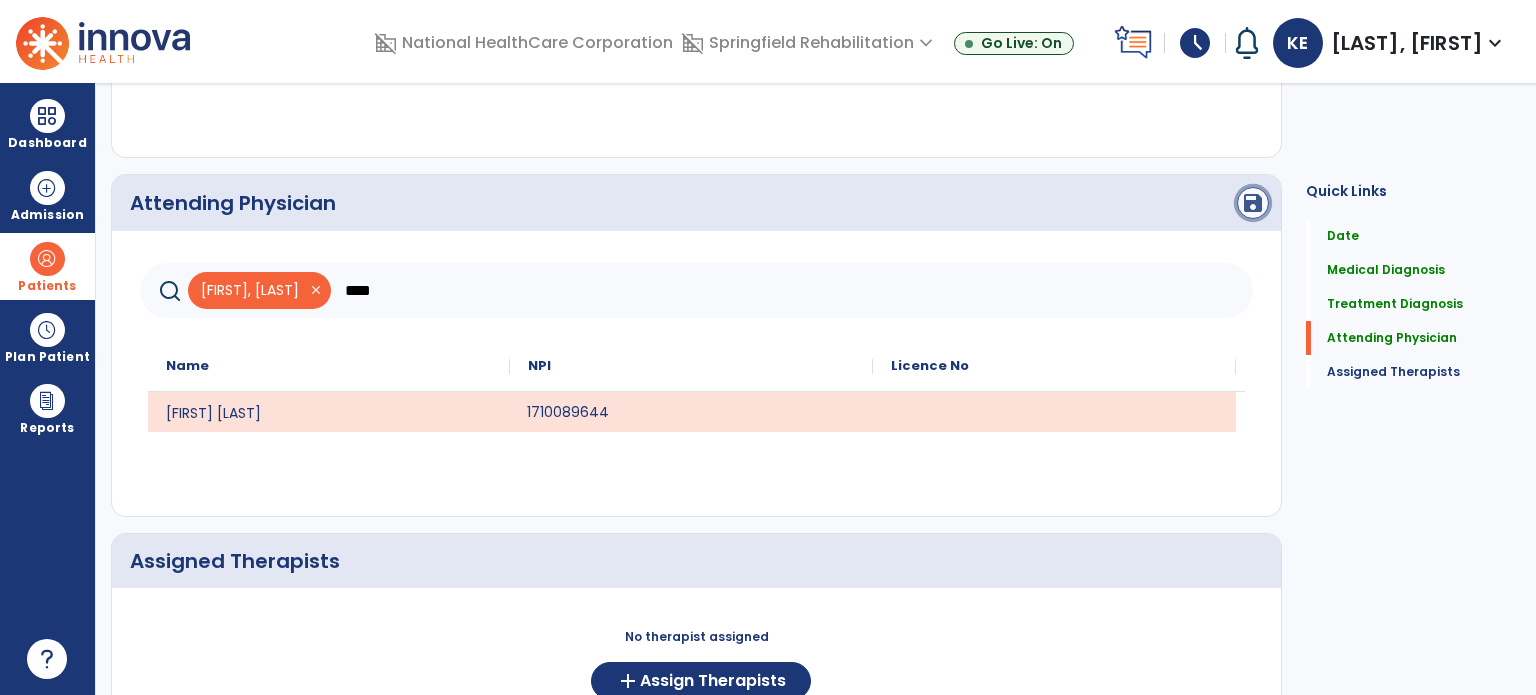 click on "save" 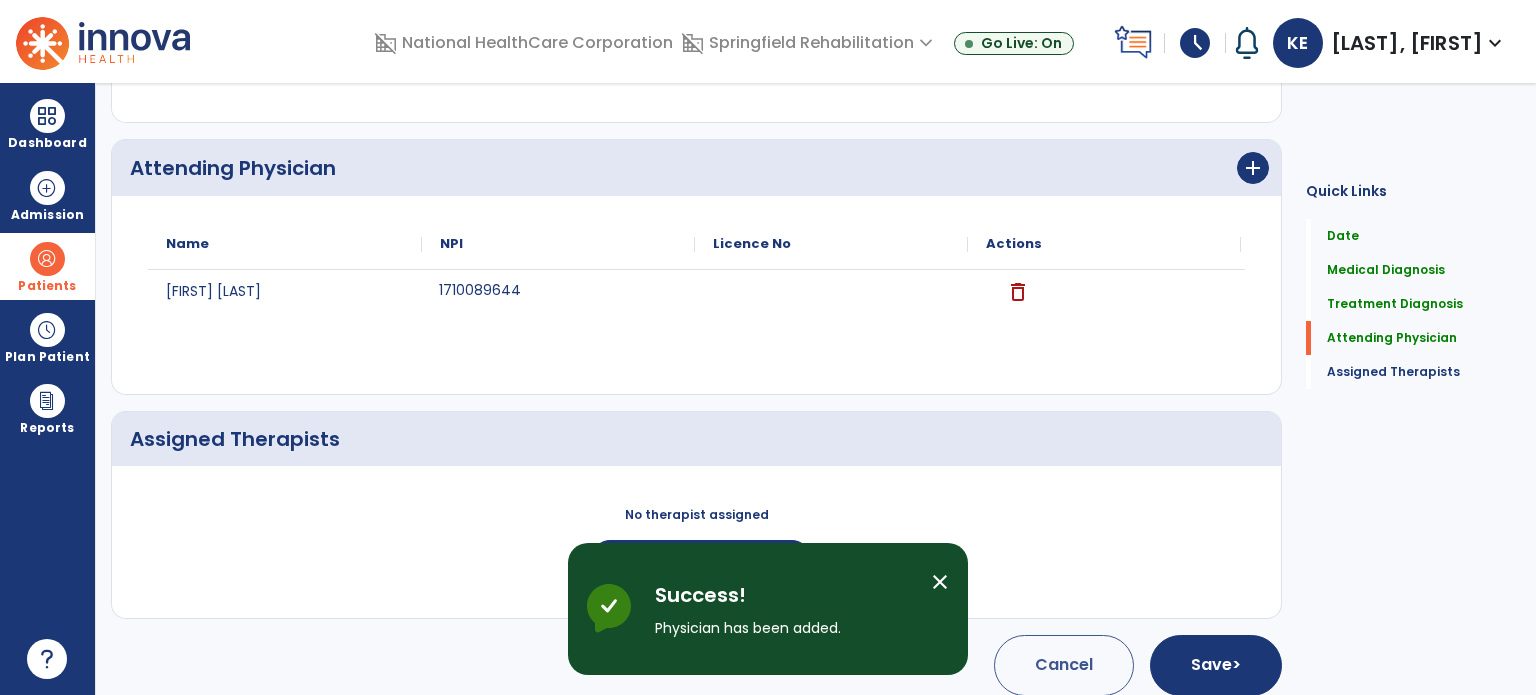 scroll, scrollTop: 697, scrollLeft: 0, axis: vertical 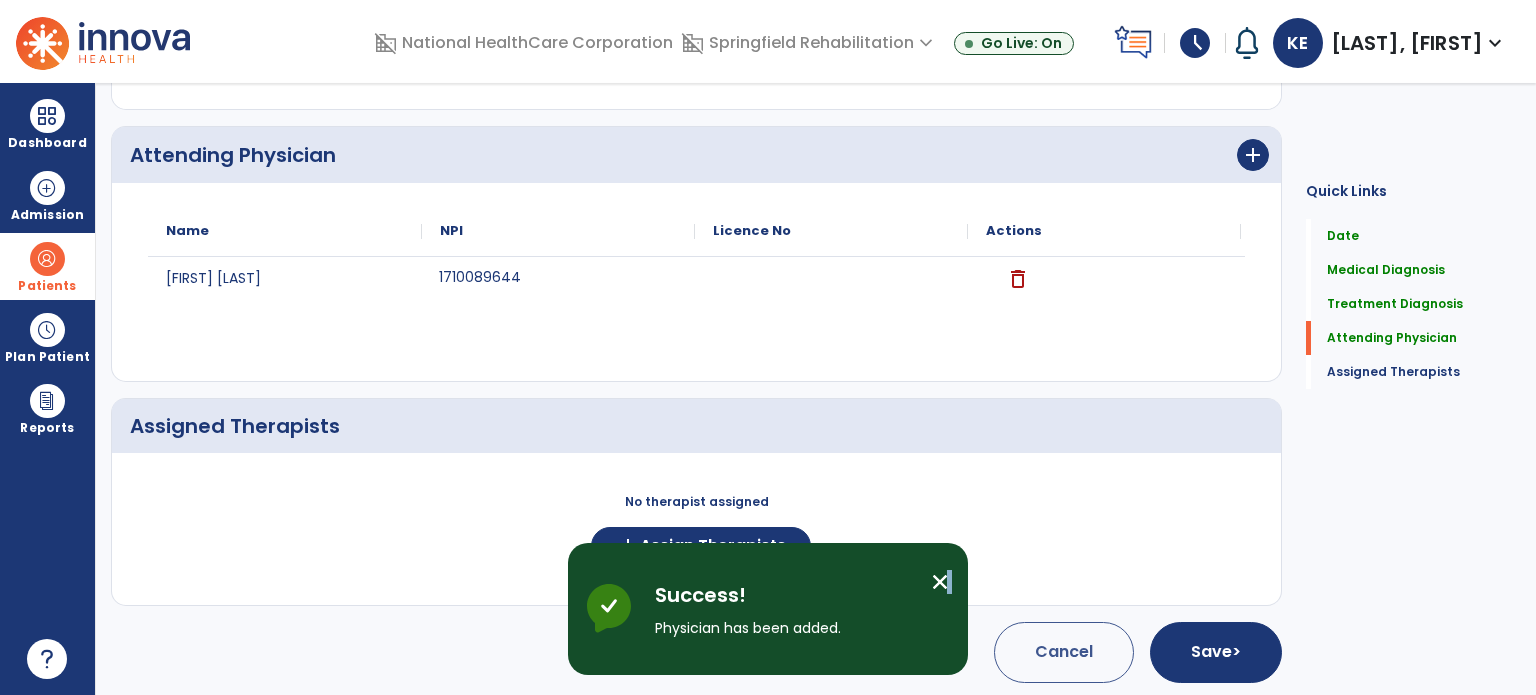 click on "close" at bounding box center (940, 582) 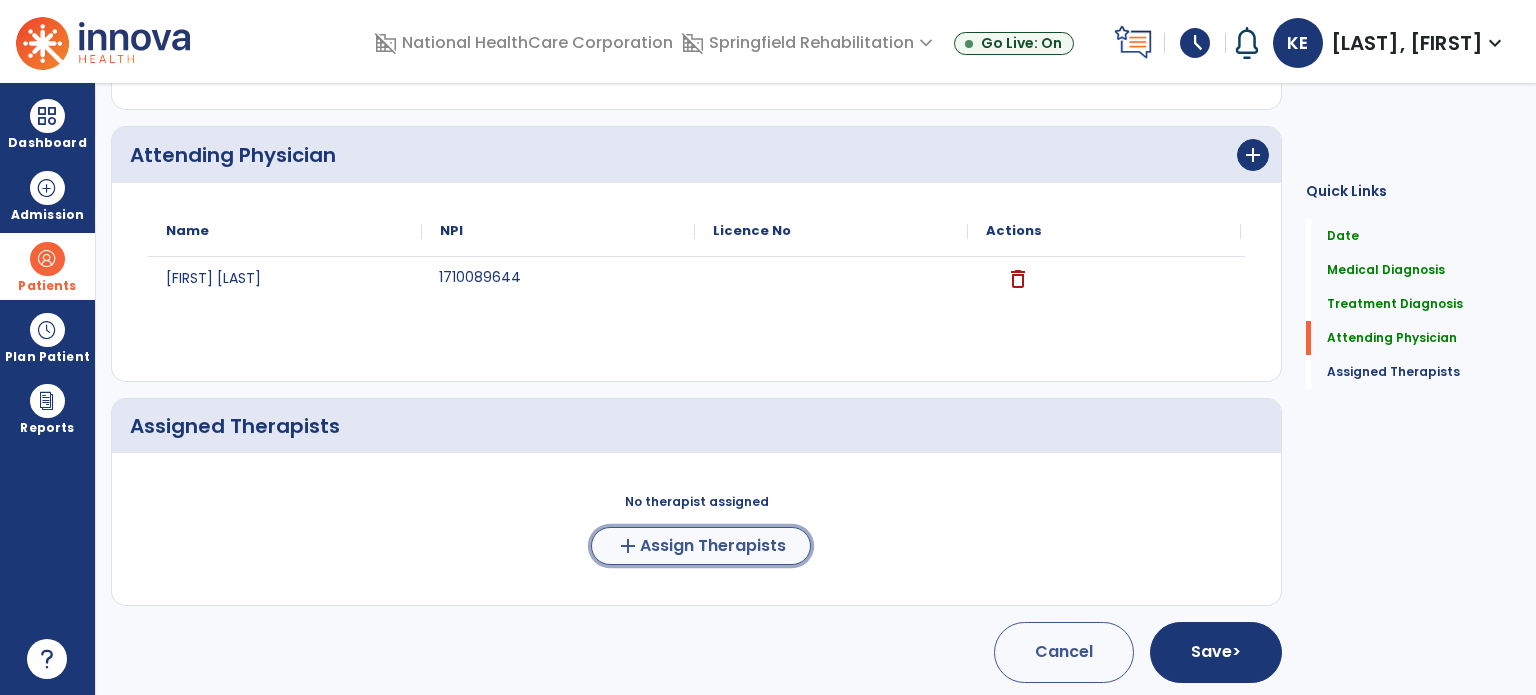 click on "Assign Therapists" 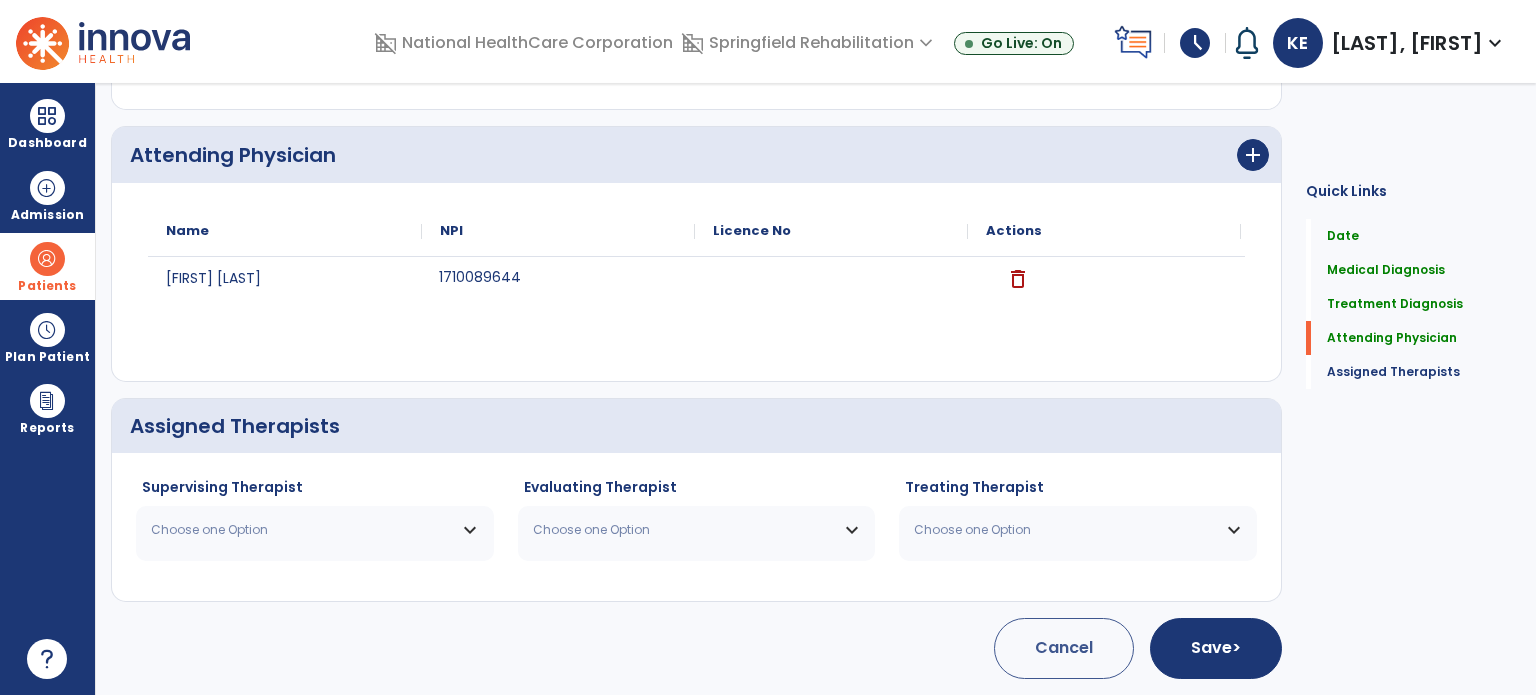 scroll, scrollTop: 694, scrollLeft: 0, axis: vertical 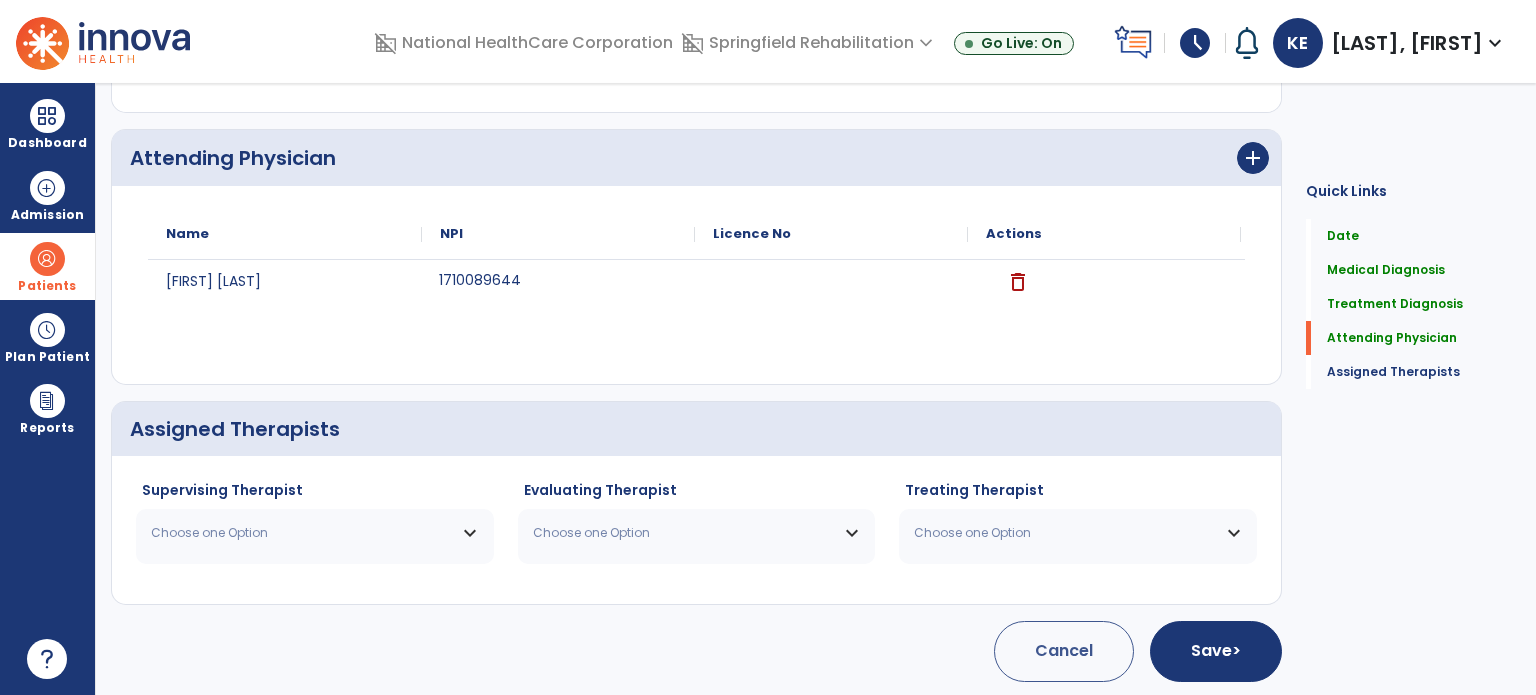 click on "Choose one Option" at bounding box center (302, 533) 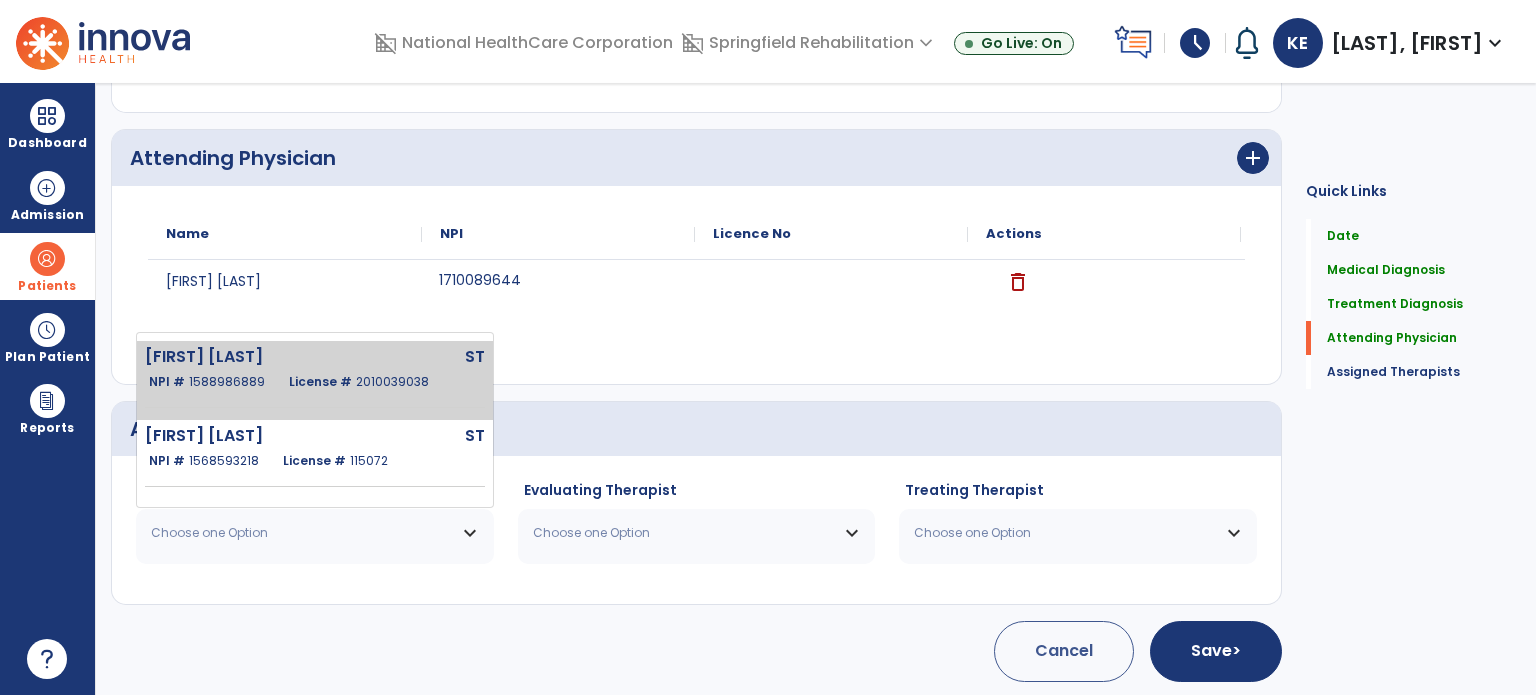 click on "[FIRST], [LAST] ST NPI # 1588986889 License # 2010039038" 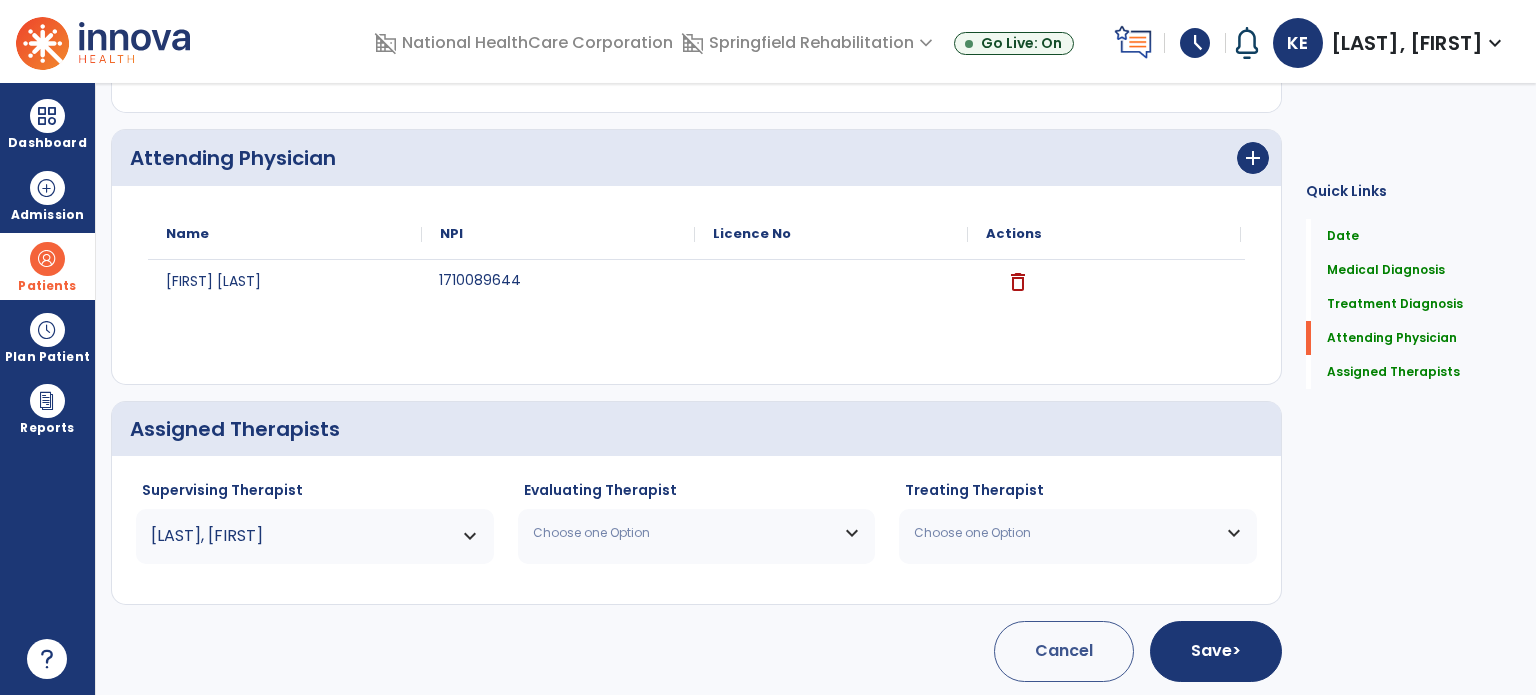 click on "Choose one Option" at bounding box center (684, 533) 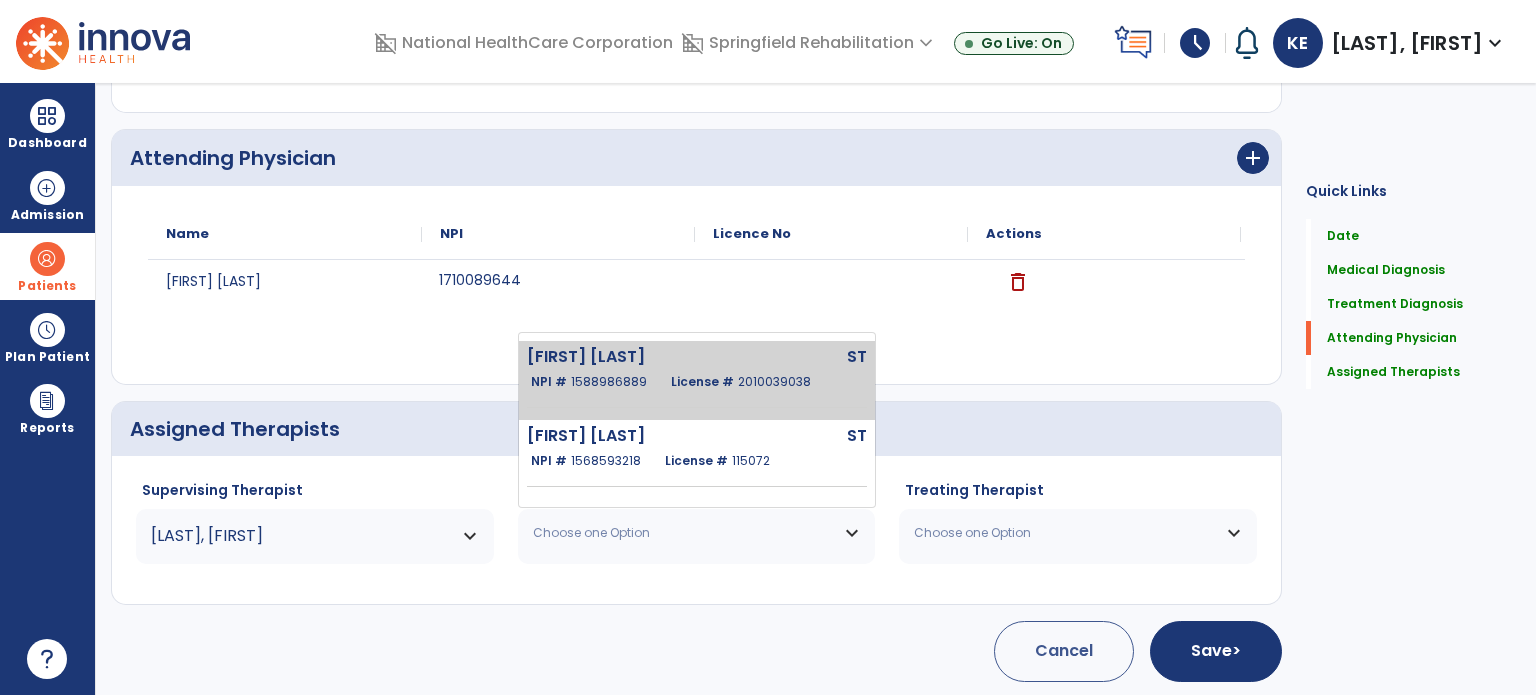 click on "1588986889" 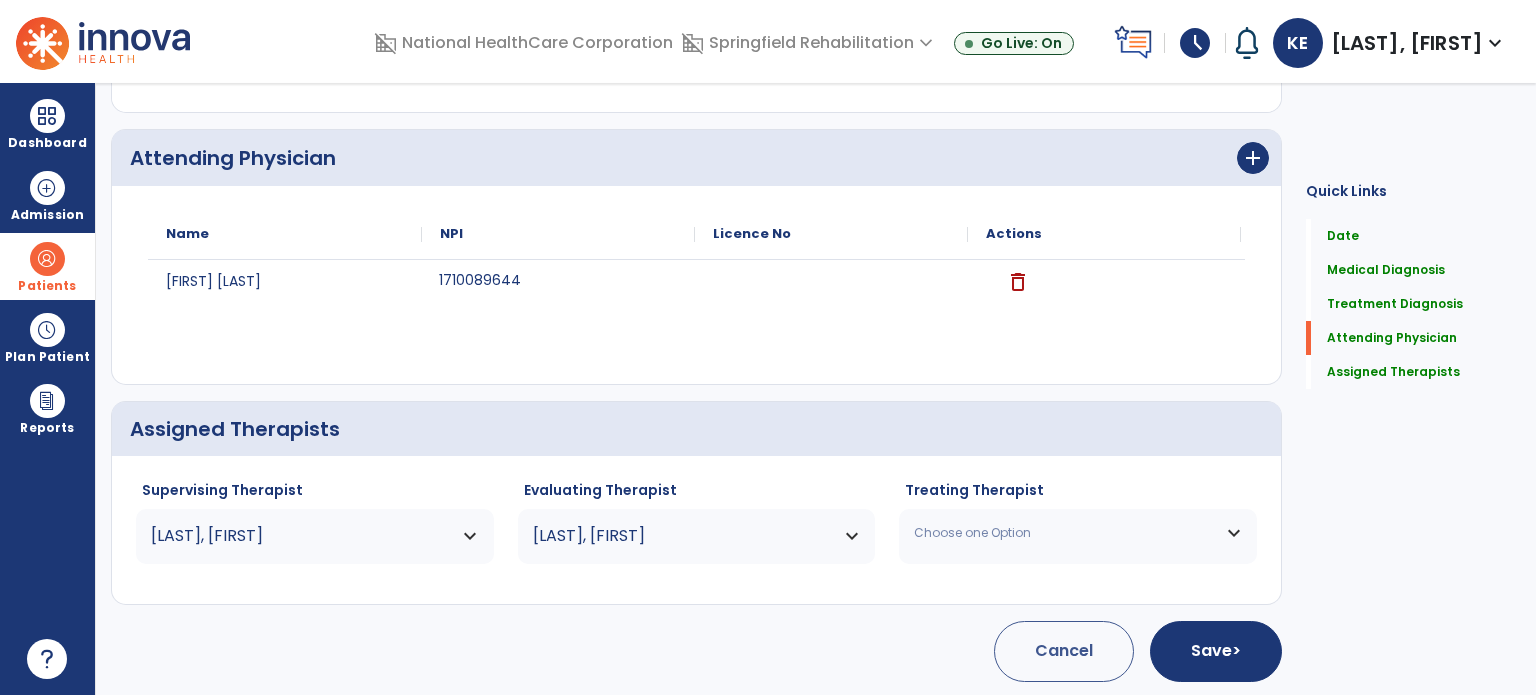 click on "Choose one Option" at bounding box center [1065, 533] 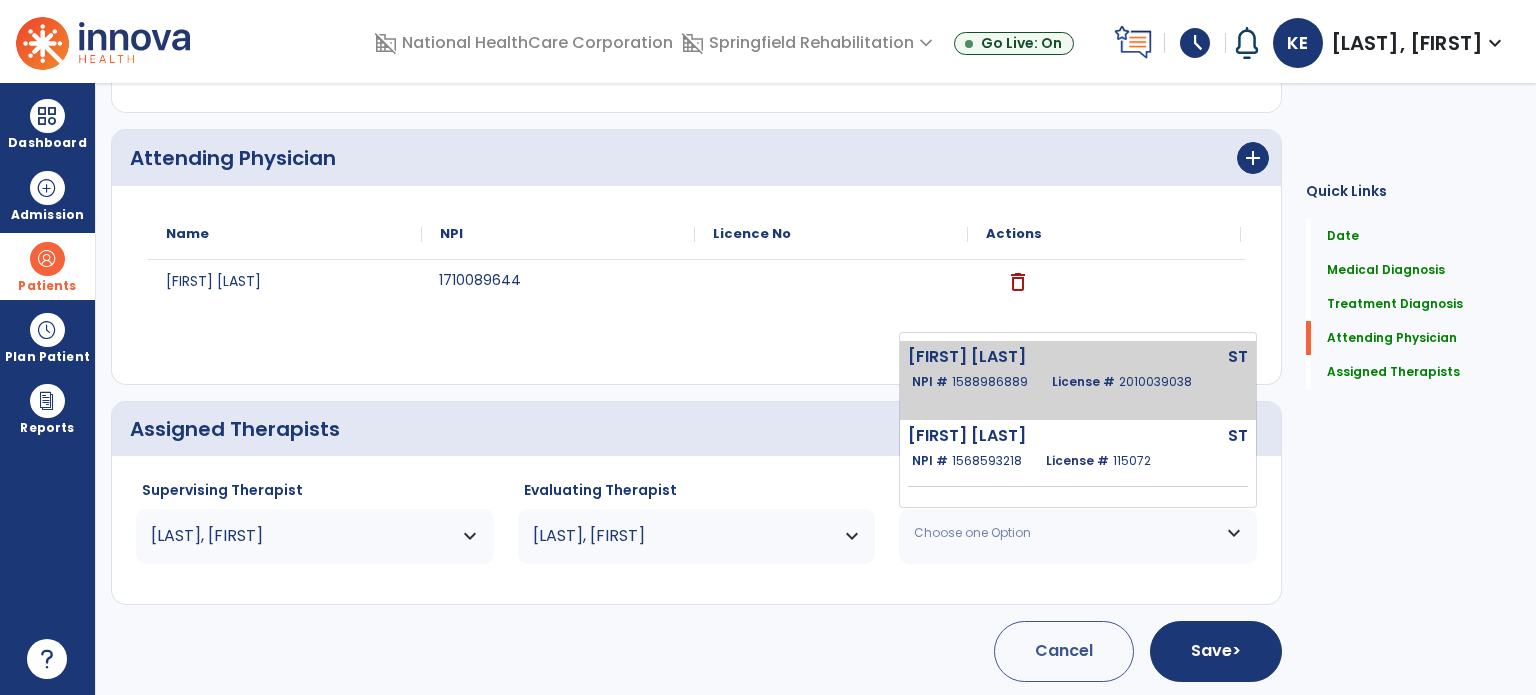 click on "[FIRST], [LAST] ST NPI # 1588986889 License # 2010039038" 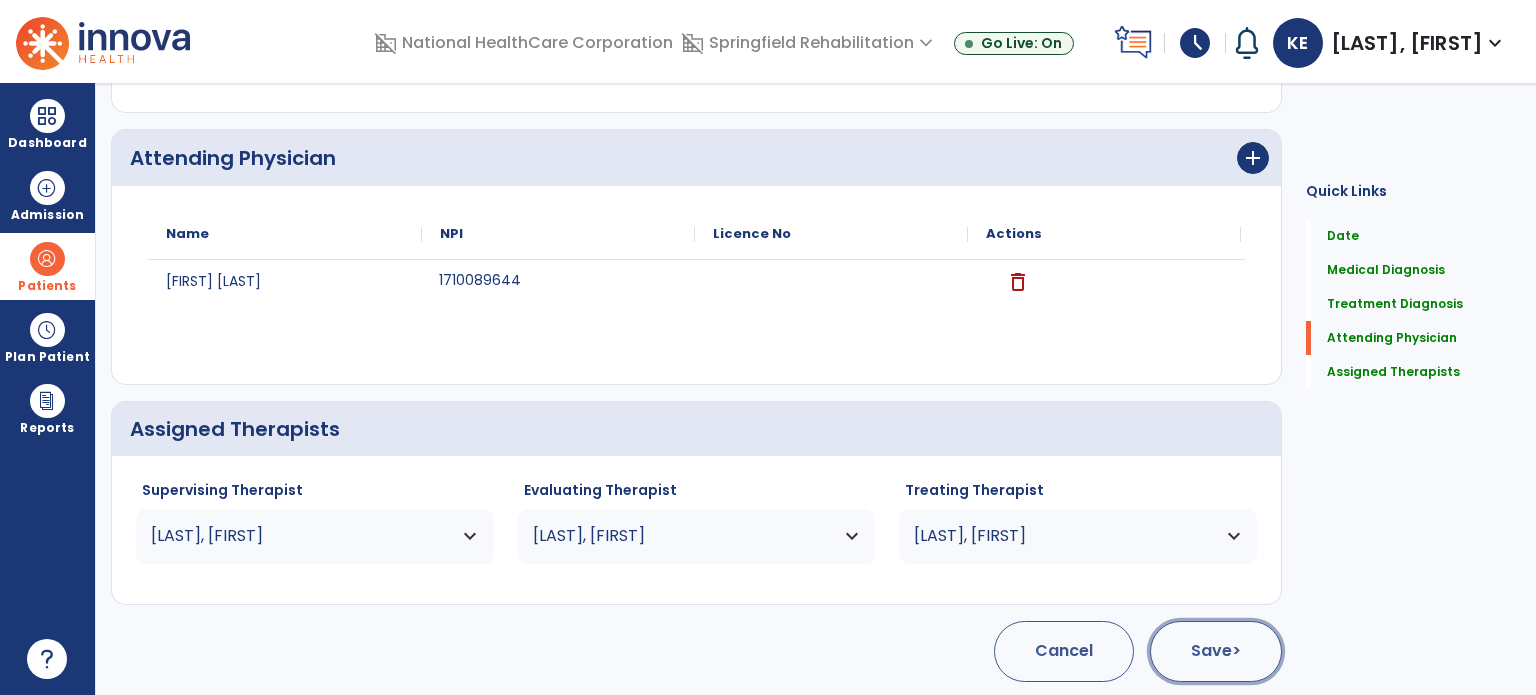 click on "Save  >" 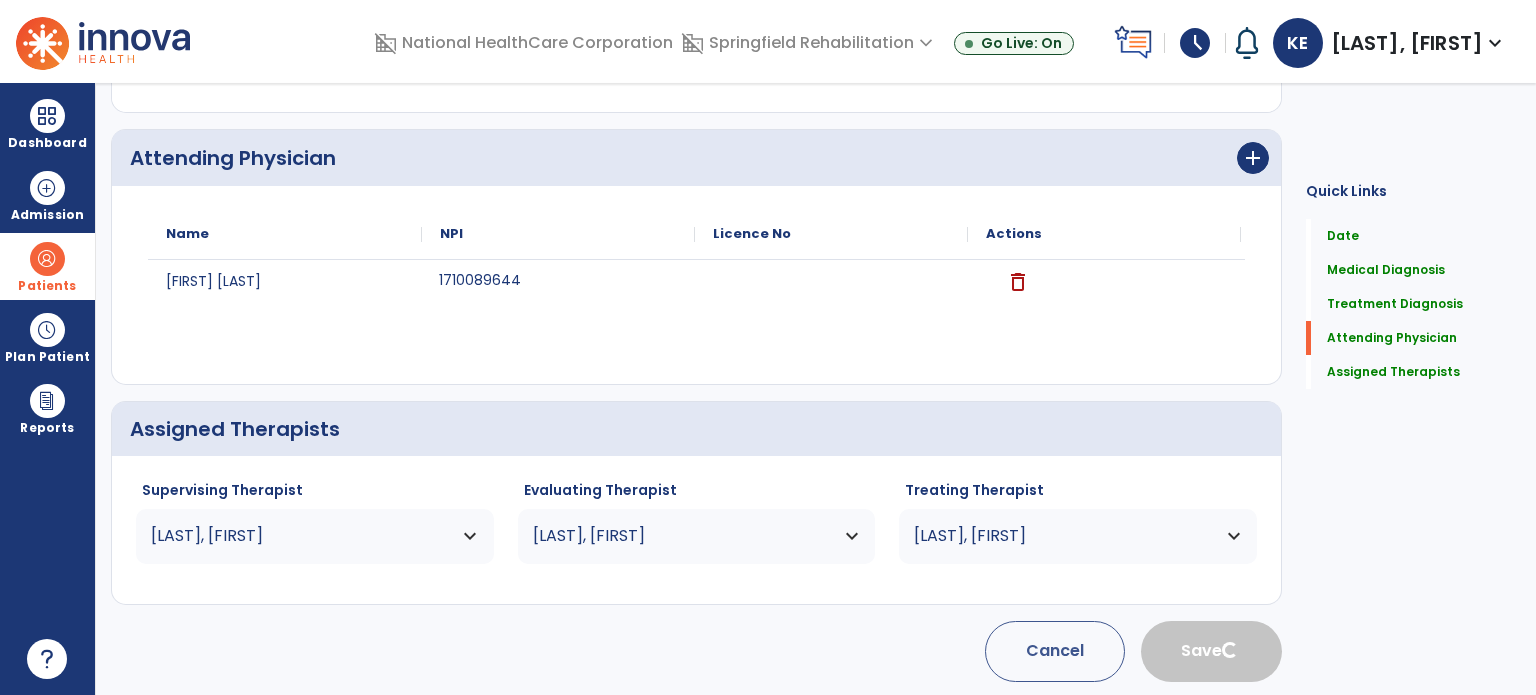 type 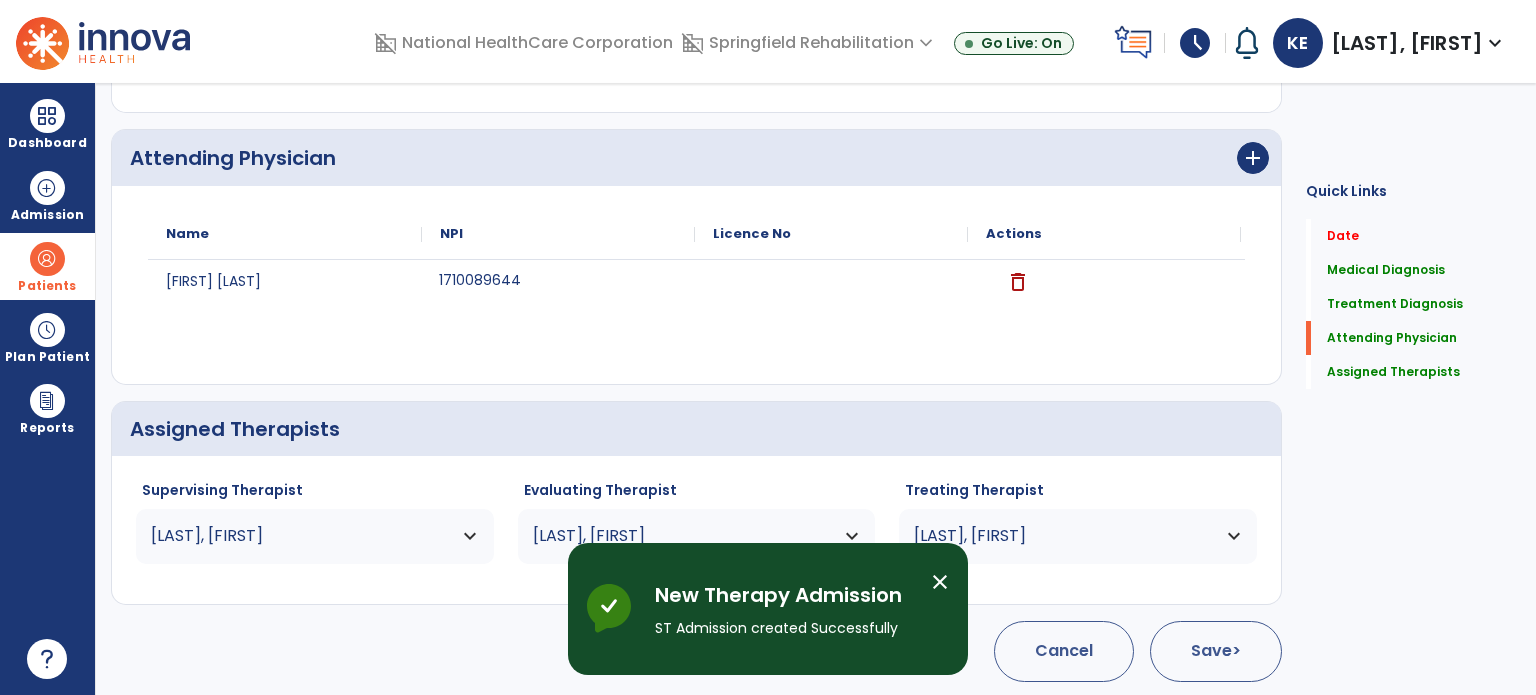 scroll, scrollTop: 62, scrollLeft: 0, axis: vertical 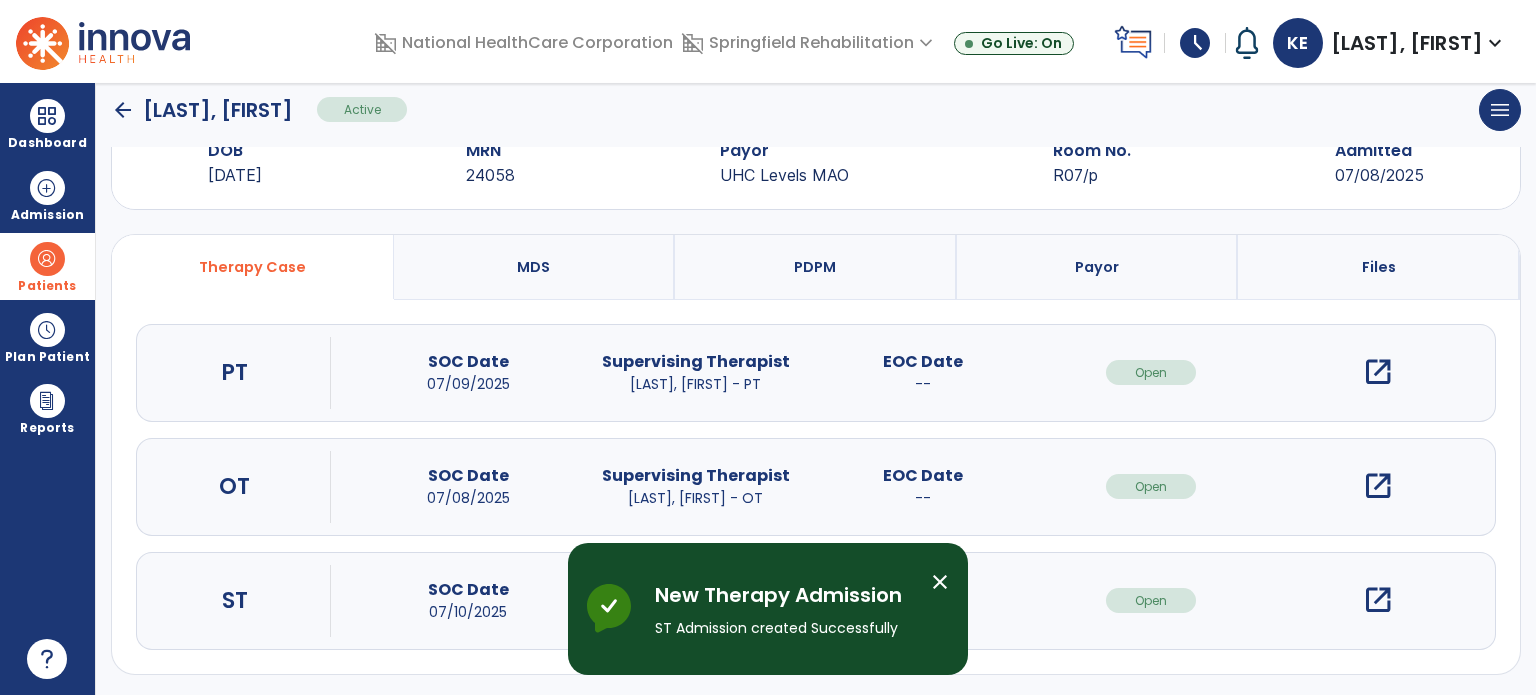 click on "open_in_new" at bounding box center [1378, 600] 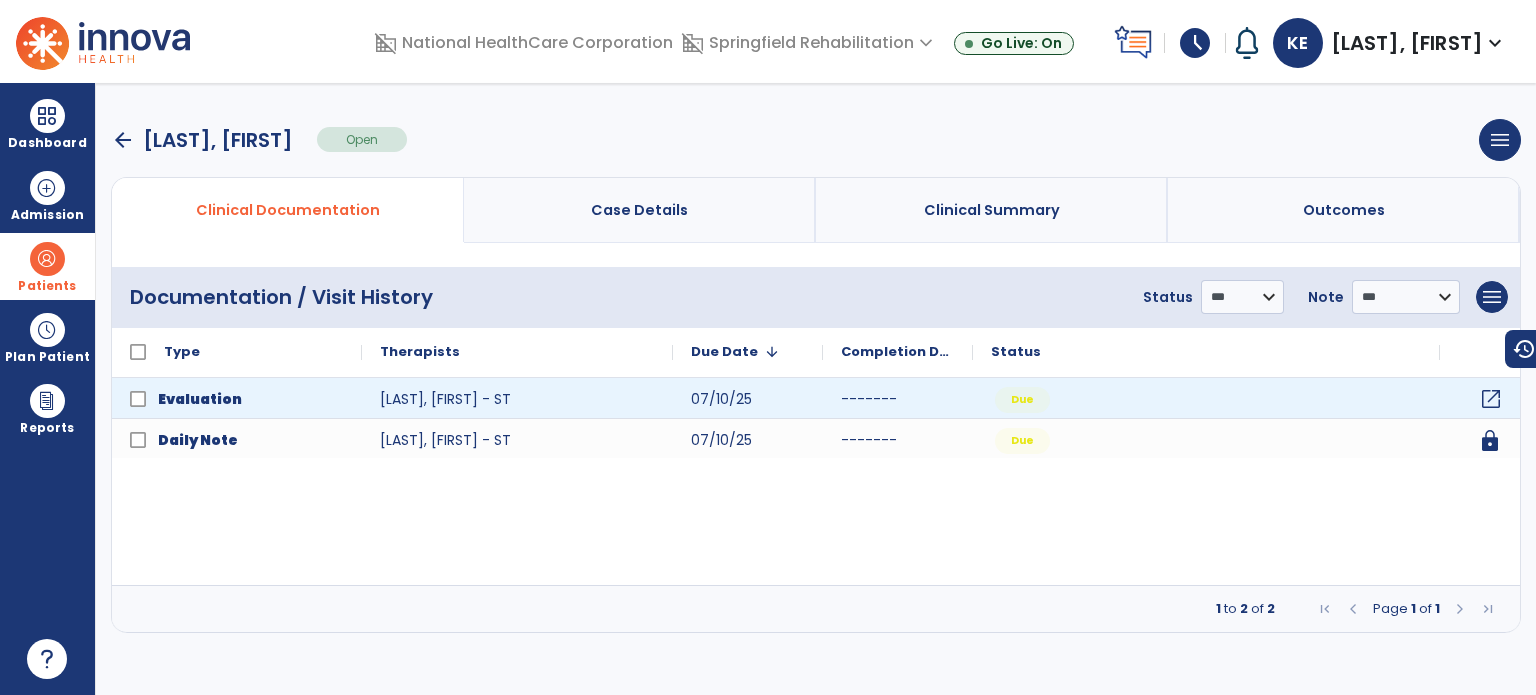 click on "open_in_new" 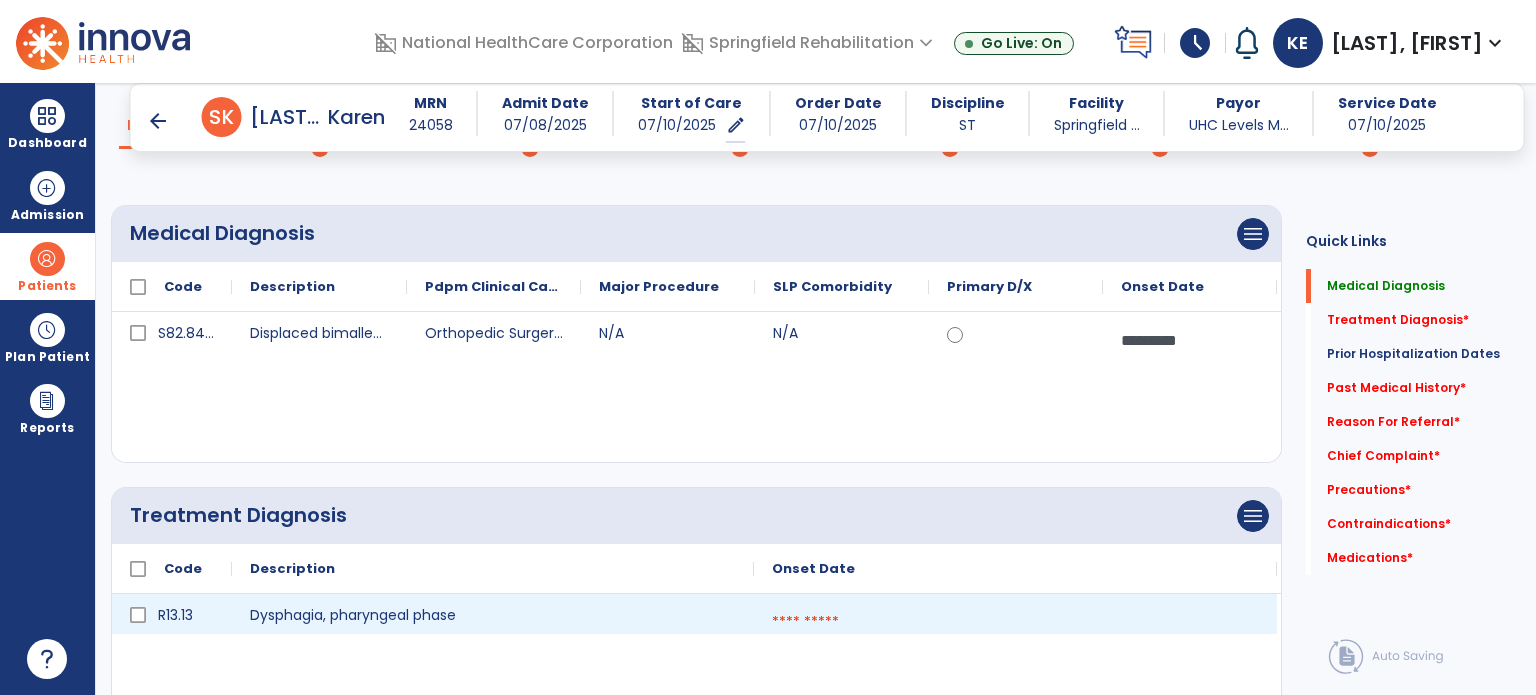 scroll, scrollTop: 200, scrollLeft: 0, axis: vertical 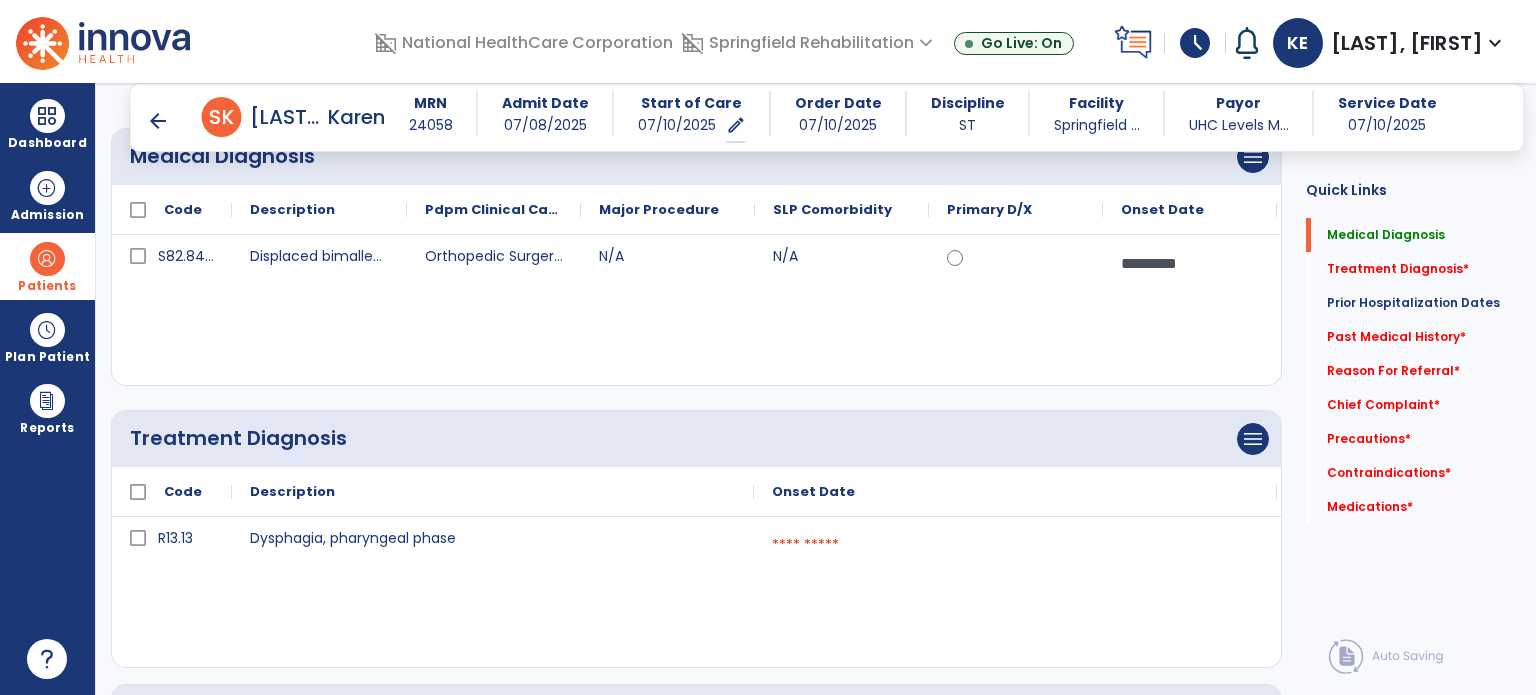 click at bounding box center [1015, 545] 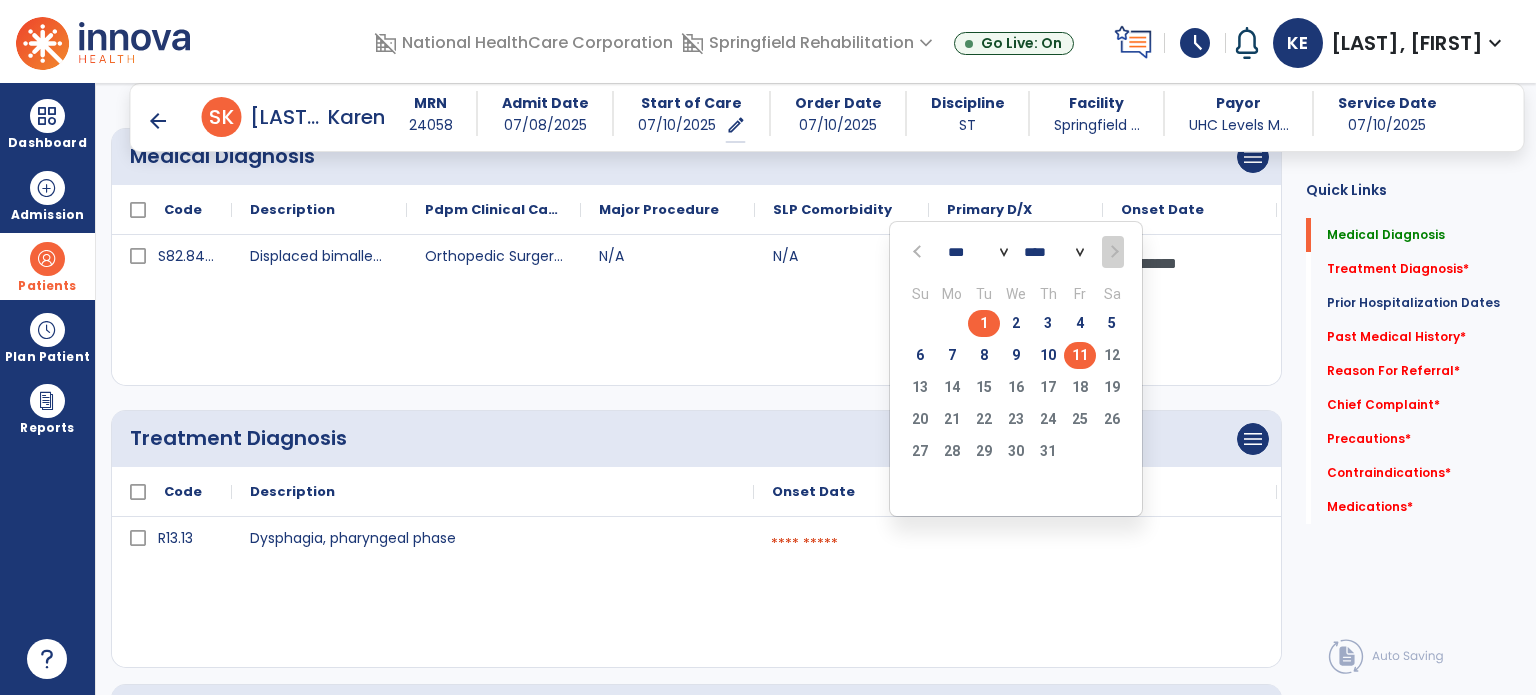 click on "1" 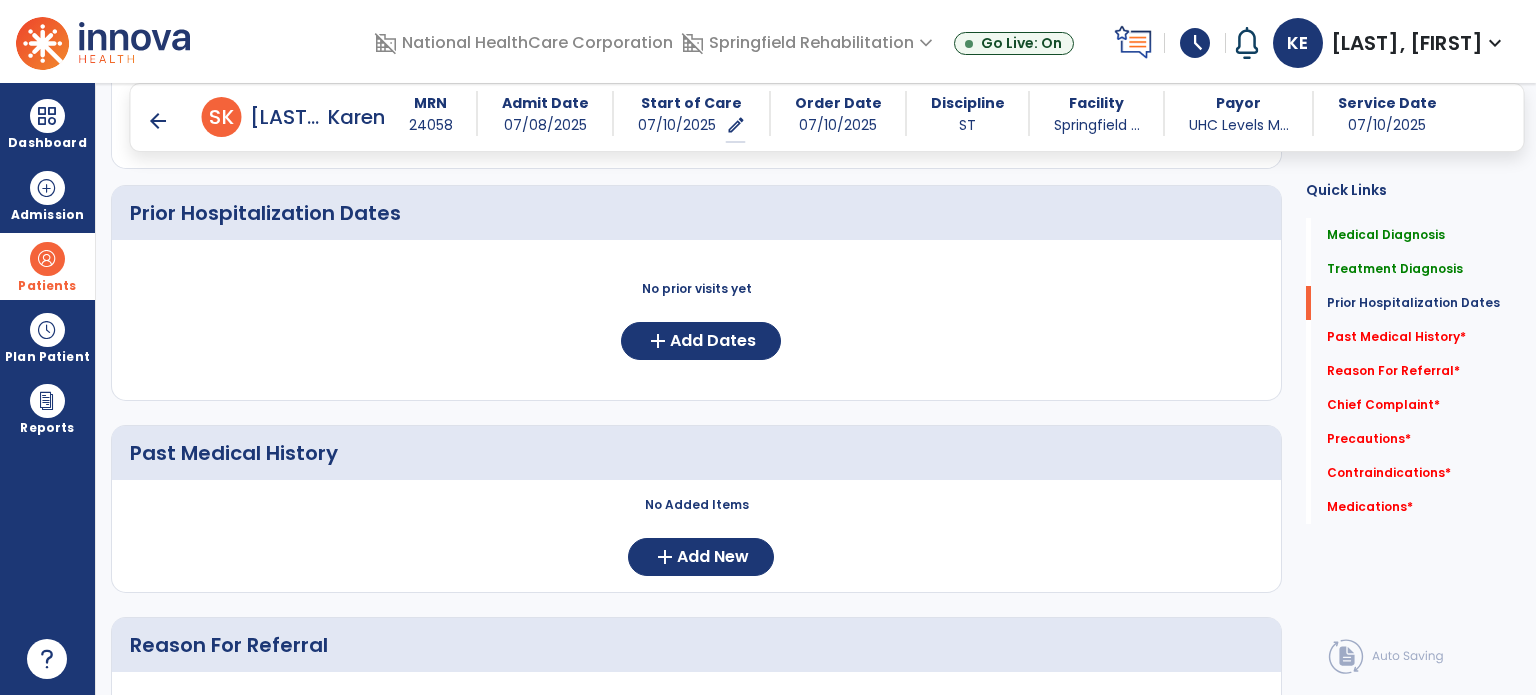 scroll, scrollTop: 700, scrollLeft: 0, axis: vertical 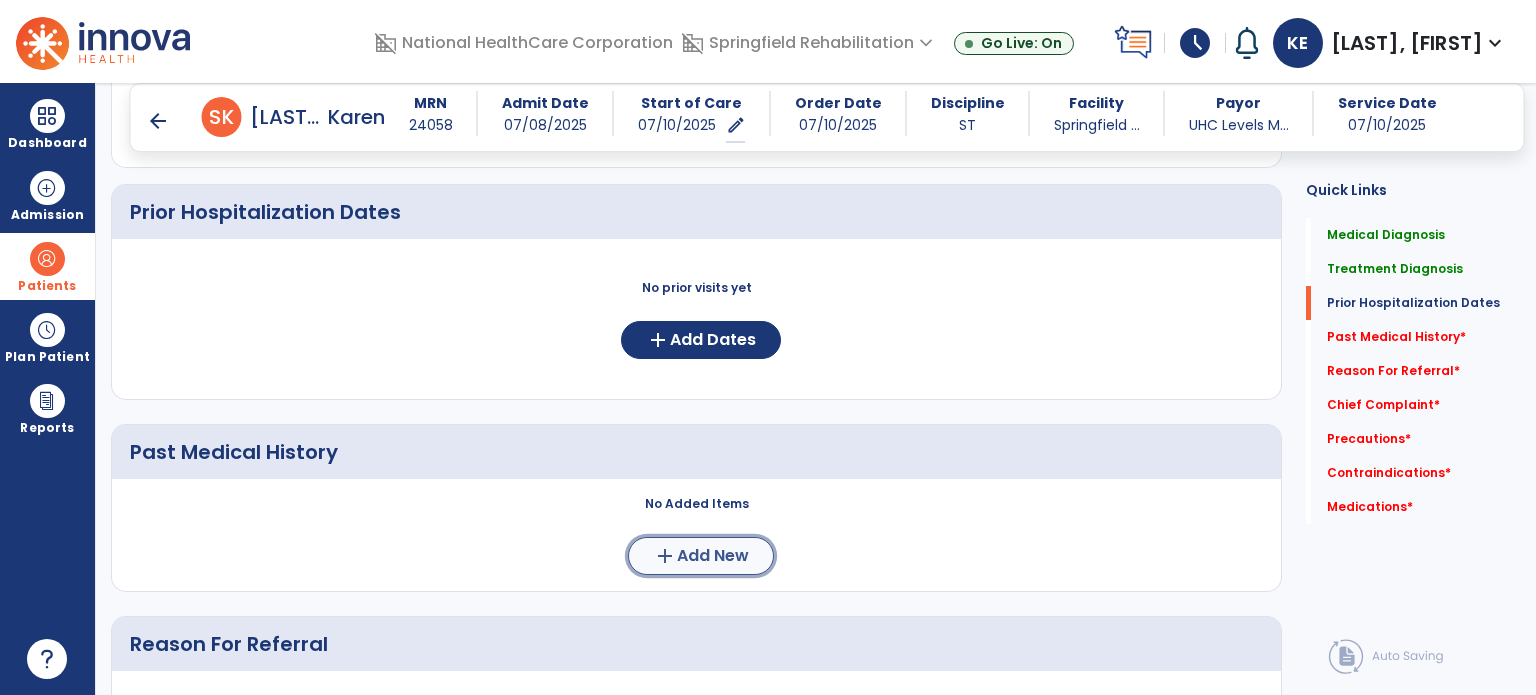 click on "Add New" 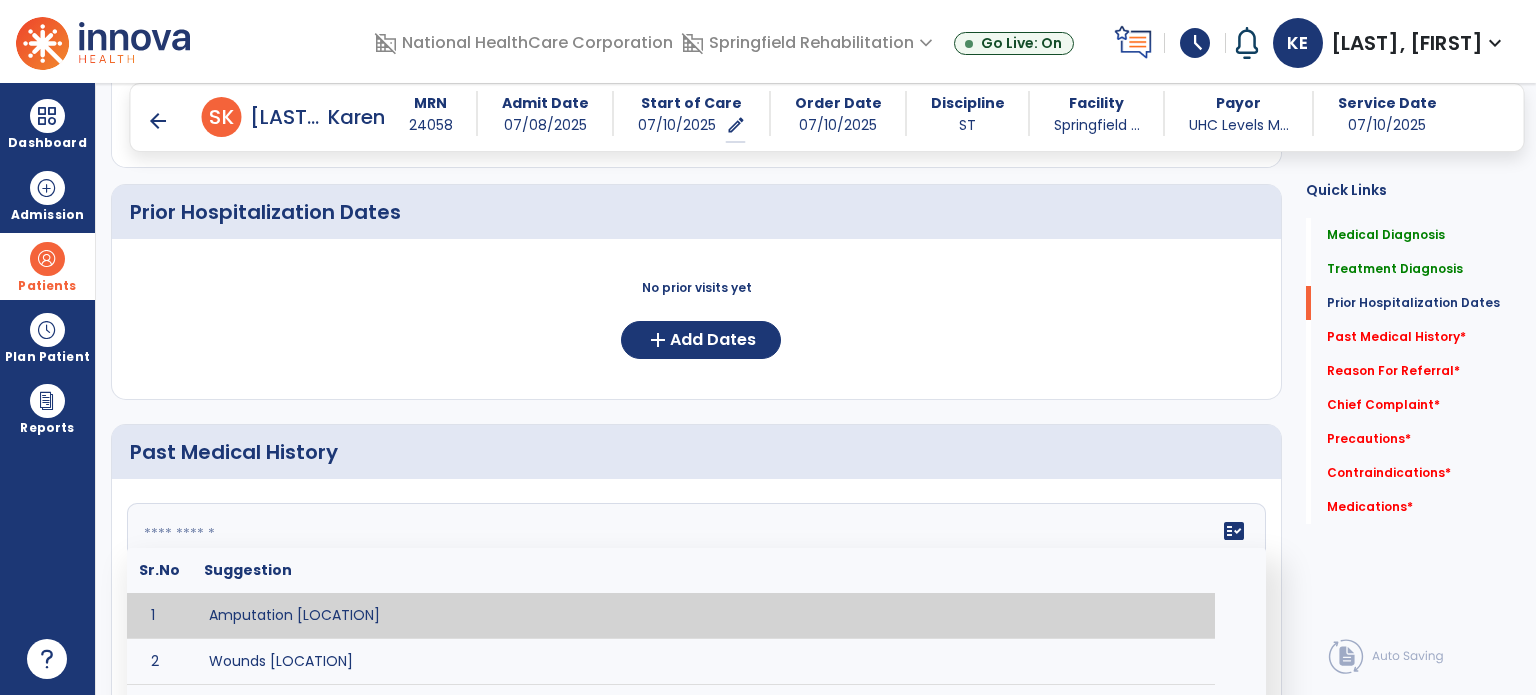 click 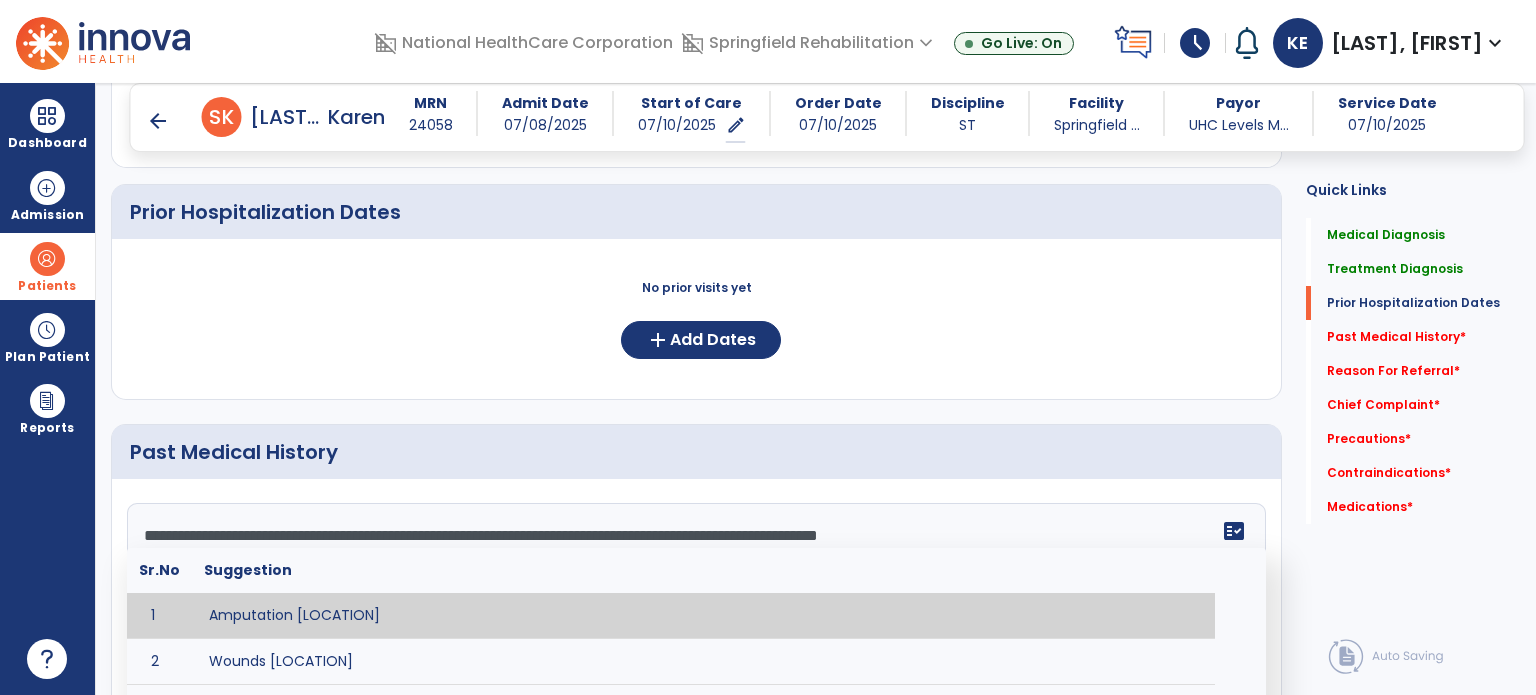 scroll, scrollTop: 159, scrollLeft: 0, axis: vertical 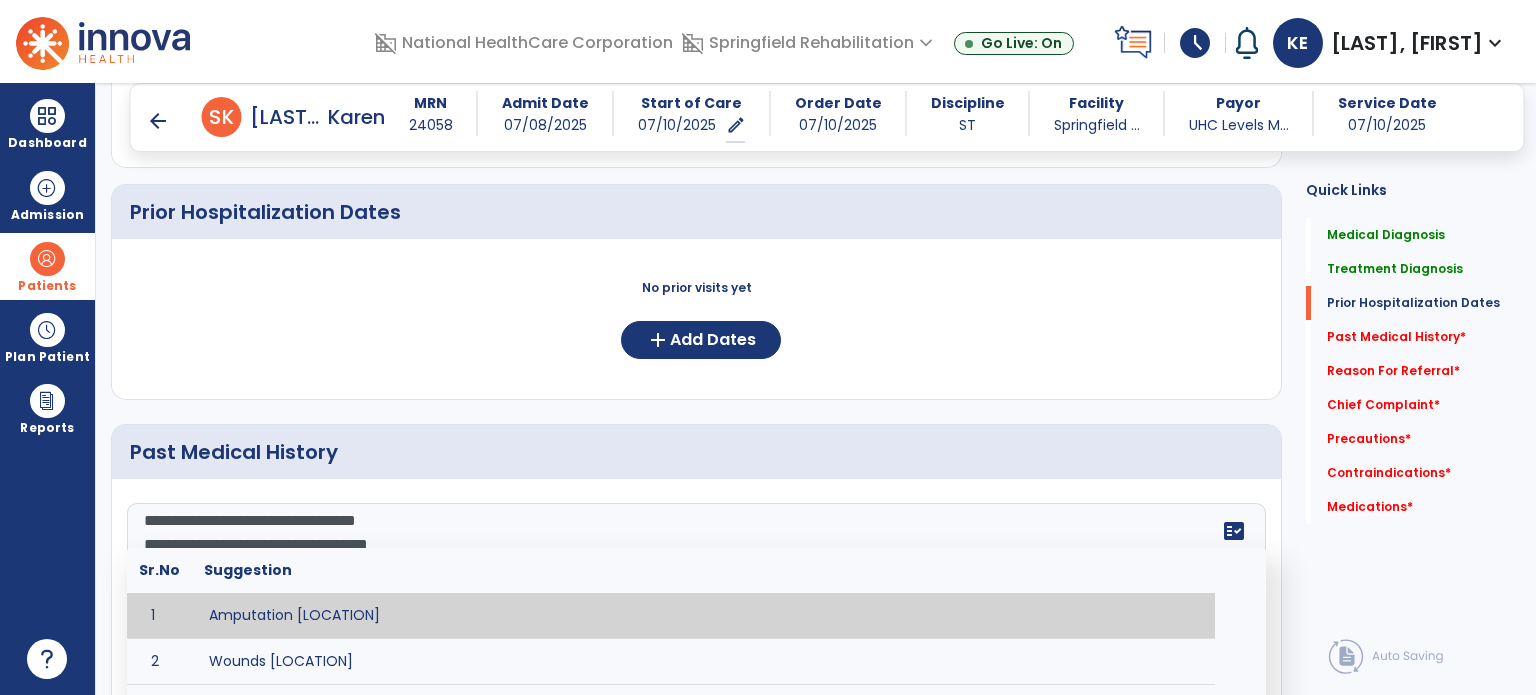 type on "**********" 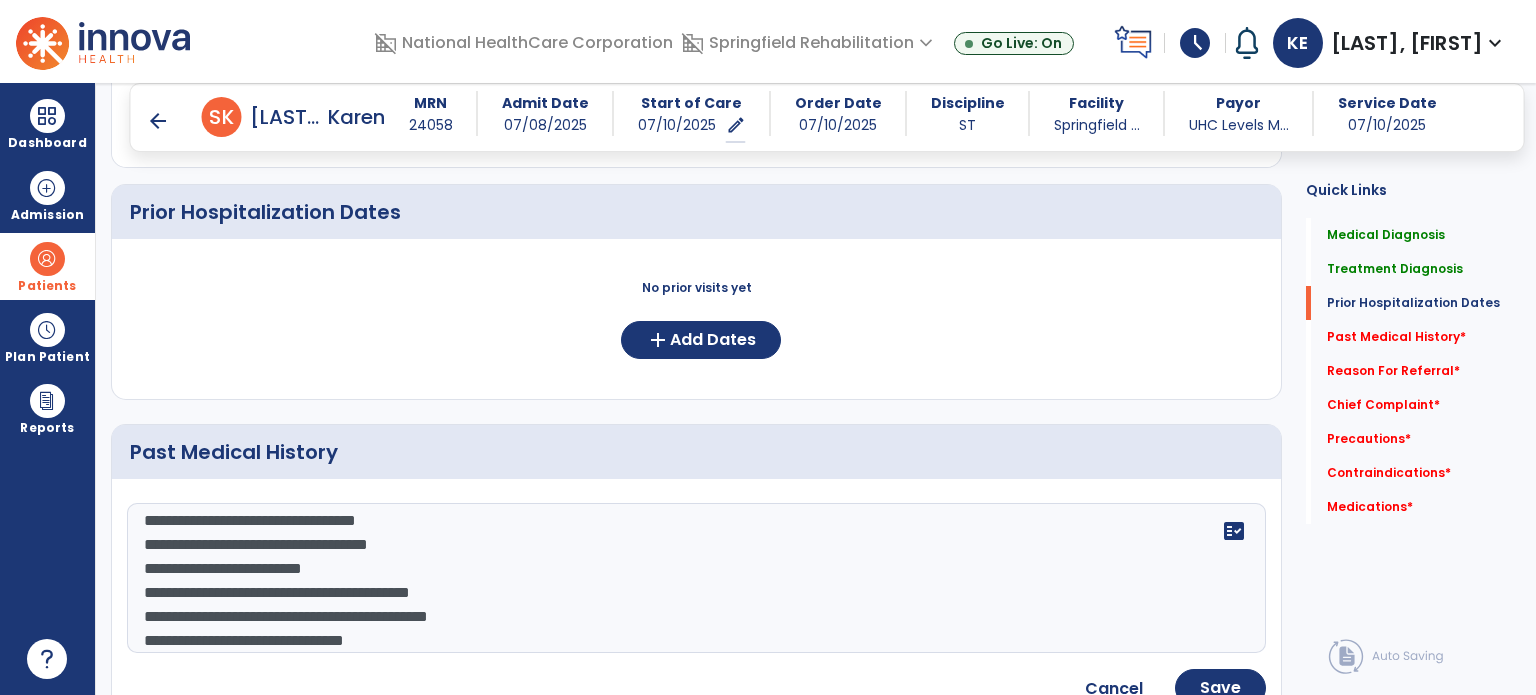 click on "No prior visits yet  add  Add Dates" 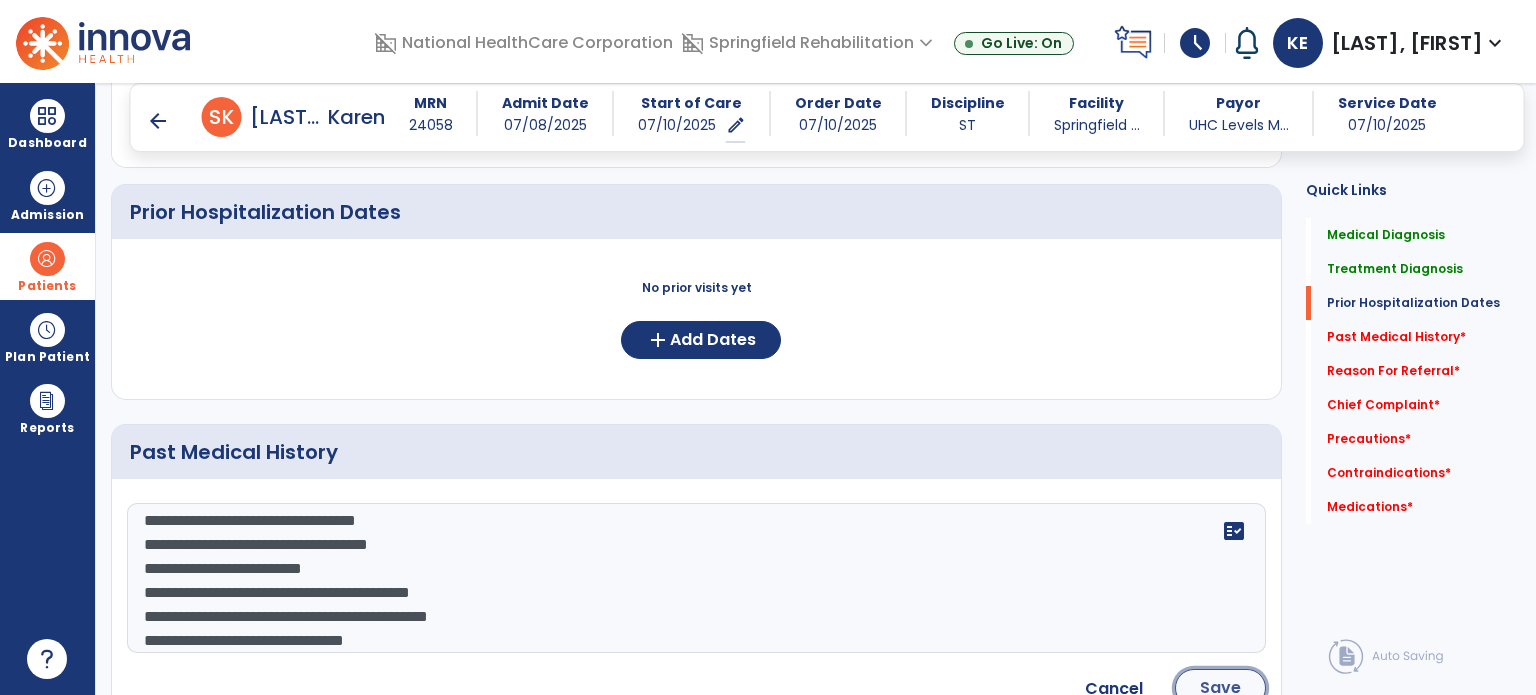 click on "Save" 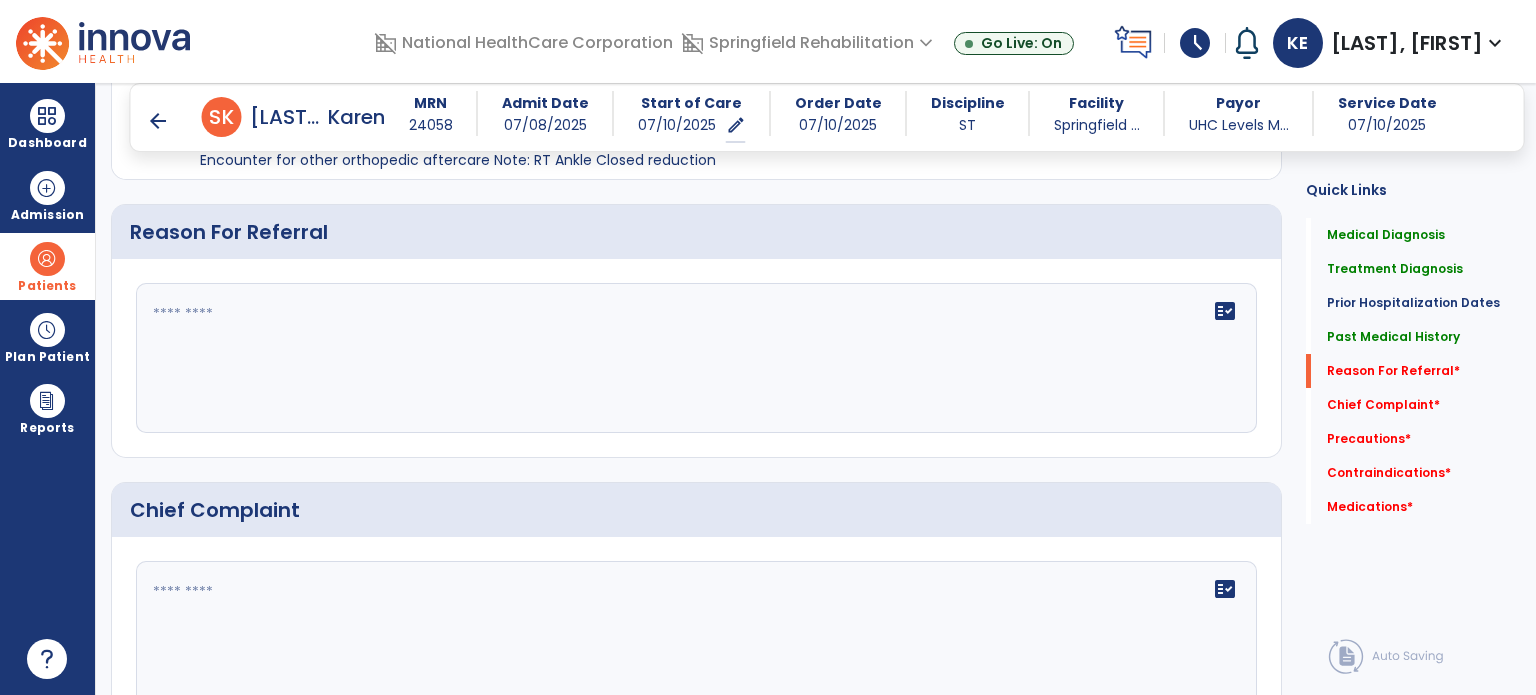 scroll, scrollTop: 1300, scrollLeft: 0, axis: vertical 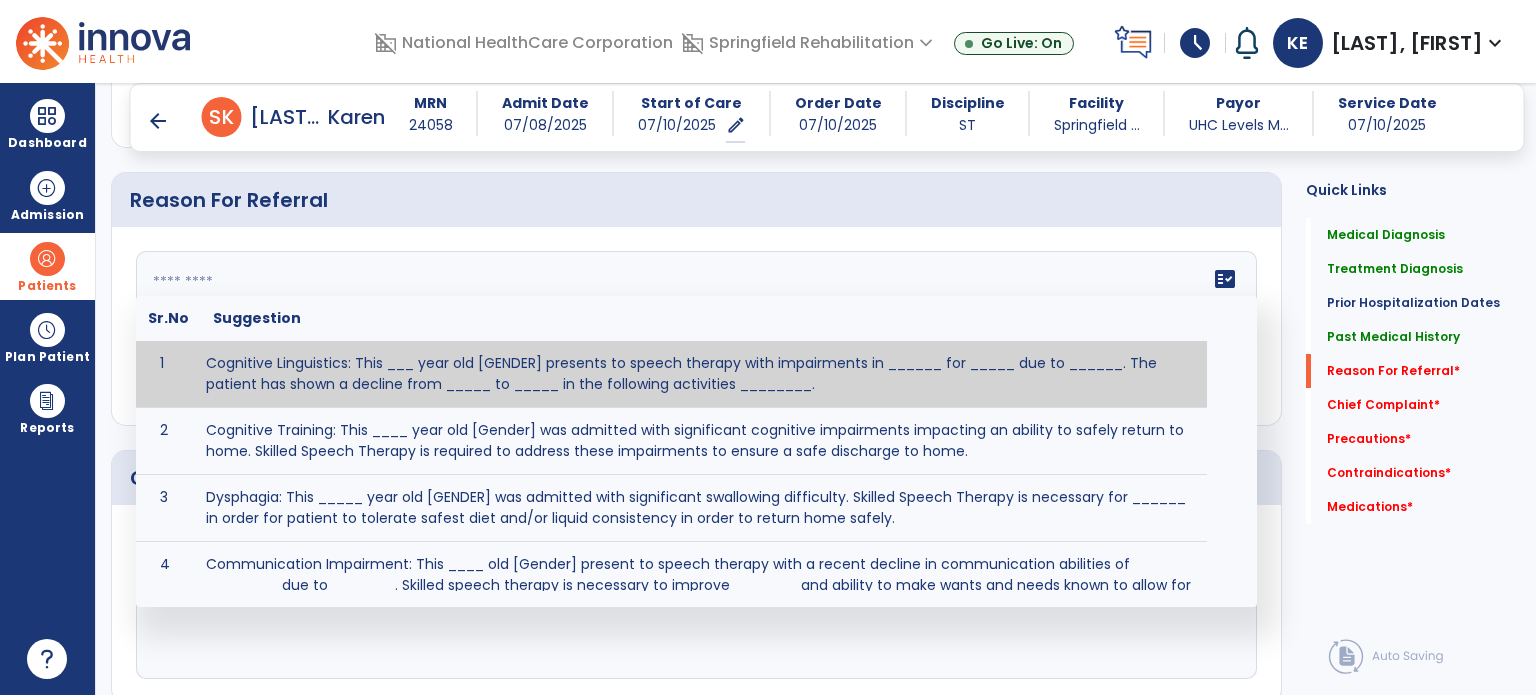 click on "fact_check  Sr.No Suggestion 1 Cognitive Linguistics: This ___ year old [GENDER] presents to speech therapy with impairments in ______ for _____ due to ______.  The patient has shown a decline from _____ to _____ in the following activities ________. 2 Cognitive Training: This ____ year old [Gender] was admitted with significant cognitive impairments impacting an ability to safely return to home.  Skilled Speech Therapy is required to address these impairments to ensure a safe discharge to home. 3 Dysphagia: This _____ year old [GENDER] was admitted with significant swallowing difficulty. Skilled Speech Therapy is necessary for ______ in order for patient to tolerate safest diet and/or liquid consistency in order to return home safely. 4 5 6 Post Surgical: This ____ year old ____ [GENDER] underwent [SURGERY] on [DATE].The patient reports complaints of ________ and impaired ability to perform ___________." 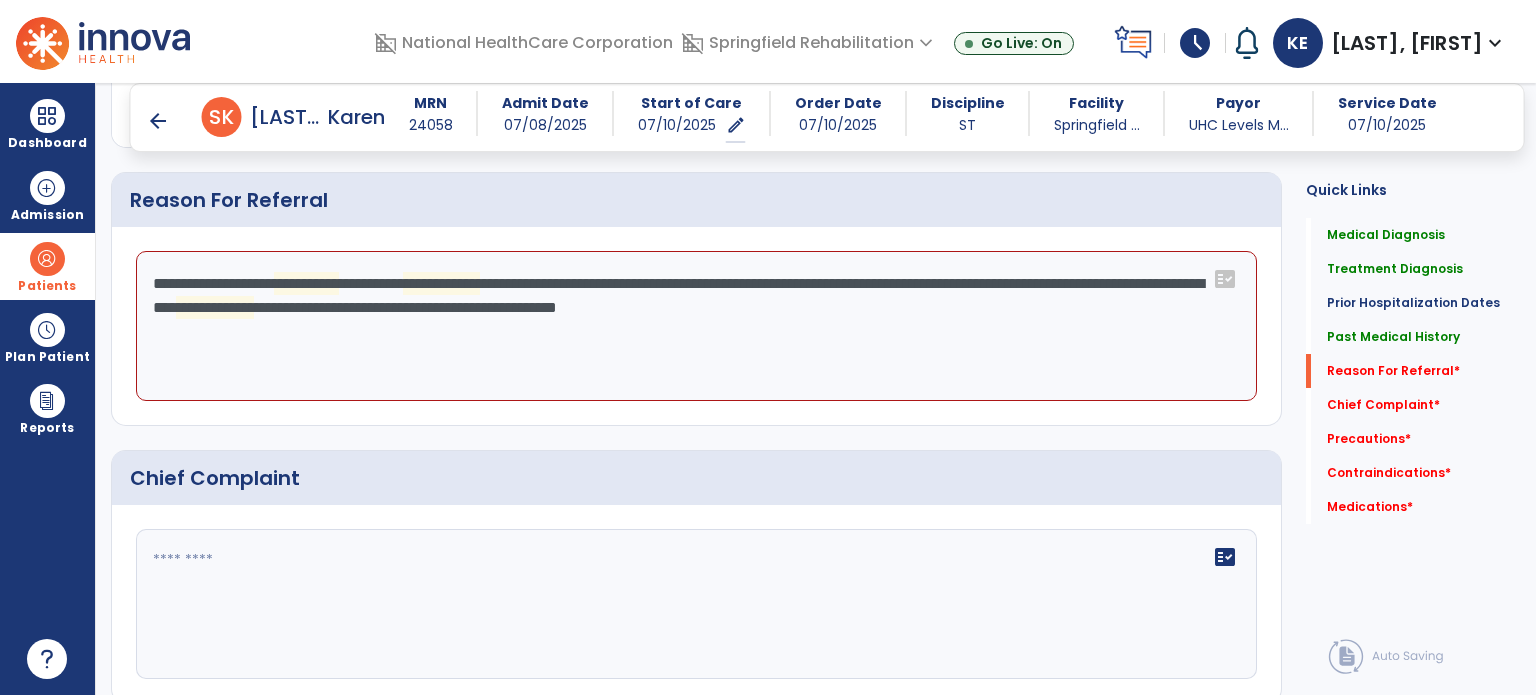 click on "**********" 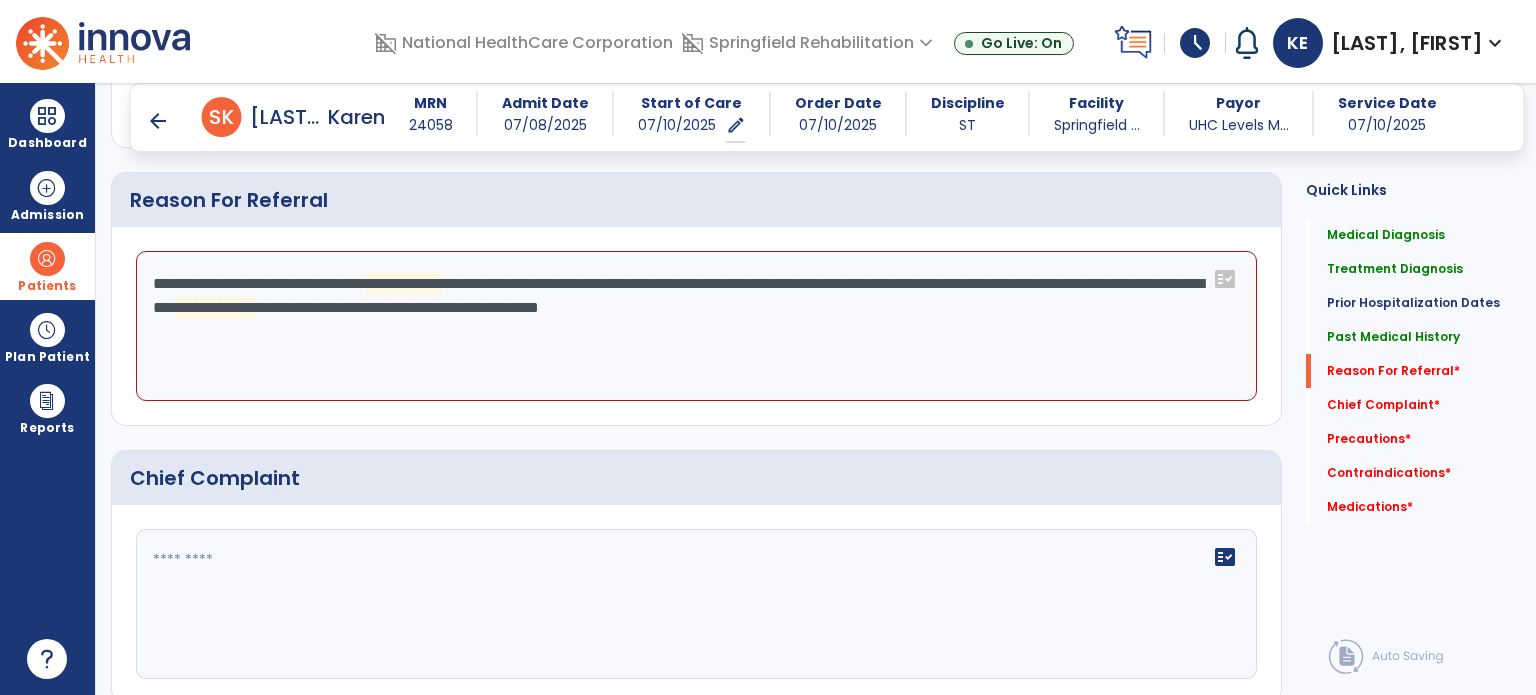 click on "**********" 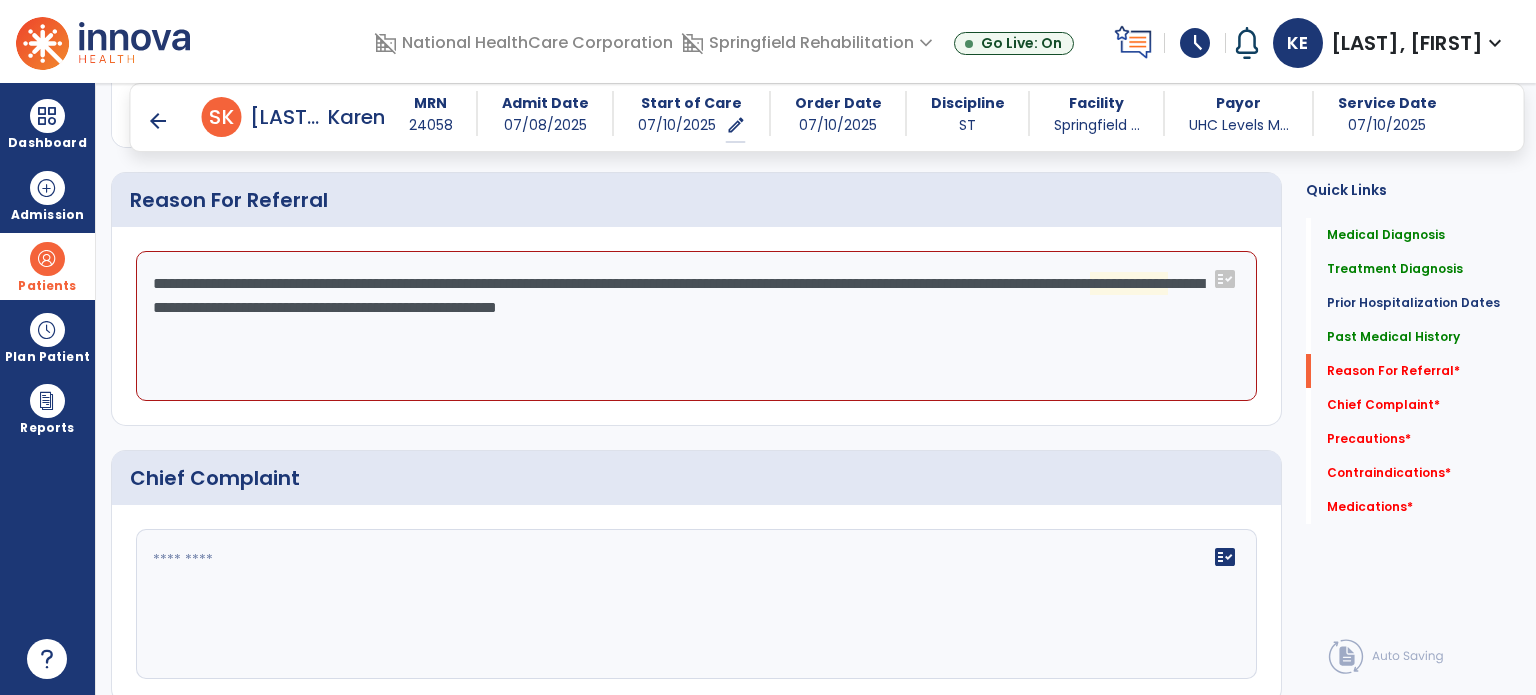 click on "**********" 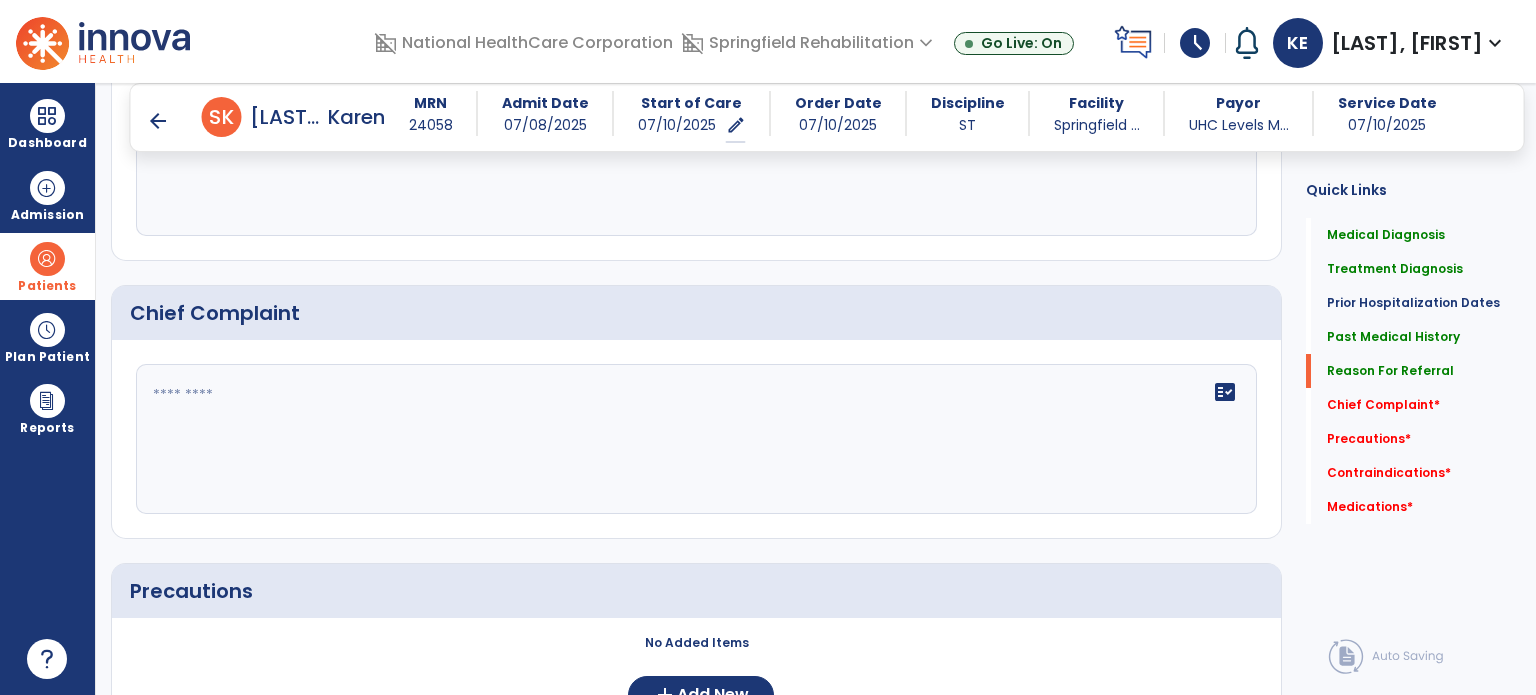 scroll, scrollTop: 1500, scrollLeft: 0, axis: vertical 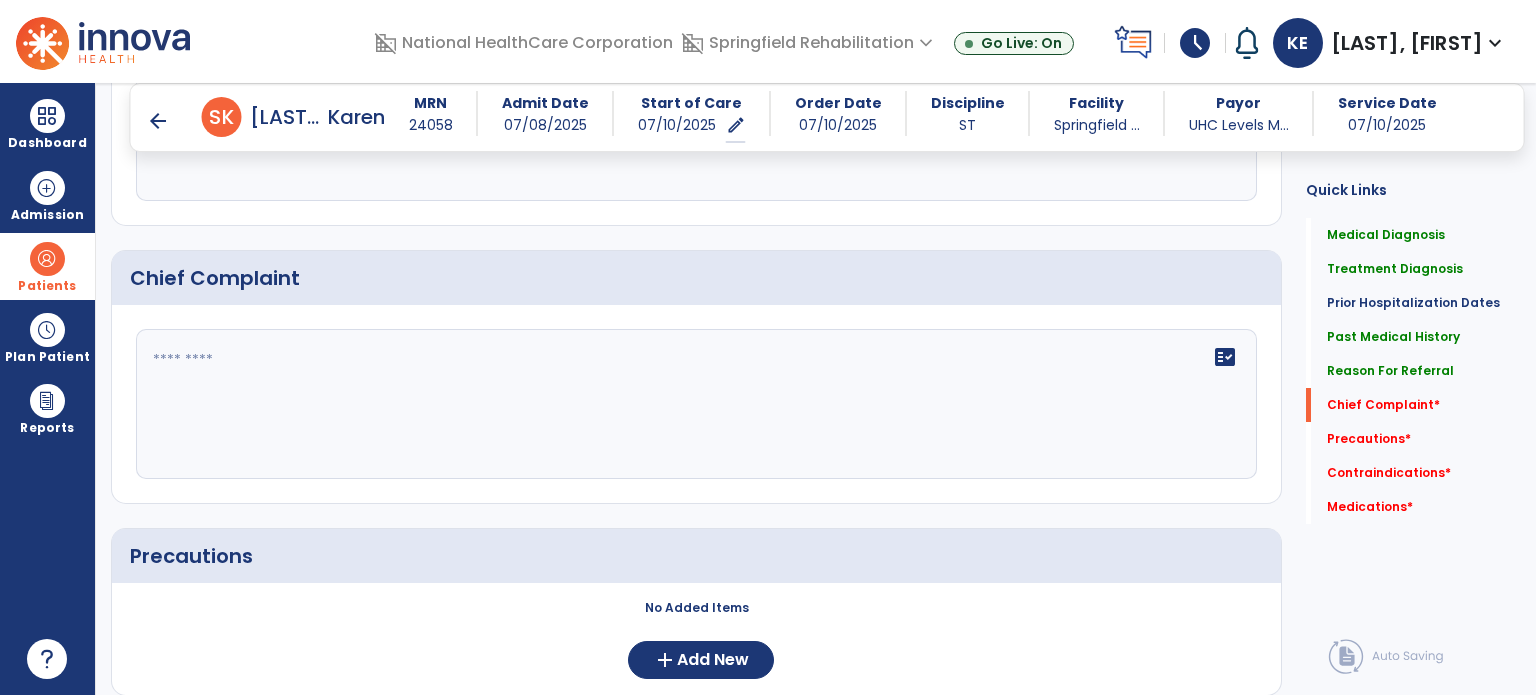 type on "**********" 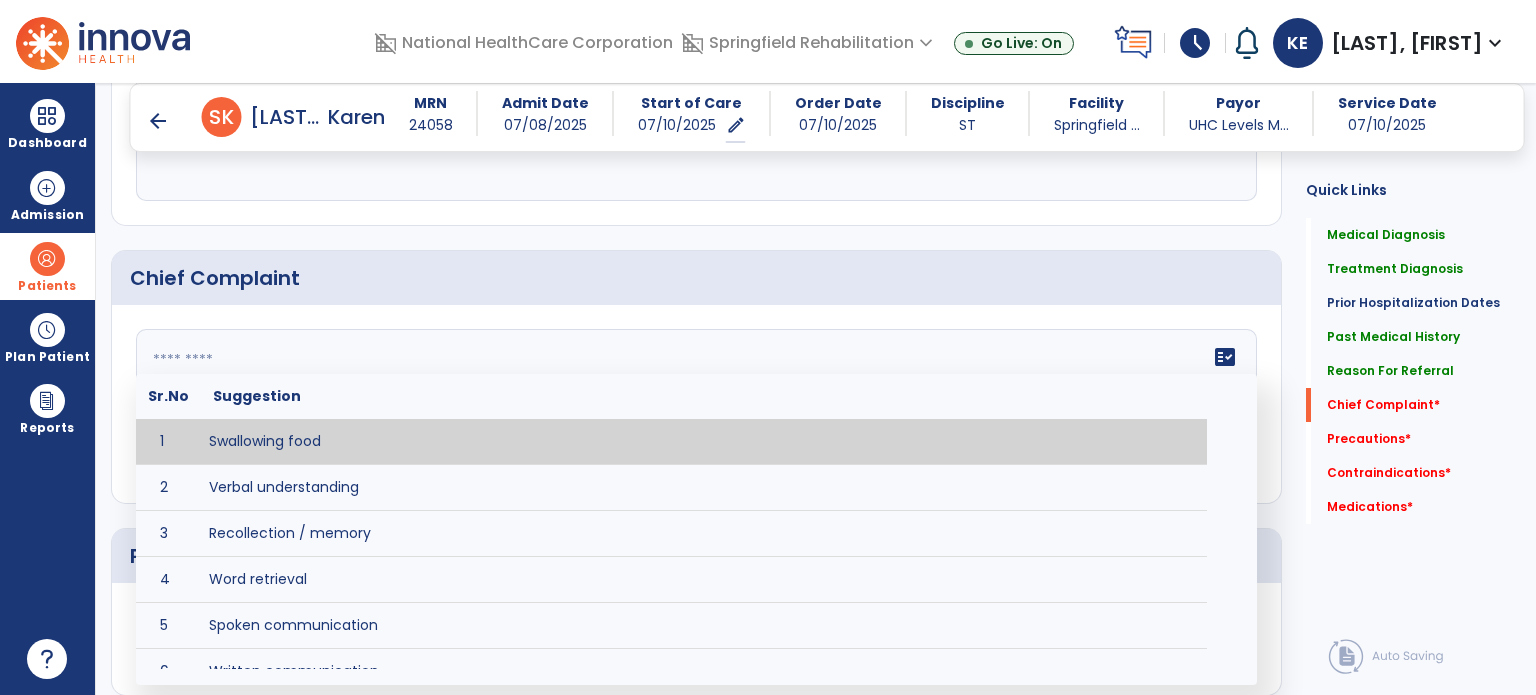 click on "fact_check  Sr.No Suggestion 1 Swallowing food 2 Verbal understanding 3 Recollection / memory 4 Word retrieval 5 Spoken communication 6 Written communication 7 Understanding 8 Pocketing food 9 Holding food in mouth 10 Coughing at meals 11 Expectorating food or medications 12 Weight loss related to dysphagia 13 Recurrent aspiration PNA" 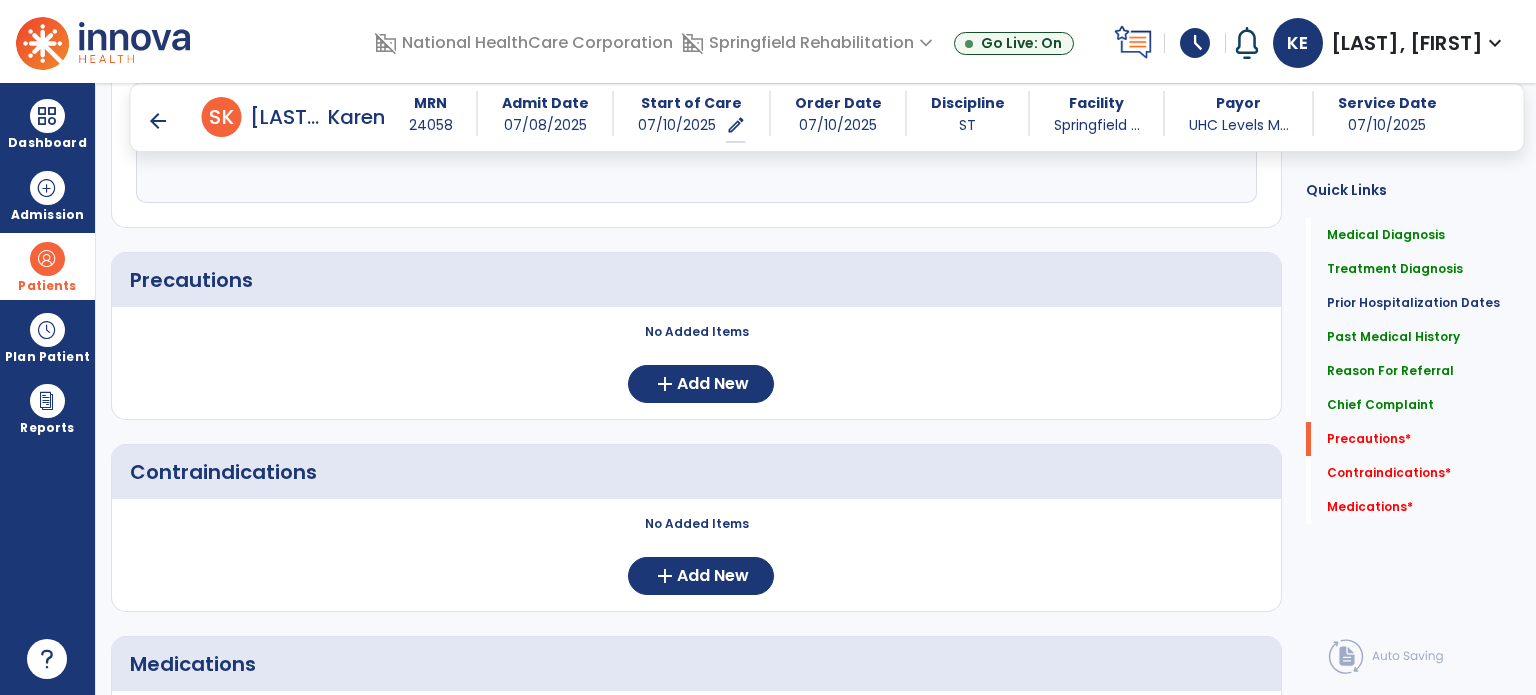 scroll, scrollTop: 1800, scrollLeft: 0, axis: vertical 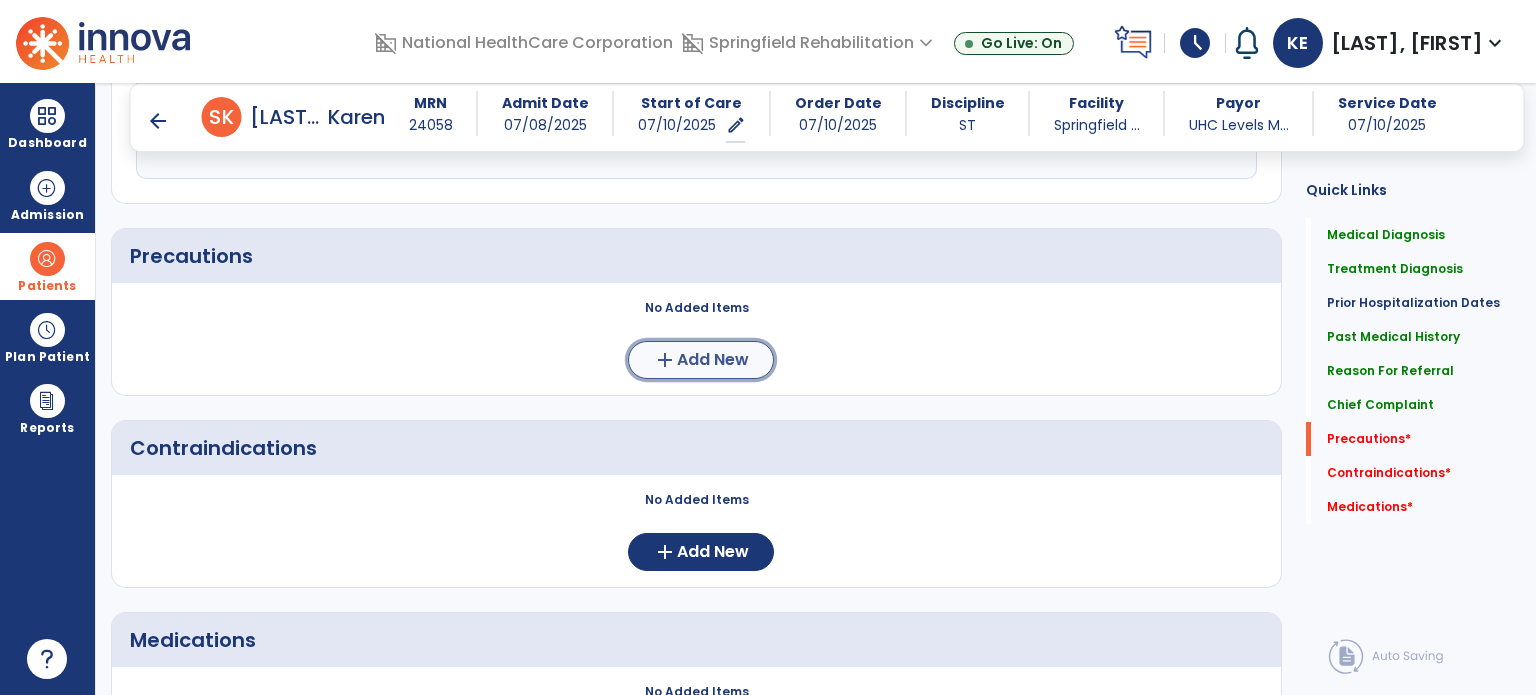 click on "Add New" 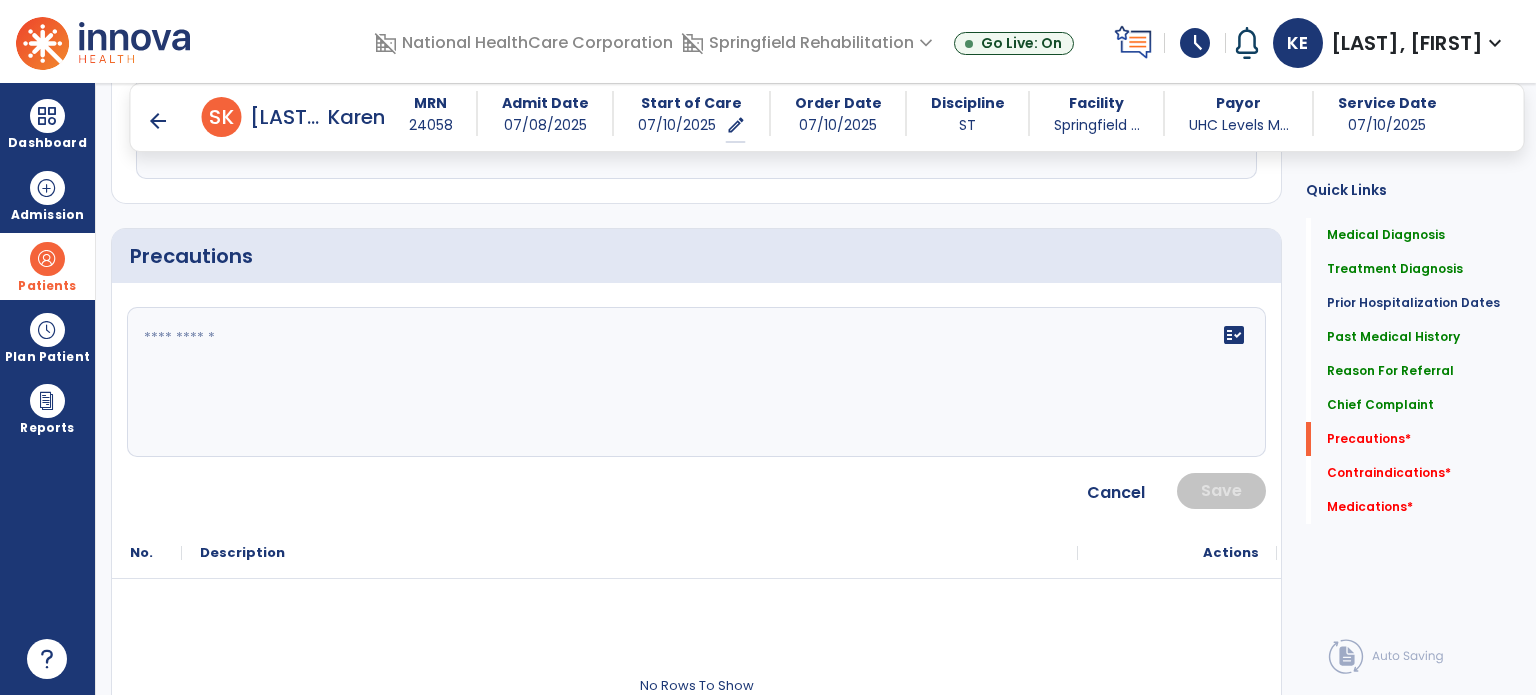 click on "fact_check" 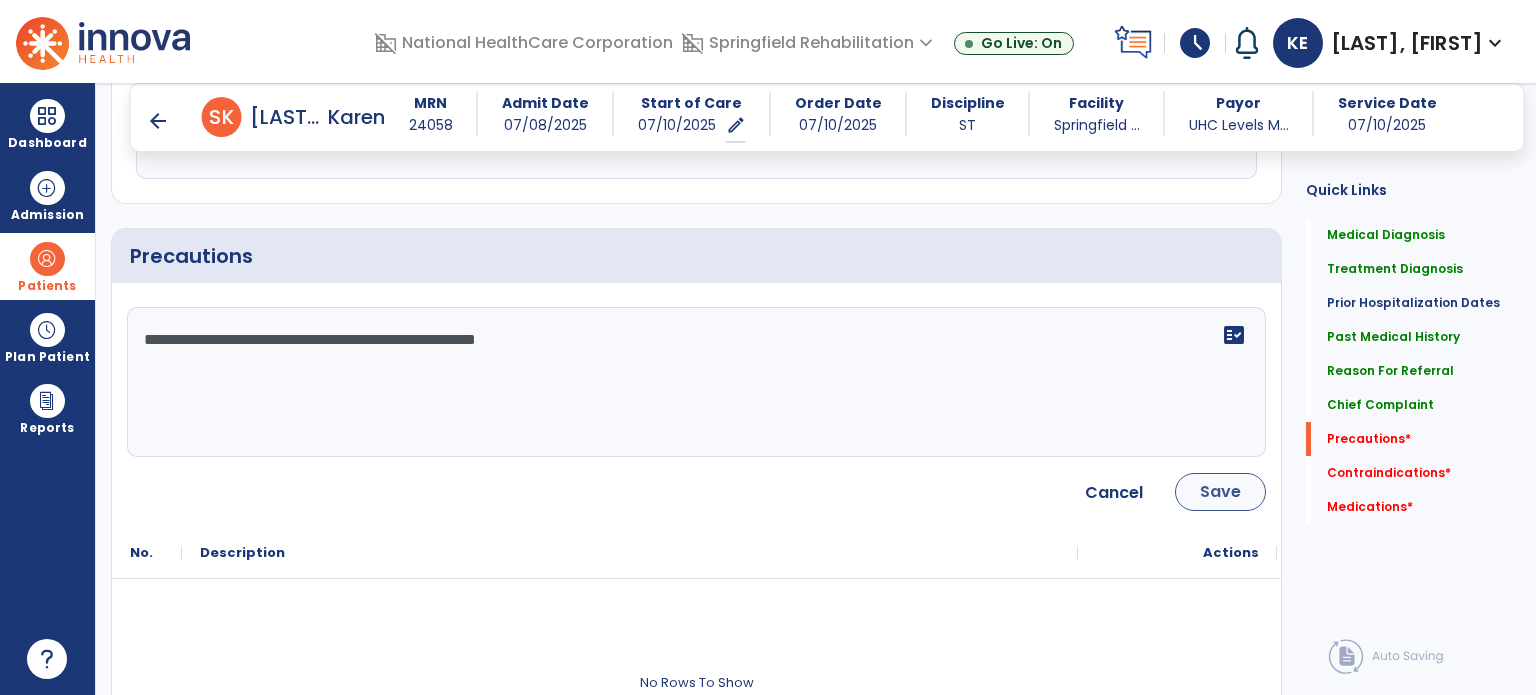type on "**********" 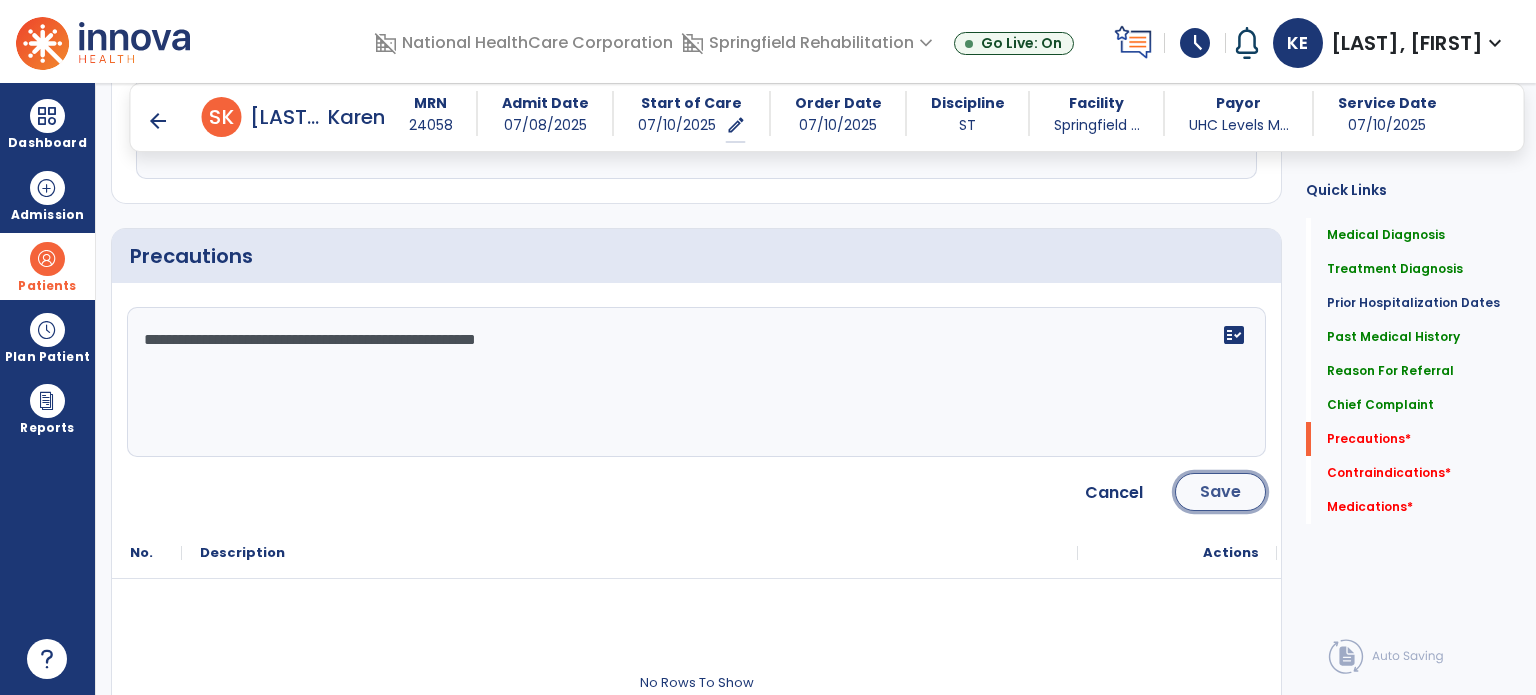 click on "Save" 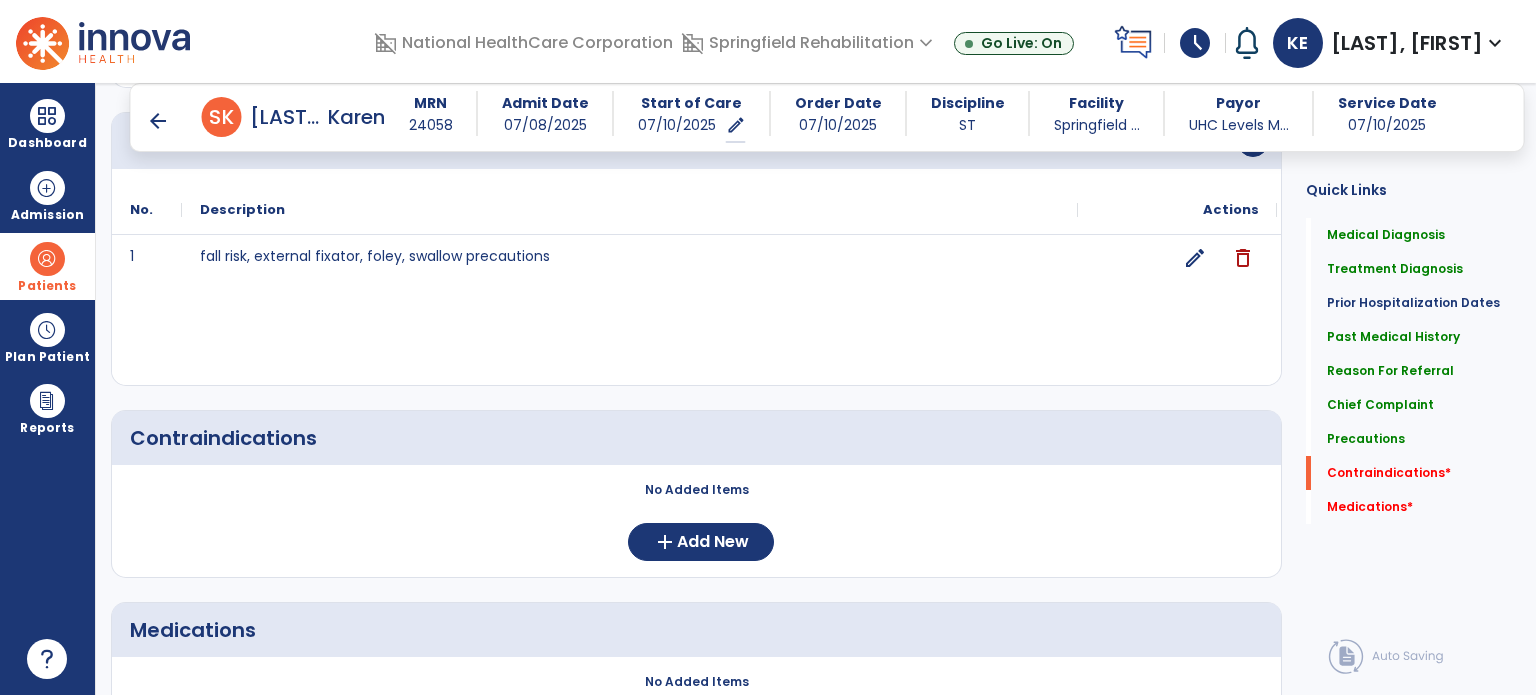 scroll, scrollTop: 2000, scrollLeft: 0, axis: vertical 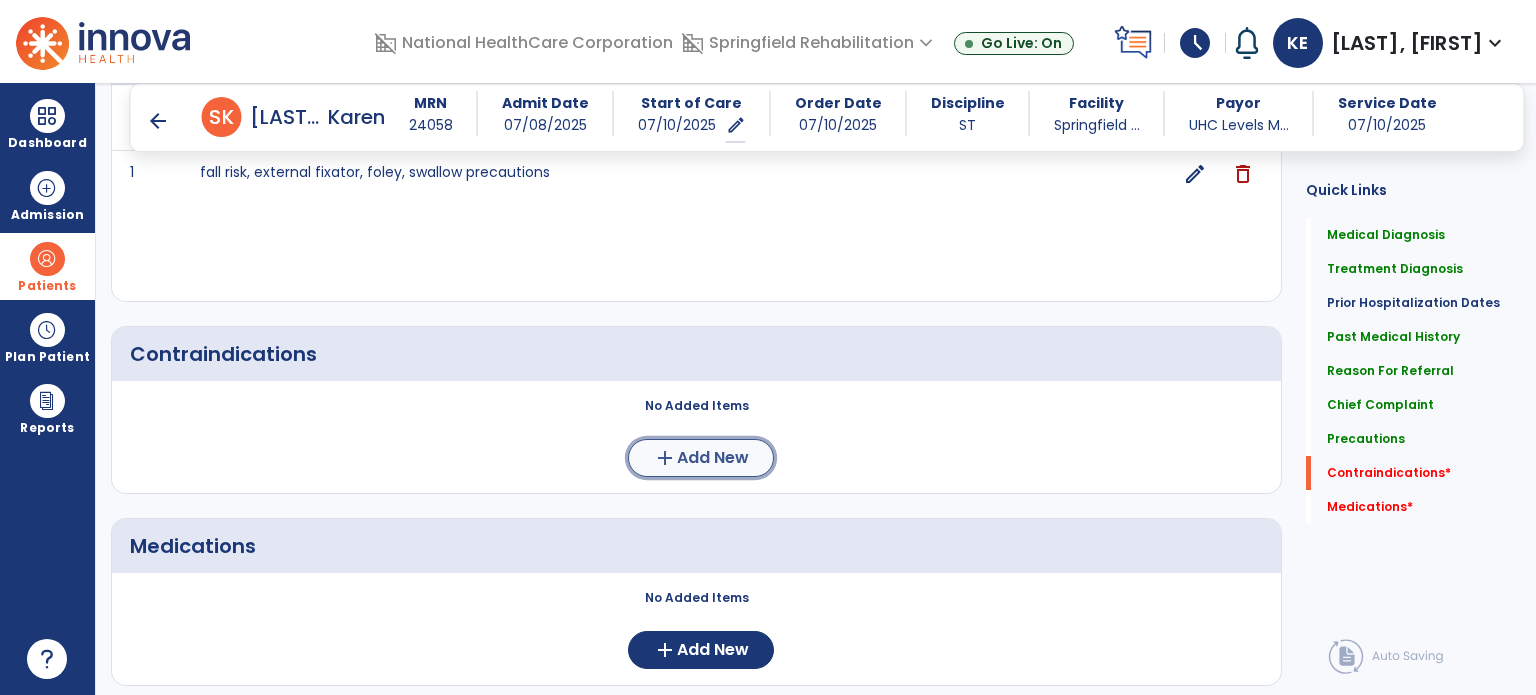 click on "Add New" 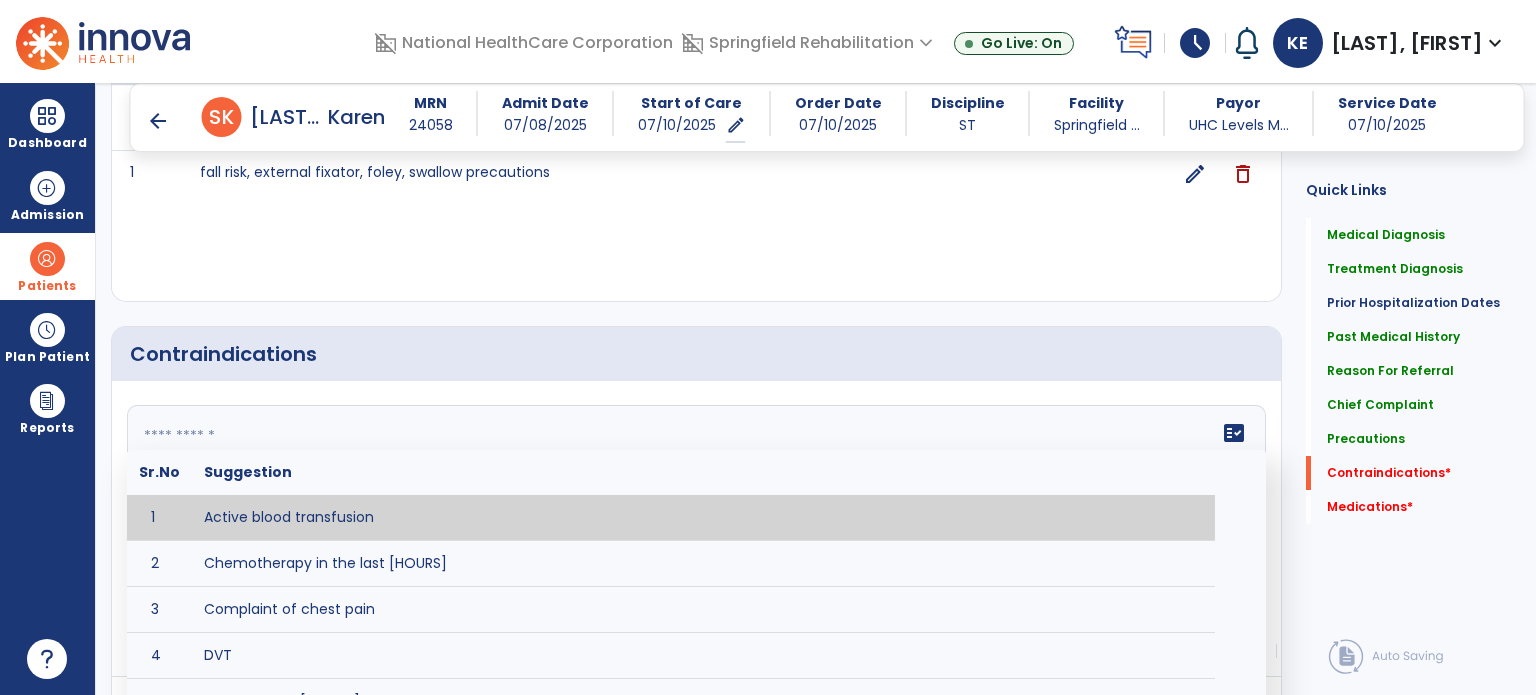 click 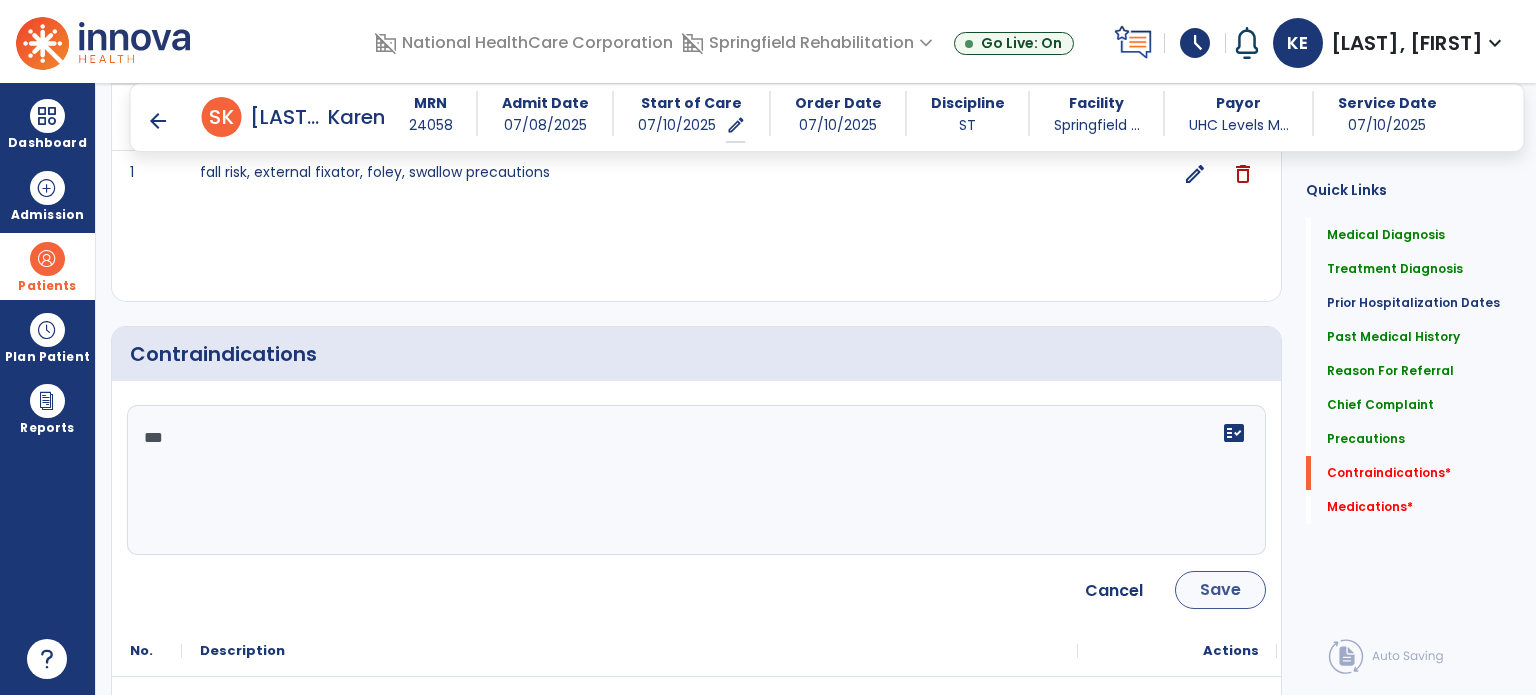 type on "***" 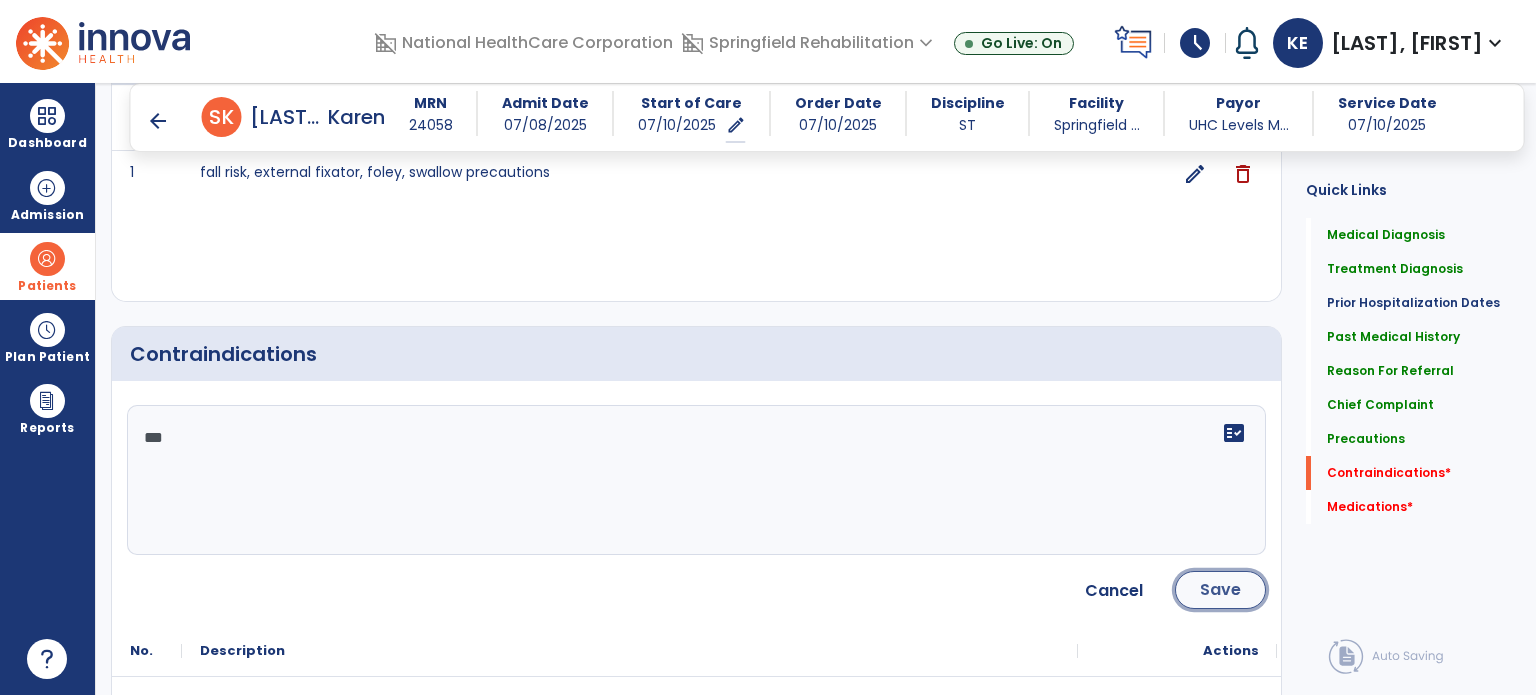 click on "Save" 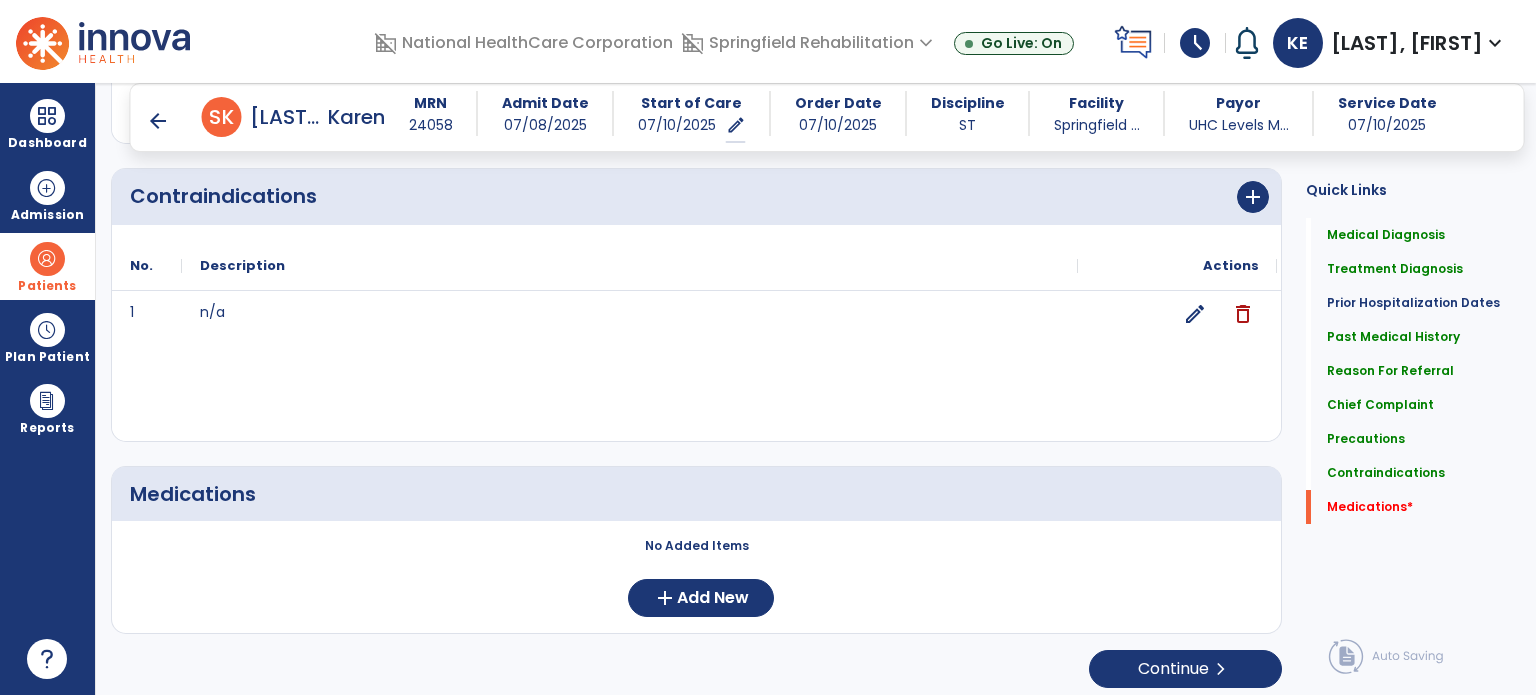 scroll, scrollTop: 2161, scrollLeft: 0, axis: vertical 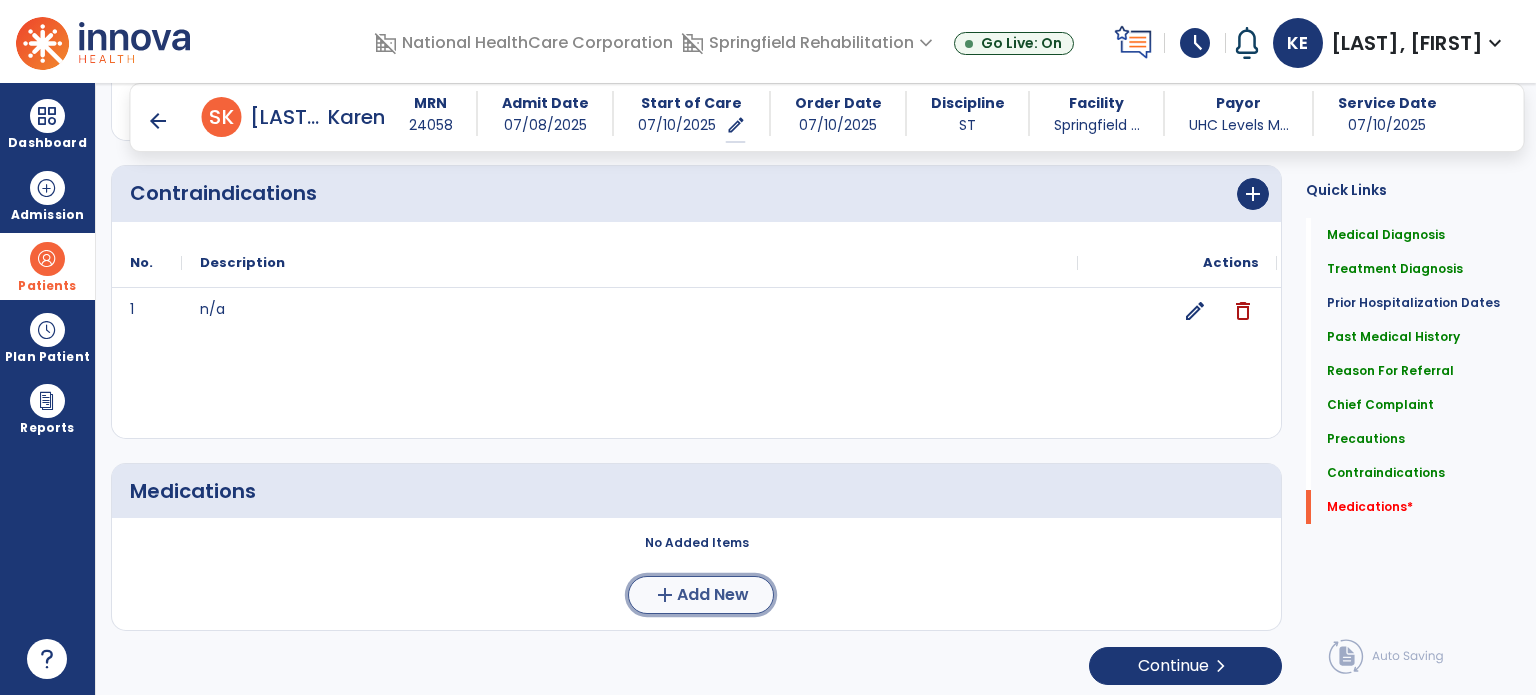 click on "Add New" 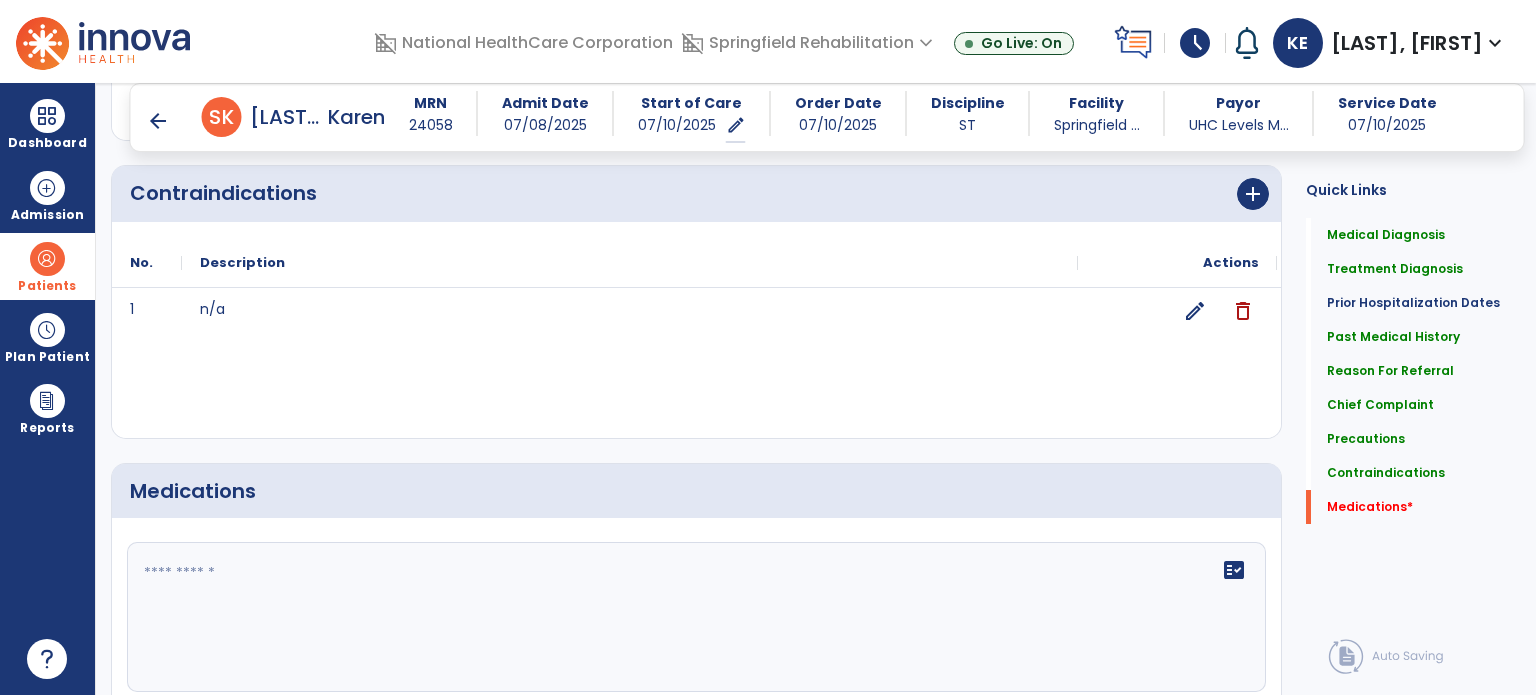 click 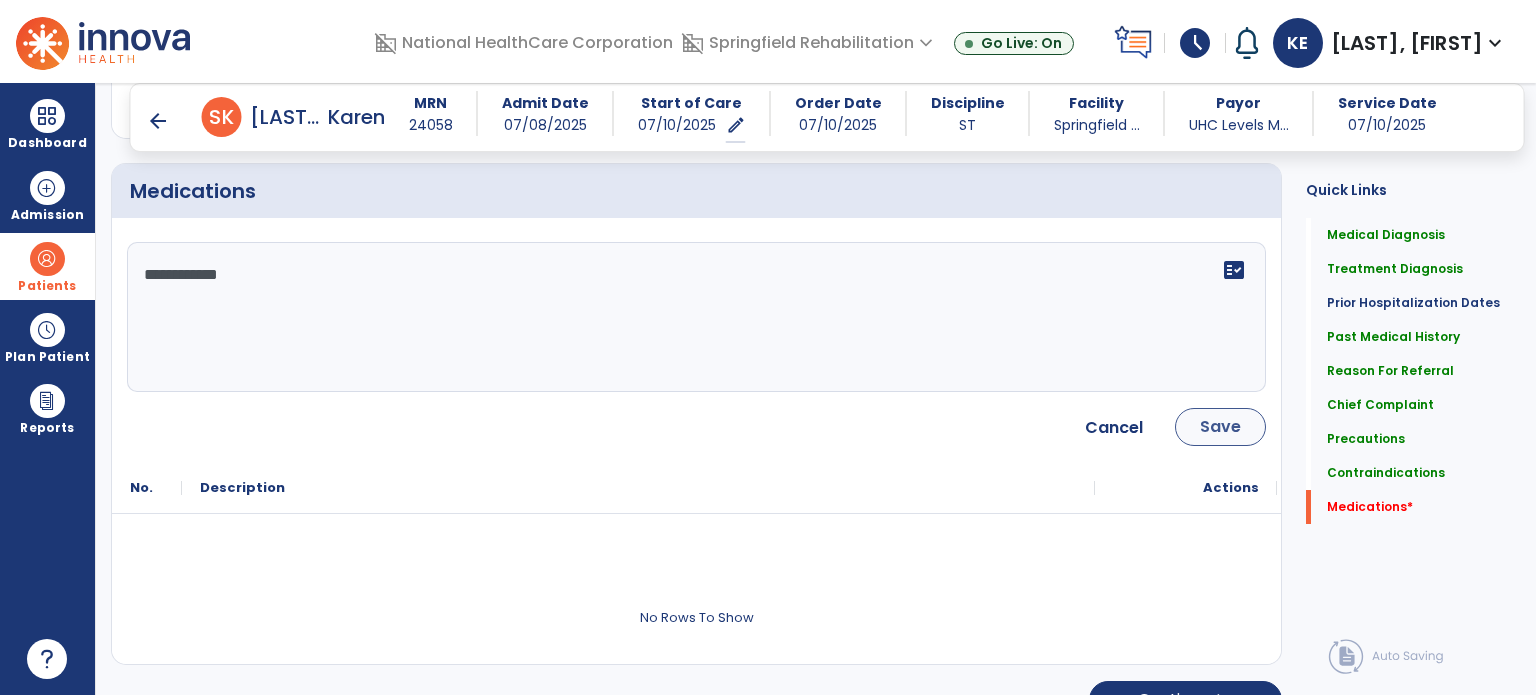 type on "**********" 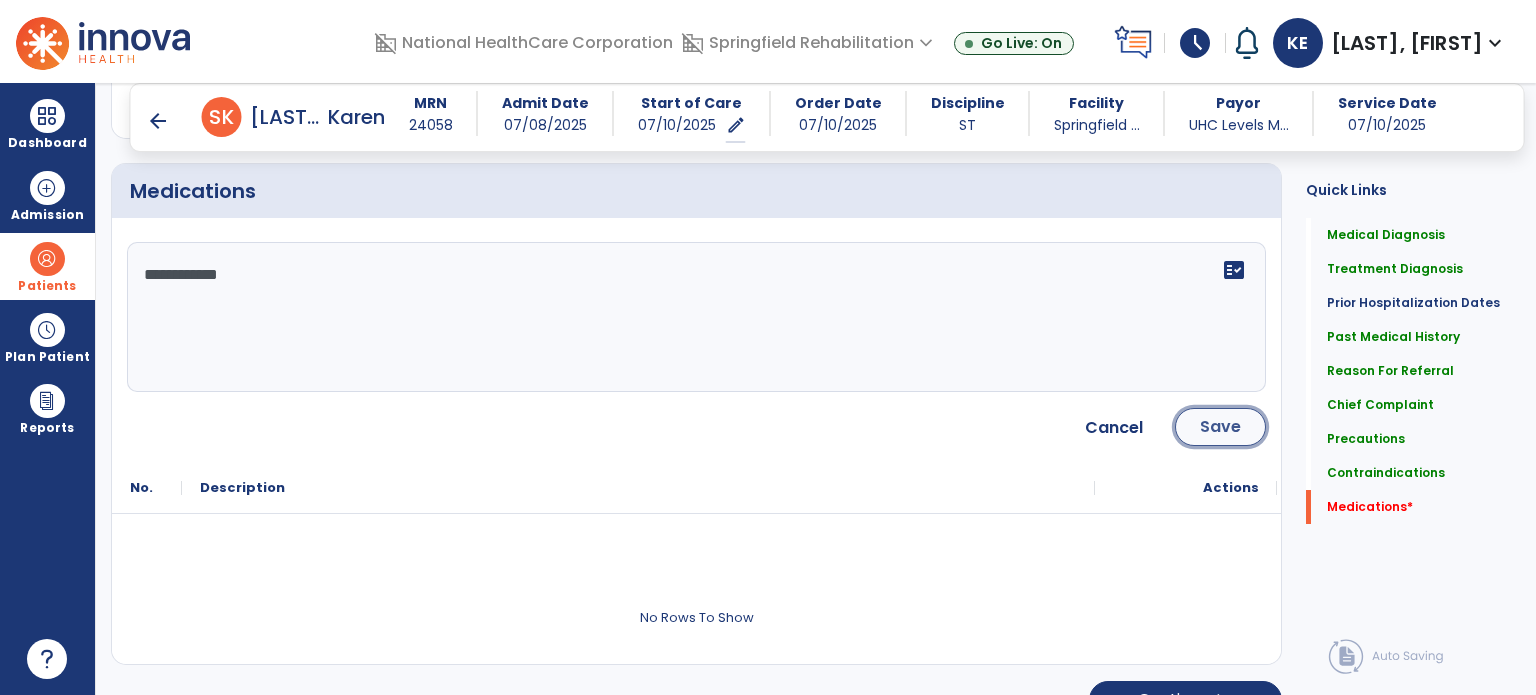 click on "Save" 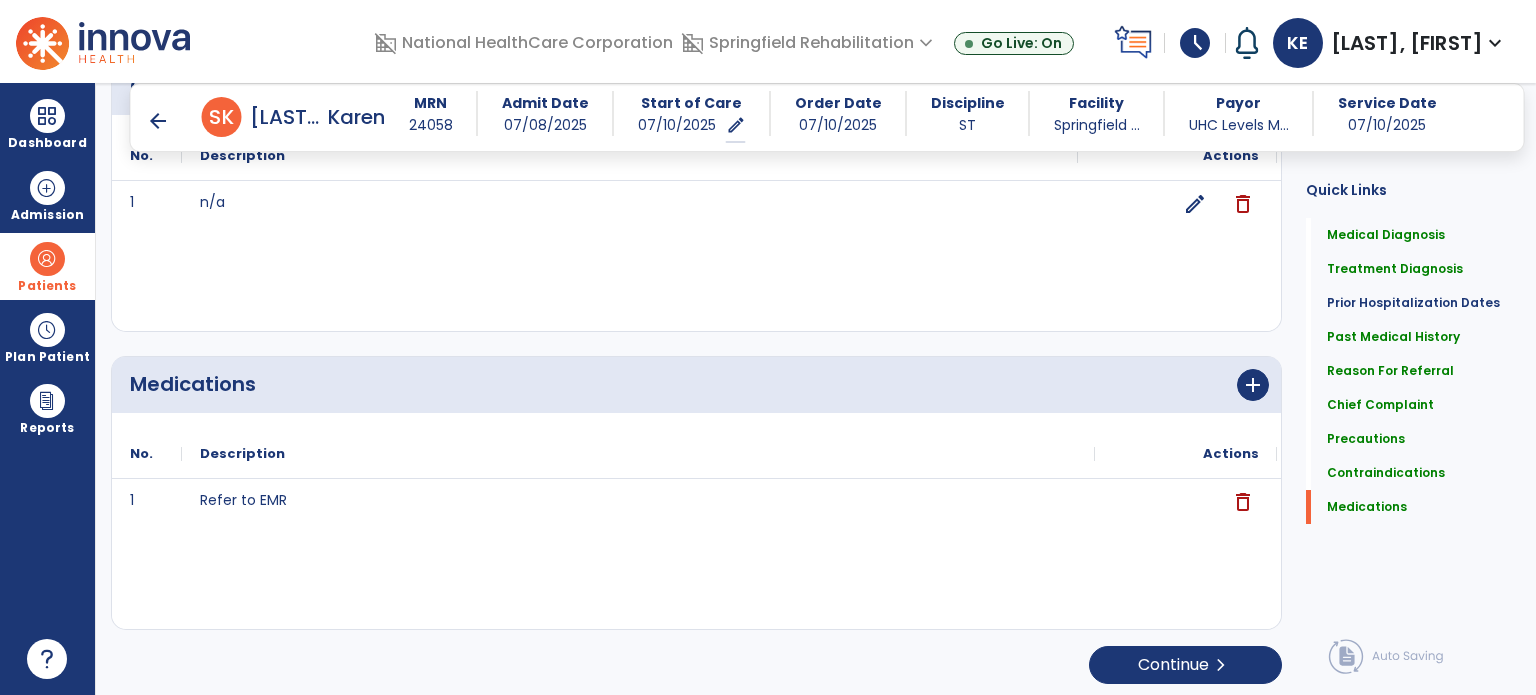 click on "Medical Diagnosis      menu   Add Medical Diagnosis   Delete Medical Diagnosis
Code
Description
Pdpm Clinical Category" 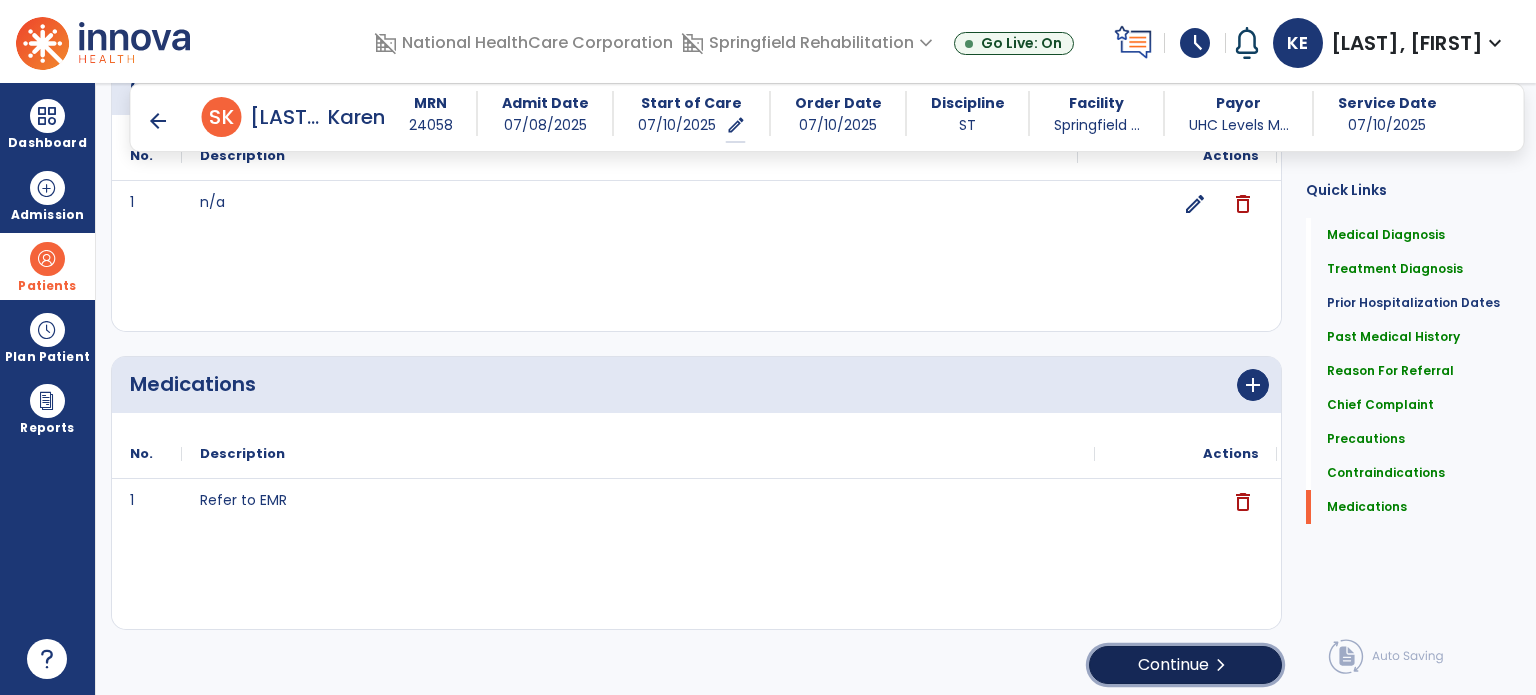 click on "Continue  chevron_right" 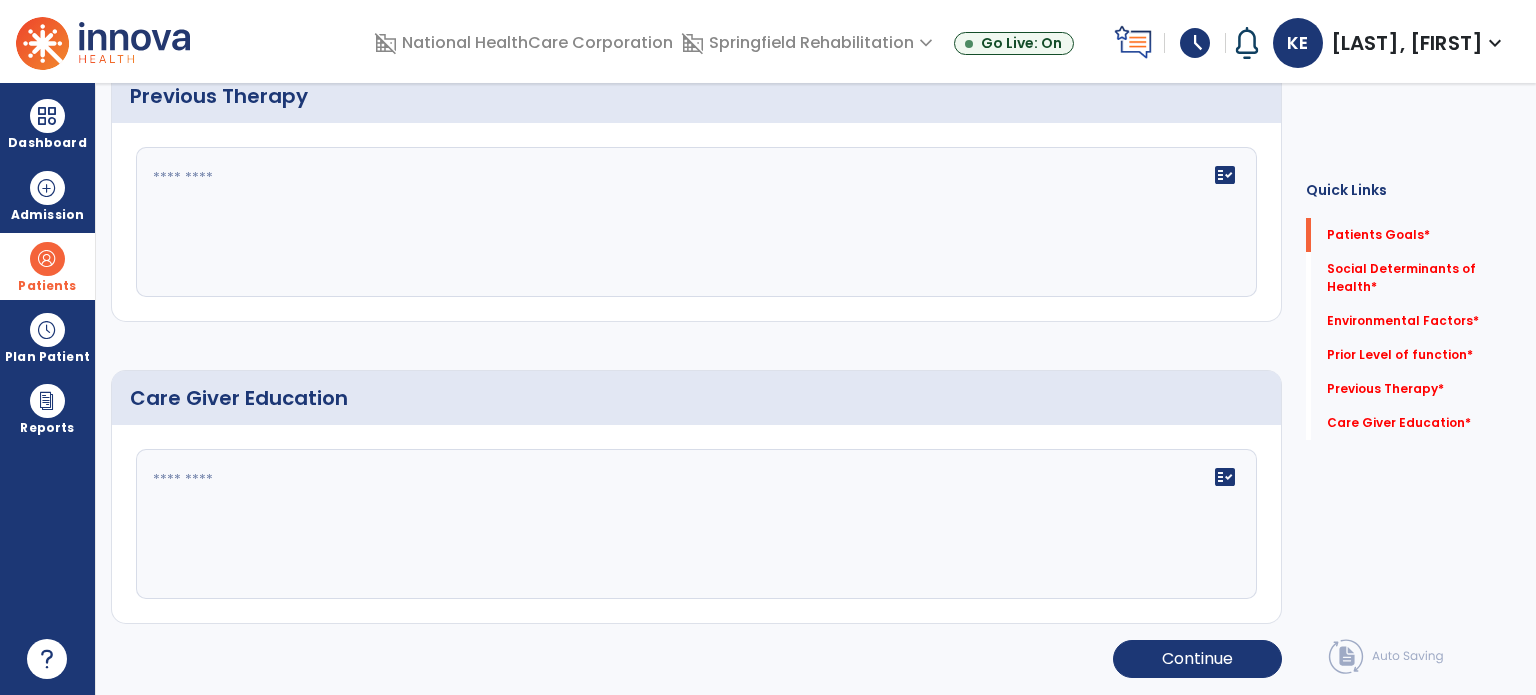 scroll, scrollTop: 8, scrollLeft: 0, axis: vertical 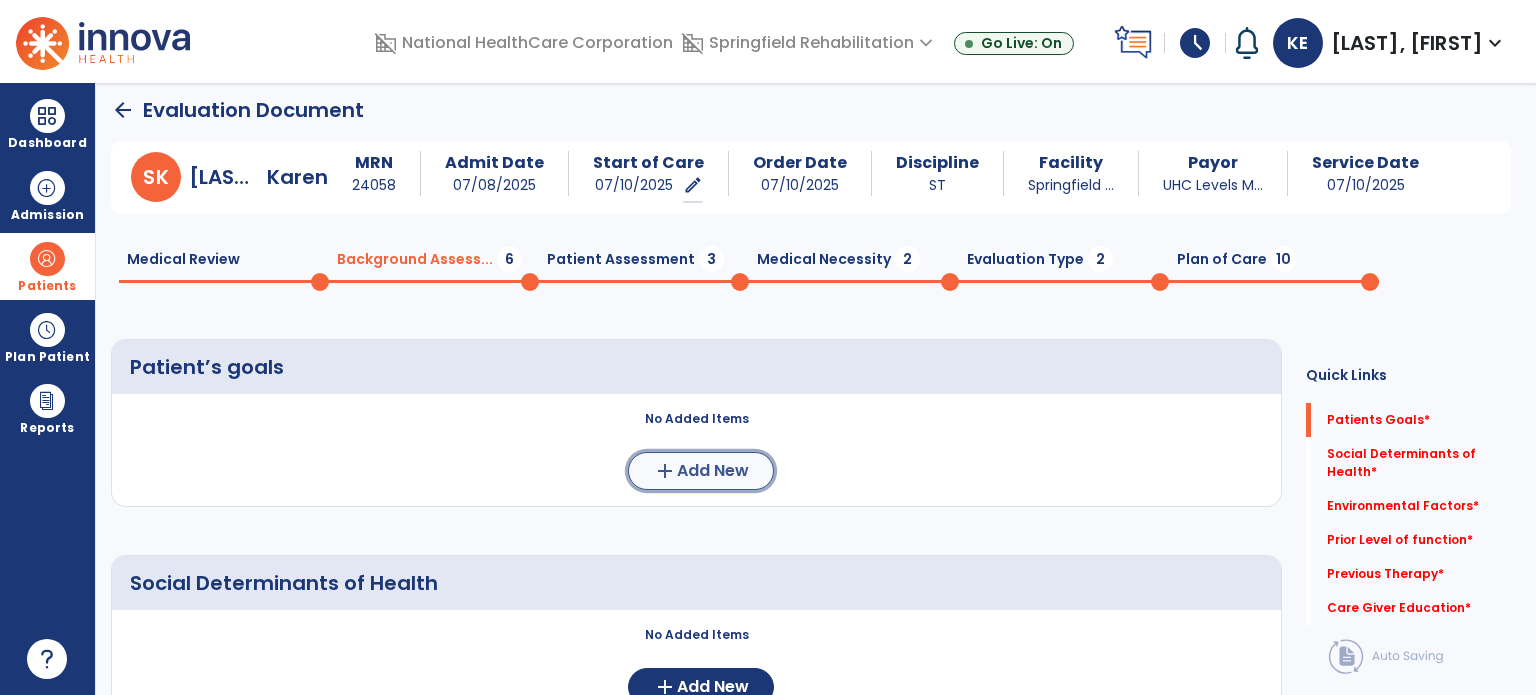 click on "add  Add New" 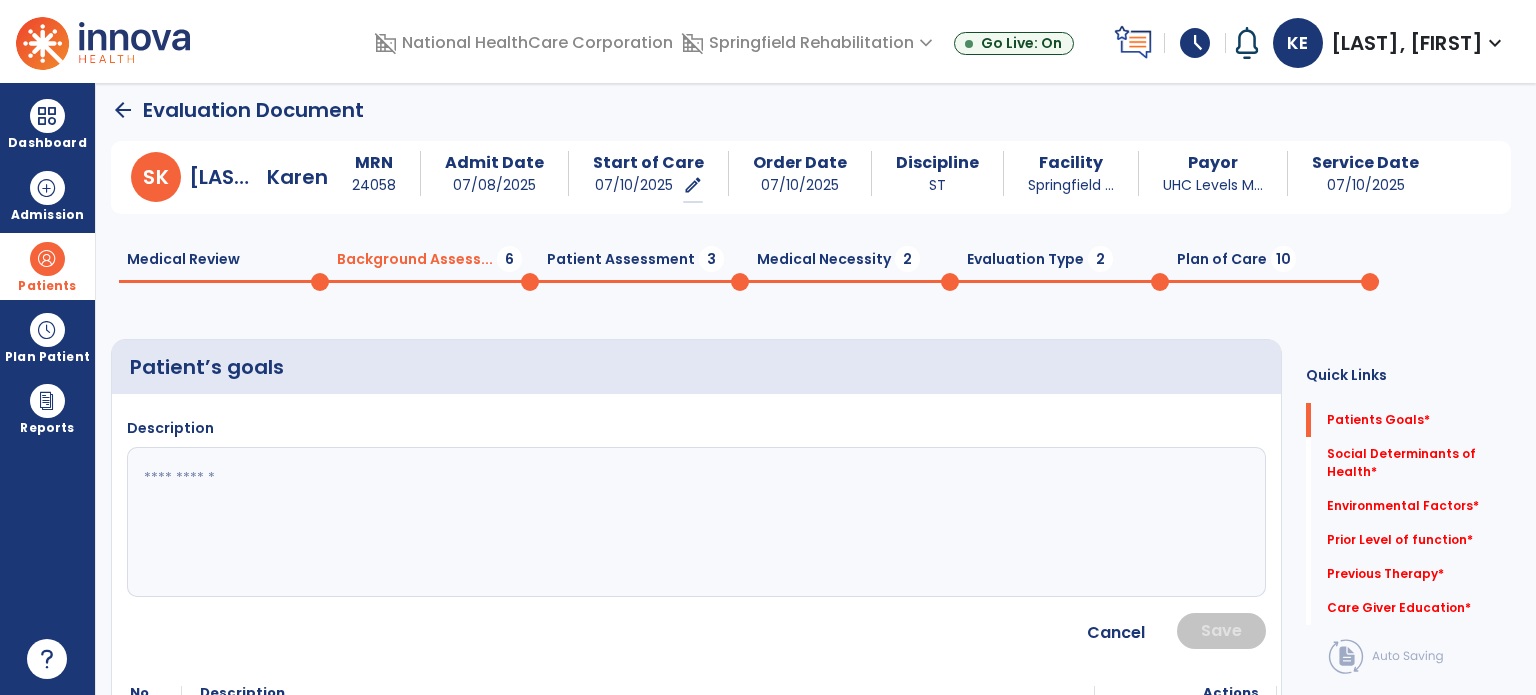 click 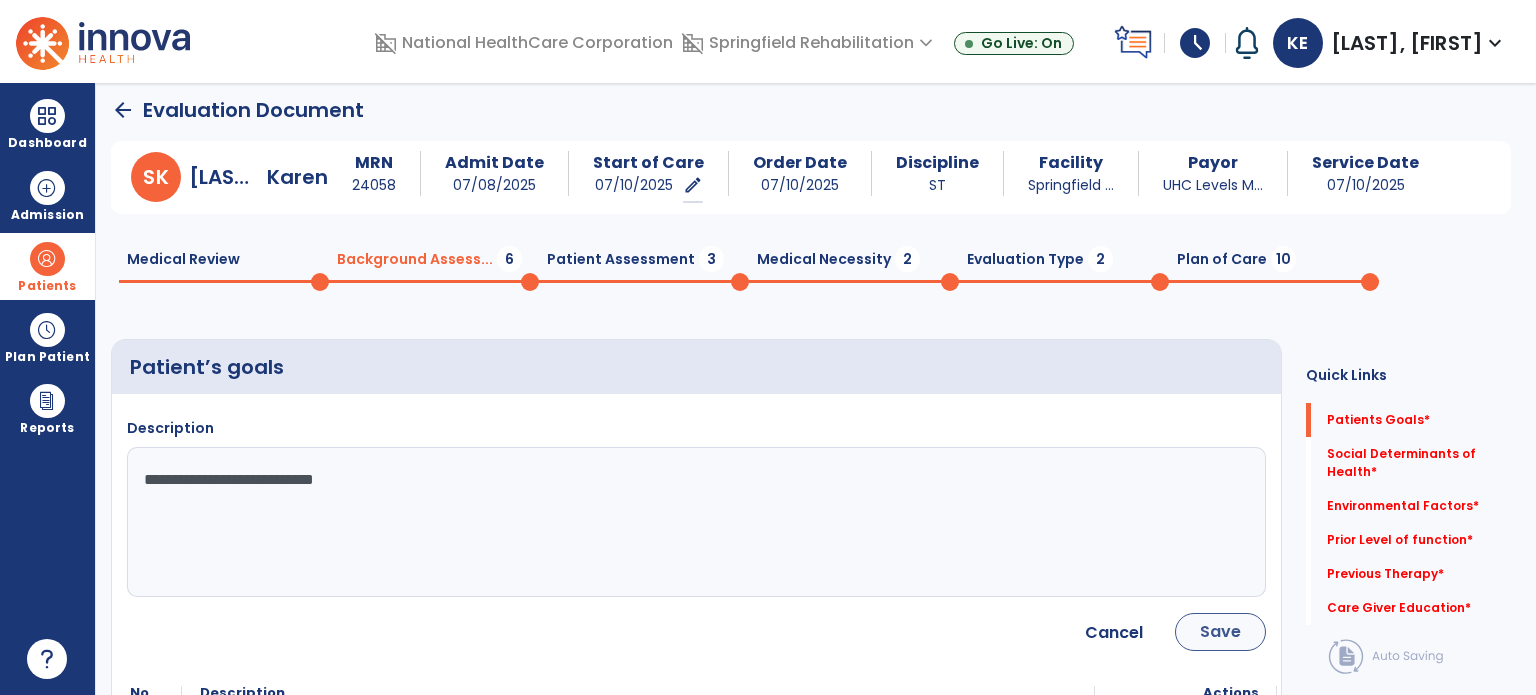 type on "**********" 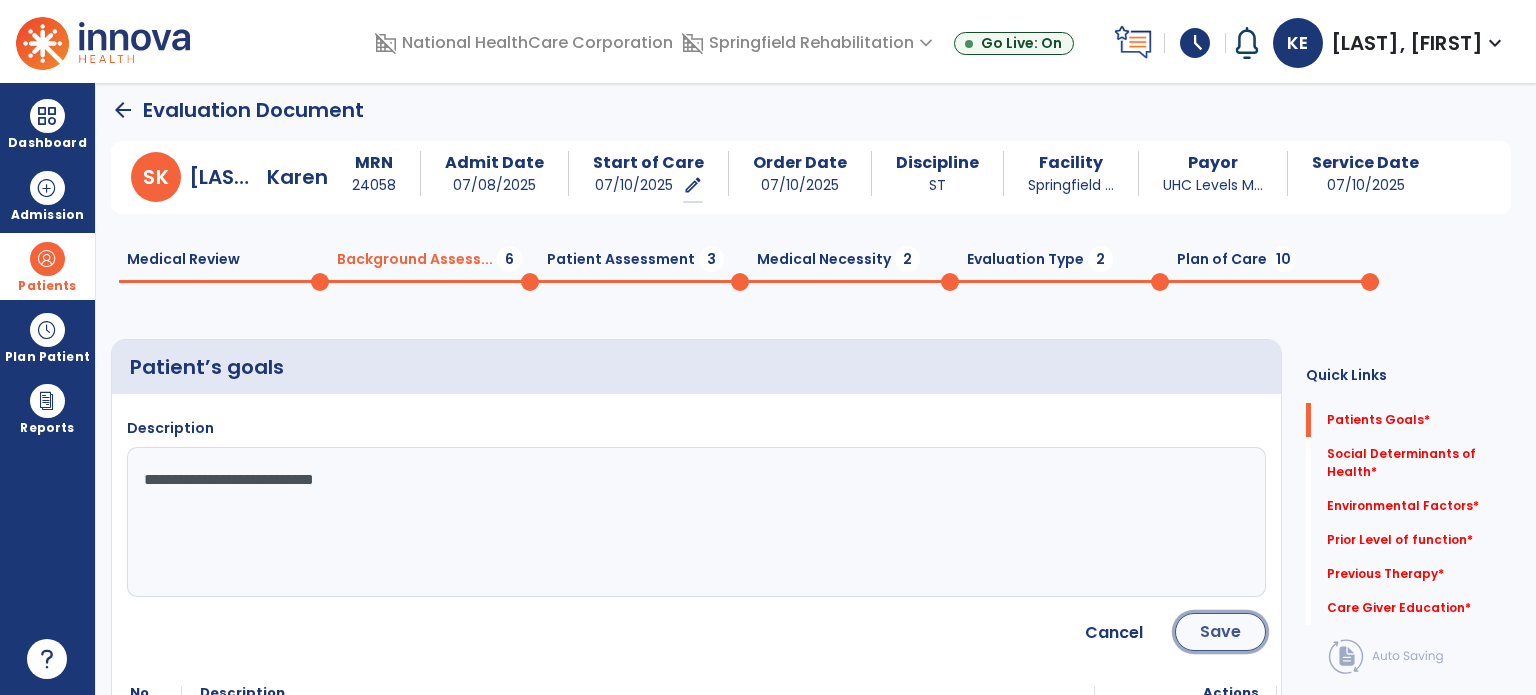click on "Save" 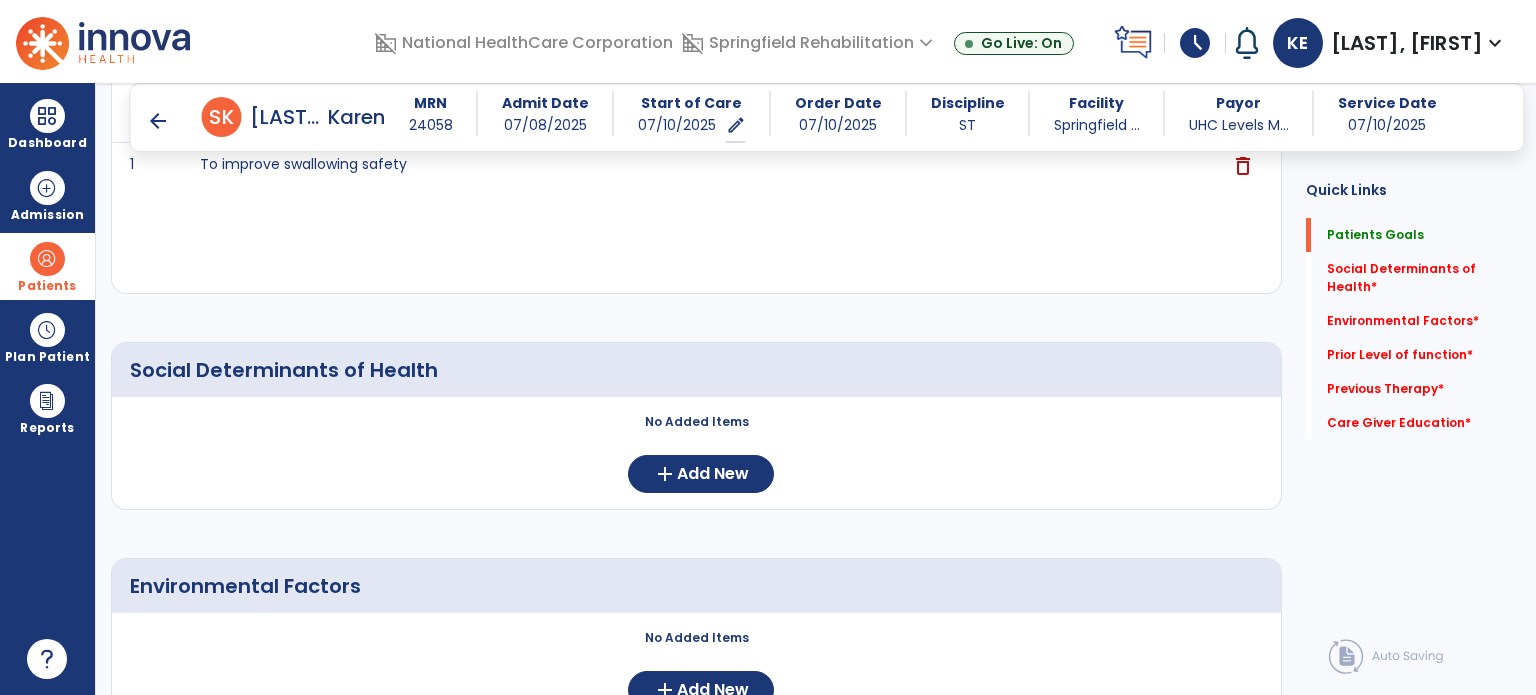 scroll, scrollTop: 308, scrollLeft: 0, axis: vertical 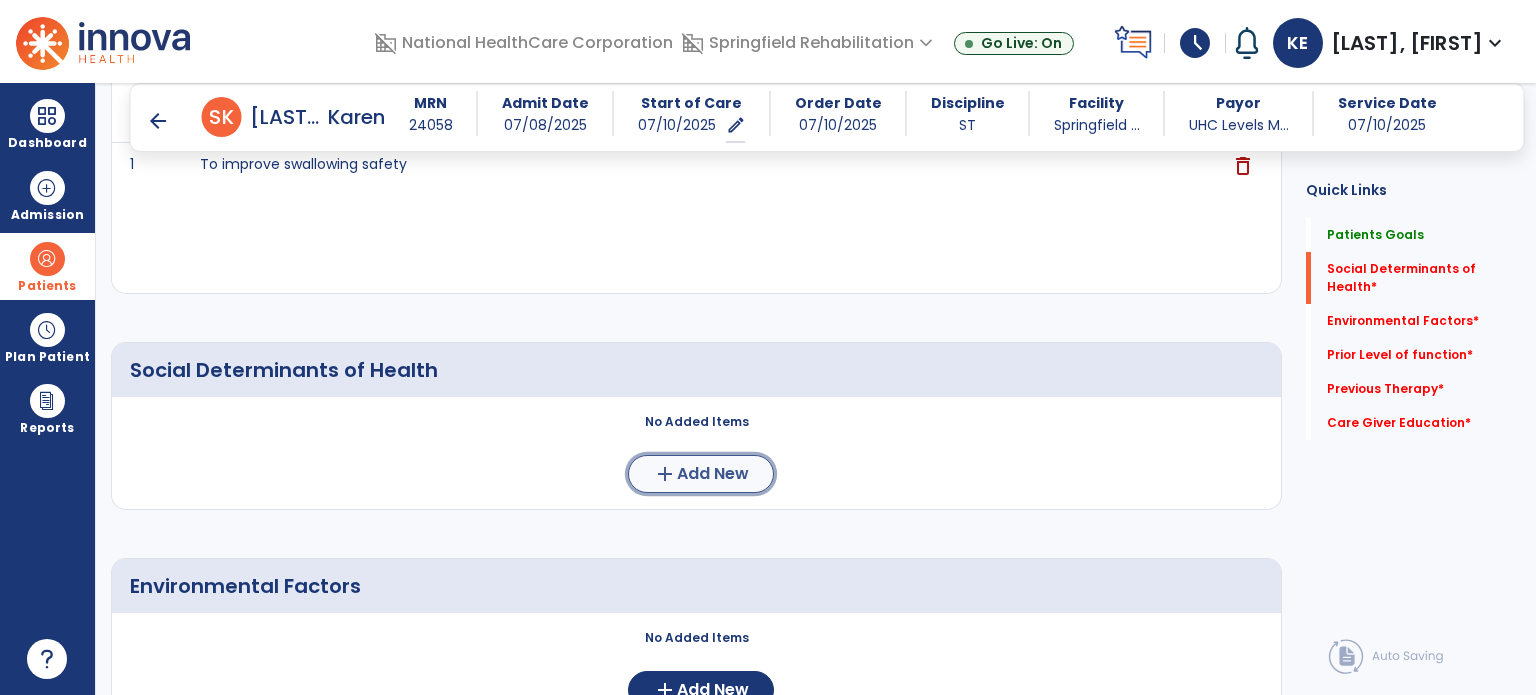 click on "Add New" 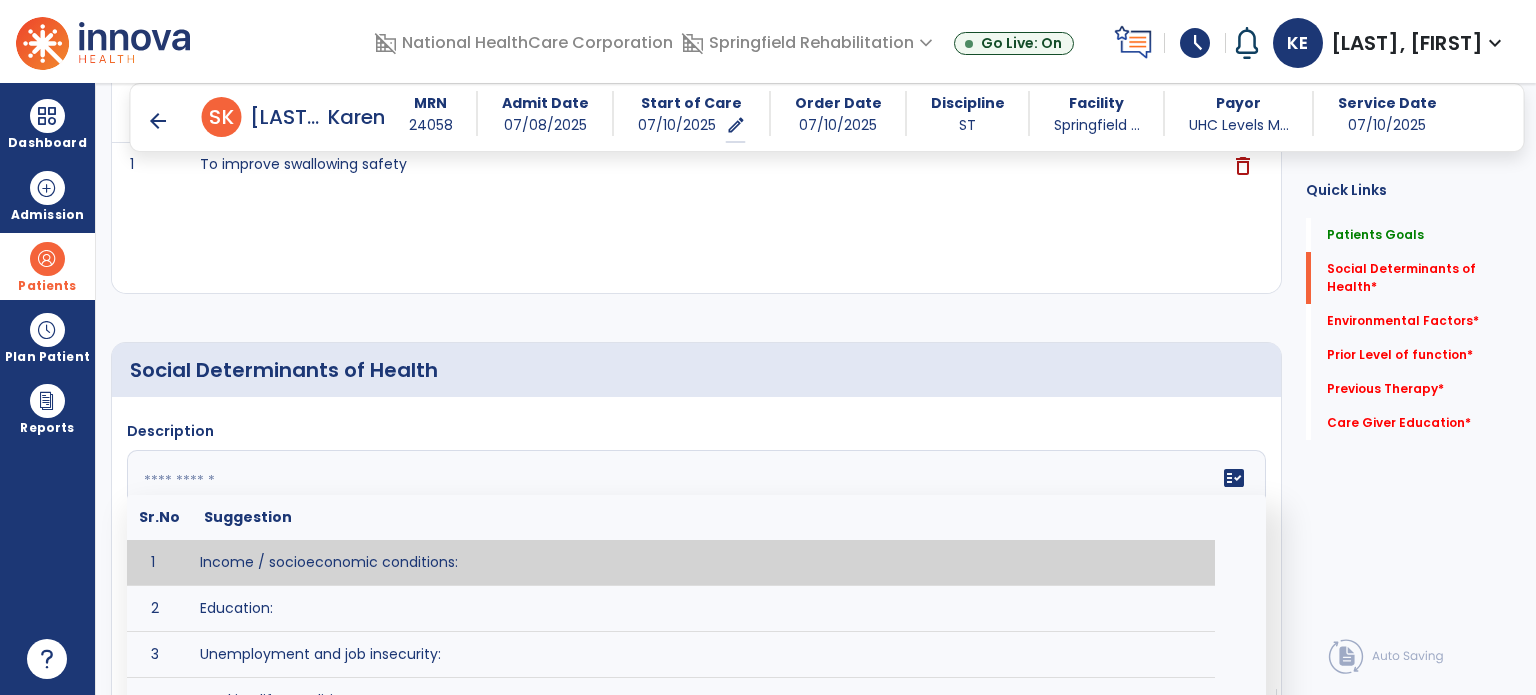 click 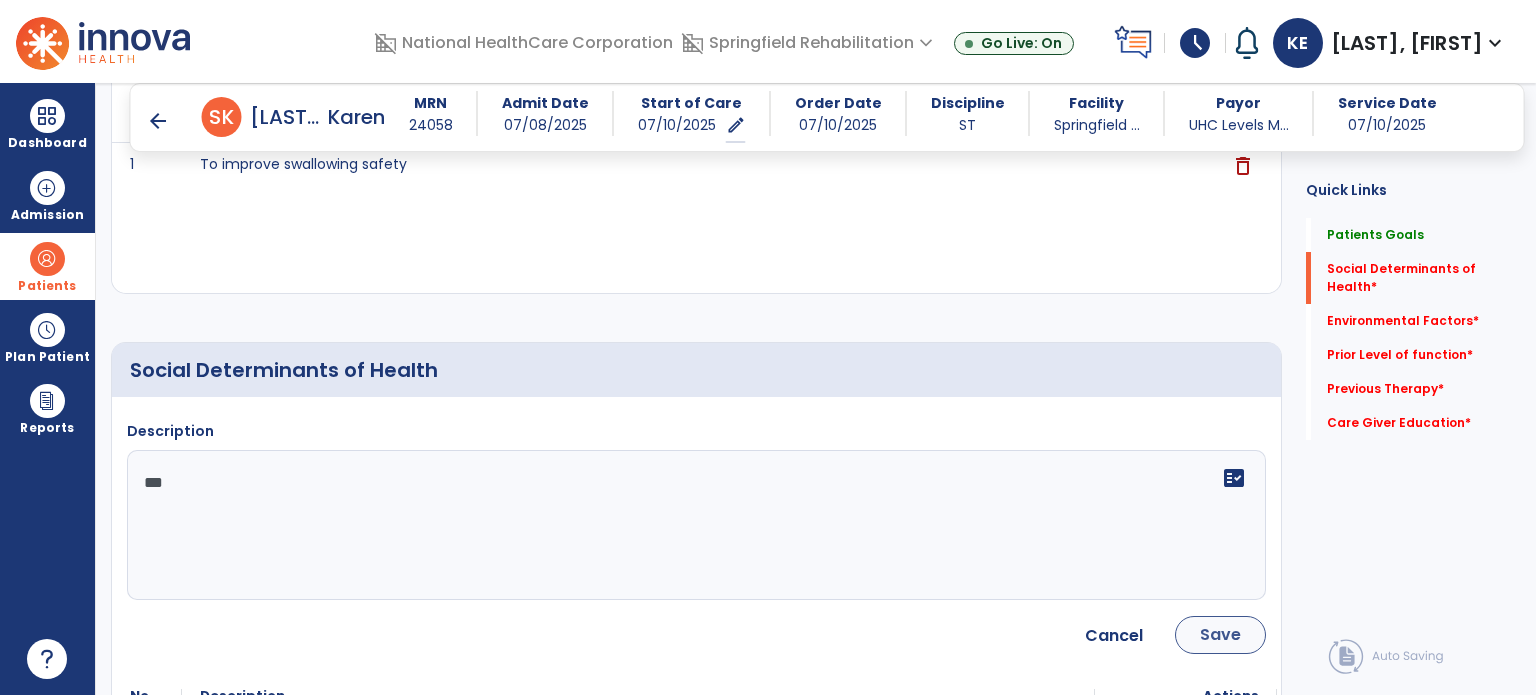 type on "***" 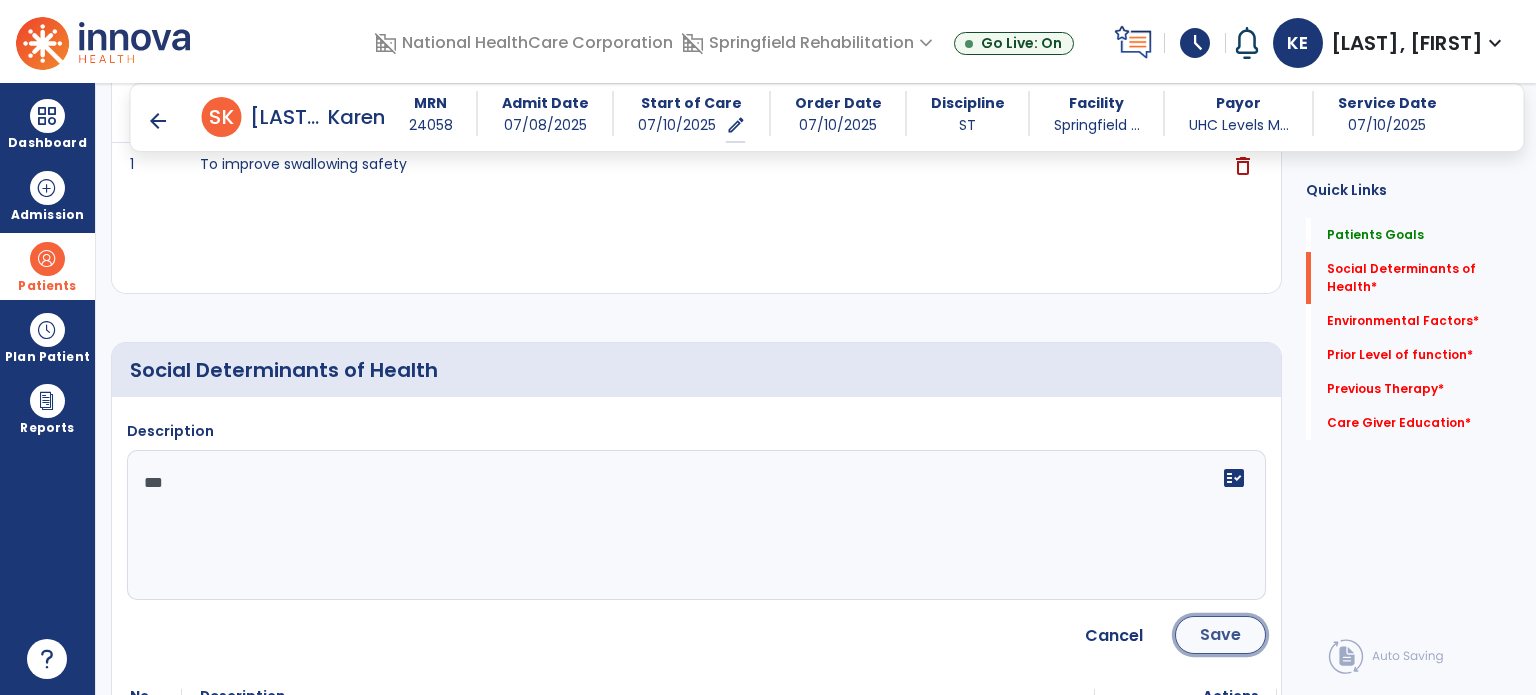 click on "Save" 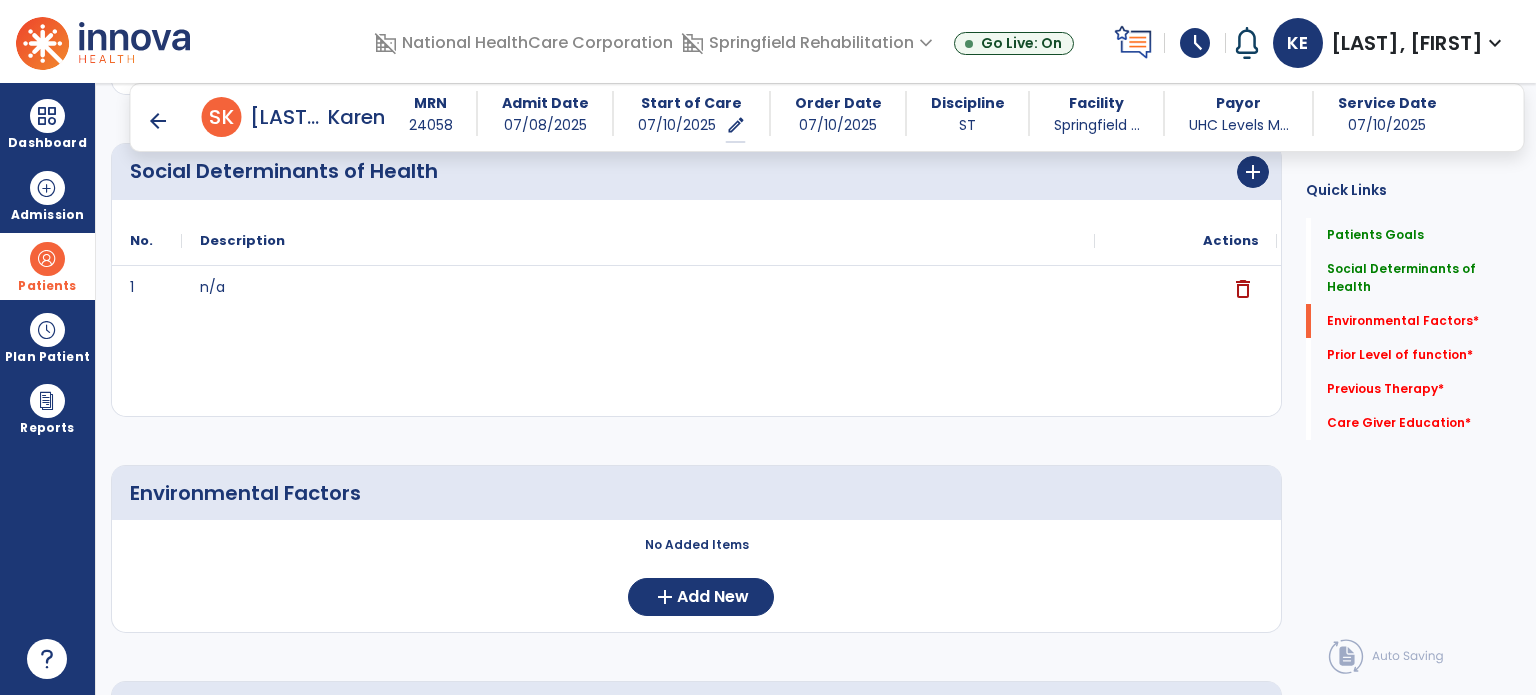 scroll, scrollTop: 608, scrollLeft: 0, axis: vertical 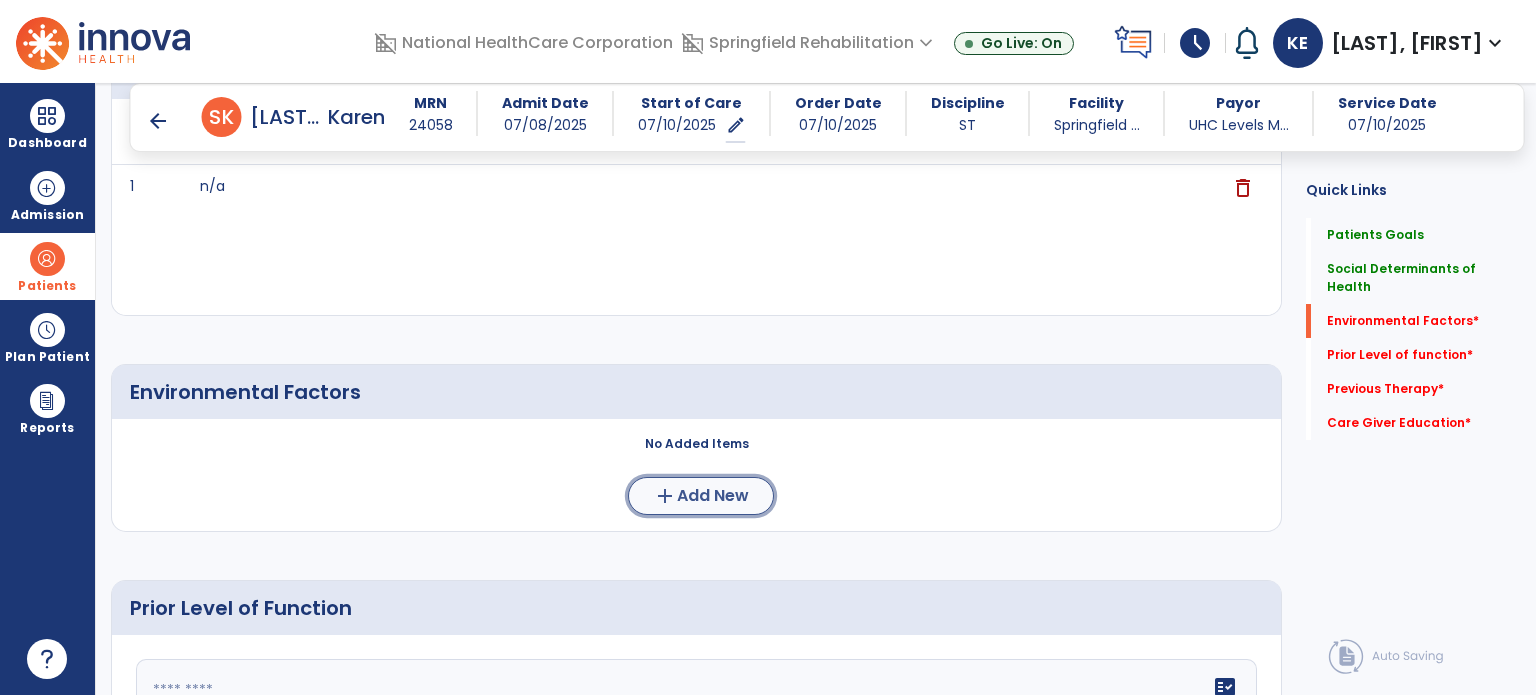 click on "add  Add New" 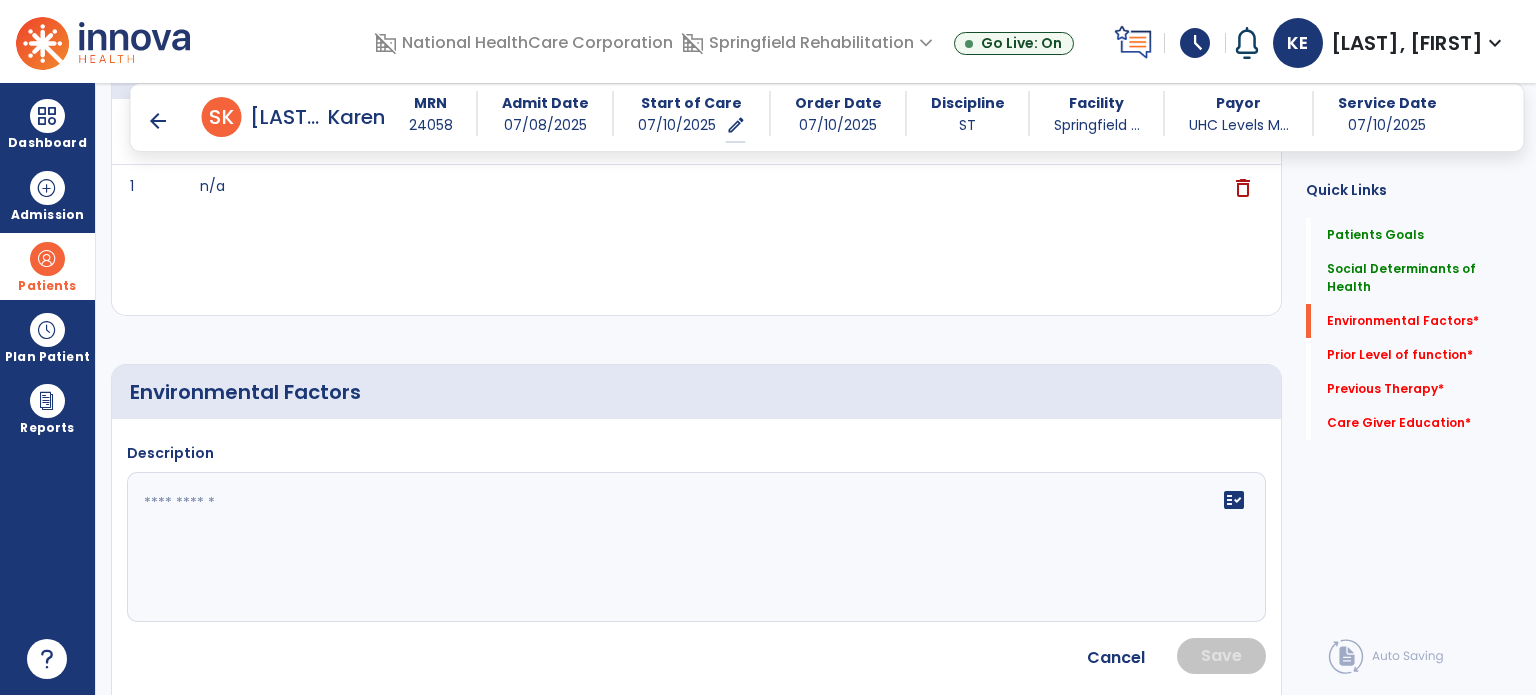 click 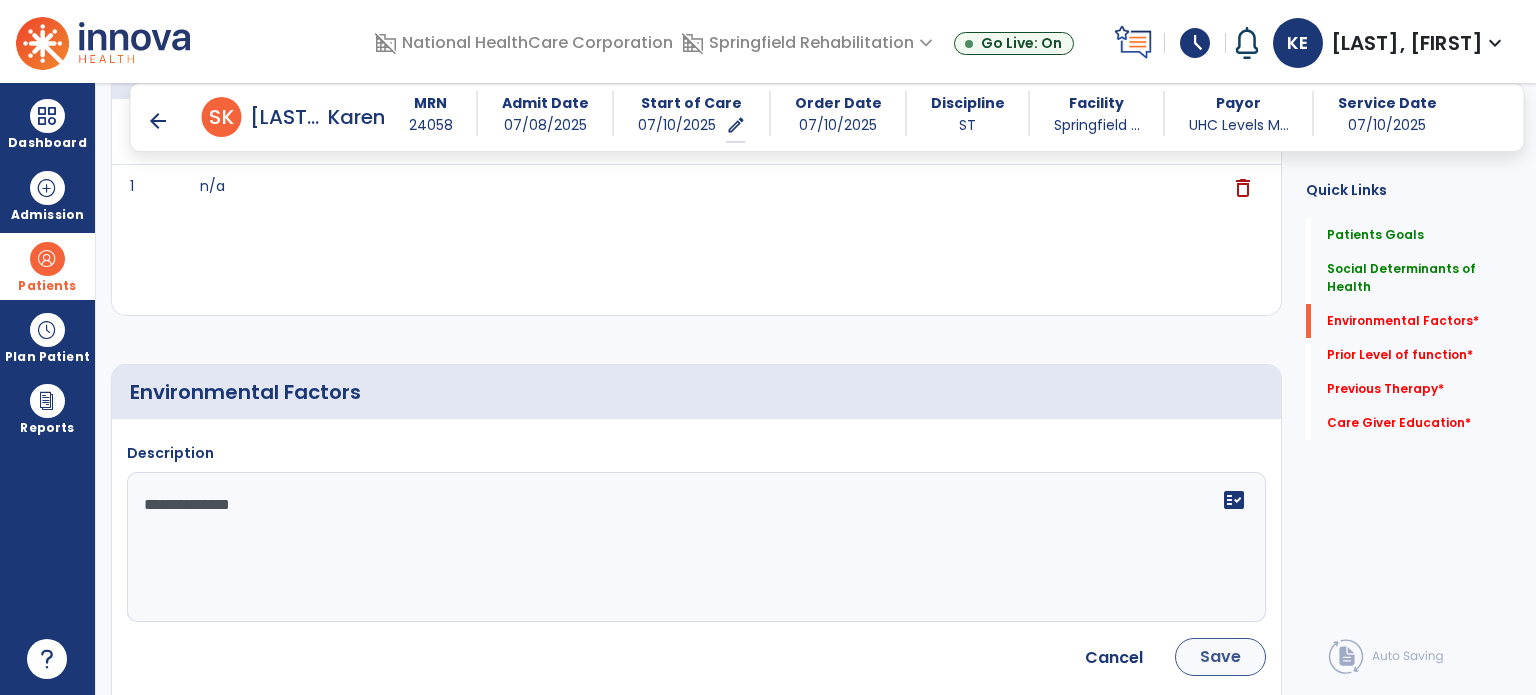 type on "**********" 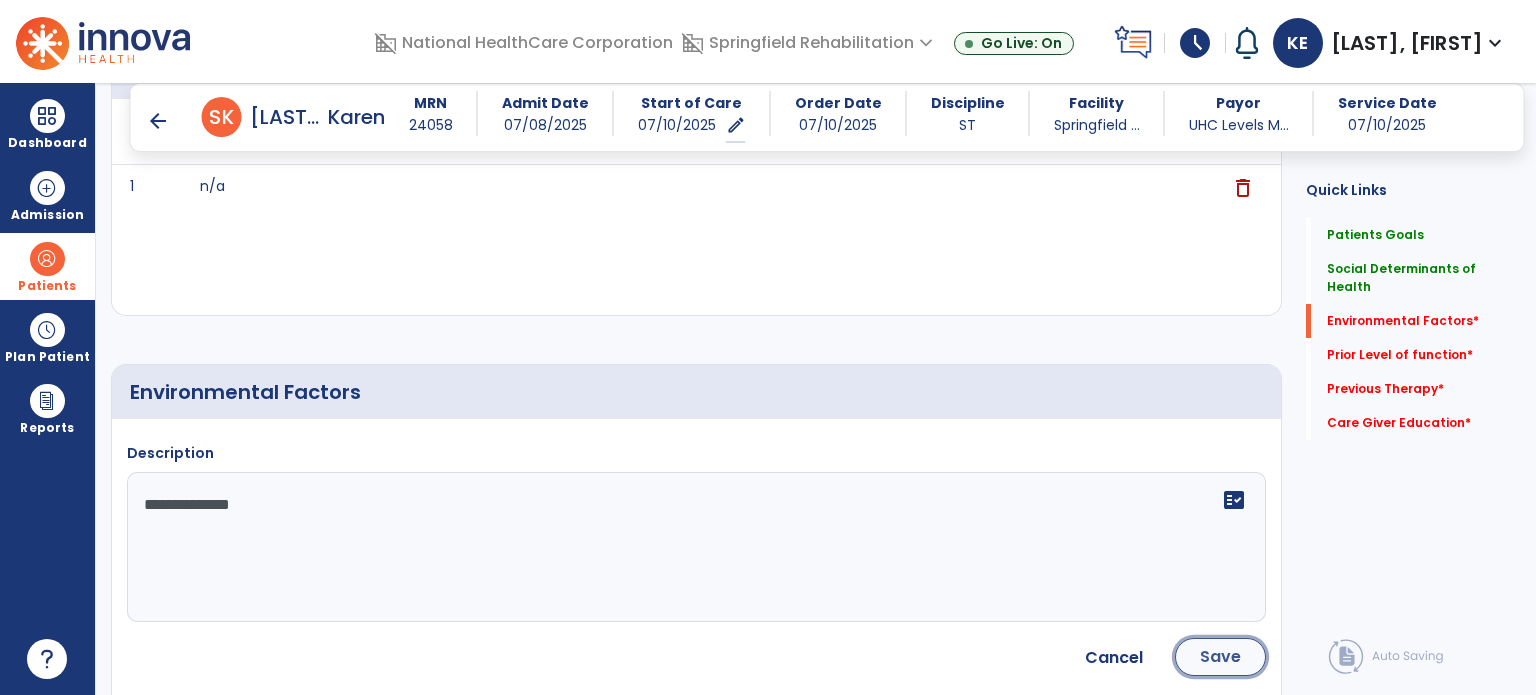 click on "Save" 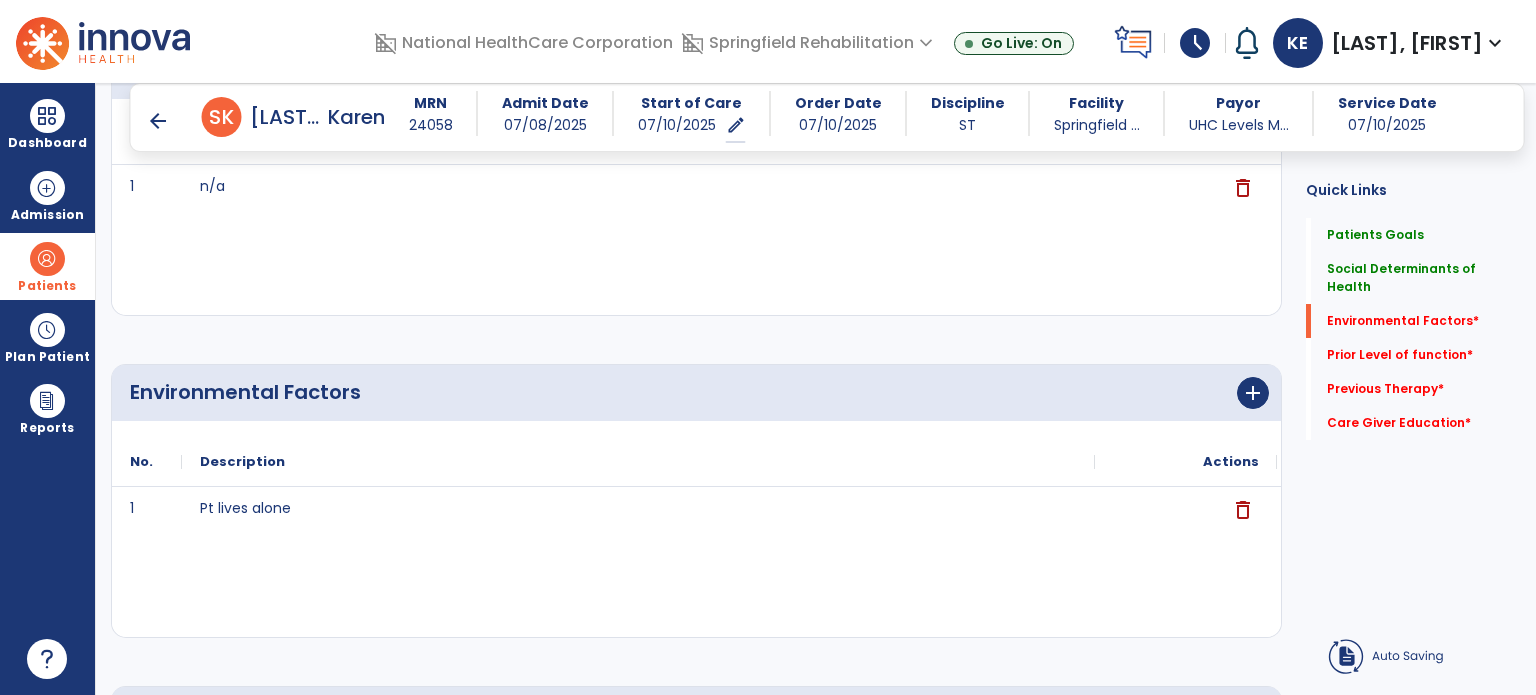 drag, startPoint x: 1223, startPoint y: 657, endPoint x: 1056, endPoint y: 557, distance: 194.65097 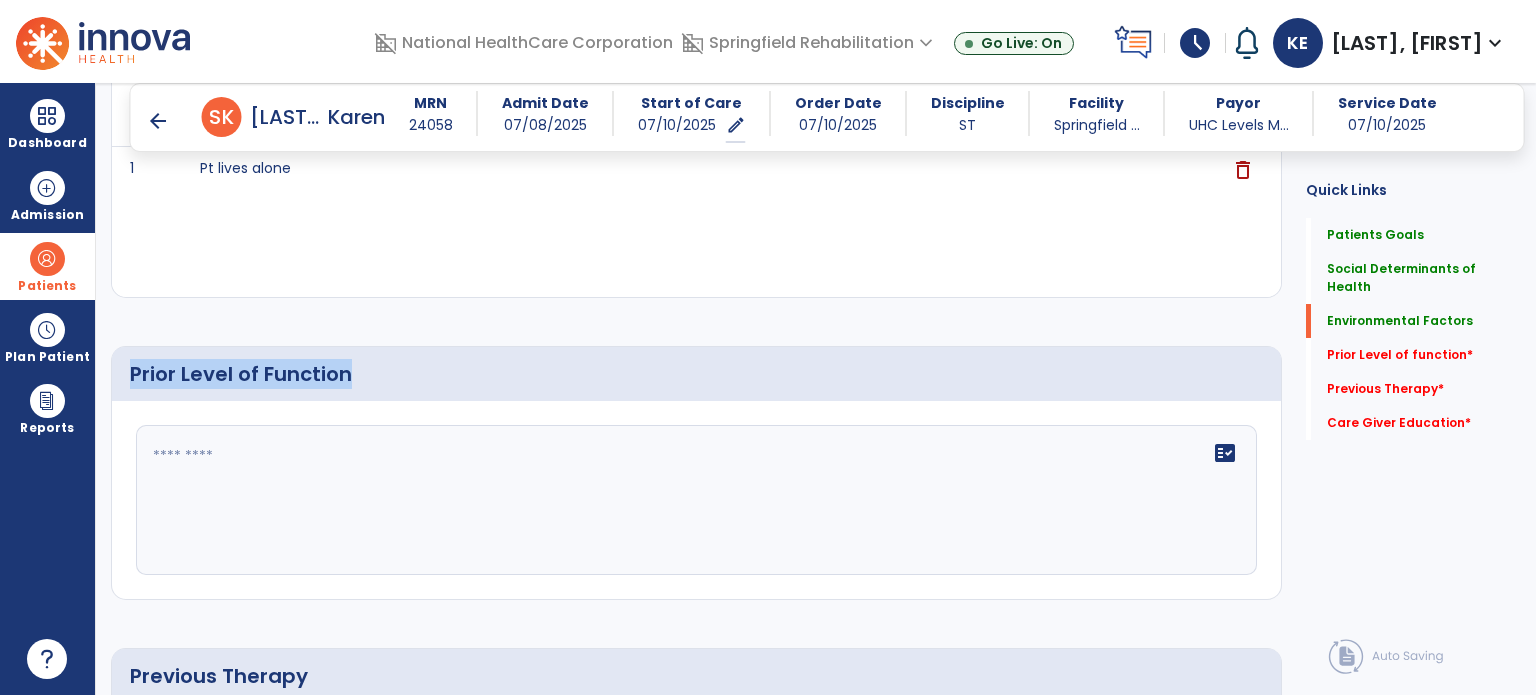 scroll, scrollTop: 1008, scrollLeft: 0, axis: vertical 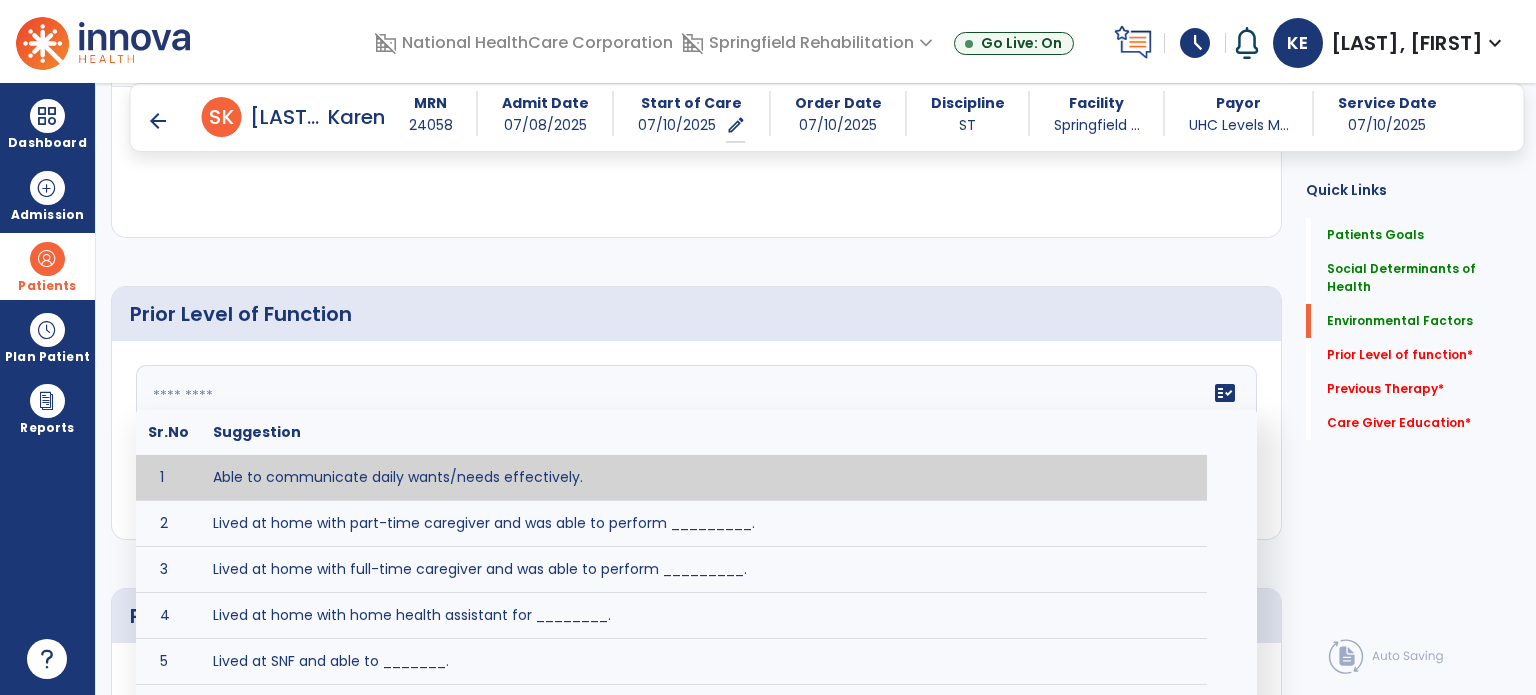click on "fact_check  Sr.No Suggestion 1 Able to communicate daily wants/needs effectively. 2 Lived at home with part-time caregiver and was able to perform _________. 3 Lived at home with full-time caregiver and was able to perform _________. 4 Lived at home with home health assistant for ________. 5 Lived at SNF and able to _______. 6 Lived at SNF and required ______ assist for ________. 7 Lived in assisted living facility and able to _______. 8 Lived in SNF and began to develop increase in risk for ______. 9 Lived in SNF and required modified diet of _______ for safety. 10 Lived in SNF with no difficulties expressing wants/medical needs to familiar listeners. 11 Lived in SNF with no difficulties expressing wants/medical needs to unfamiliar listeners. 12 Lived in SNF without any diet restrictions/diet modifications. 13 Mental awareness and functional communication WFLs. 14 Mild dementia not affecting daily routine or safety. 15 No history of receptive or expressive deficits. 16 No history of swallowing problems. 17" 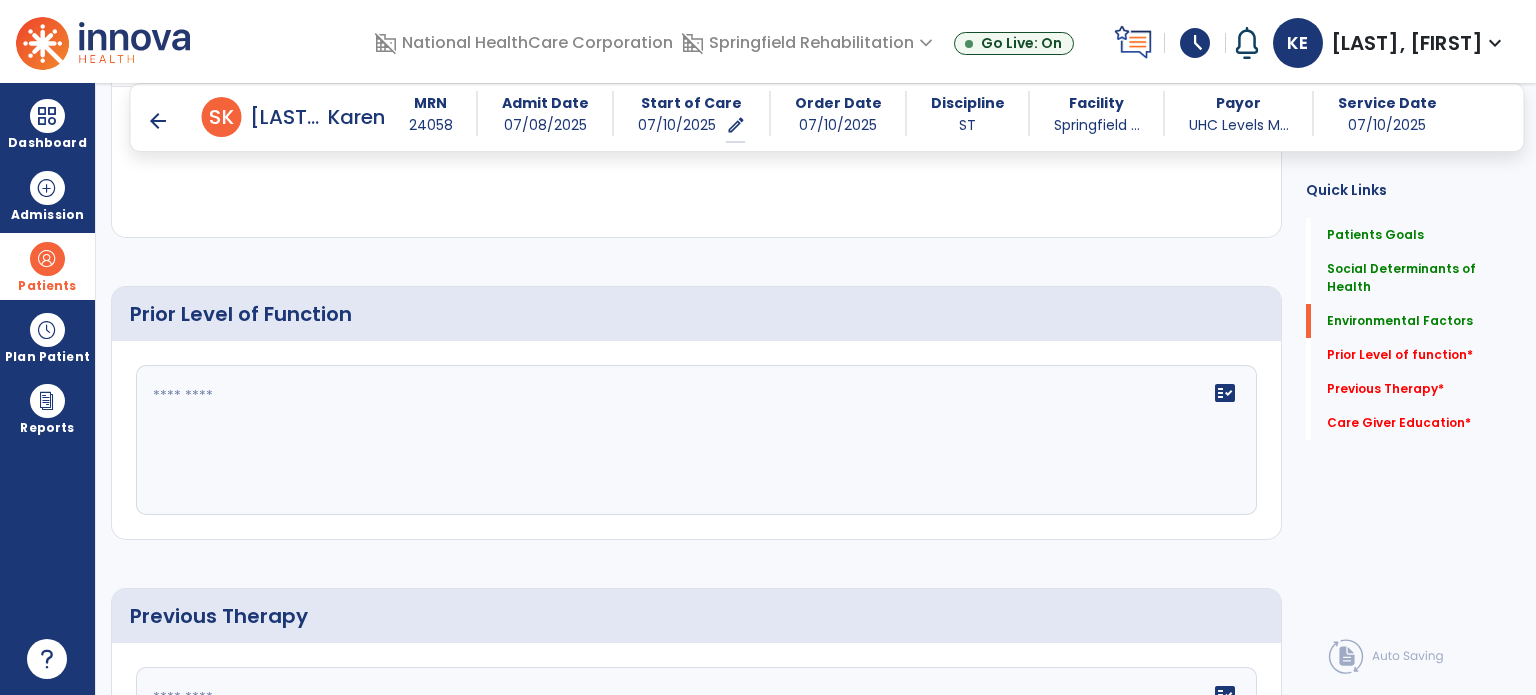 drag, startPoint x: 849, startPoint y: 416, endPoint x: 849, endPoint y: 400, distance: 16 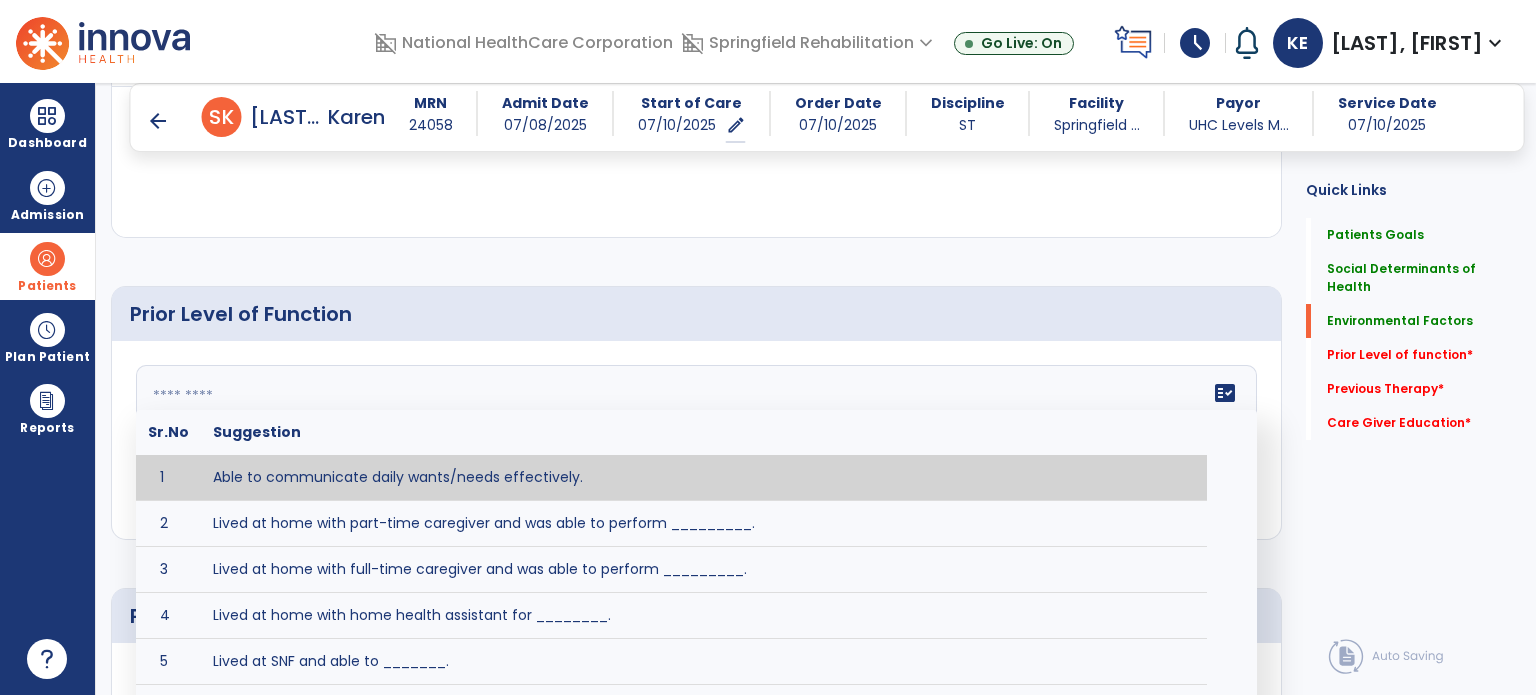 type on "*" 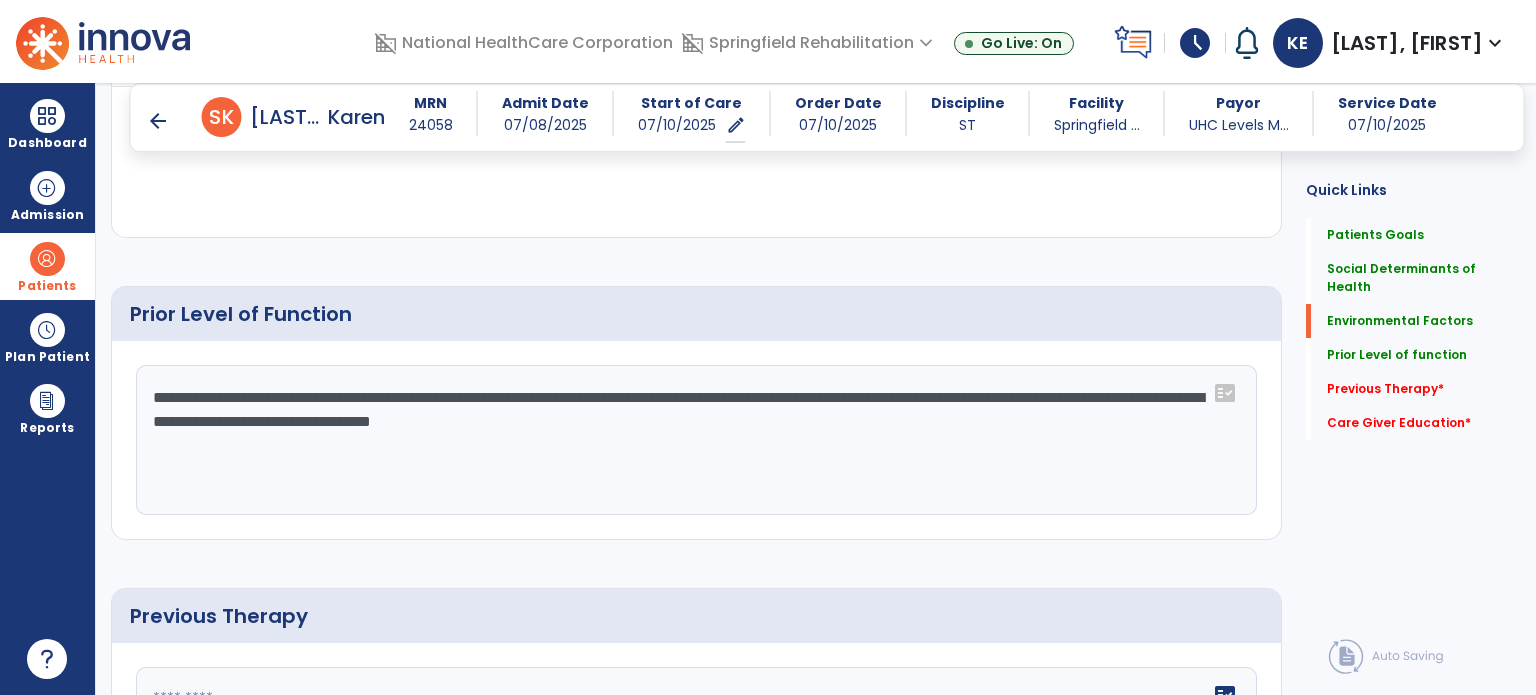 click on "**********" 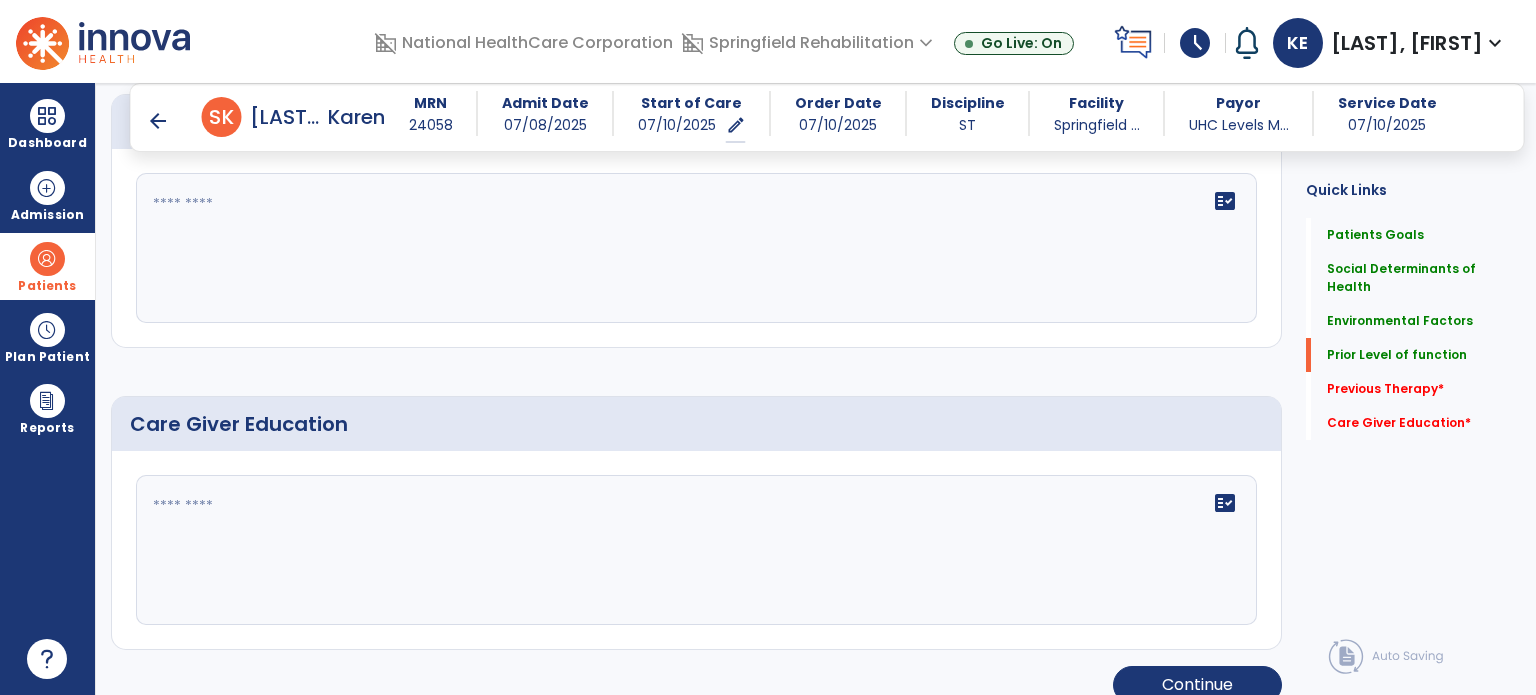 scroll, scrollTop: 1508, scrollLeft: 0, axis: vertical 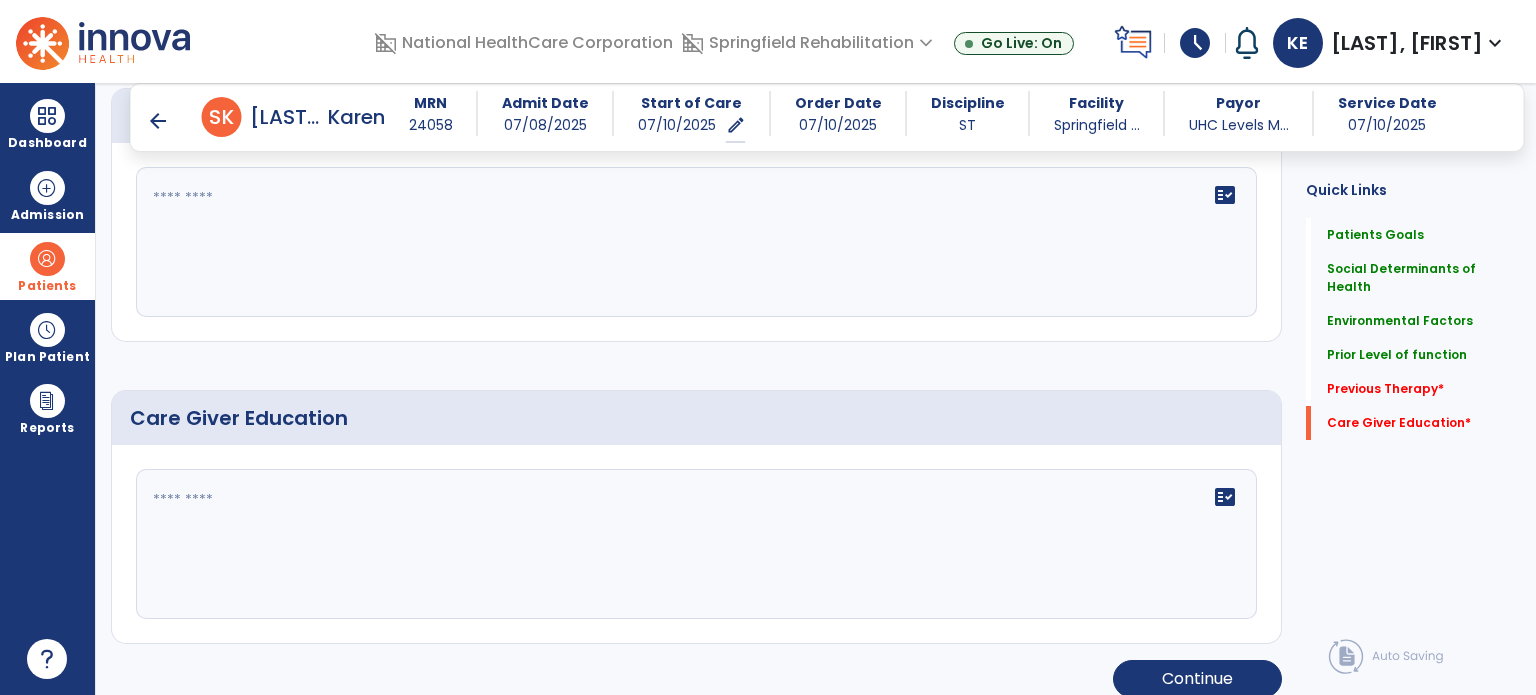 type on "**********" 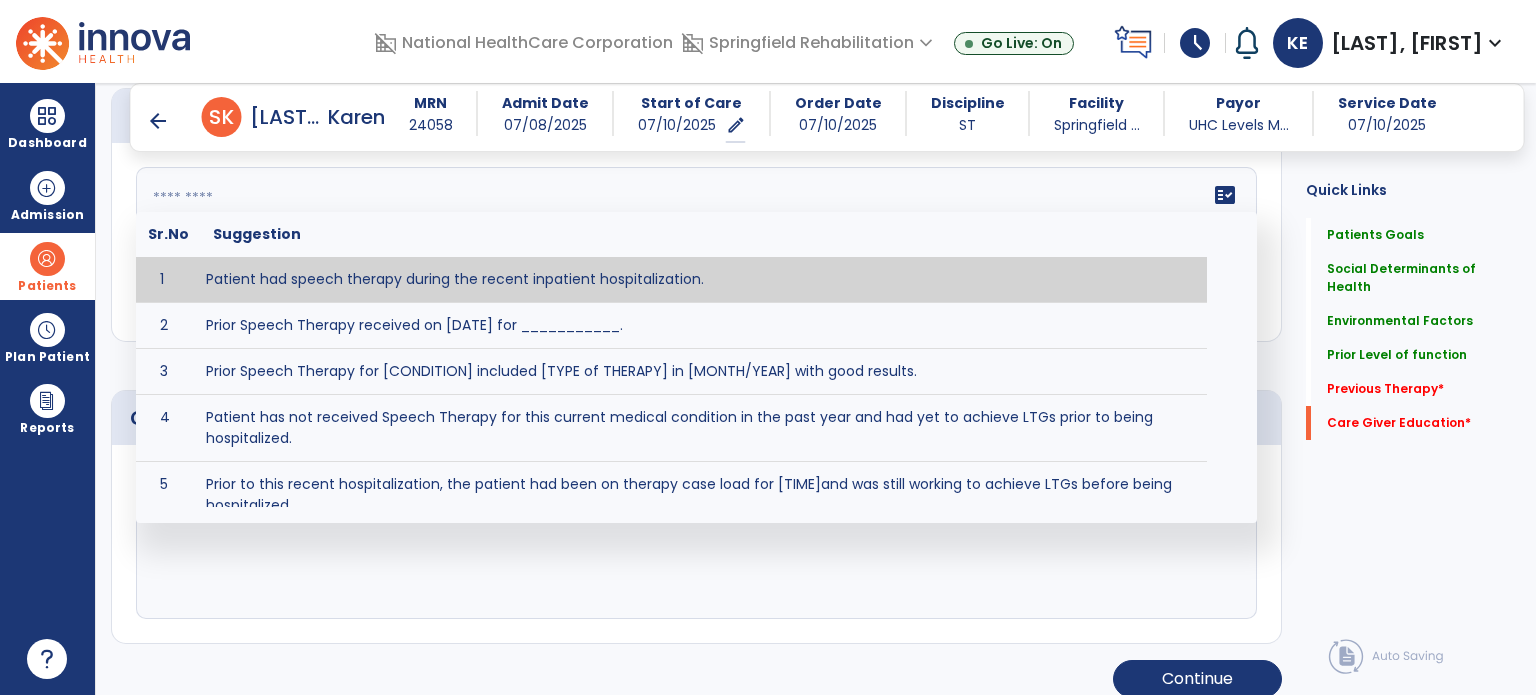 click on "fact_check  Sr.No Suggestion 1 Patient had speech therapy during the recent inpatient hospitalization. 2 Prior Speech Therapy received on [DATE] for ___________. 3 Prior Speech Therapy for [CONDITION] included [TYPE of THERAPY] in [MONTH/YEAR] with good results. 4 Patient has not received Speech Therapy for this current medical condition in the past year and had yet to achieve LTGs prior to being hospitalized. 5 Prior to this recent hospitalization, the patient had been on therapy case load for [TIME]and was still working to achieve LTGs before being hospitalized." 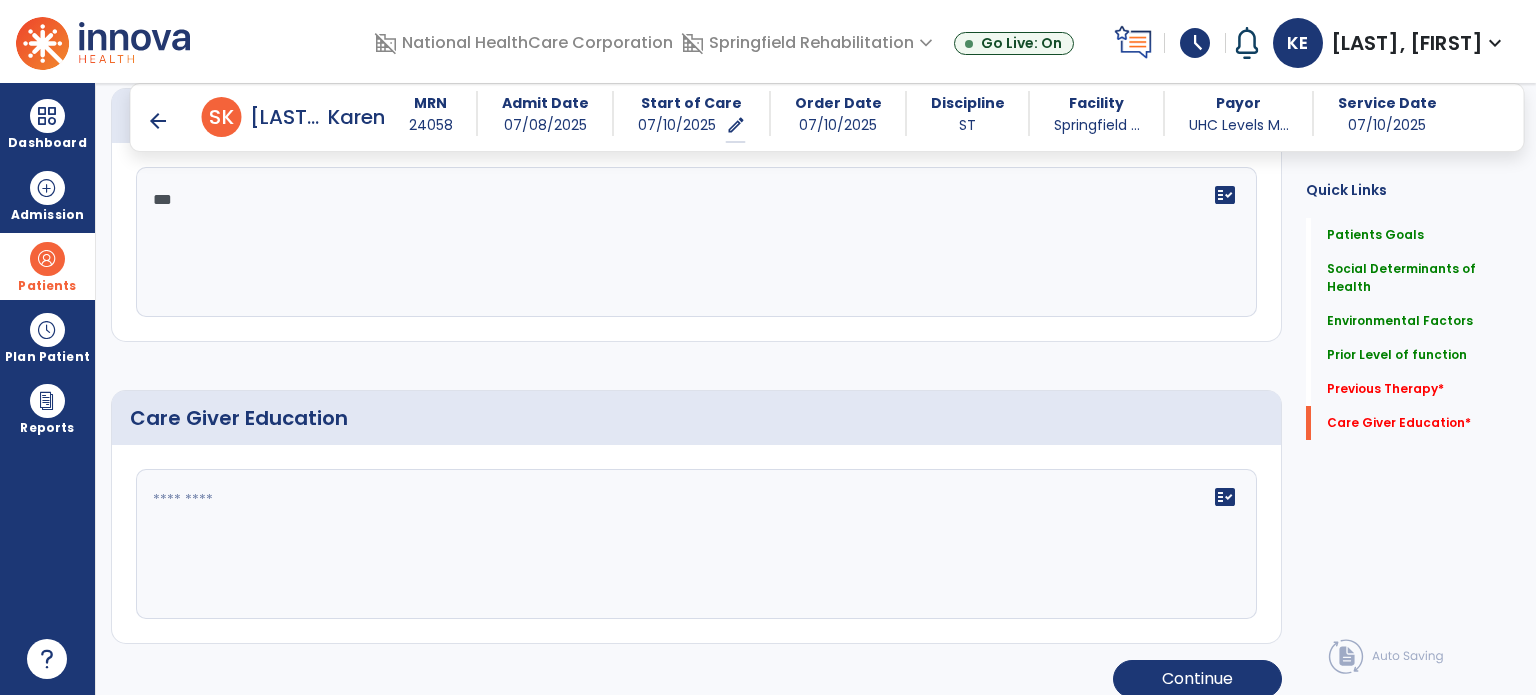 type on "***" 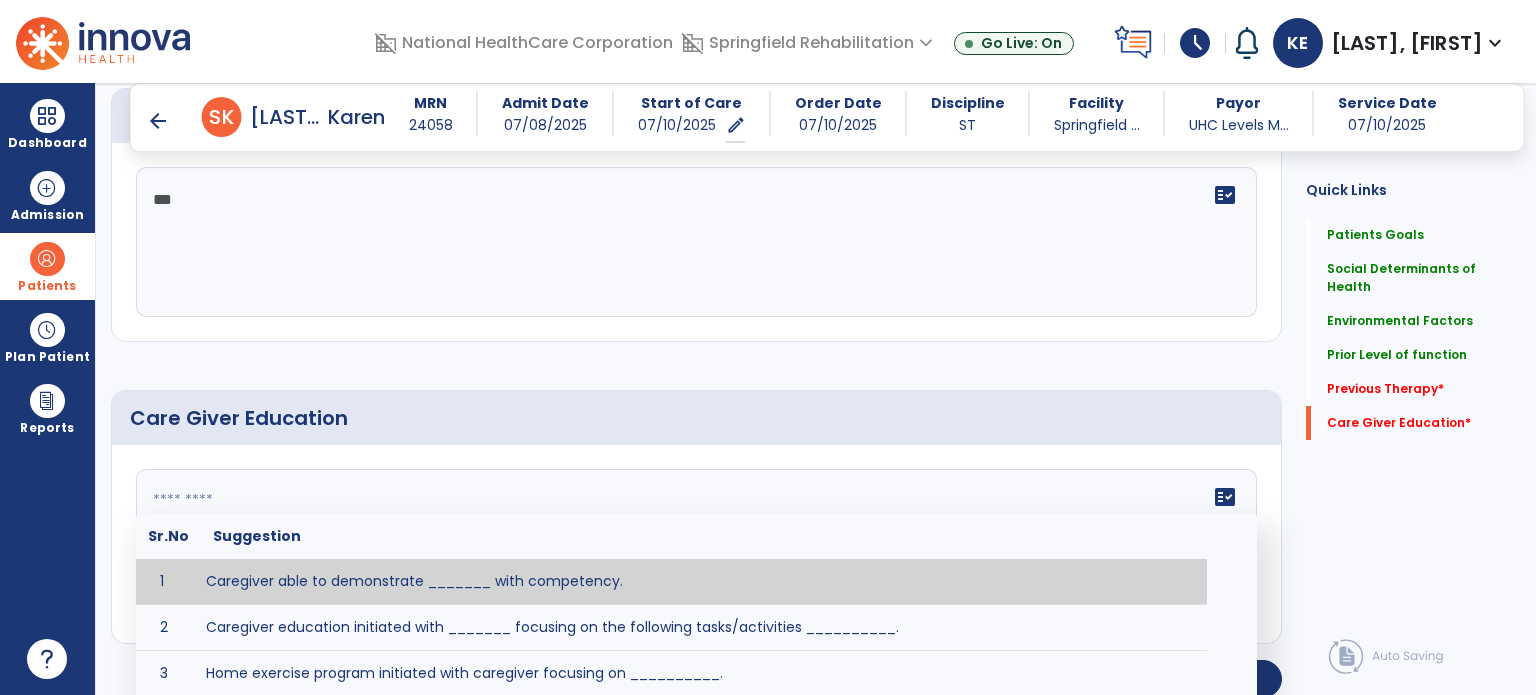click on "fact_check  Sr.No Suggestion 1 Caregiver able to demonstrate _______ with competency. 2 Caregiver education initiated with _______ focusing on the following tasks/activities __________. 3 Home exercise program initiated with caregiver focusing on __________. 4 Patient educated in precautions and is able to recount information with [VALUE]% accuracy." 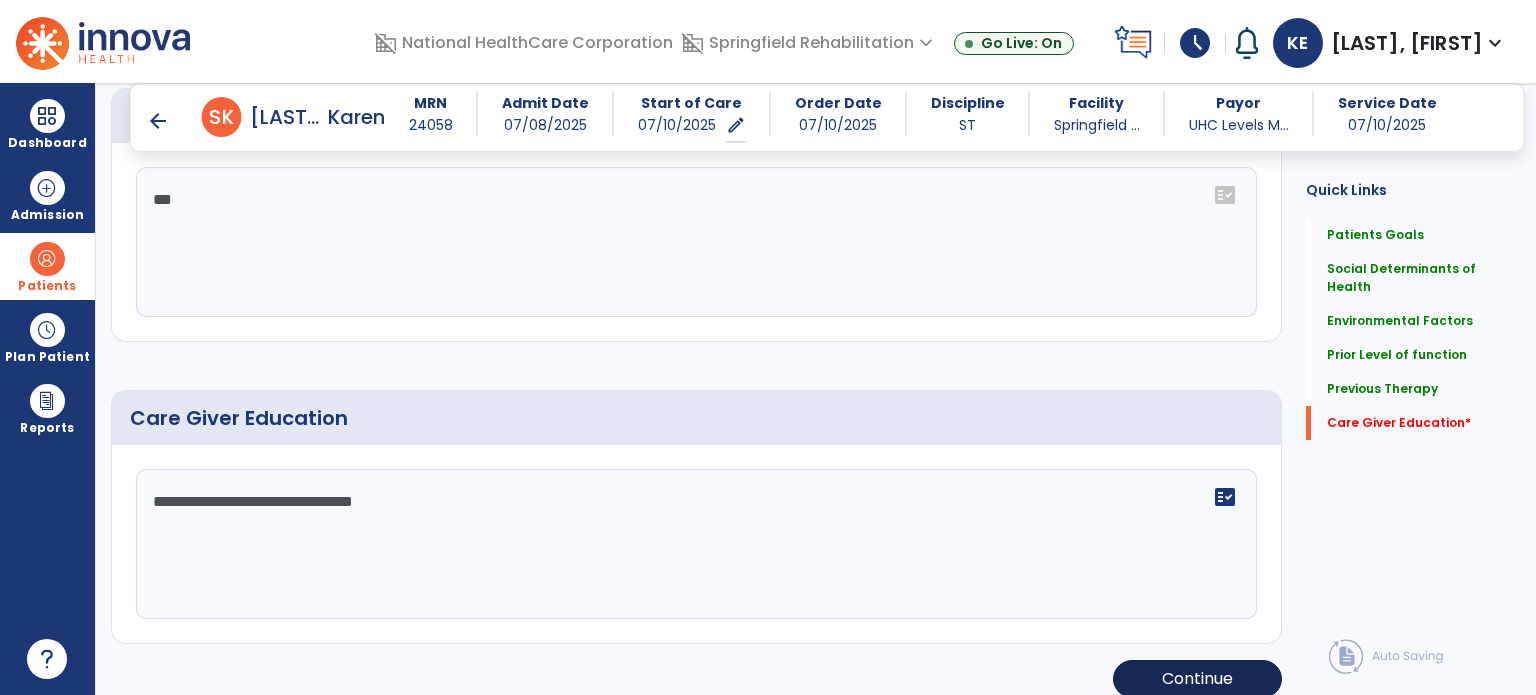 type on "**********" 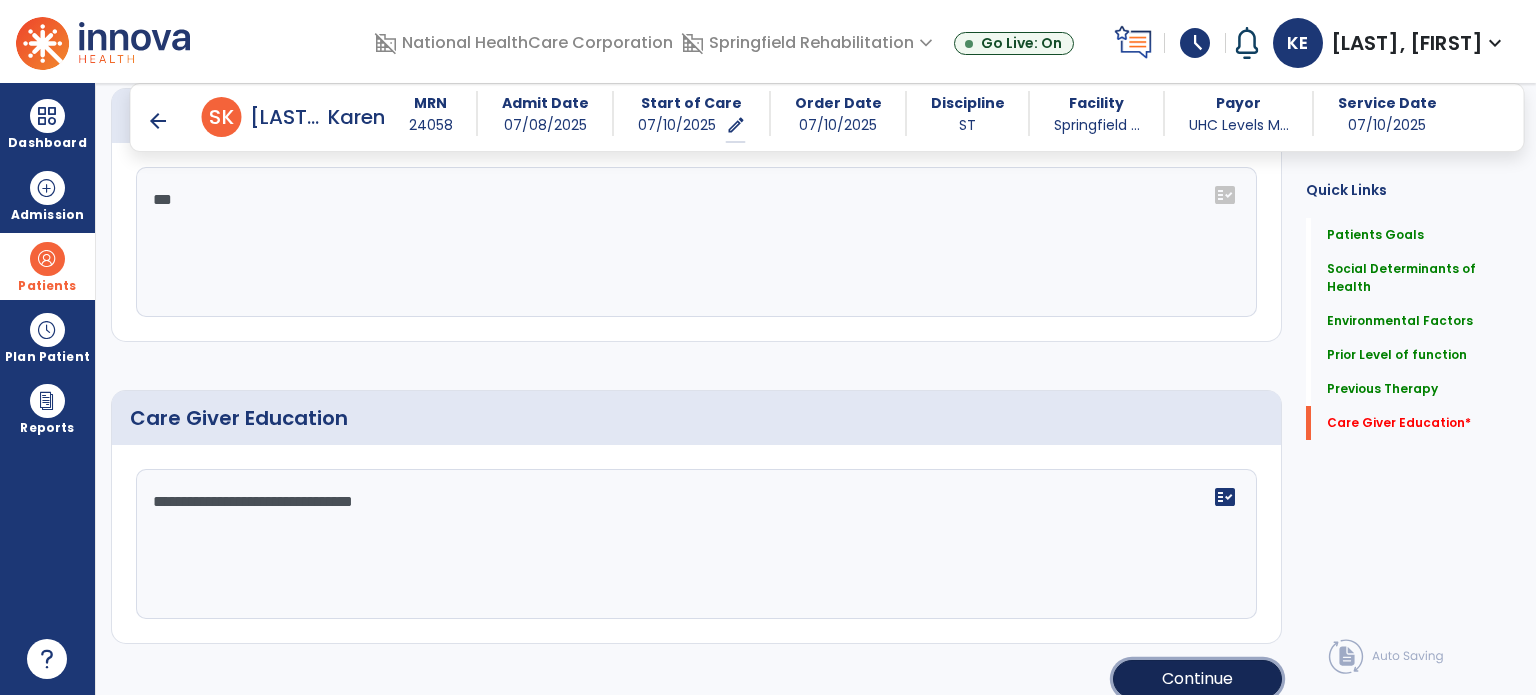 click on "Continue" 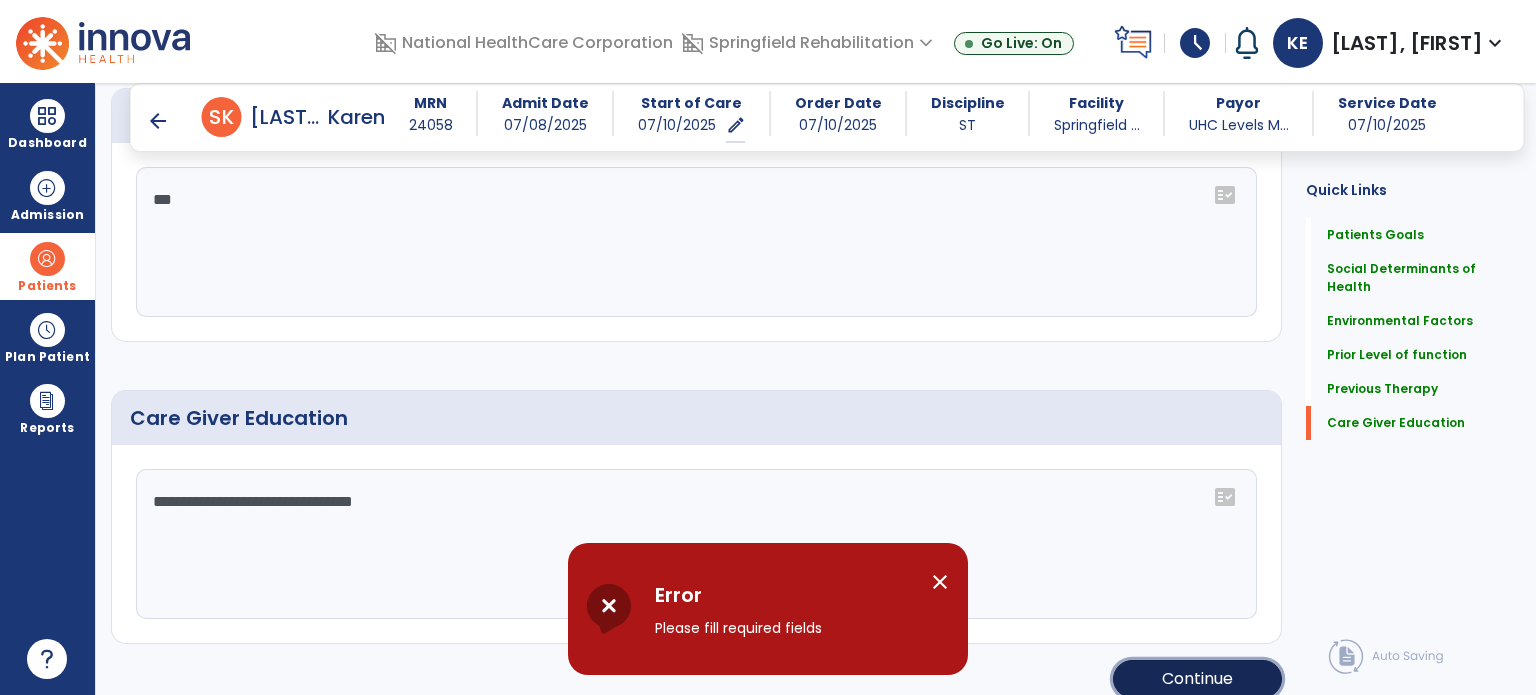 click on "Continue" 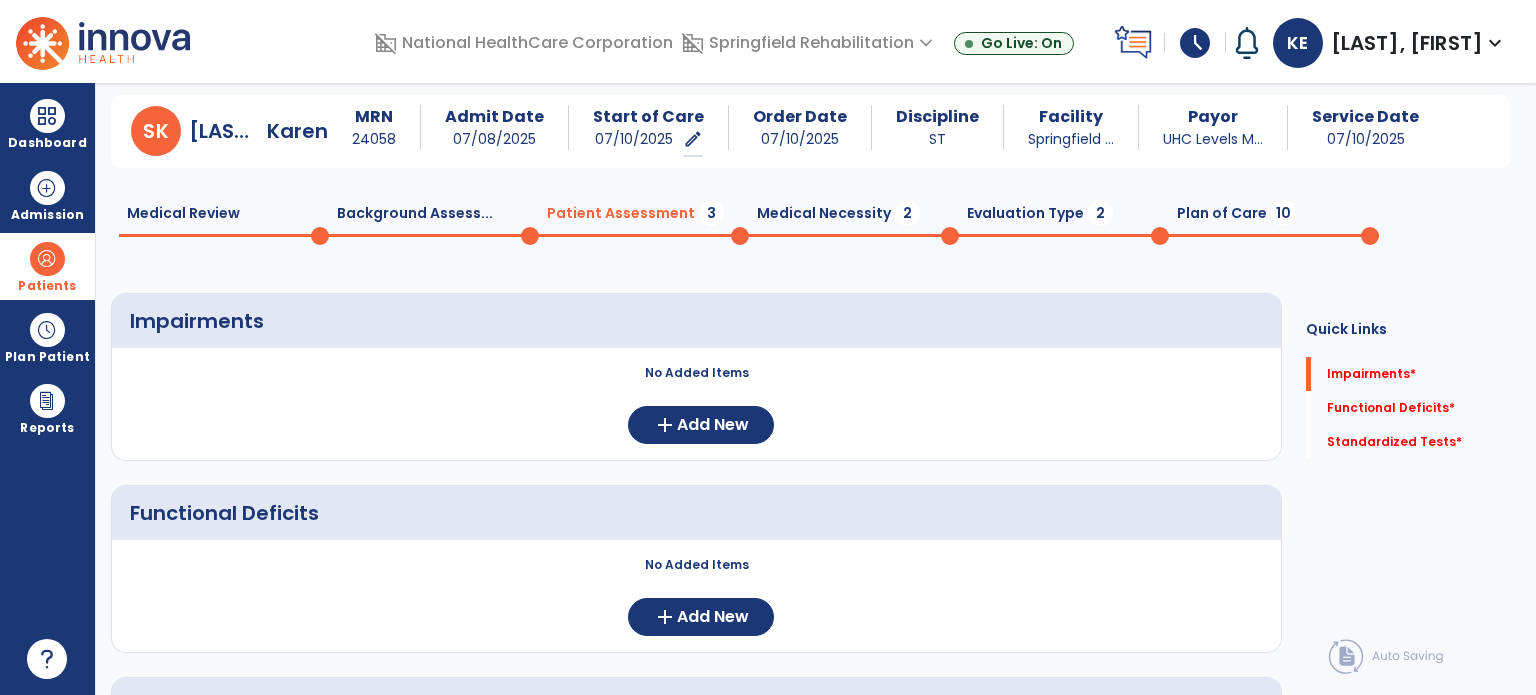 scroll, scrollTop: 52, scrollLeft: 0, axis: vertical 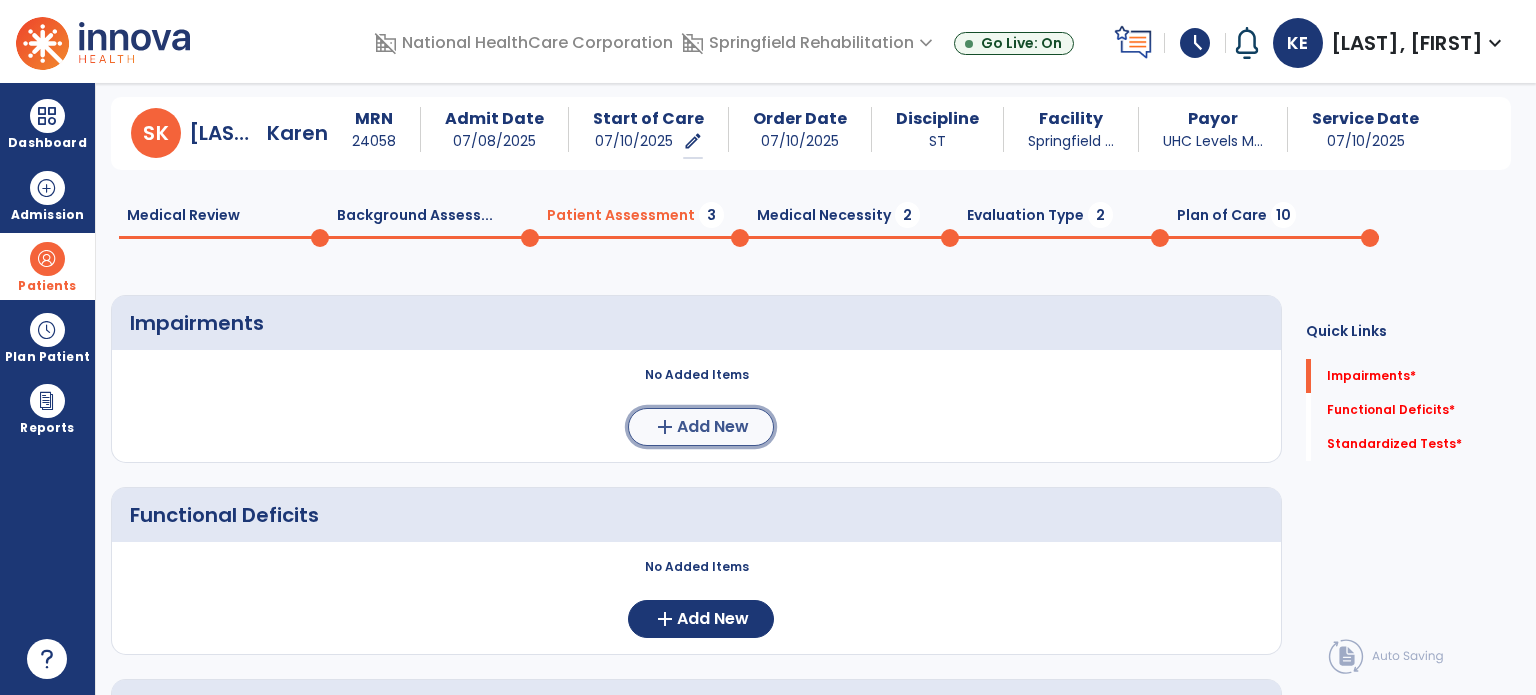 click on "add  Add New" 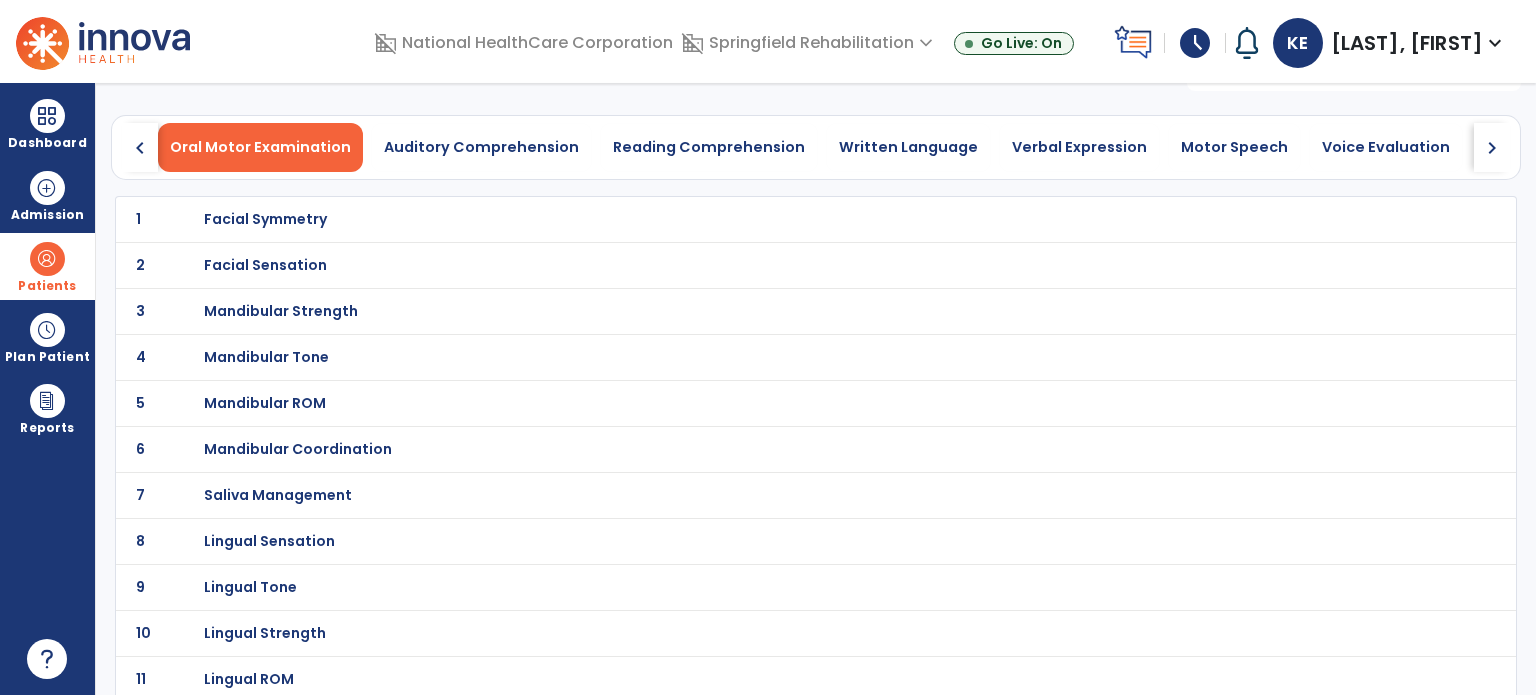 click on "chevron_left   Oral Motor Examination   Auditory Comprehension   Reading Comprehension   Written Language   Verbal Expression   Motor Speech   Voice Evaluation   General Processing   Memory   Executive Functioning   Pragmatics   Other Cognitive Skills   Swallowing   chevron_right" 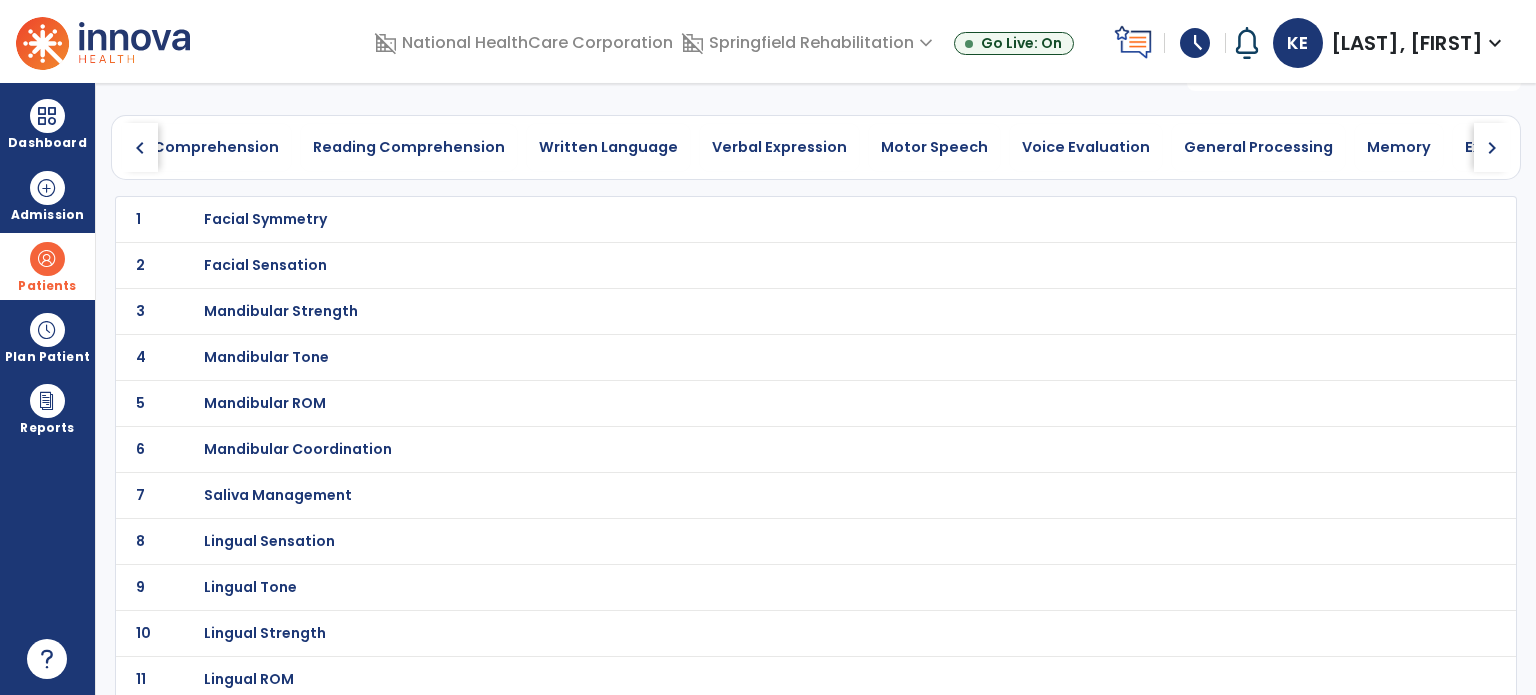 click on "chevron_right" 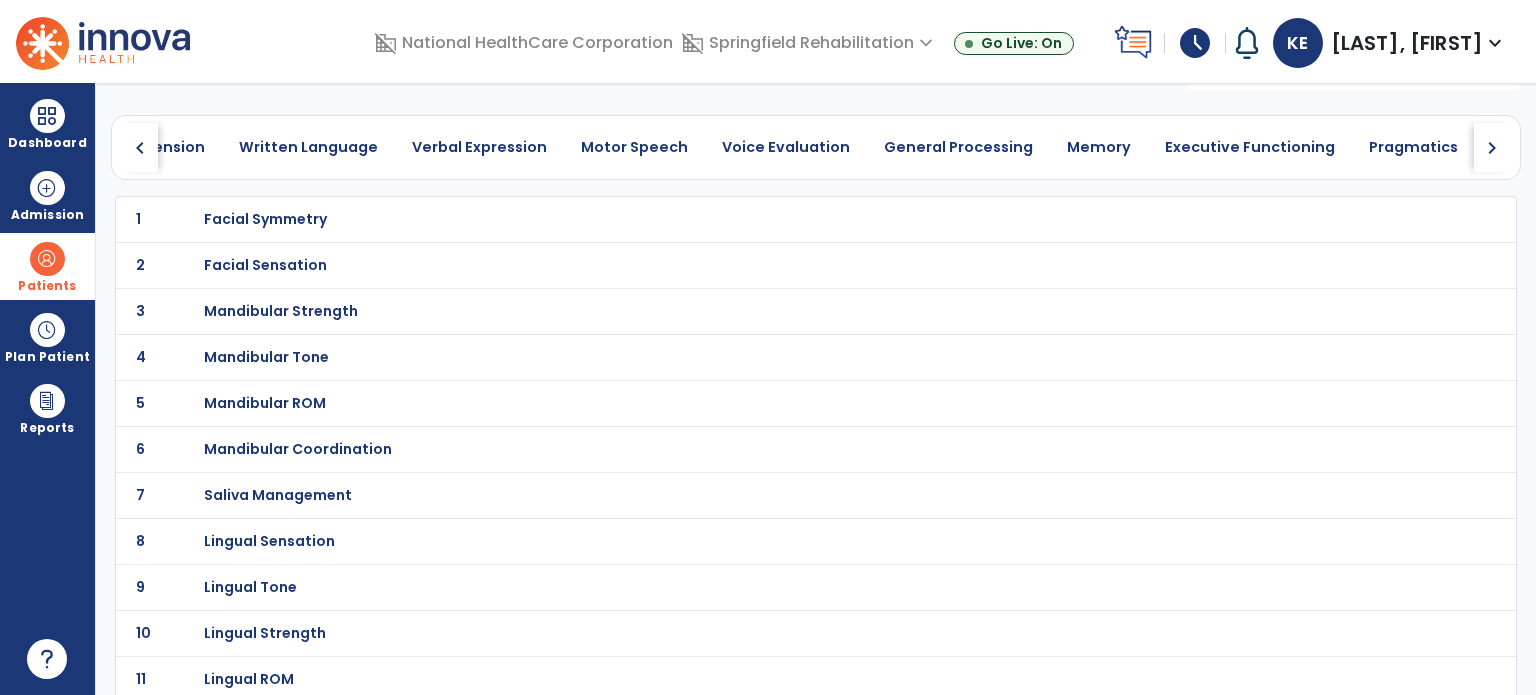 click on "chevron_right" 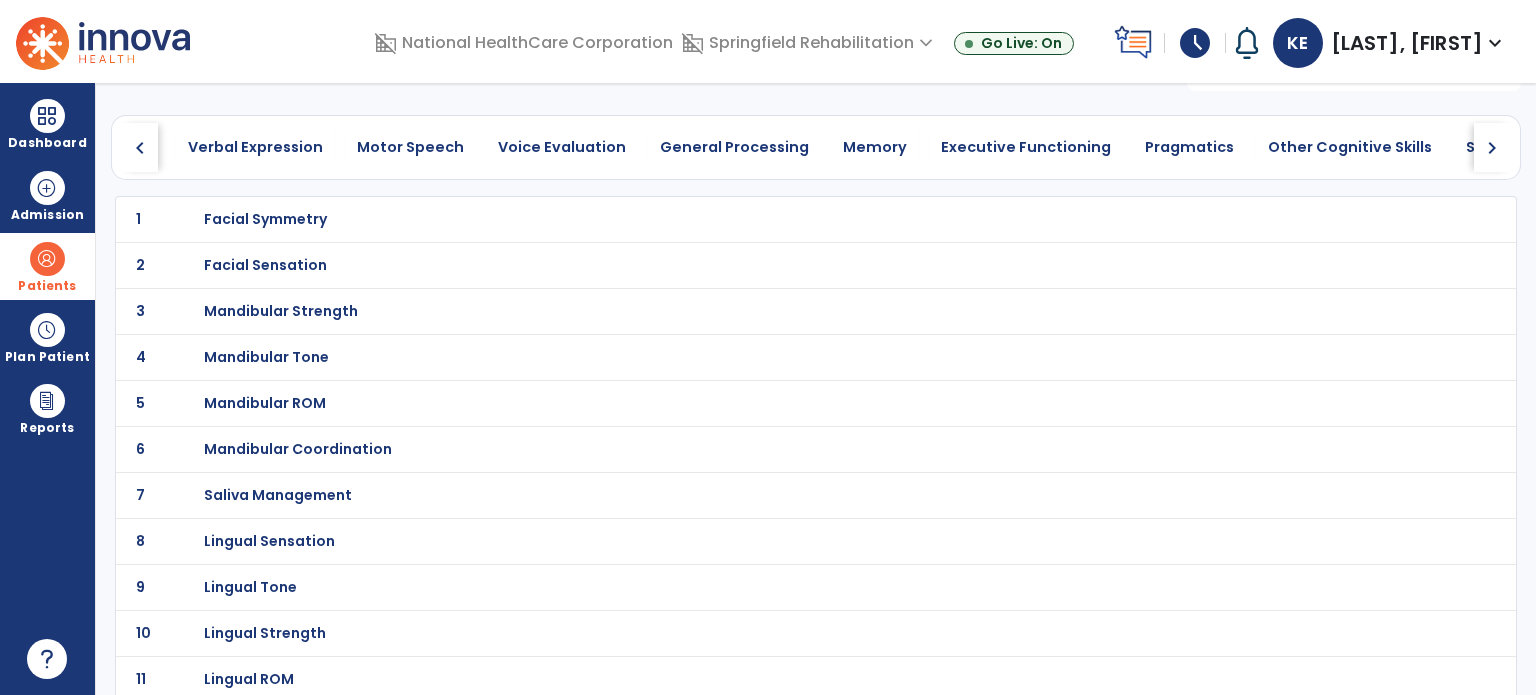 click on "chevron_right" 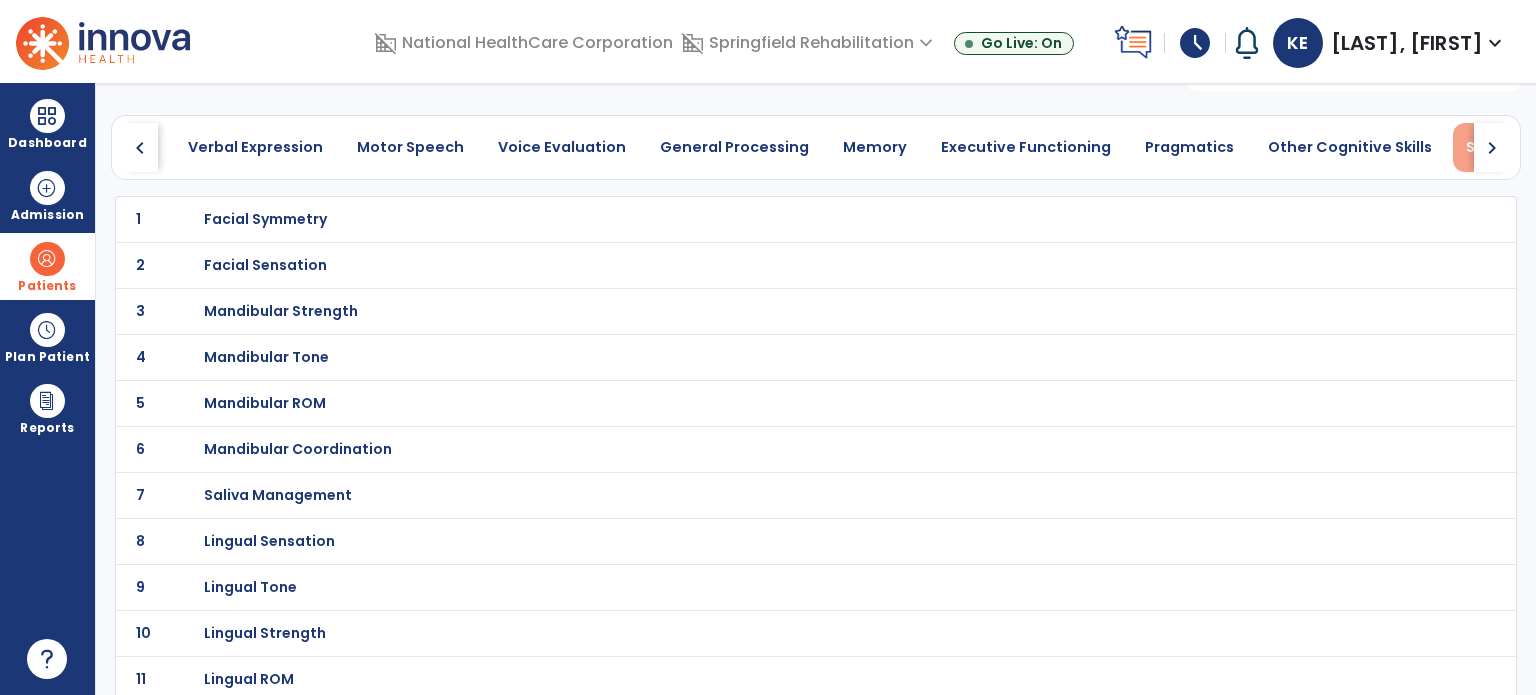 click on "Swallowing" at bounding box center [1508, 147] 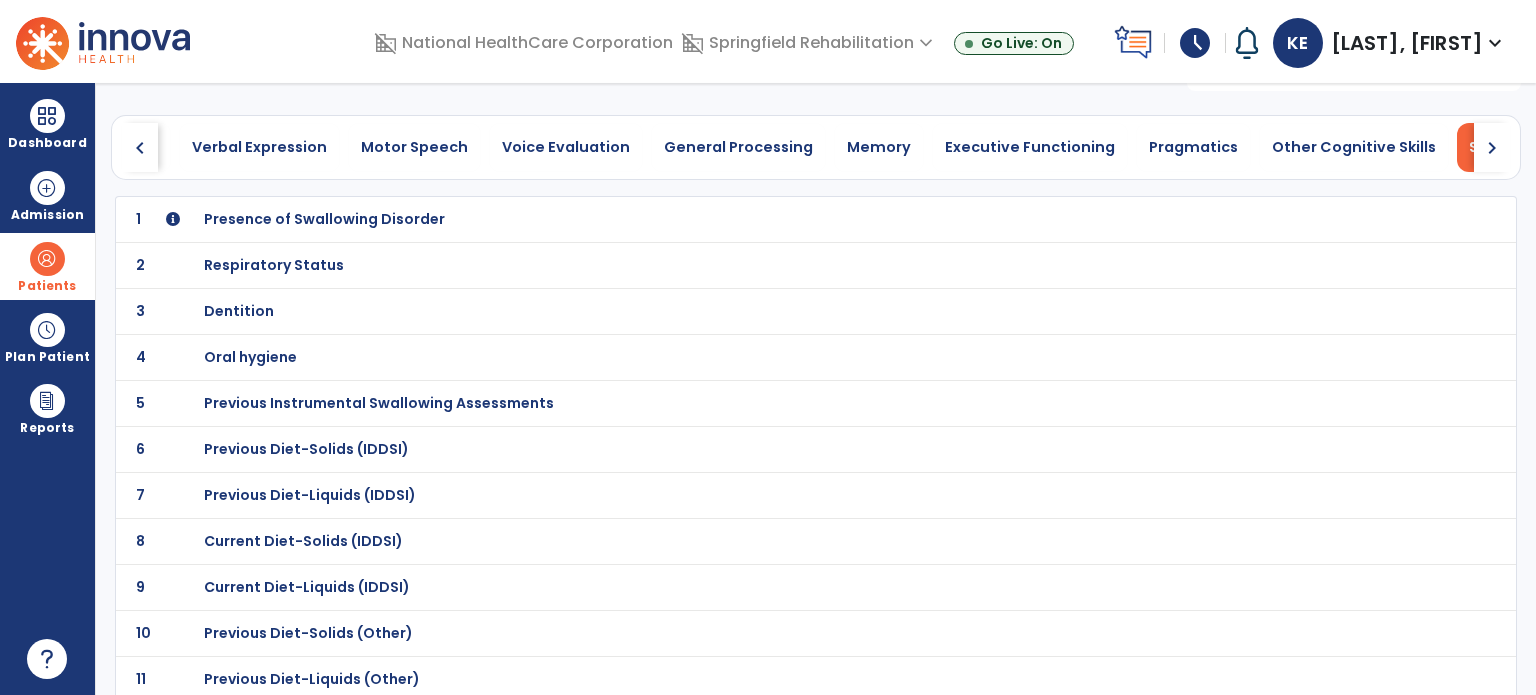 click on "Presence of Swallowing Disorder" at bounding box center [324, 219] 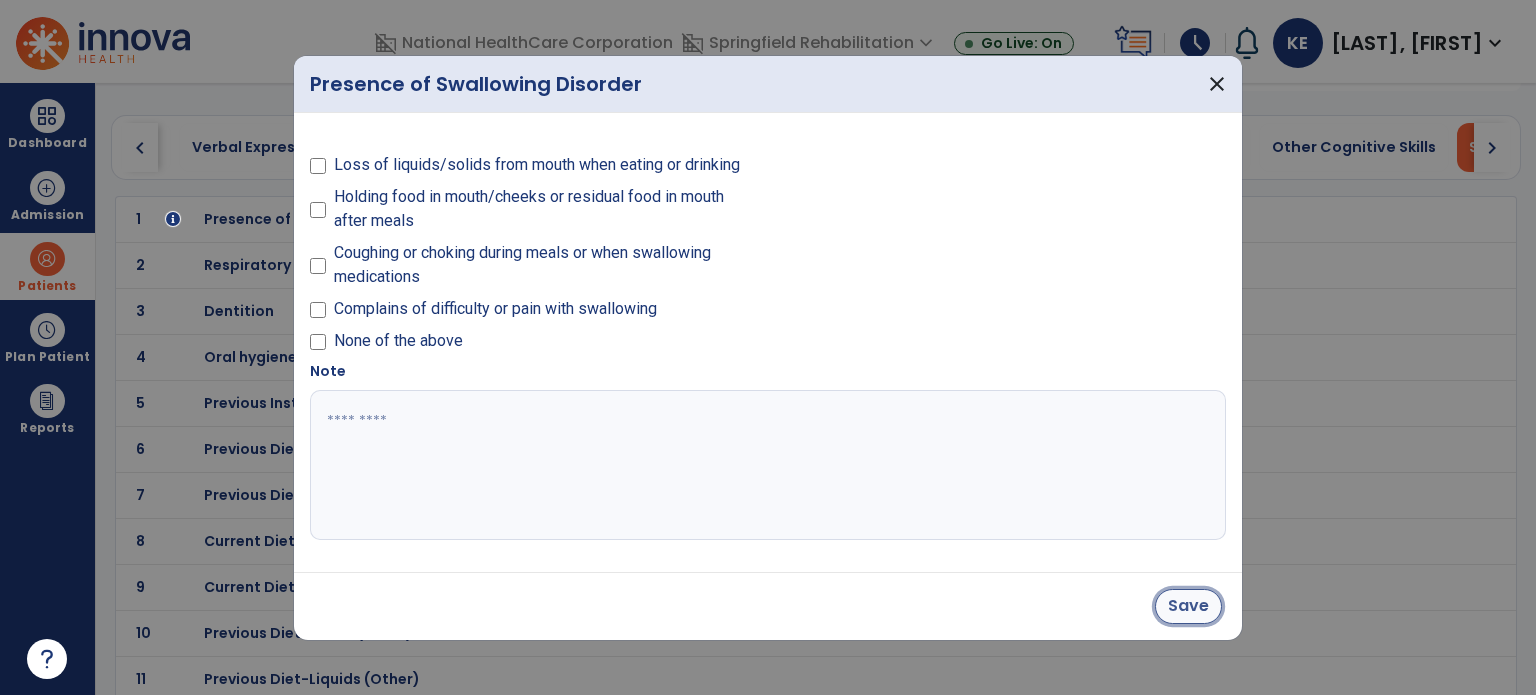 click on "Save" at bounding box center (1188, 606) 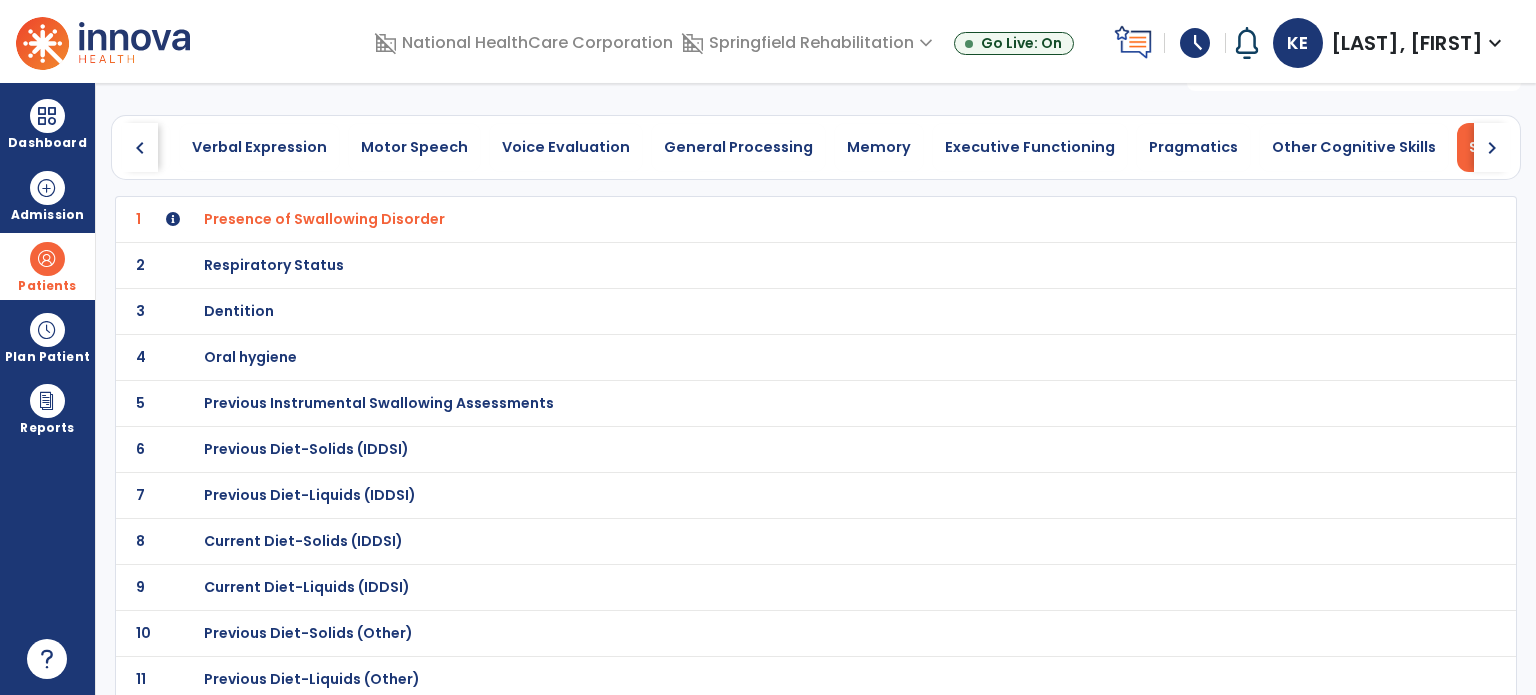 click on "Dentition" at bounding box center [324, 219] 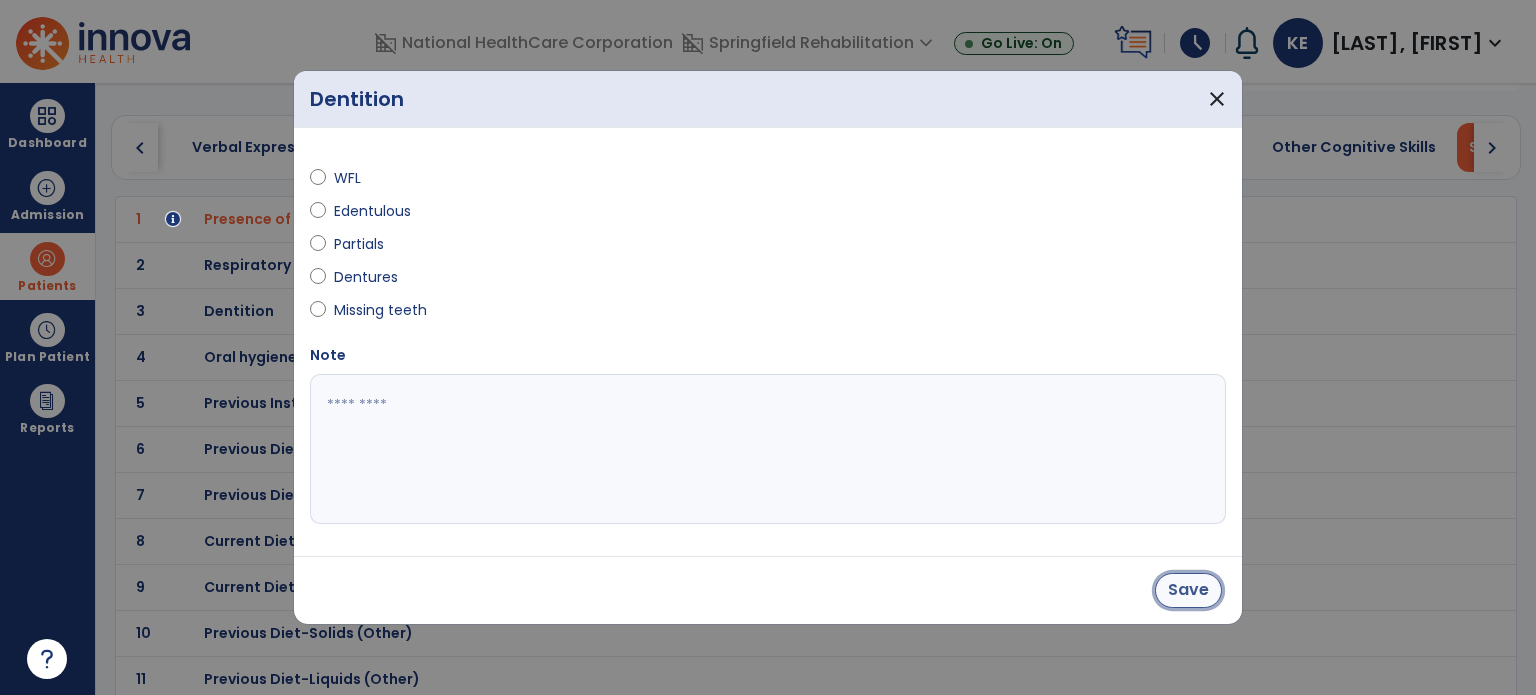 click on "Save" at bounding box center [1188, 590] 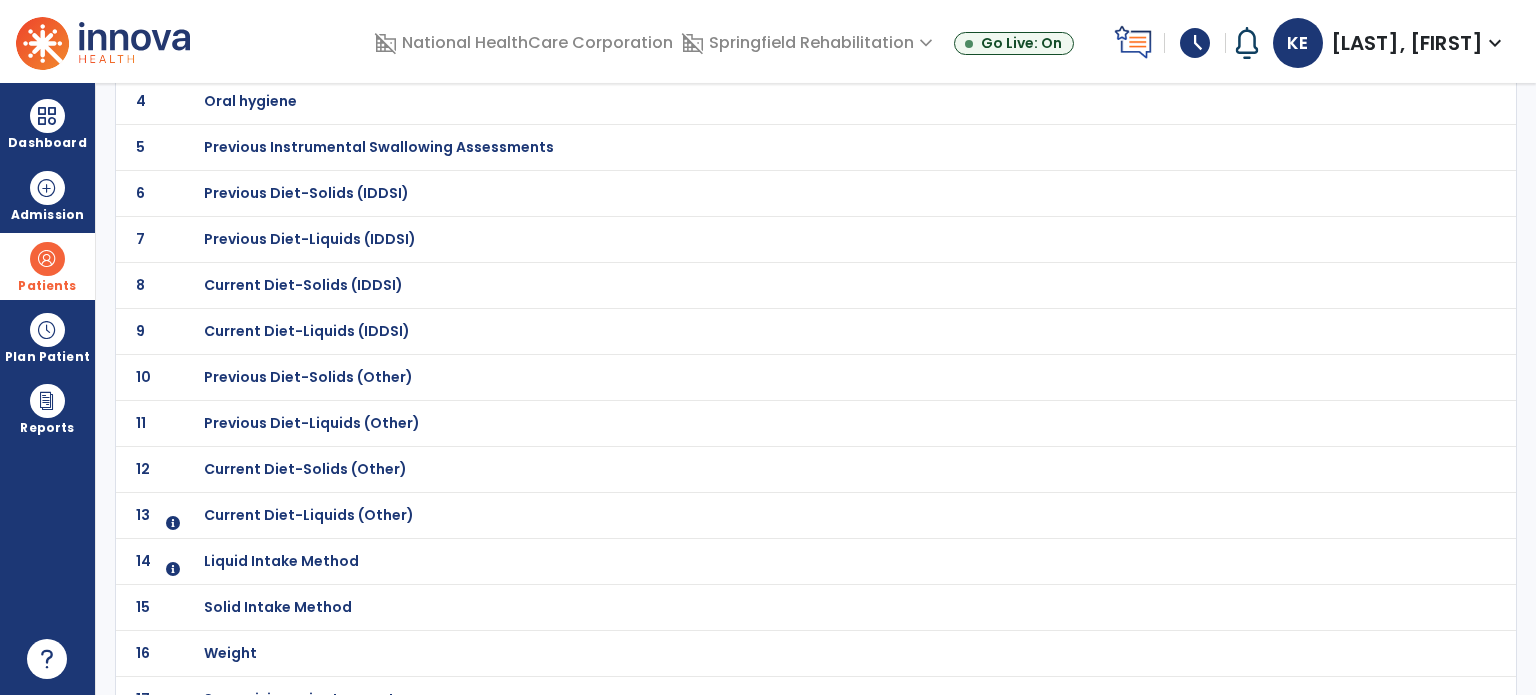 scroll, scrollTop: 352, scrollLeft: 0, axis: vertical 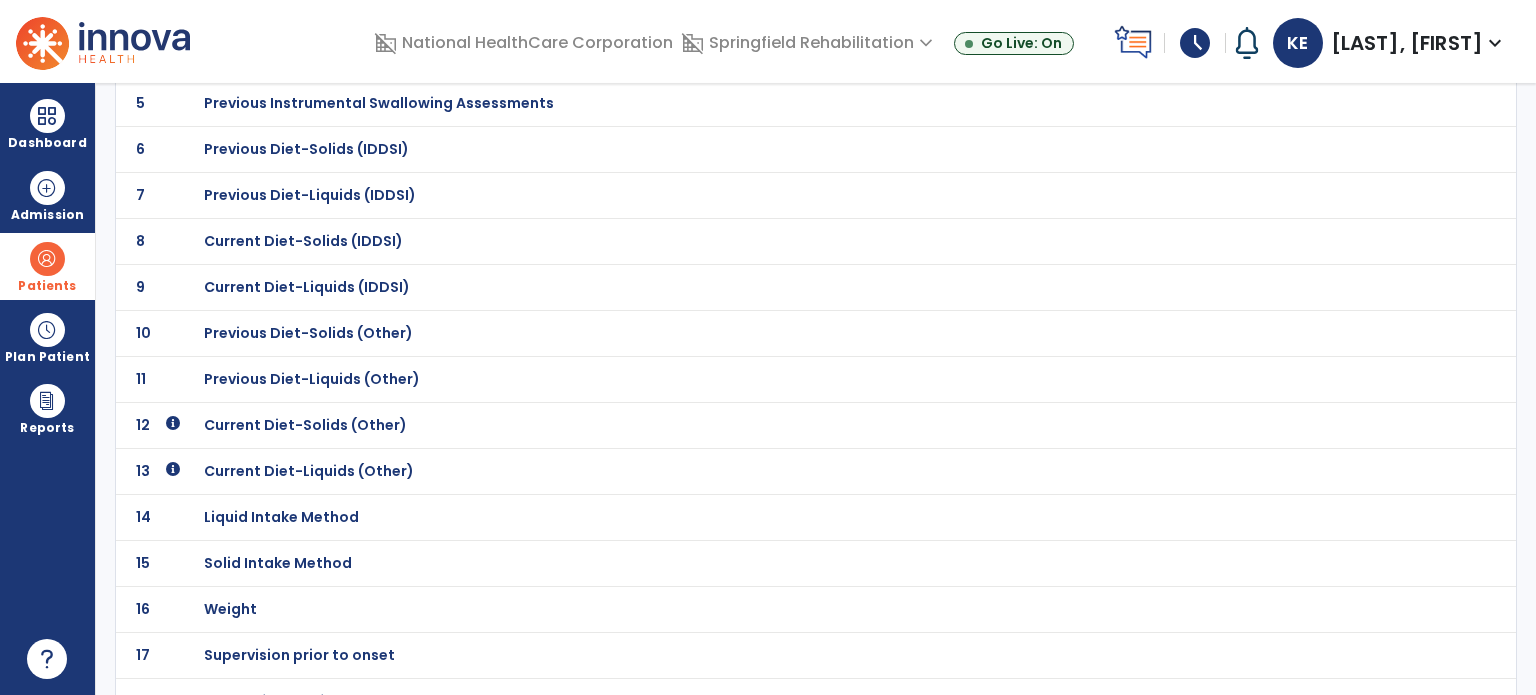 click on "Current Diet-Solids (Other)" at bounding box center (324, -81) 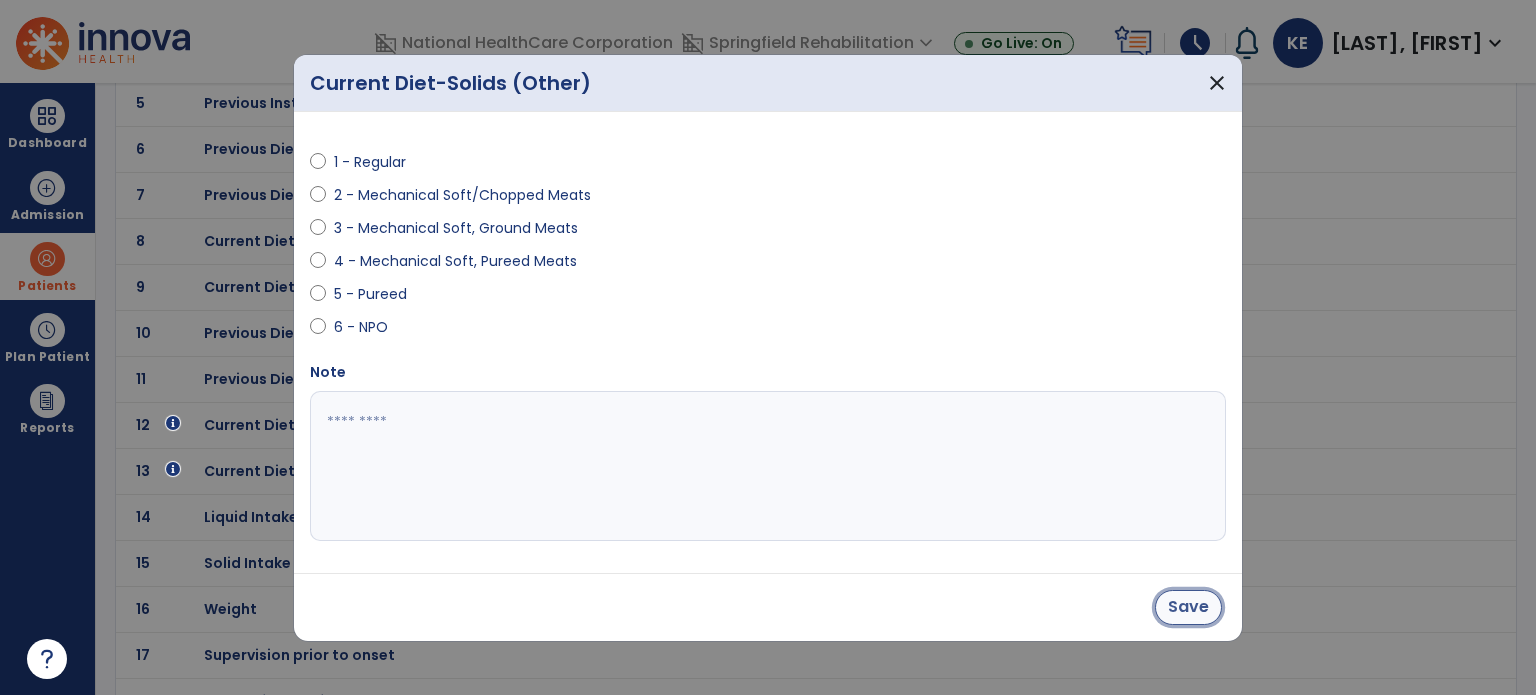 click on "Save" at bounding box center [1188, 607] 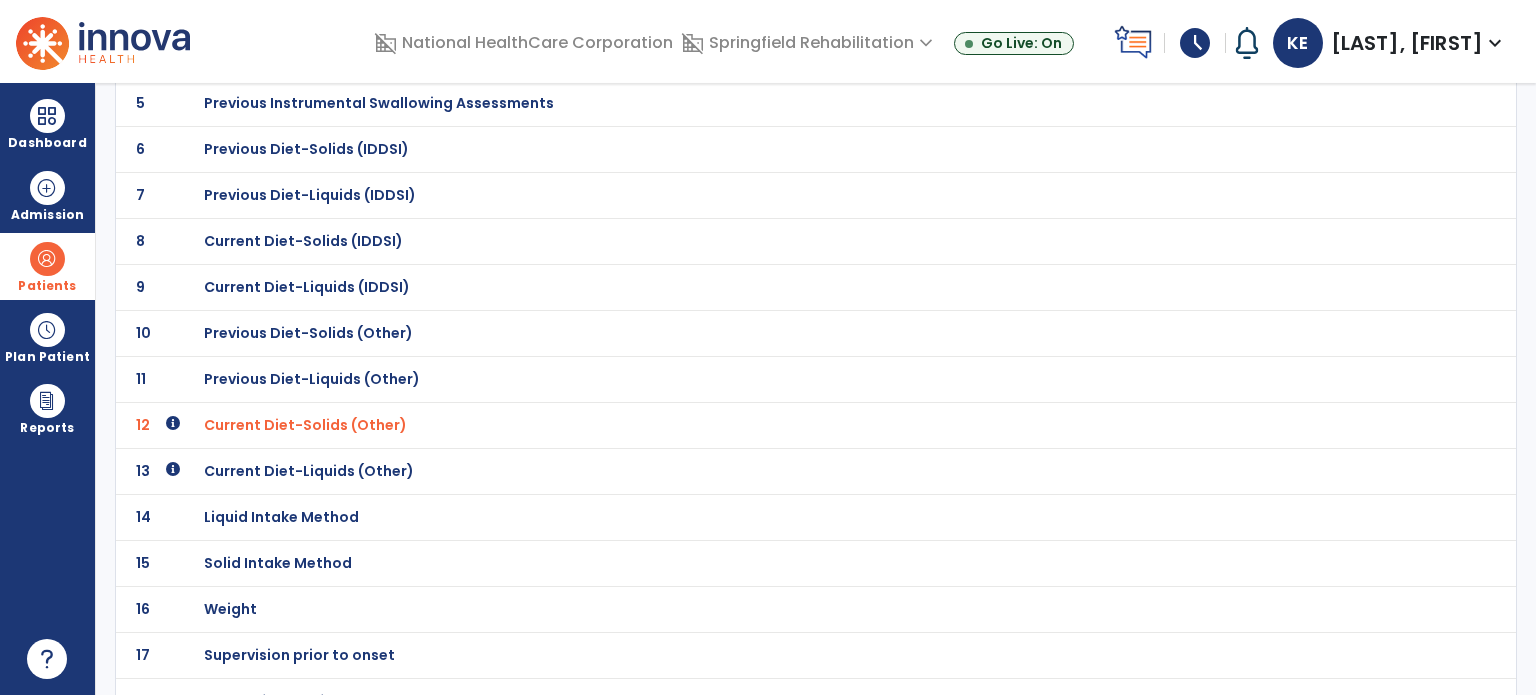 click on "Current Diet-Liquids (Other)" at bounding box center [772, -81] 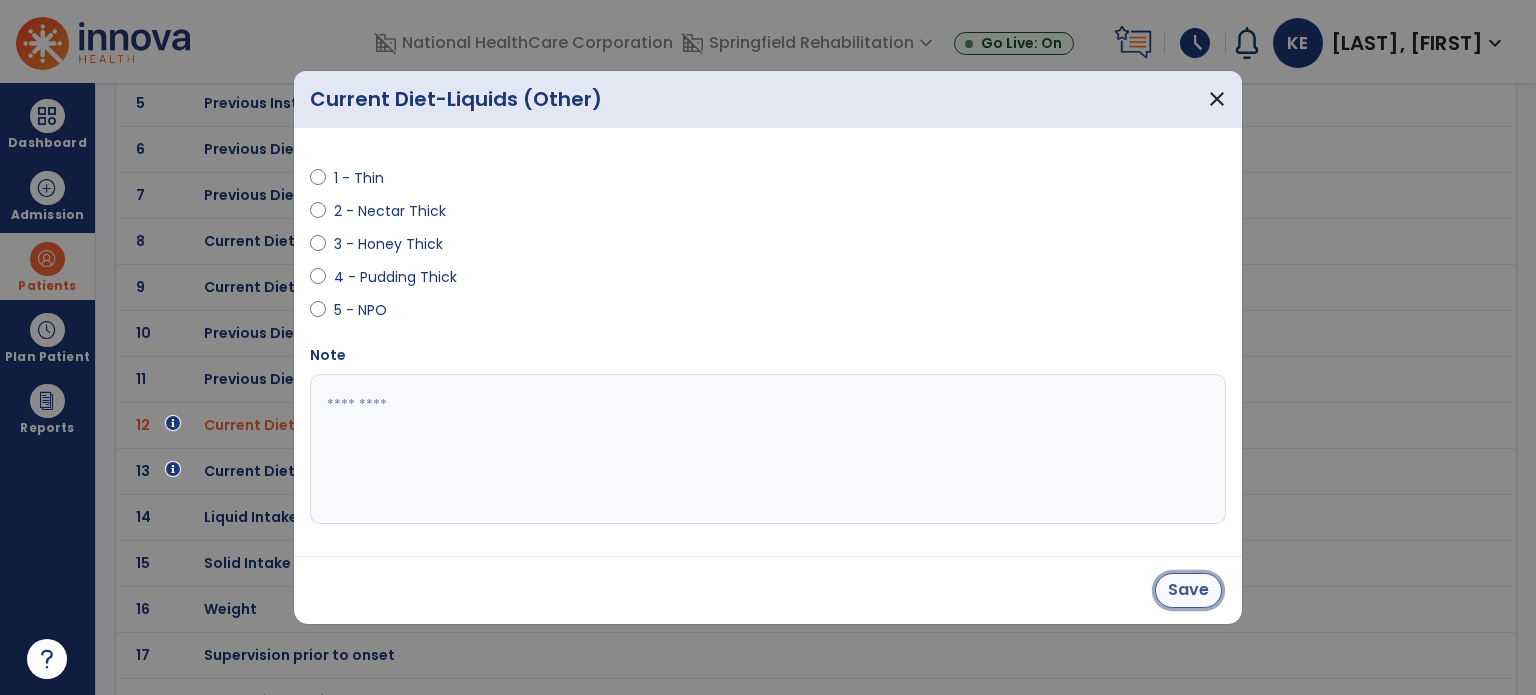 click on "Save" at bounding box center (1188, 590) 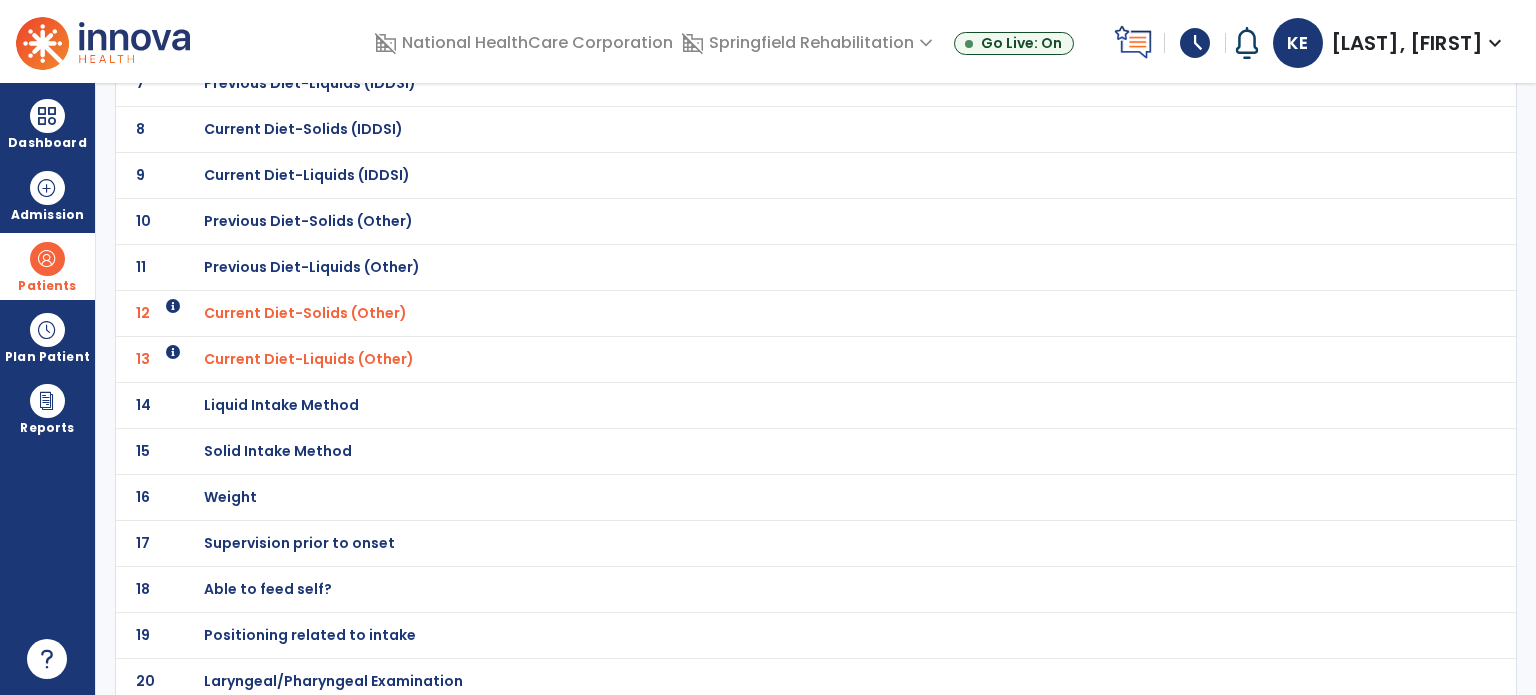 scroll, scrollTop: 468, scrollLeft: 0, axis: vertical 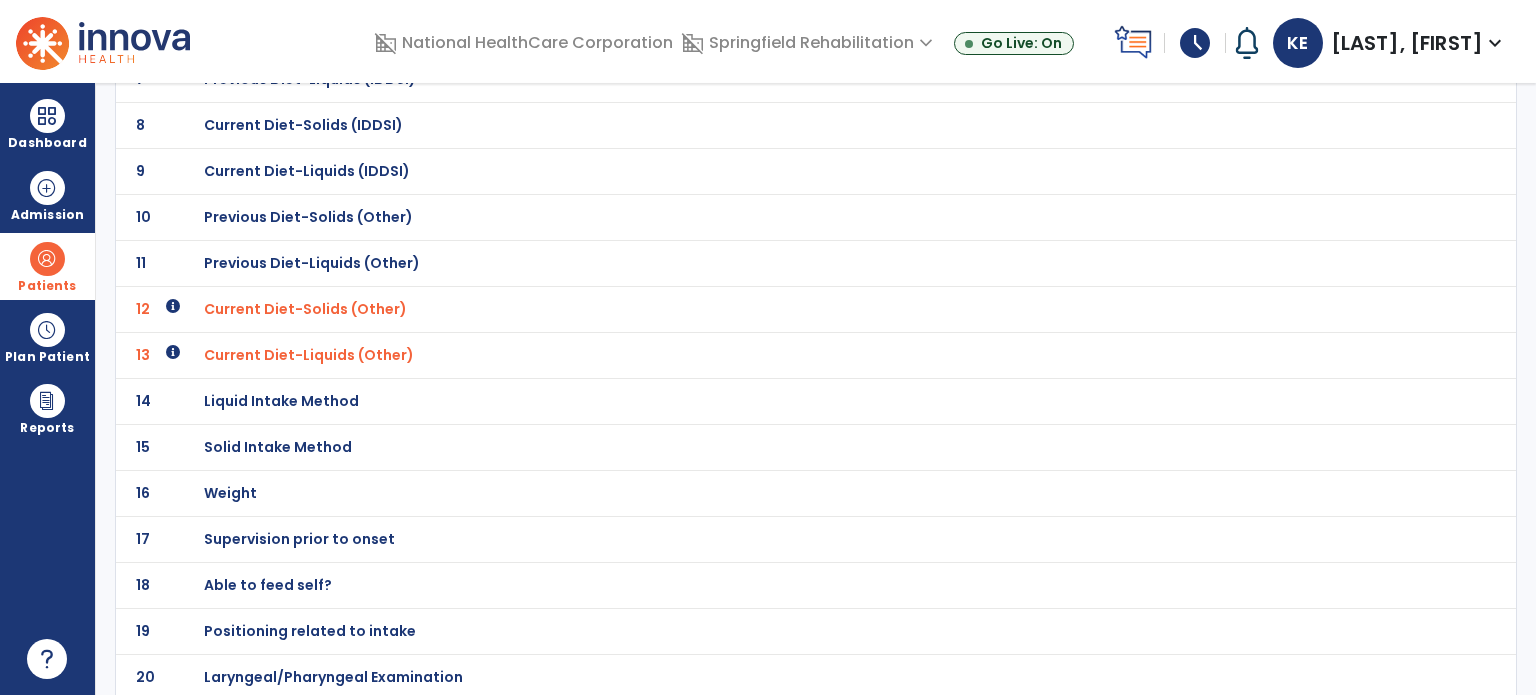 click on "Able to feed self?" at bounding box center (324, -197) 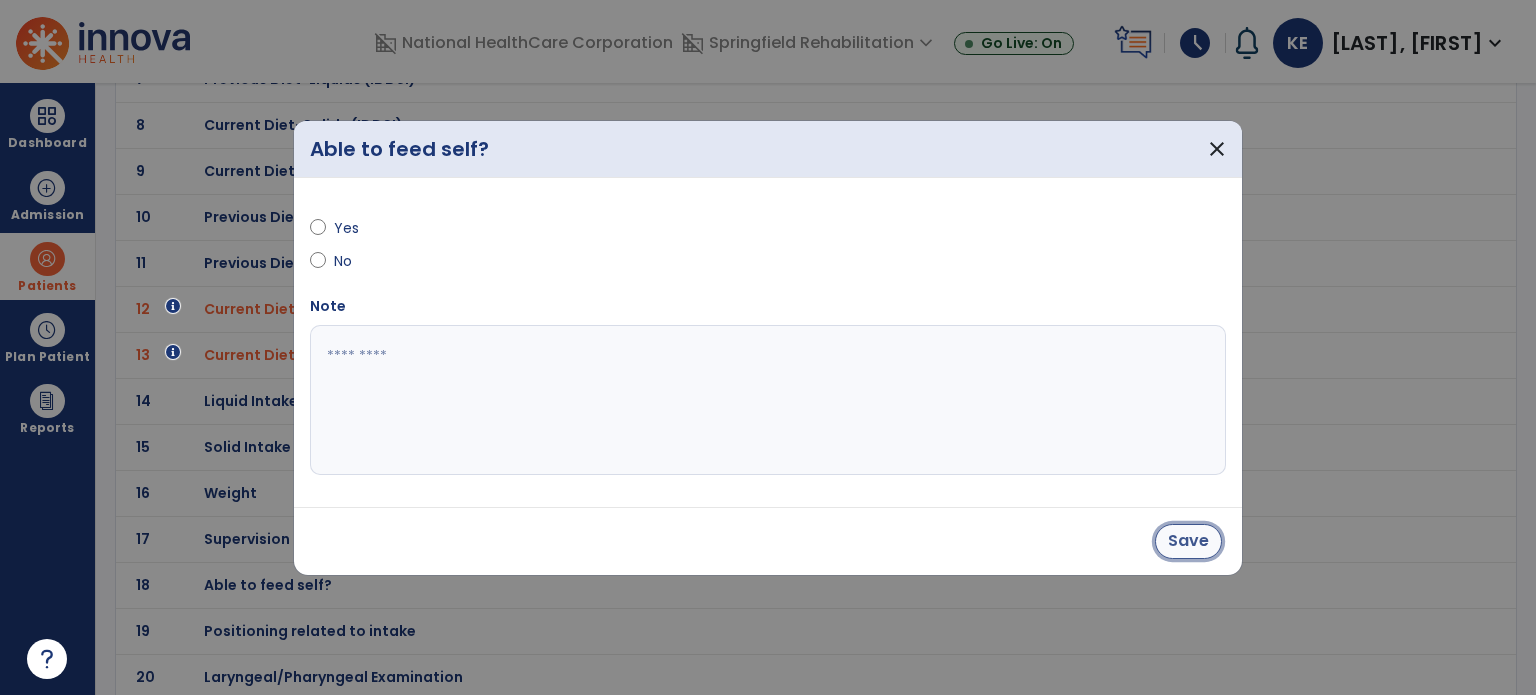 click on "Save" at bounding box center (1188, 541) 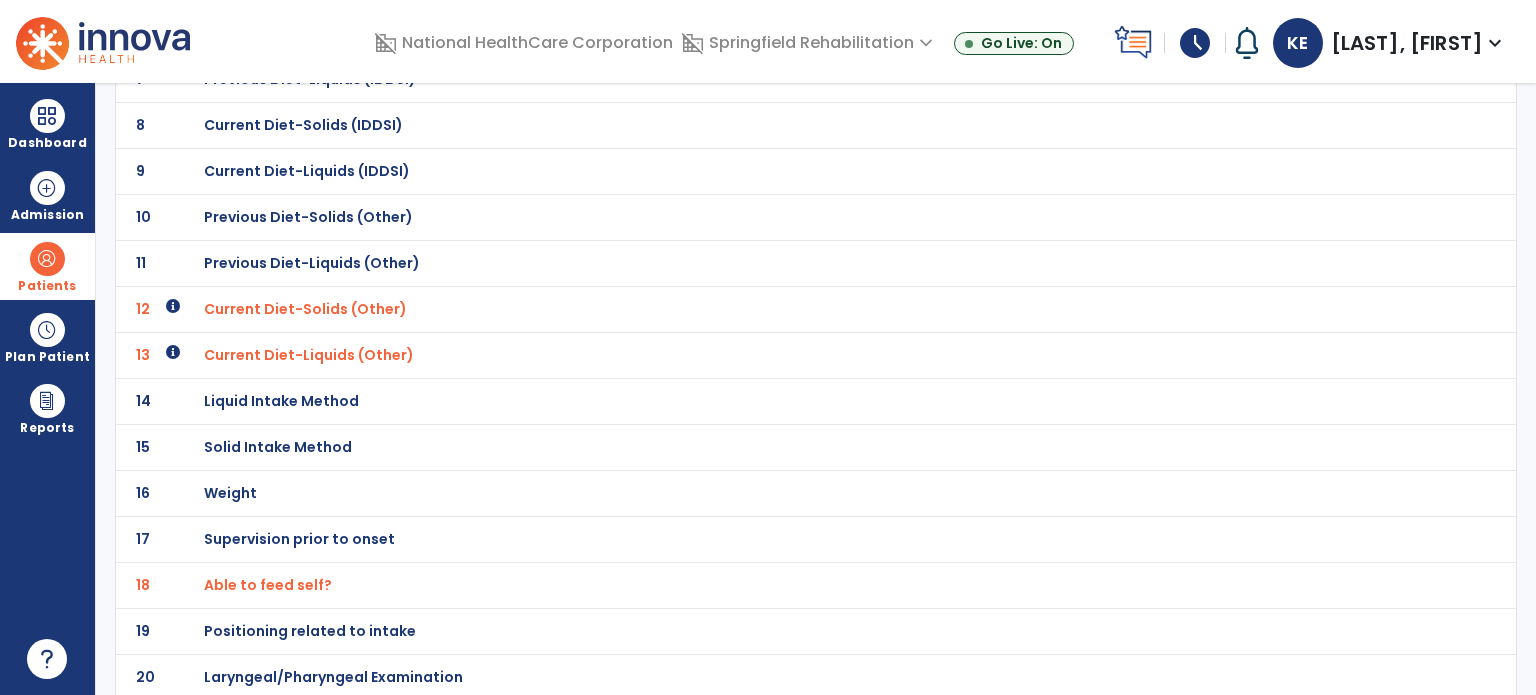 click on "Laryngeal/Pharyngeal Examination" at bounding box center (324, -197) 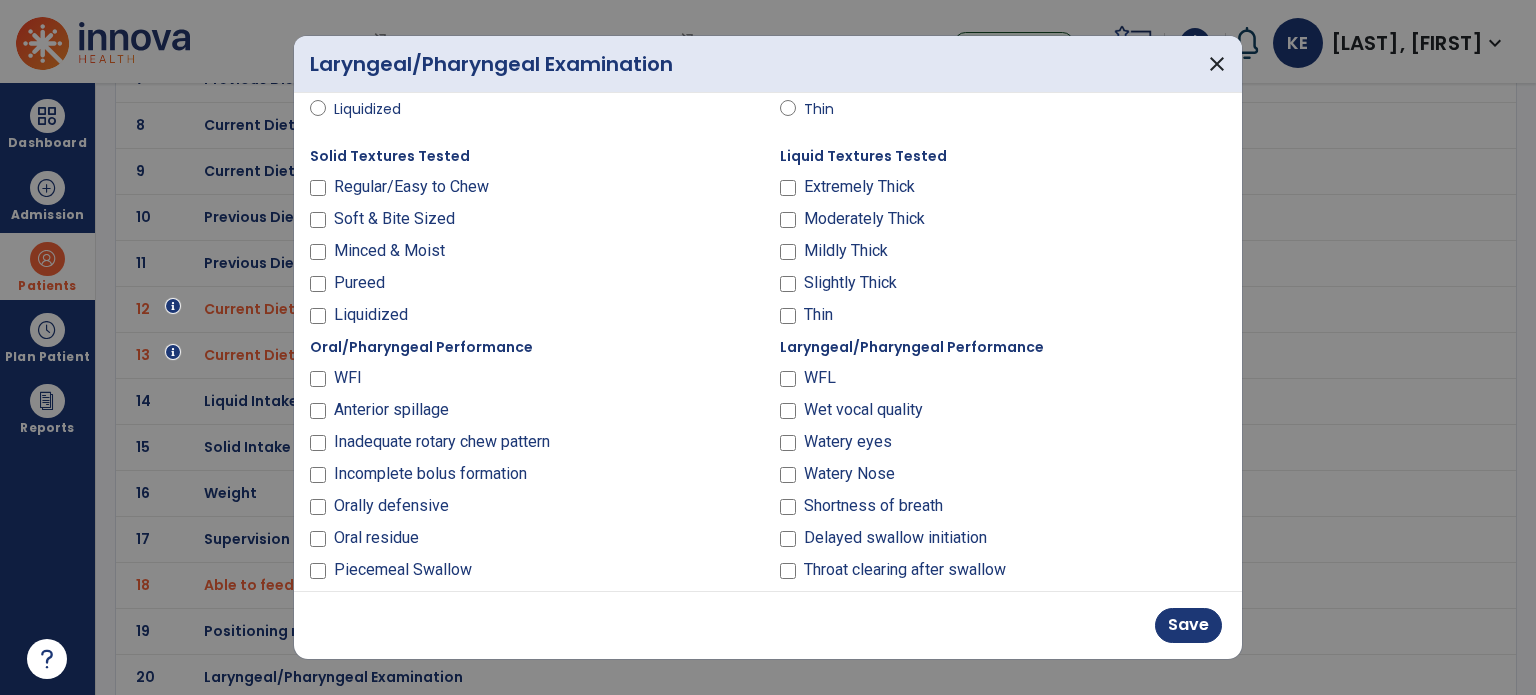 scroll, scrollTop: 600, scrollLeft: 0, axis: vertical 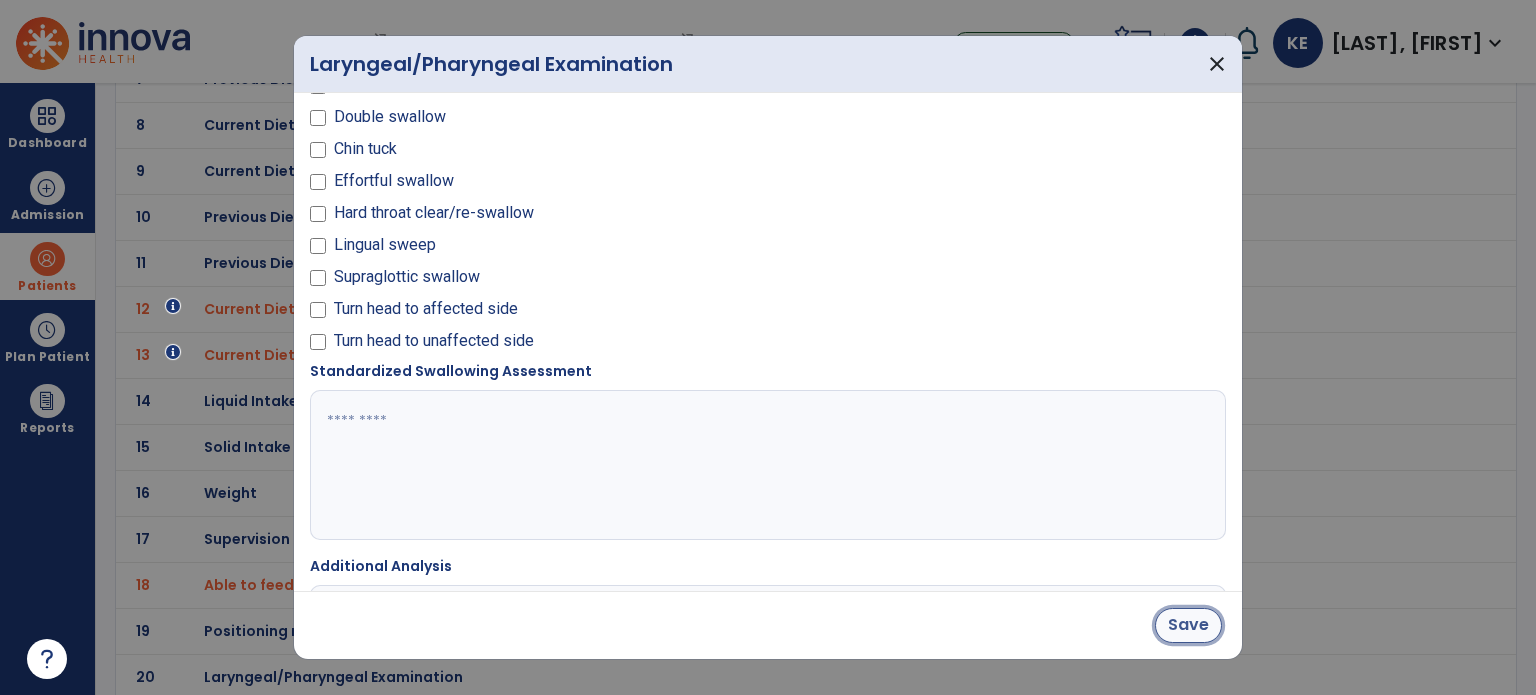 click on "Save" at bounding box center (1188, 625) 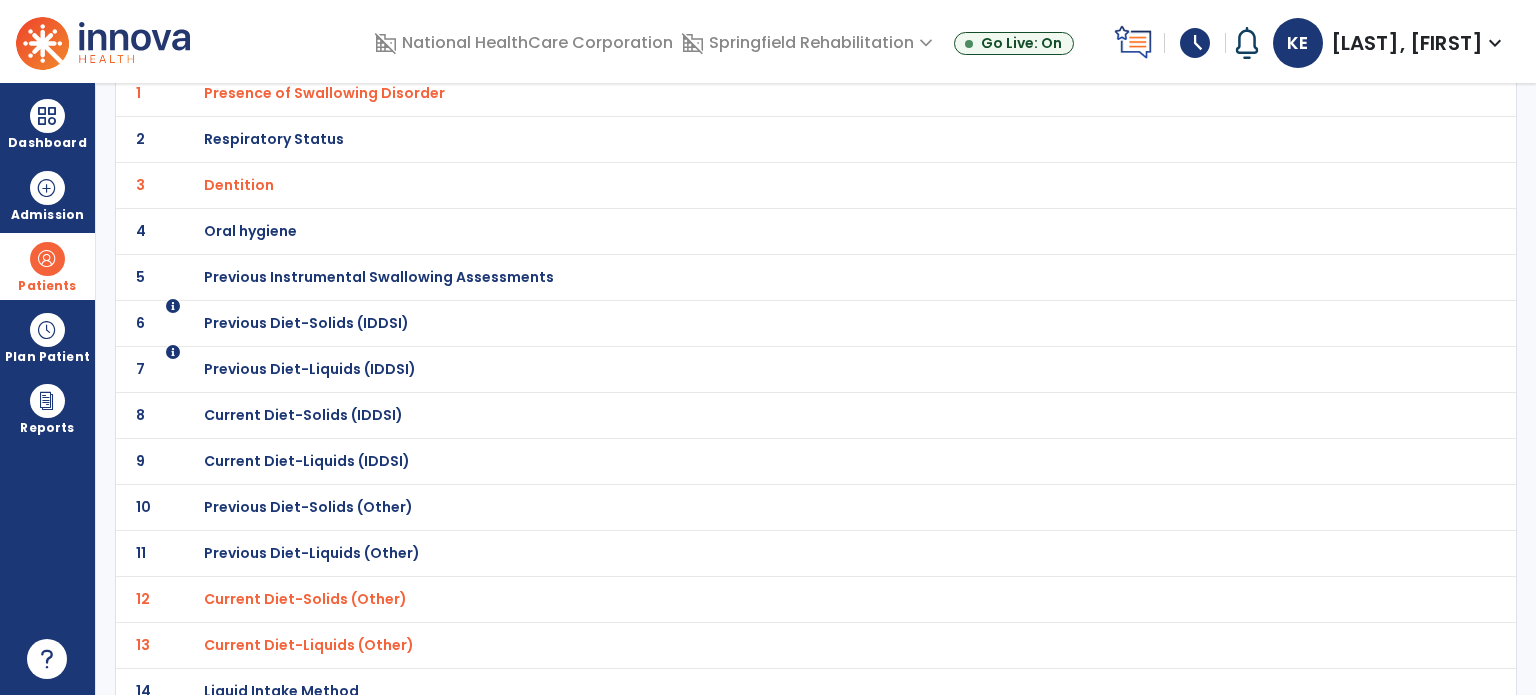 scroll, scrollTop: 0, scrollLeft: 0, axis: both 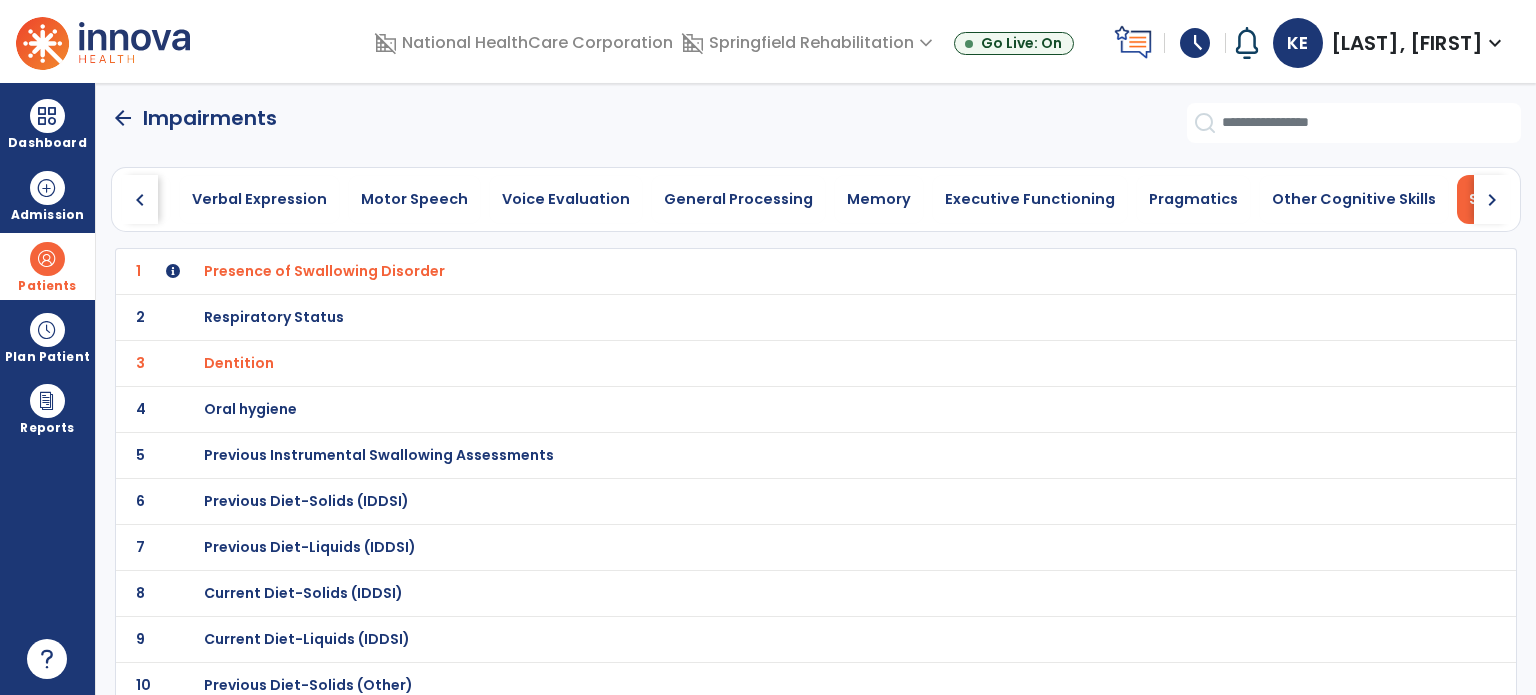 click on "arrow_back" 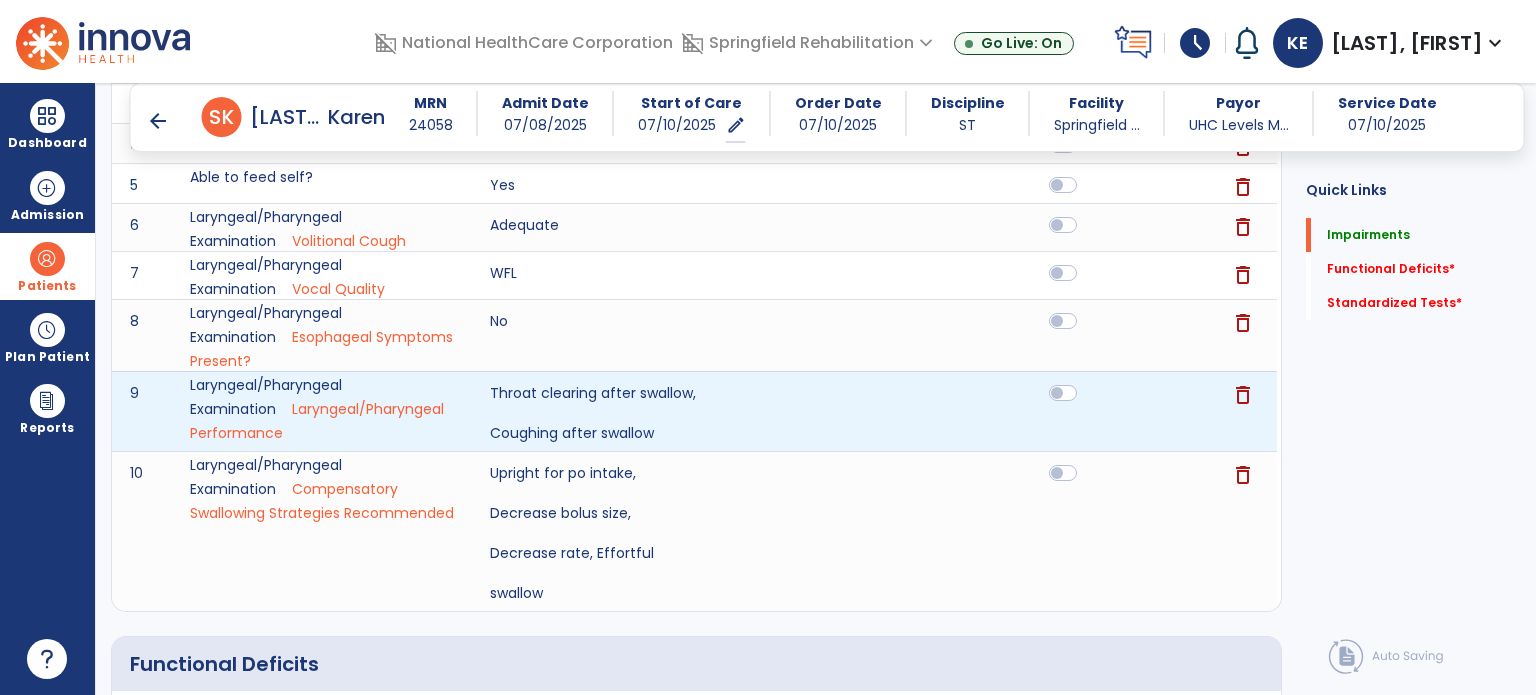 scroll, scrollTop: 900, scrollLeft: 0, axis: vertical 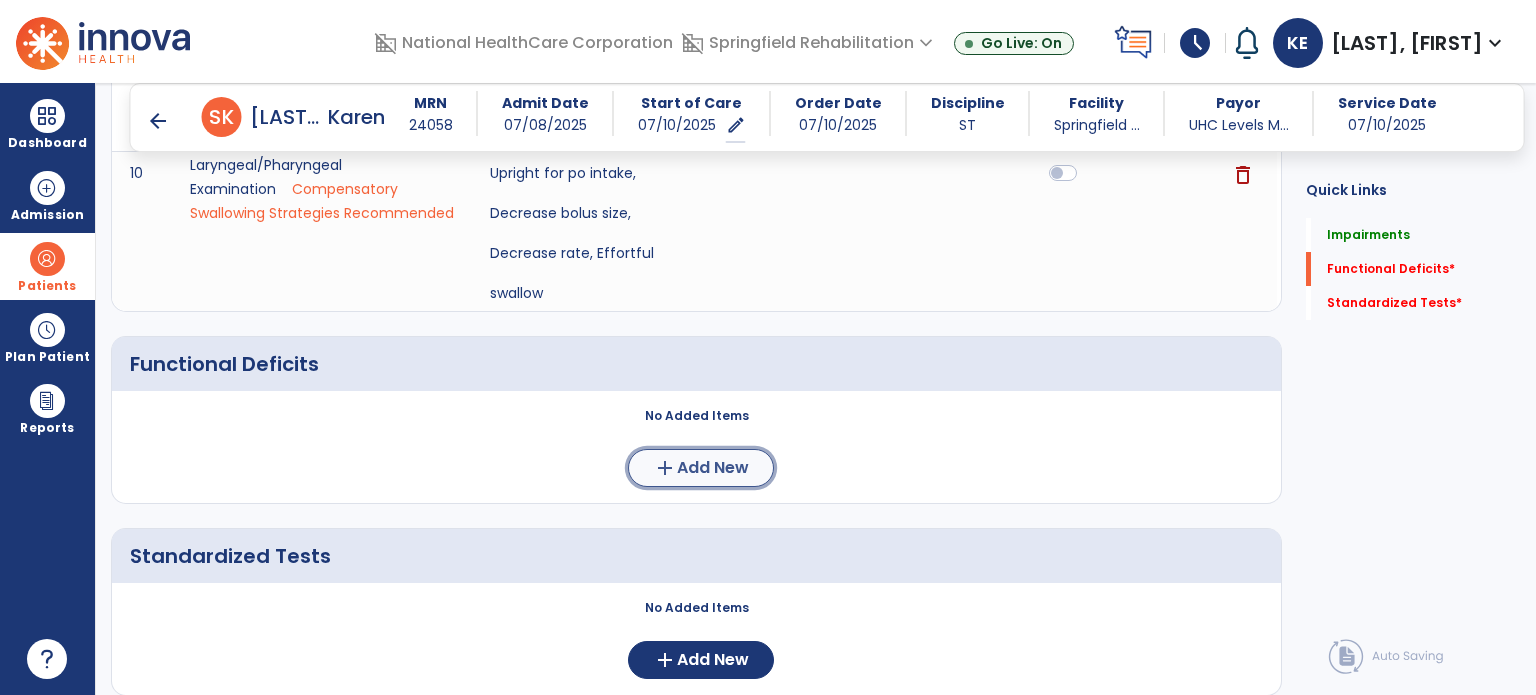 click on "Add New" 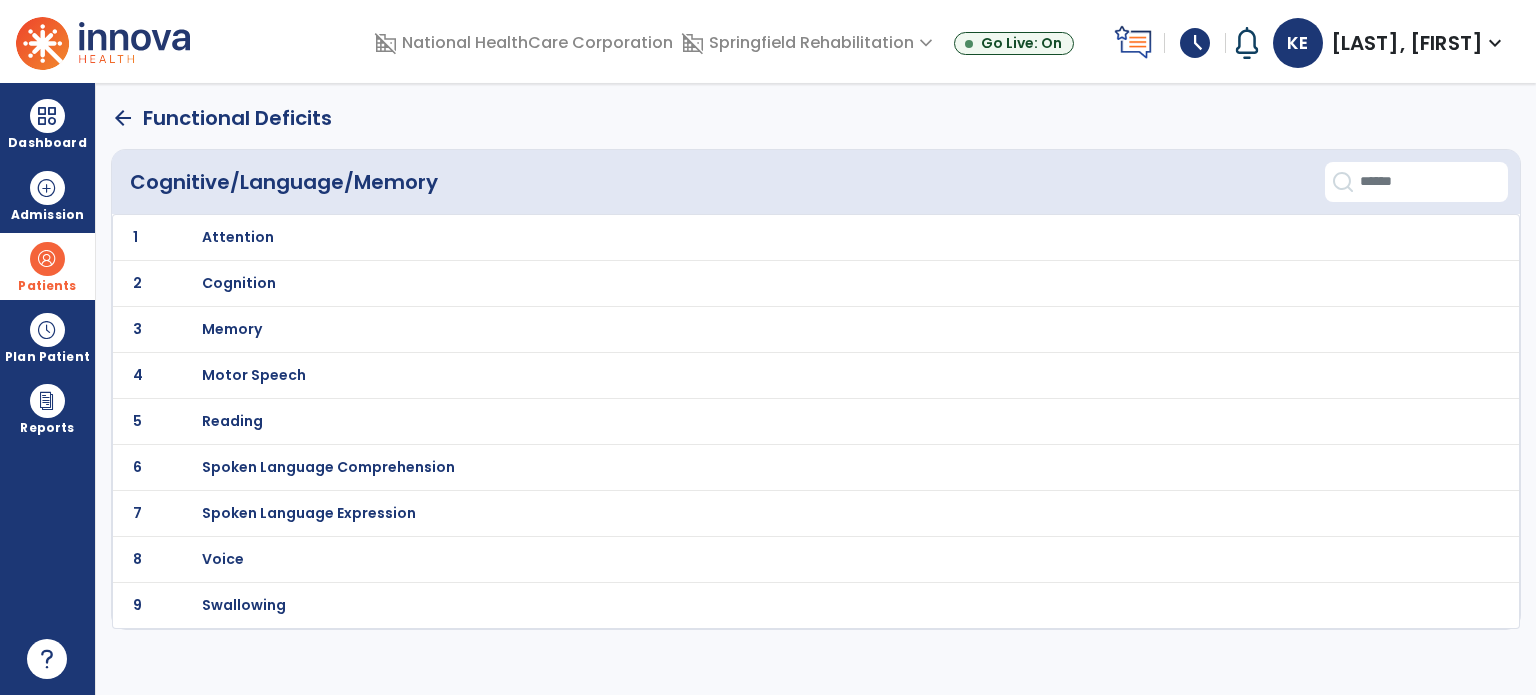 scroll, scrollTop: 0, scrollLeft: 0, axis: both 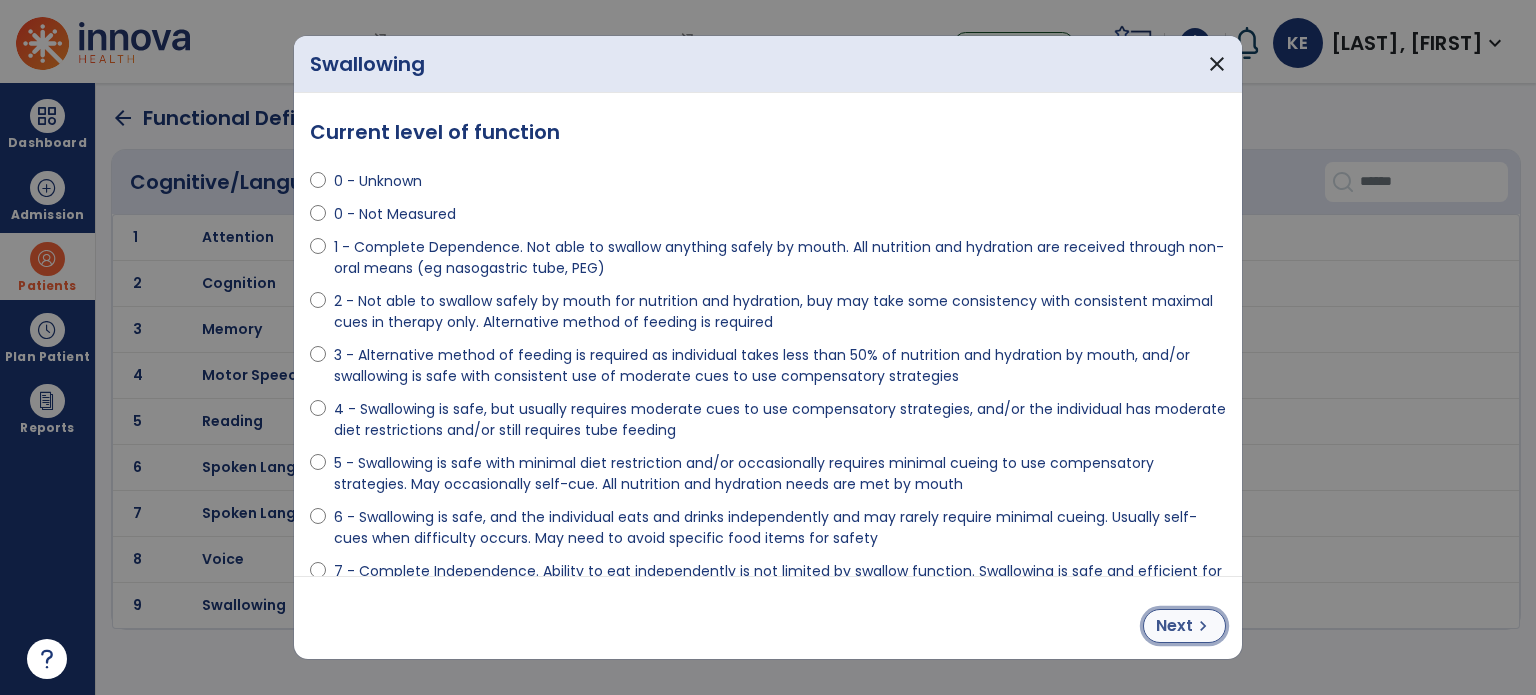 click on "Next" at bounding box center [1174, 626] 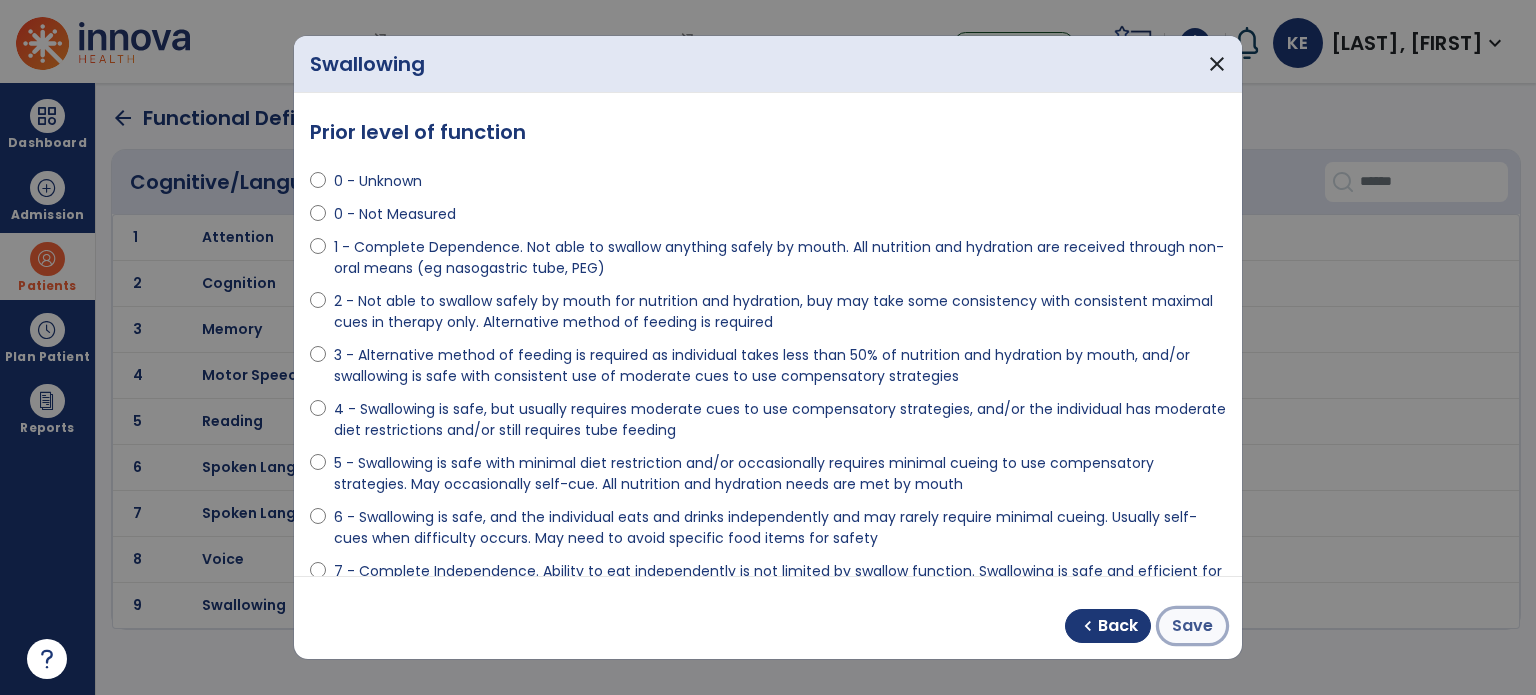 click on "Save" at bounding box center (1192, 626) 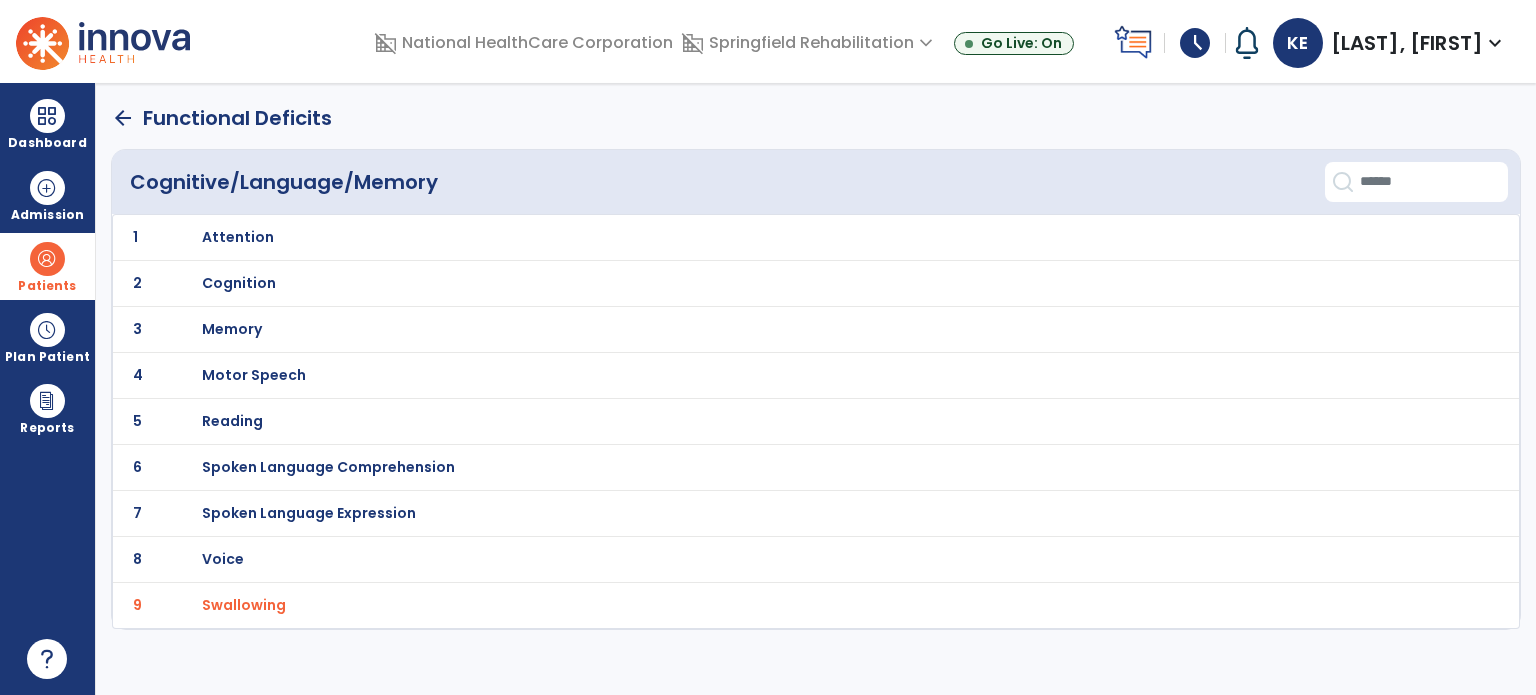 click on "arrow_back" 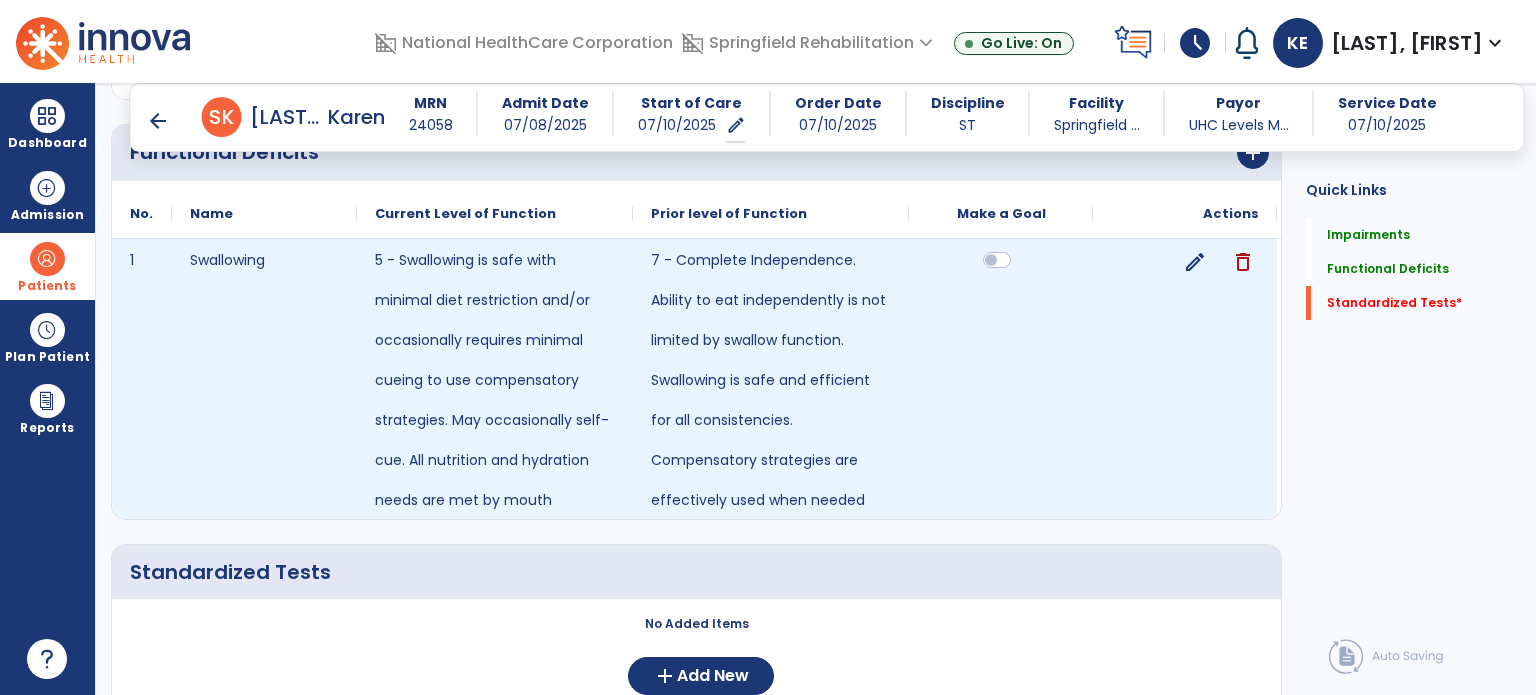 scroll, scrollTop: 1196, scrollLeft: 0, axis: vertical 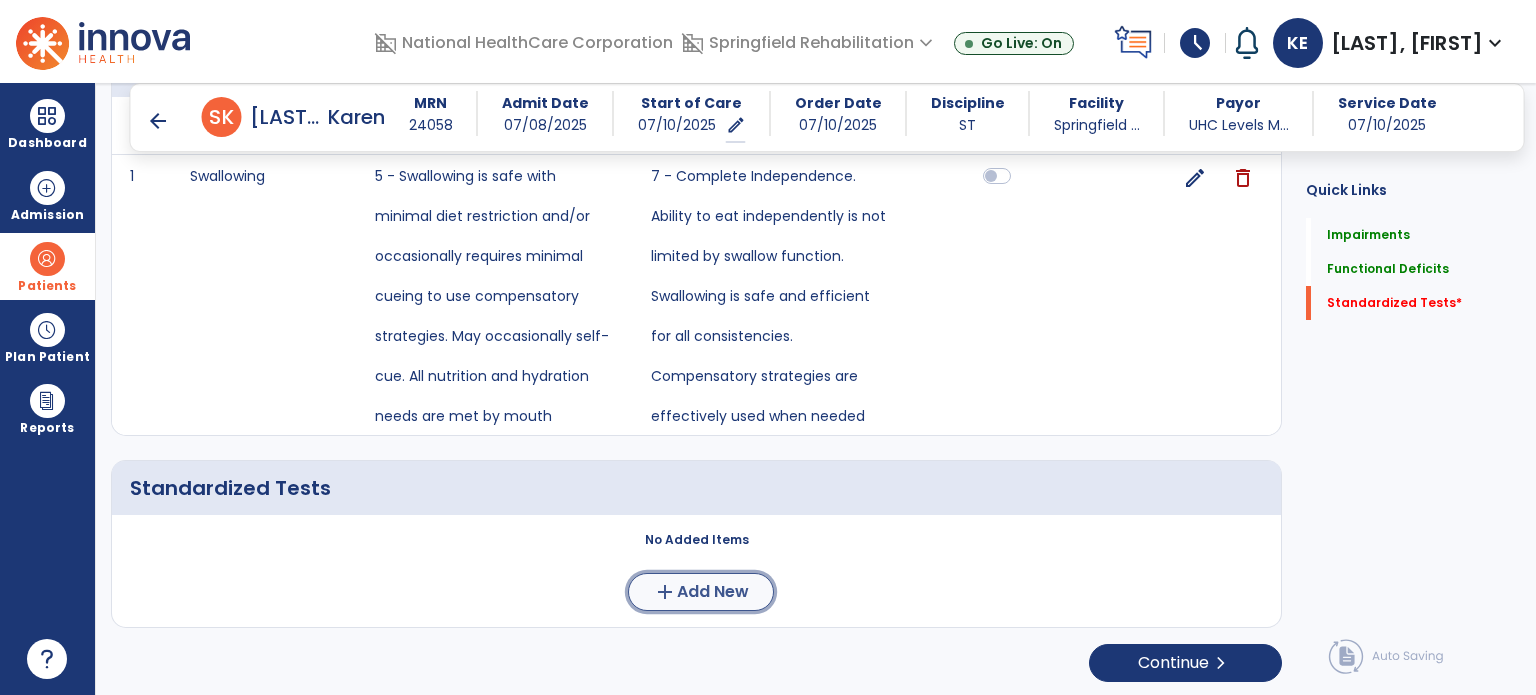 click on "Add New" 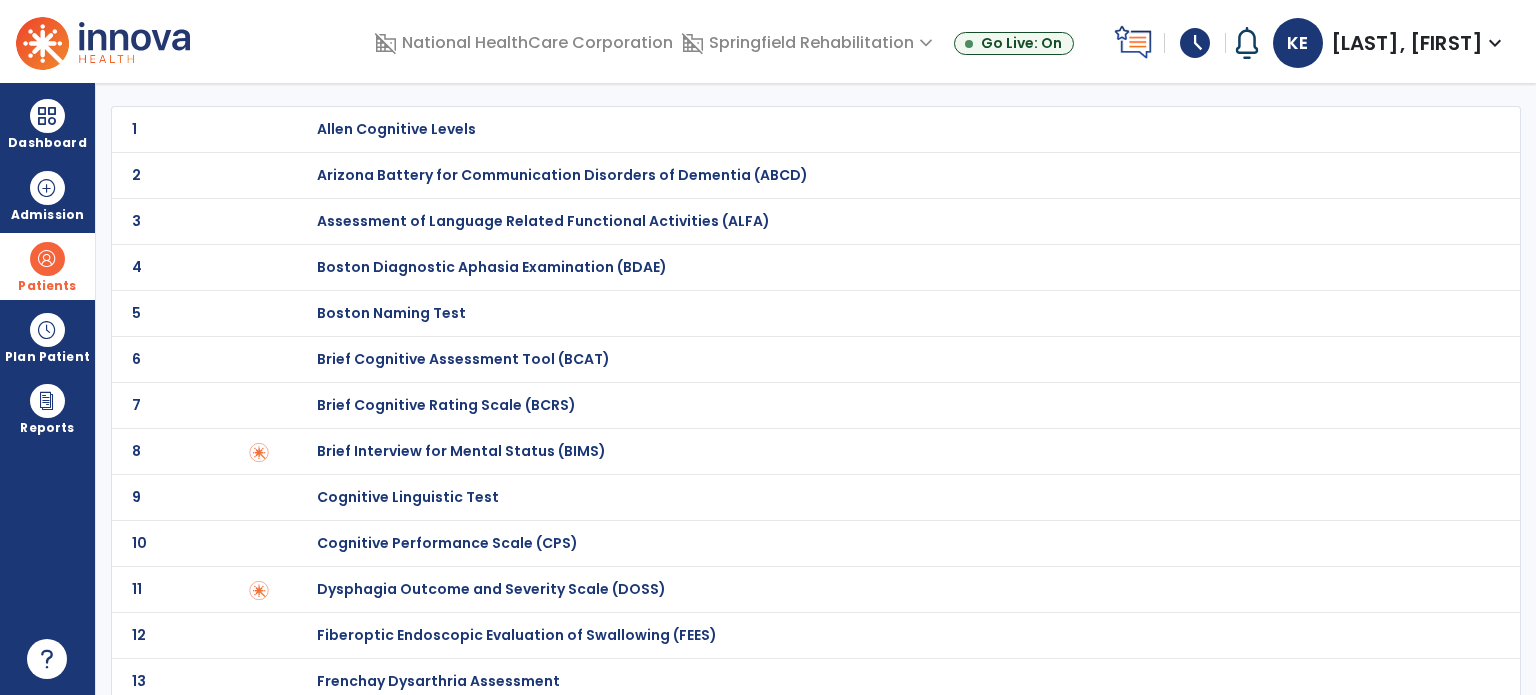 scroll, scrollTop: 200, scrollLeft: 0, axis: vertical 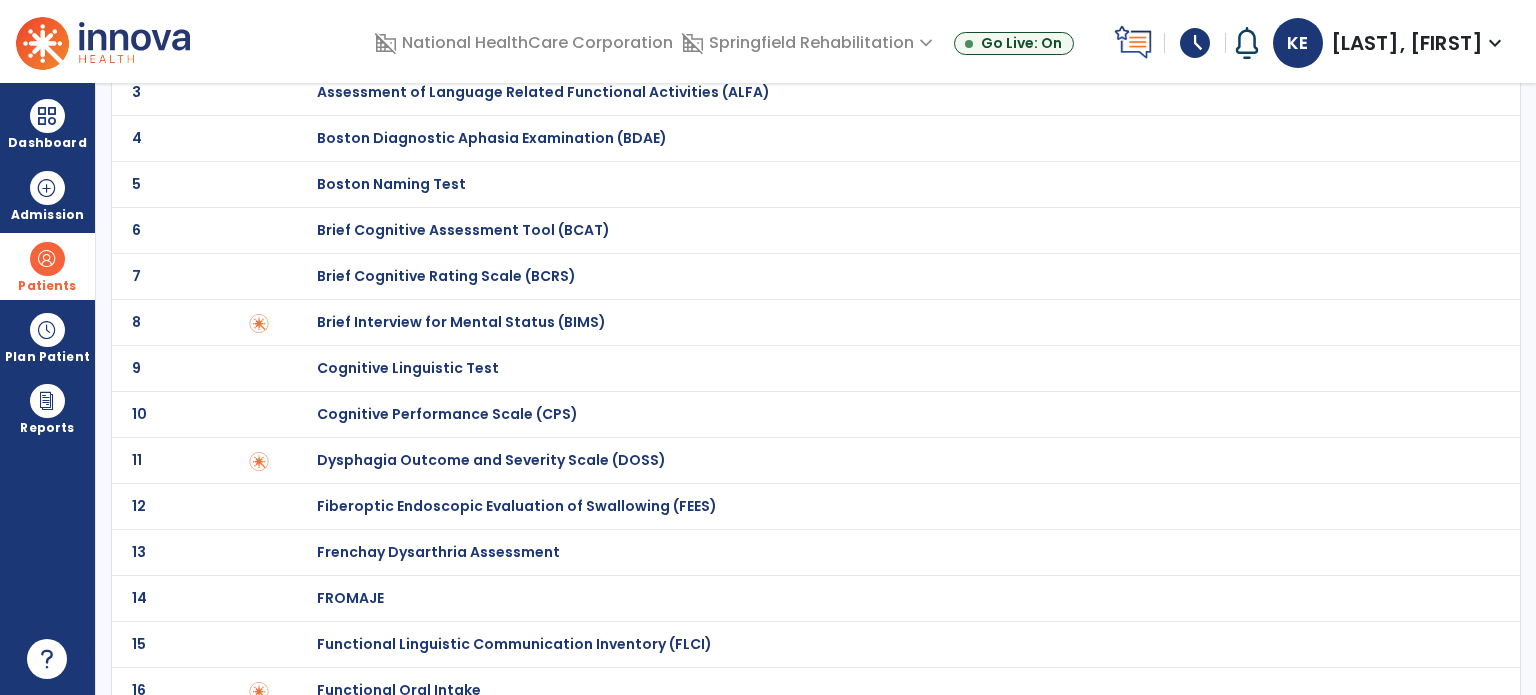 click on "Dysphagia Outcome and Severity Scale (DOSS)" at bounding box center [396, 0] 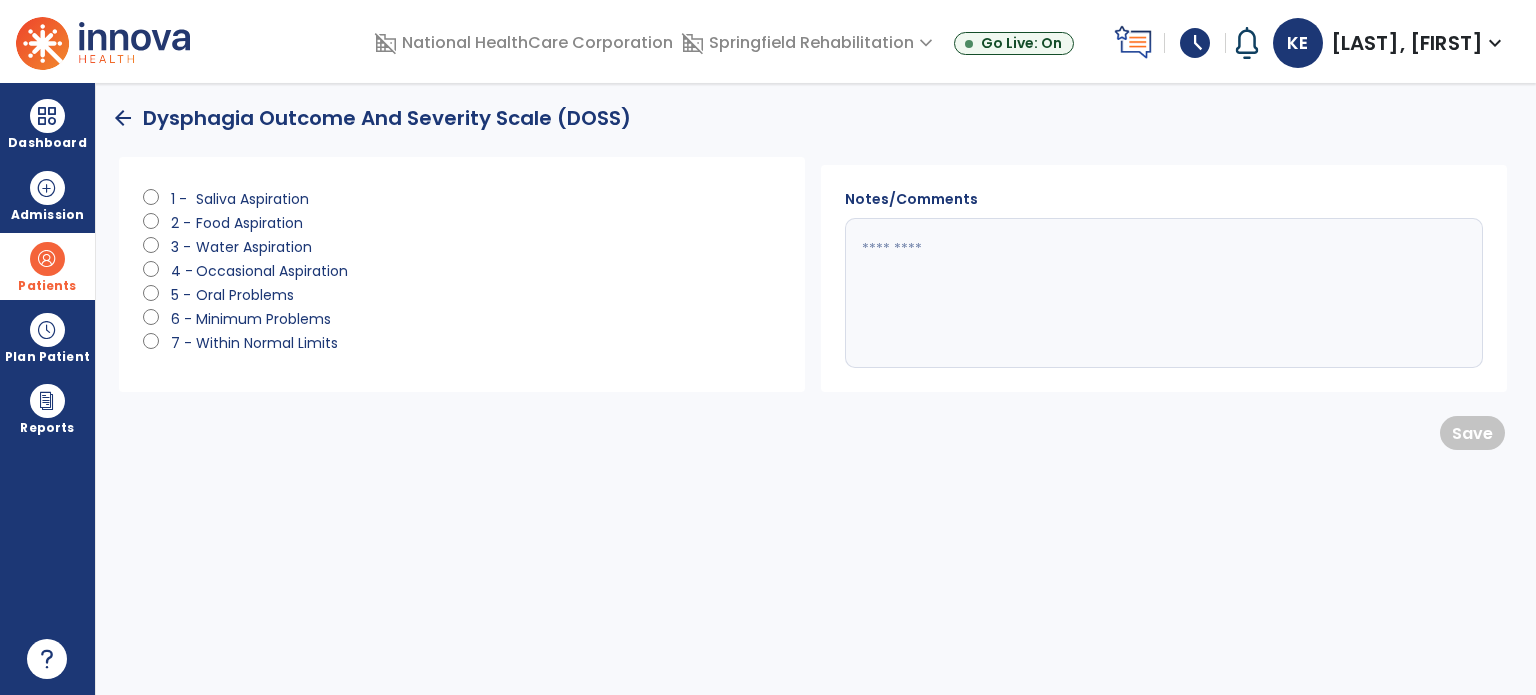 scroll, scrollTop: 0, scrollLeft: 0, axis: both 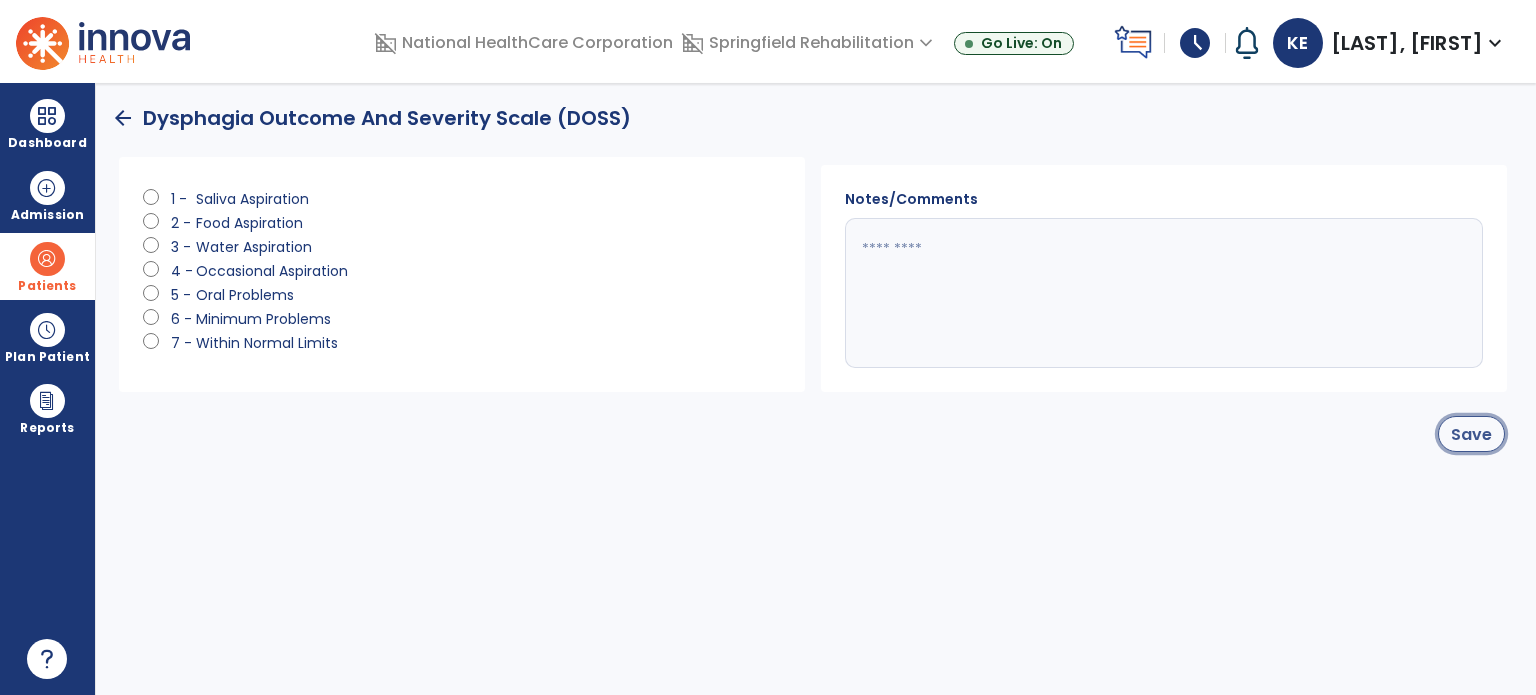 click on "Save" 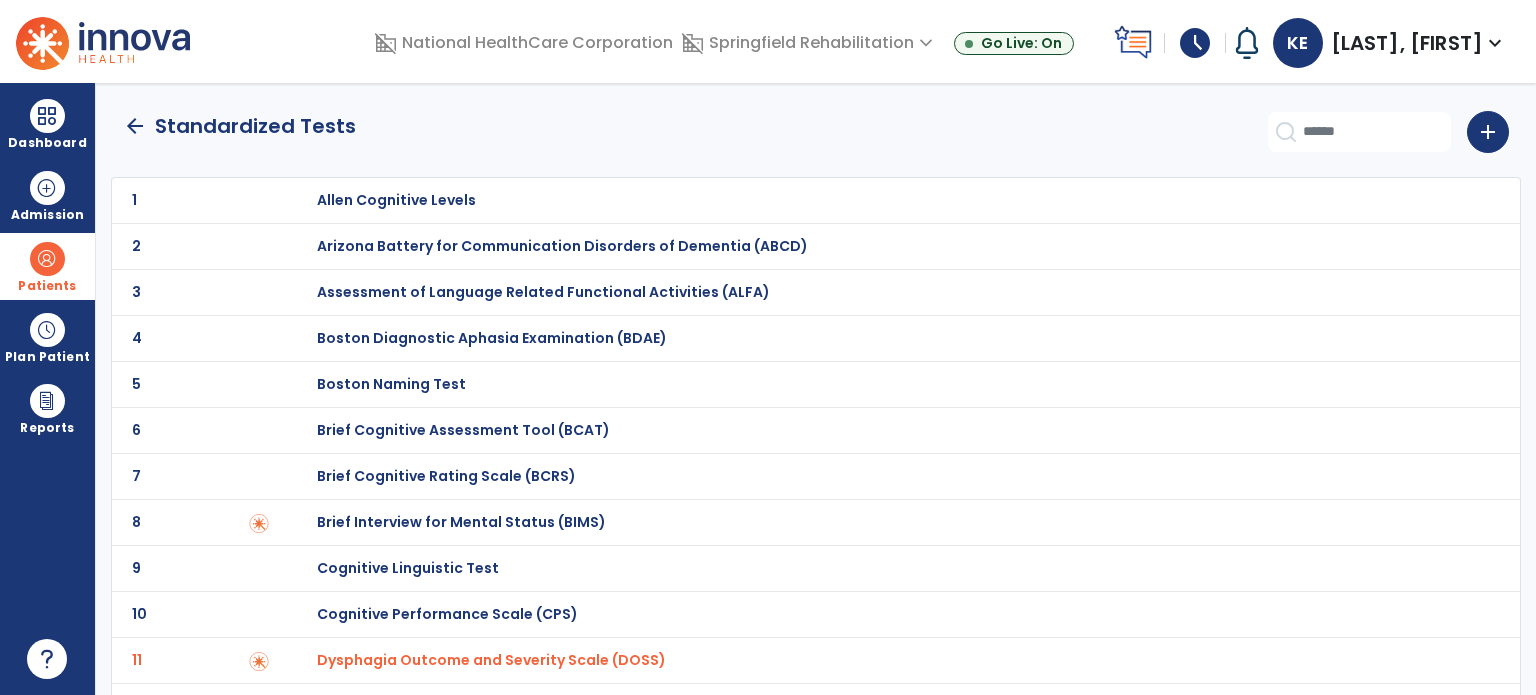 click on "arrow_back" 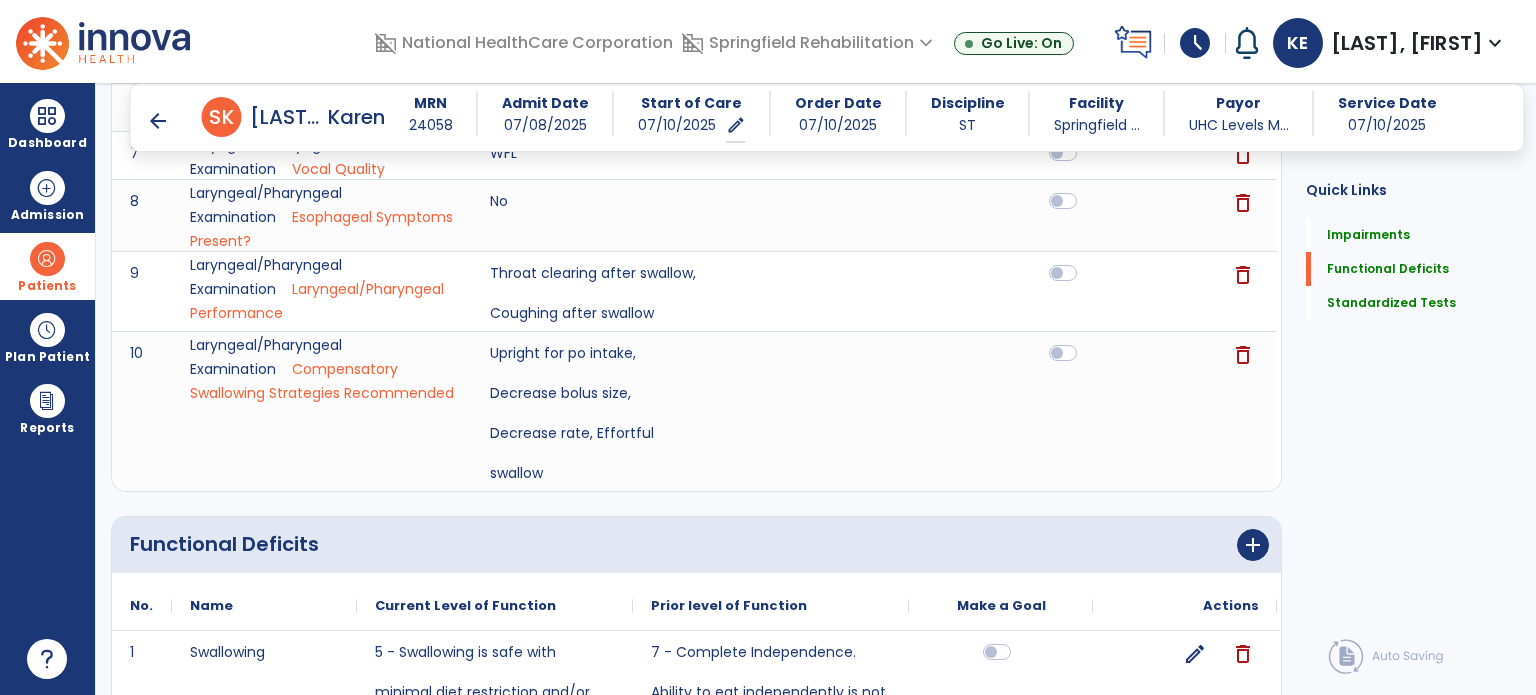 scroll, scrollTop: 1385, scrollLeft: 0, axis: vertical 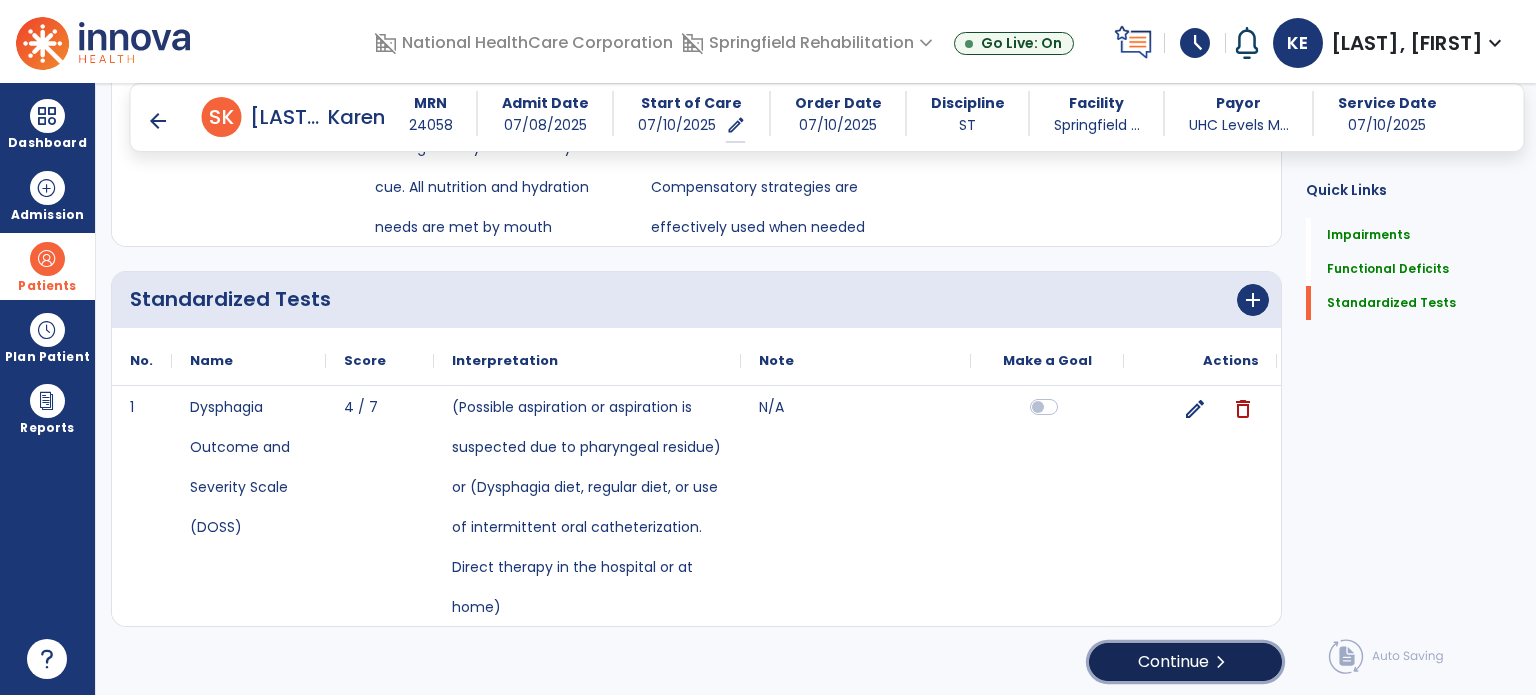 click on "Continue  chevron_right" 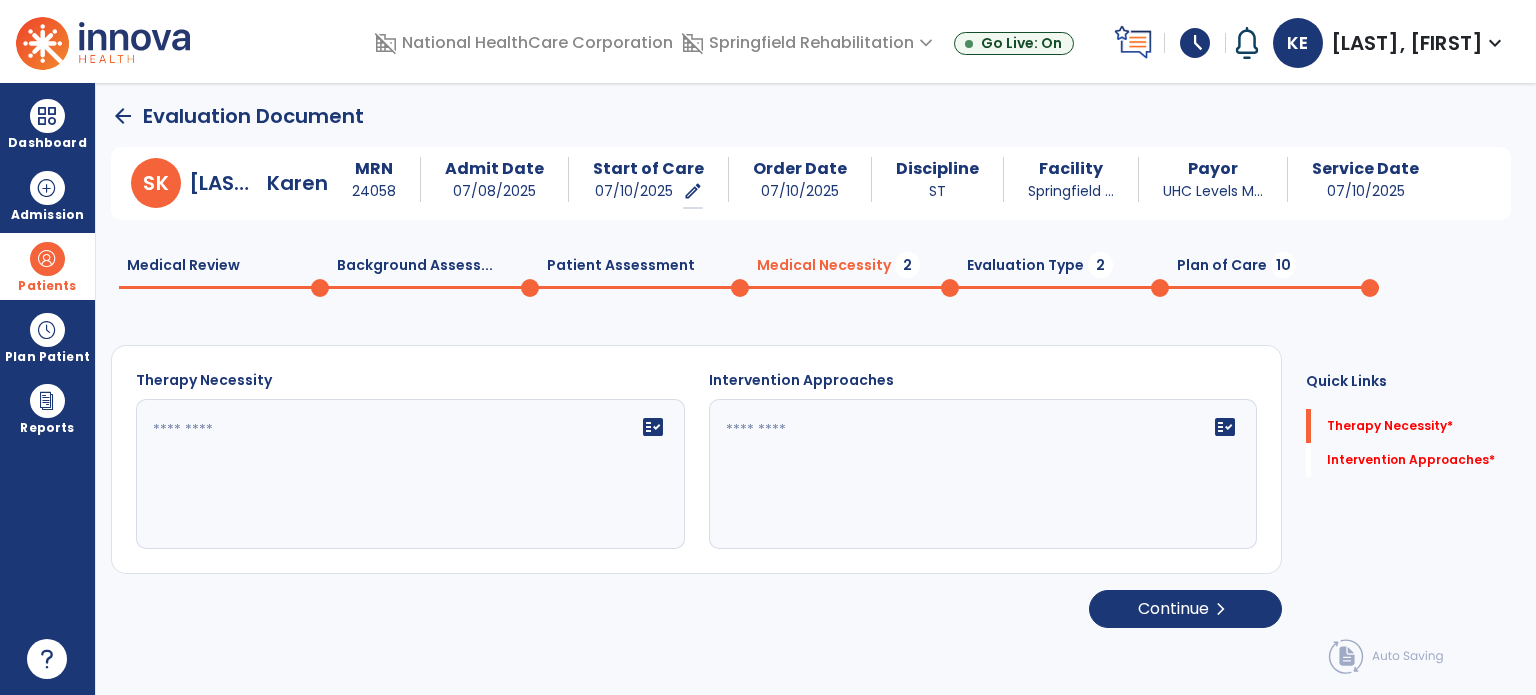 scroll, scrollTop: 0, scrollLeft: 0, axis: both 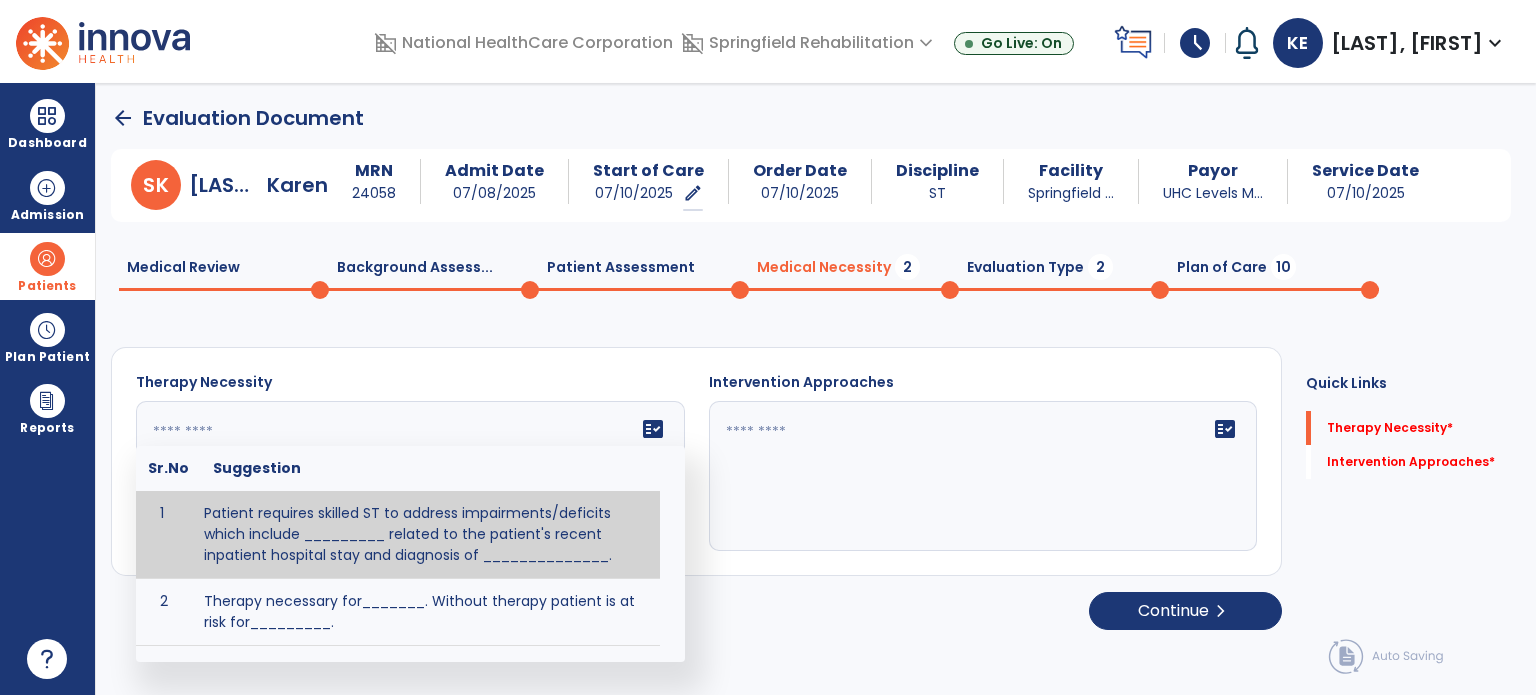 click 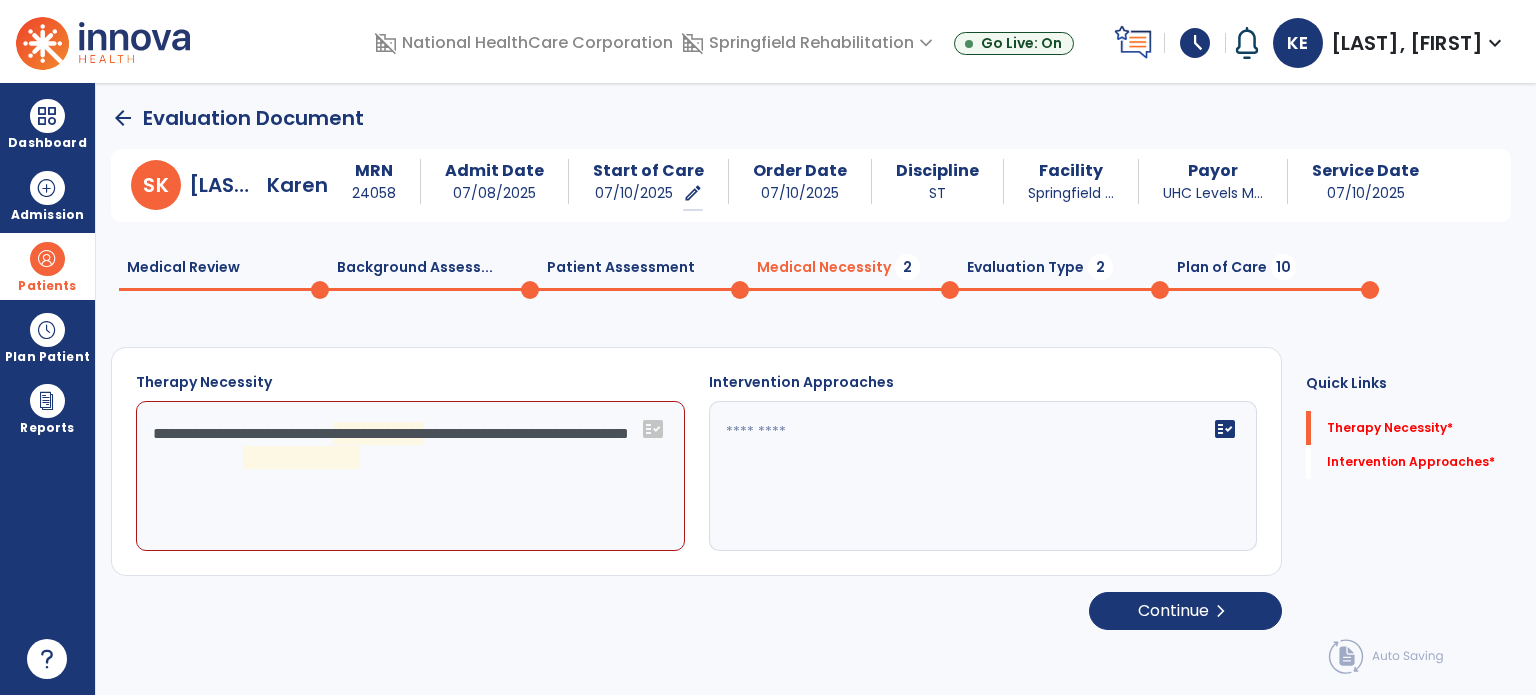 drag, startPoint x: 422, startPoint y: 605, endPoint x: 424, endPoint y: 541, distance: 64.03124 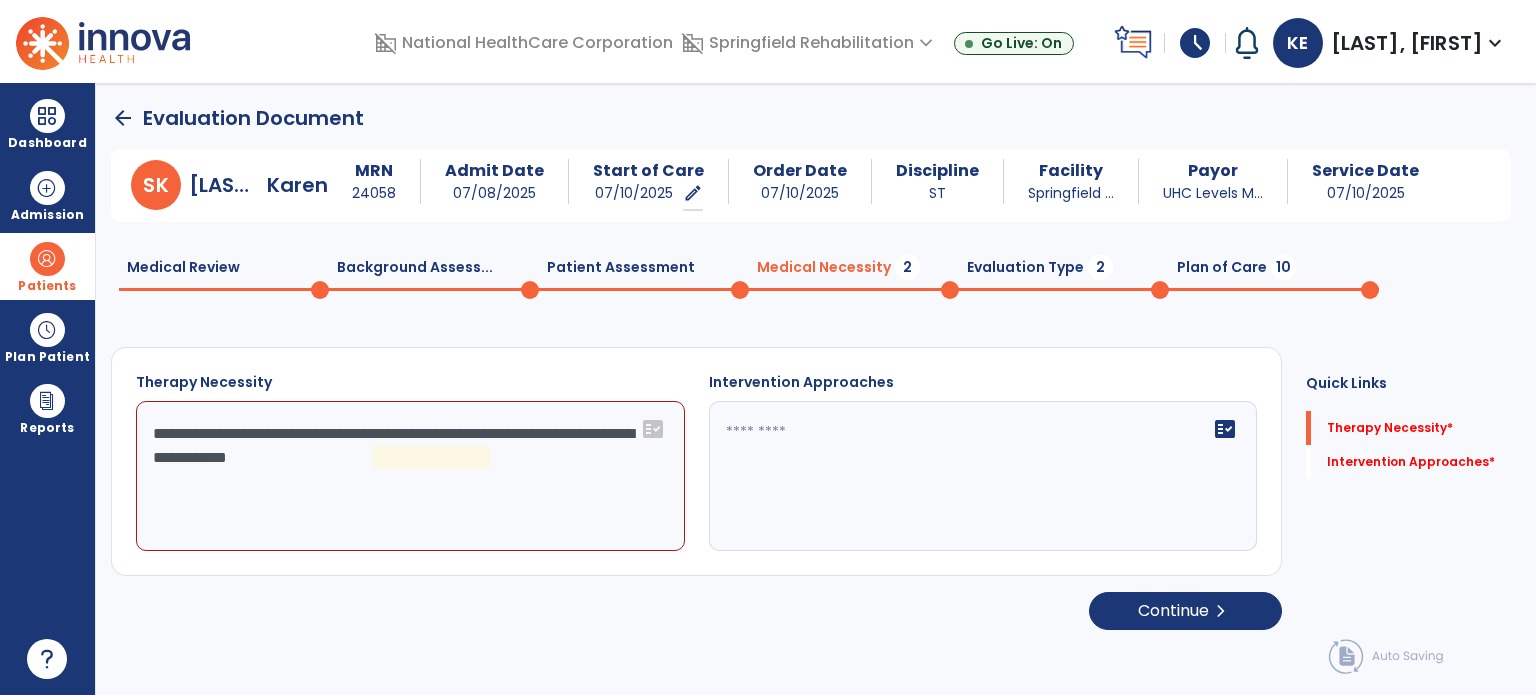 click on "**********" 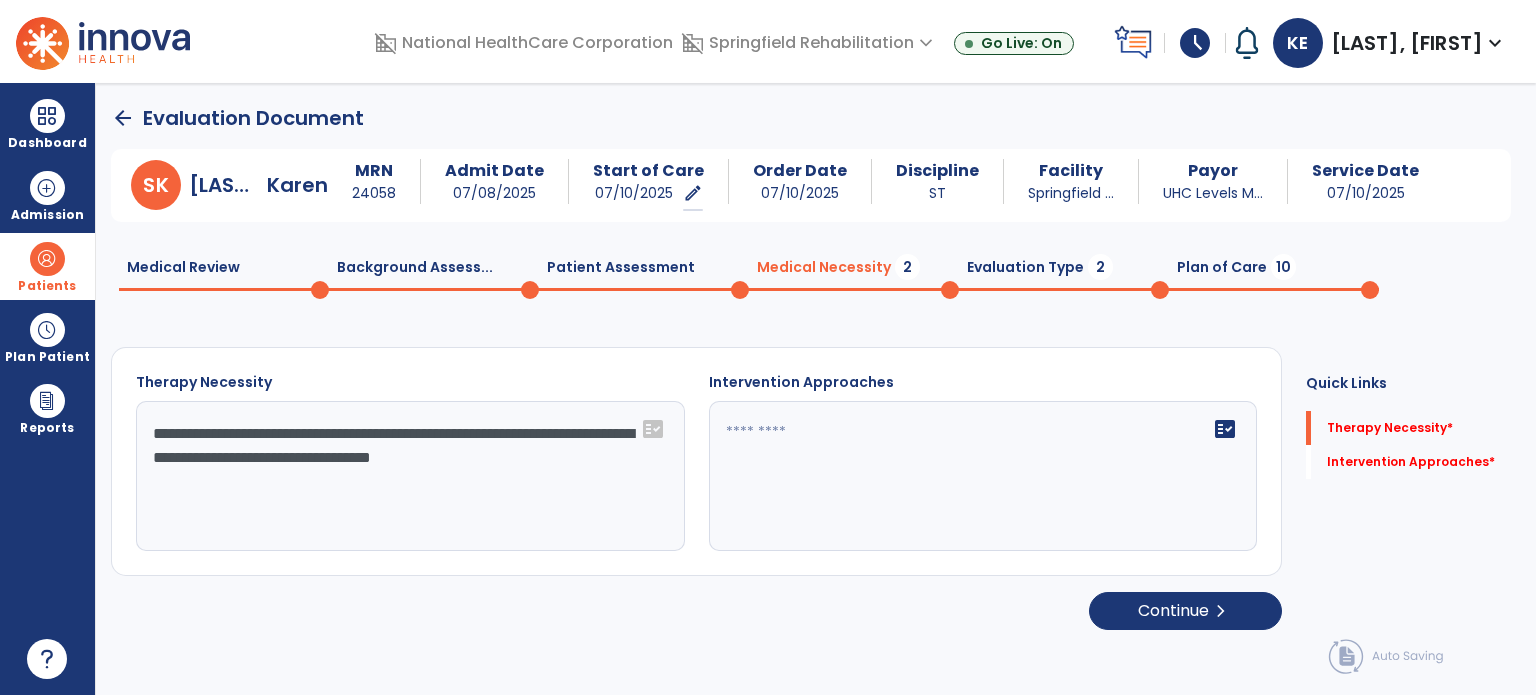 type on "**********" 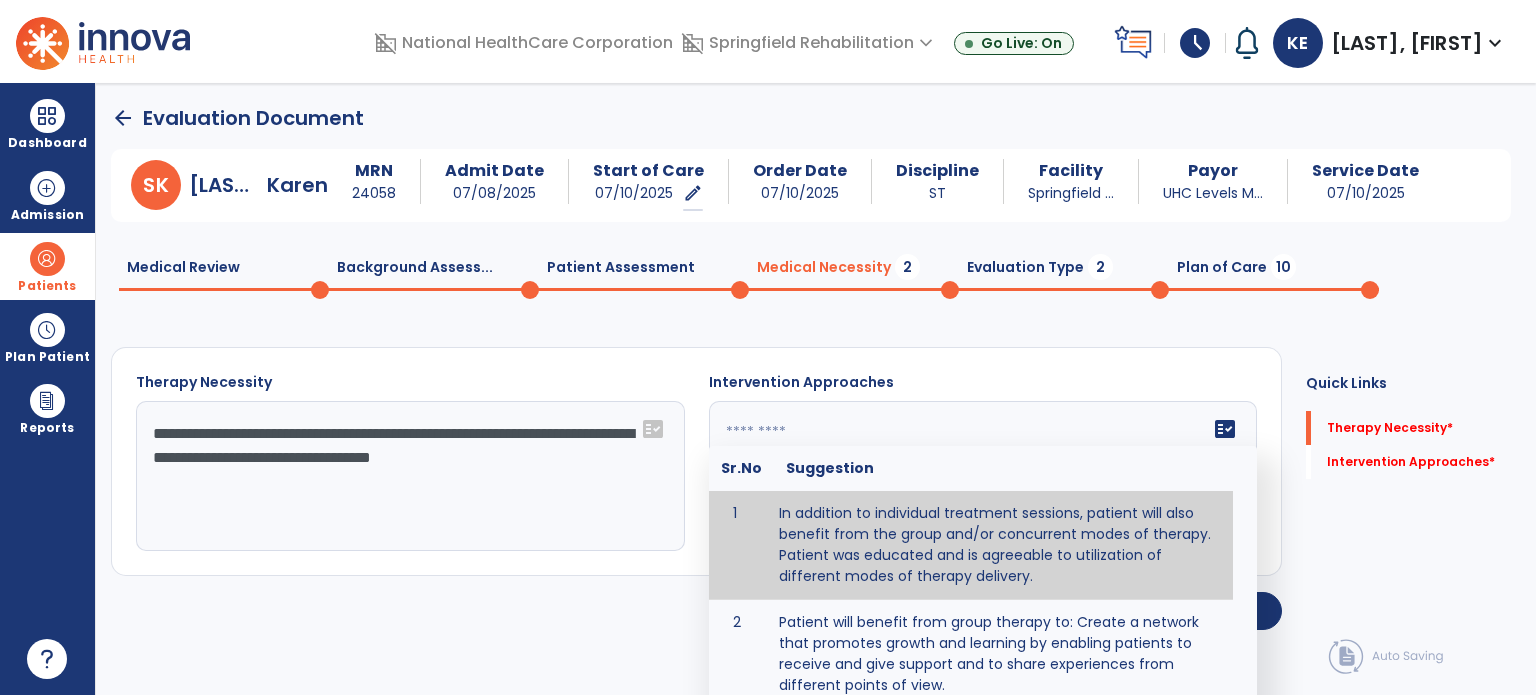 click on "fact_check  Sr.No Suggestion 1 In addition to individual treatment sessions, patient will also benefit from the group and/or concurrent modes of therapy. Patient was educated and is agreeable to utilization of different modes of therapy delivery. 2 Patient will benefit from group therapy to: Create a network that promotes growth and learning by enabling patients to receive and give support and to share experiences from different points of view. 3 Patient will benefit from group therapy because it allows for modeling (a form of learning in which individuals learn by imitating the actions of others and it reduces social isolation and enhances coping mechanisms. 4 Patient will benefit from group/concurrent therapy because it is supported by evidence to promote increased patient engagement and sustainable outcomes. 5 Patient will benefit from group/concurrent therapy to: Promote independence and minimize dependence." 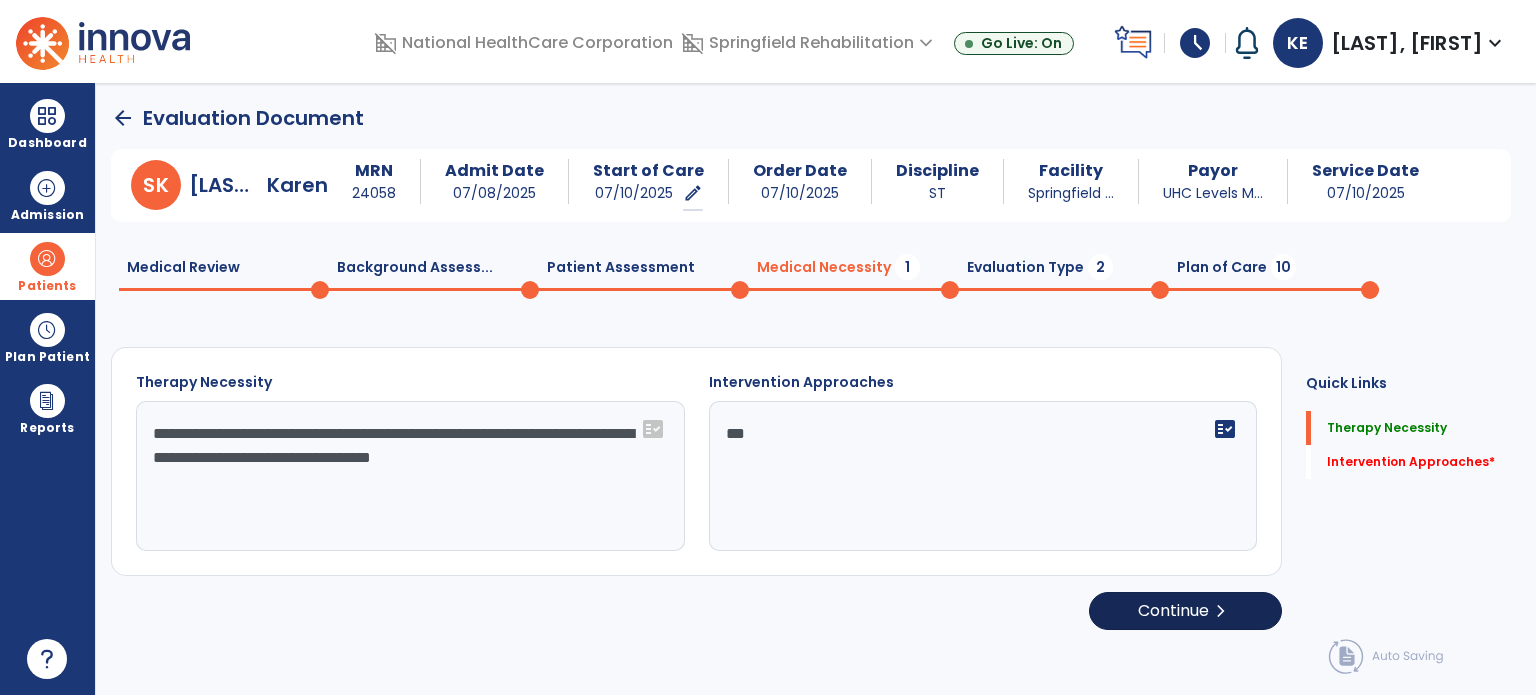 type on "***" 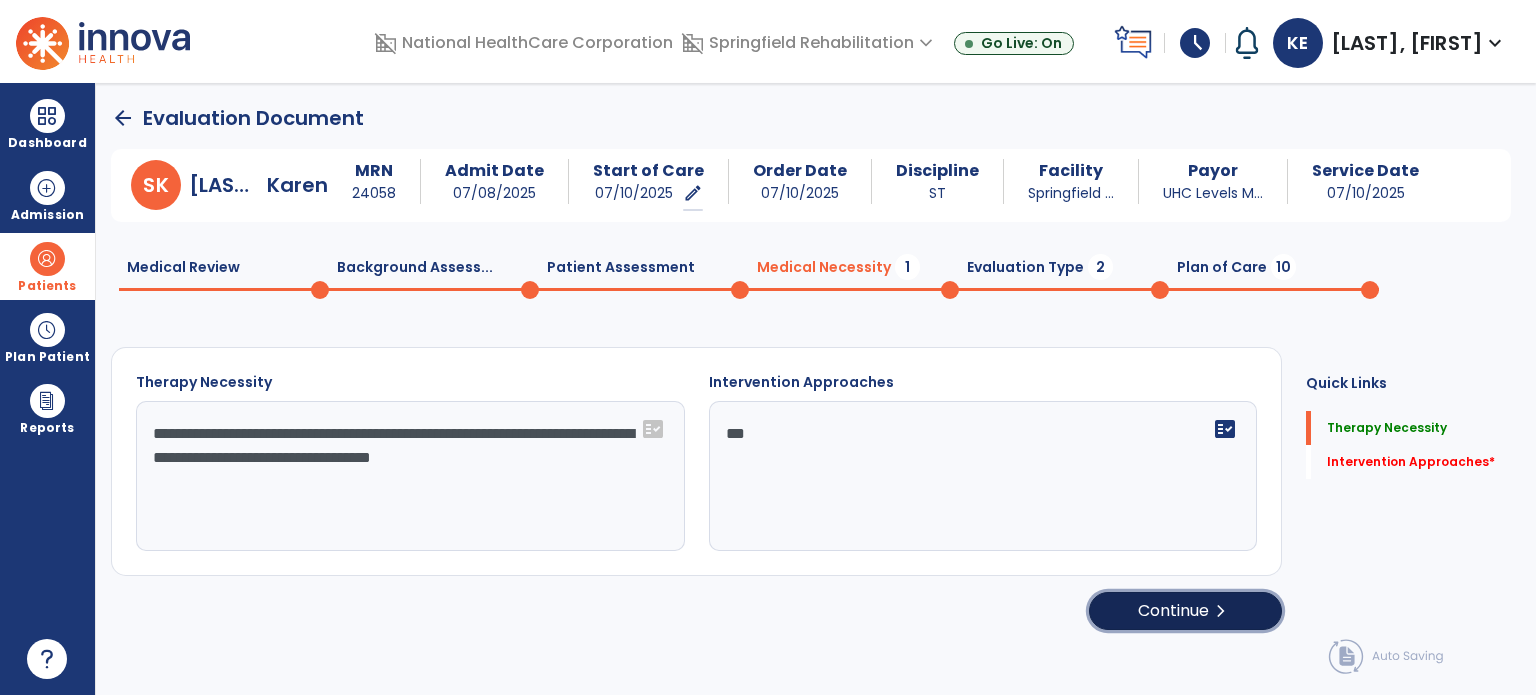 click on "Continue  chevron_right" 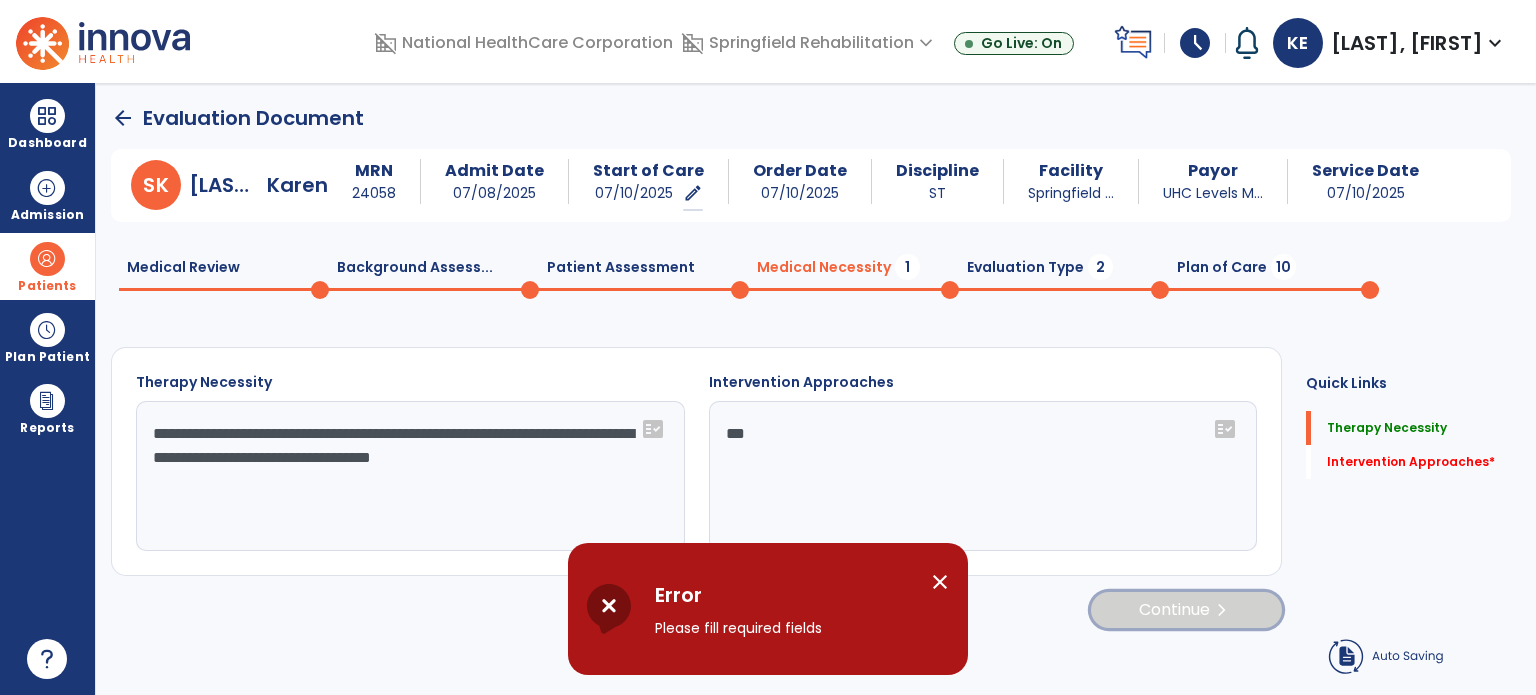 click on "Continue  chevron_right" 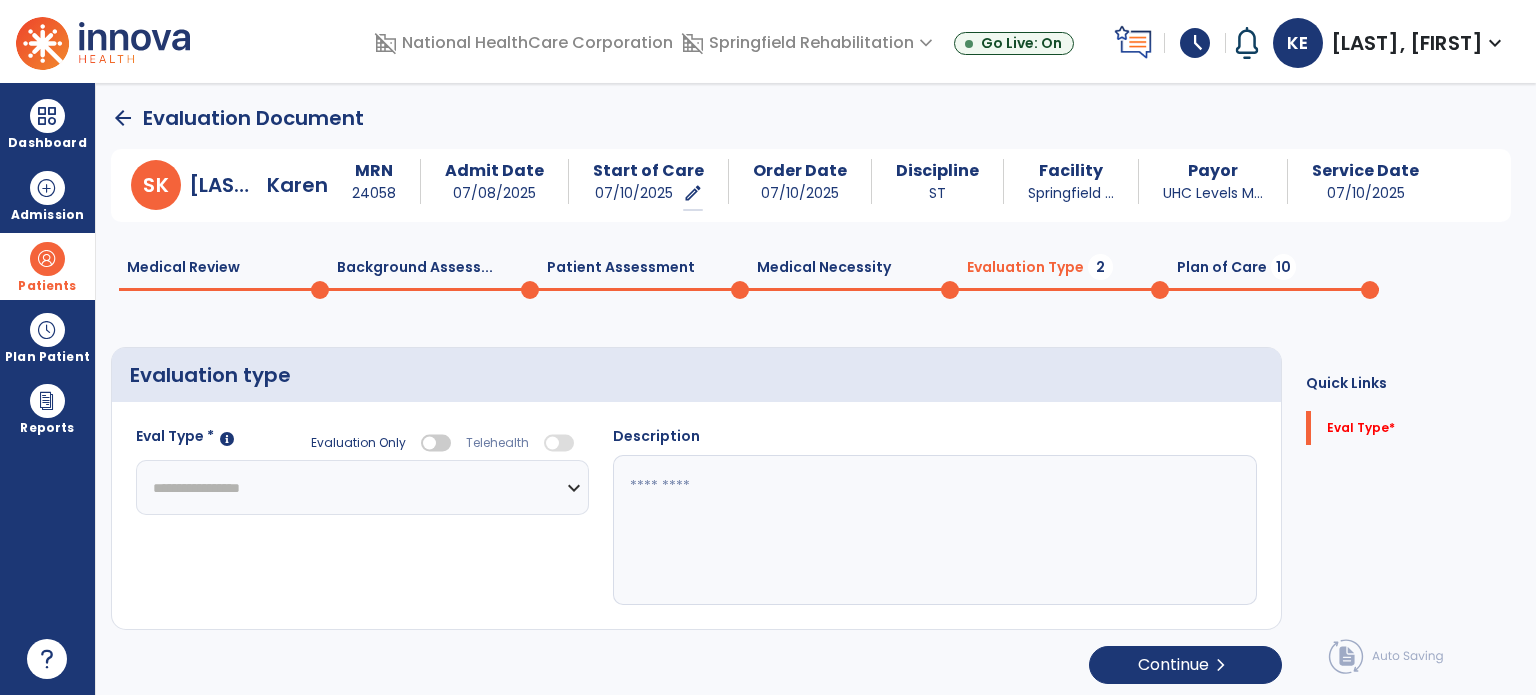 click on "**********" 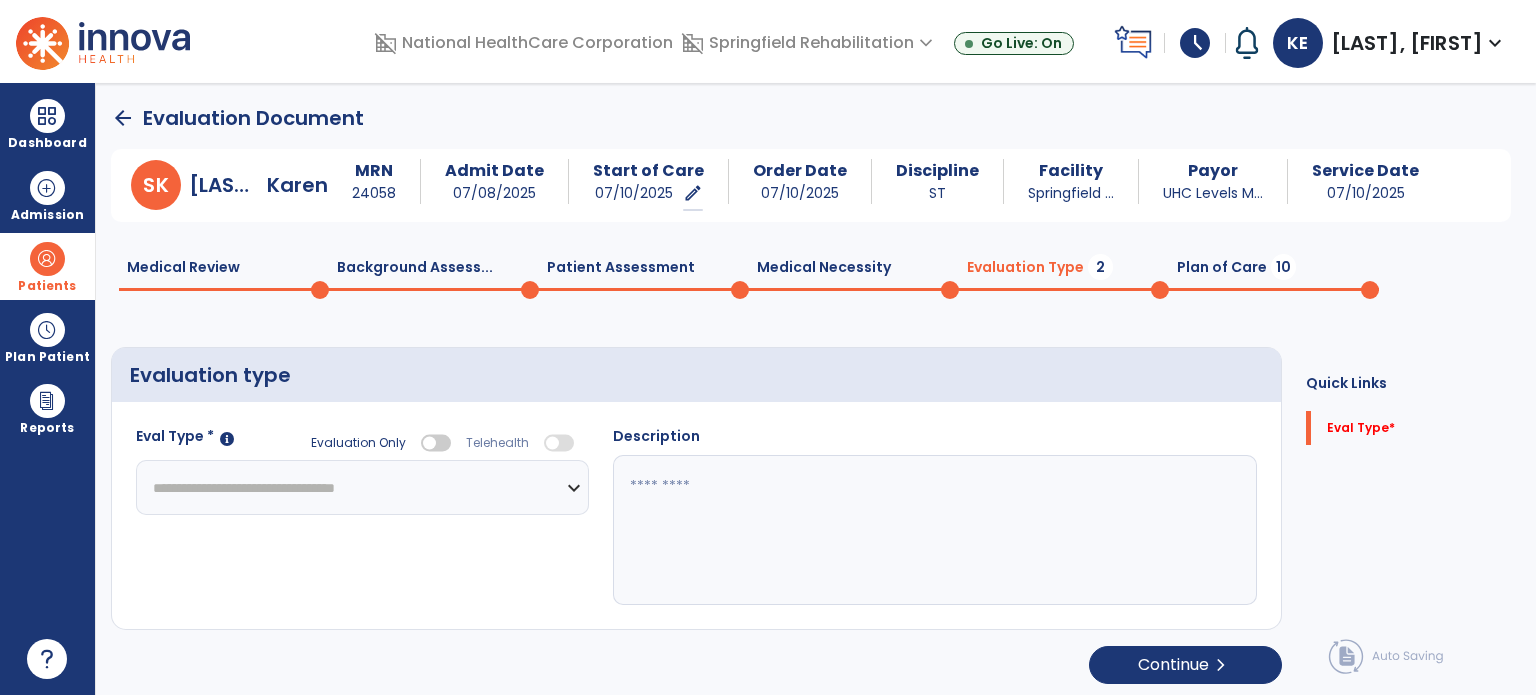 click on "**********" 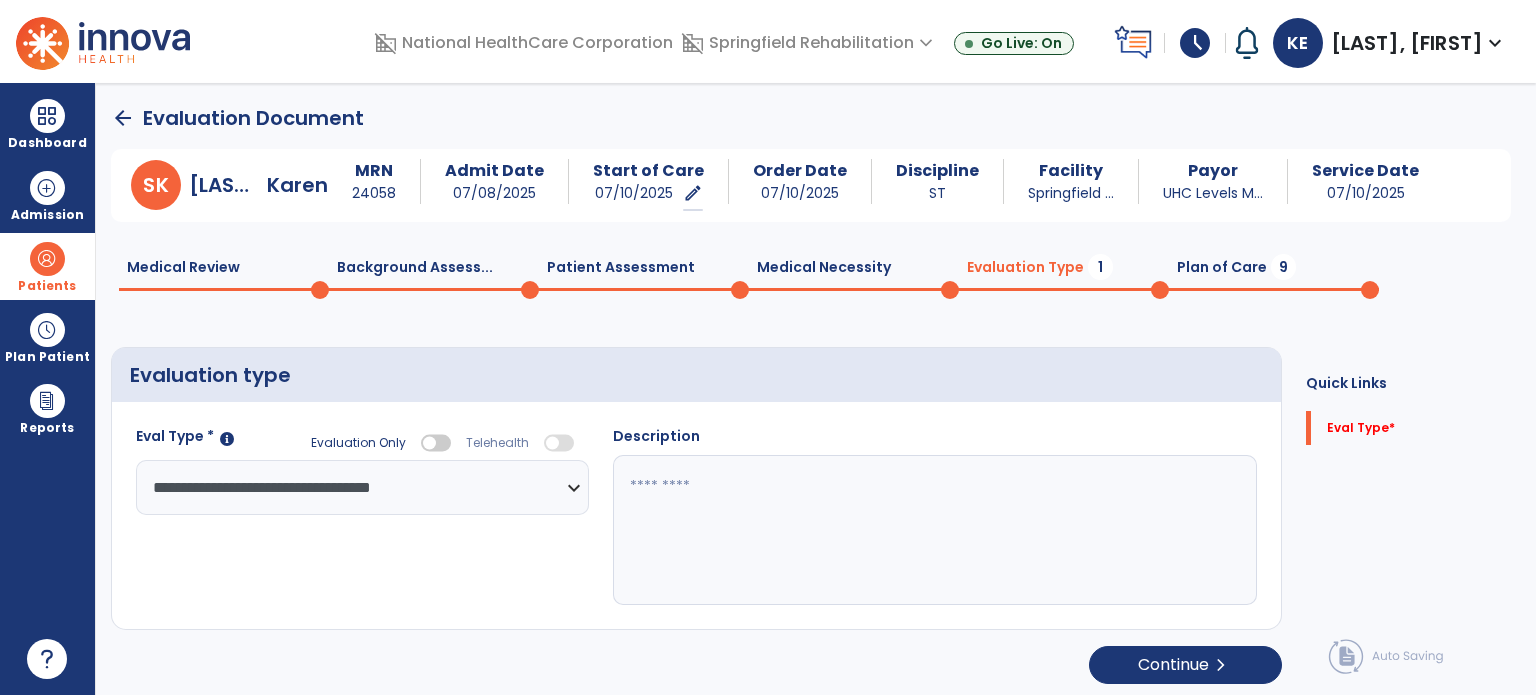 click 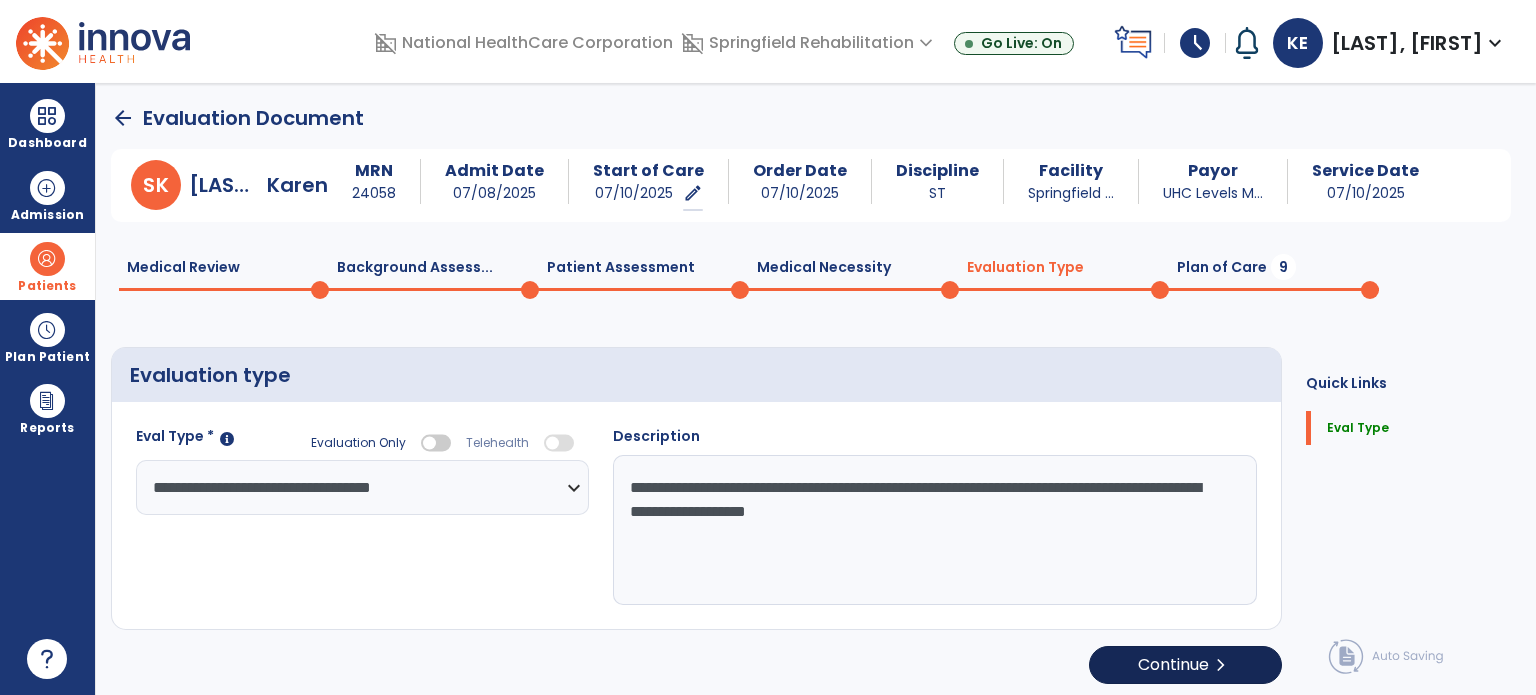 type on "**********" 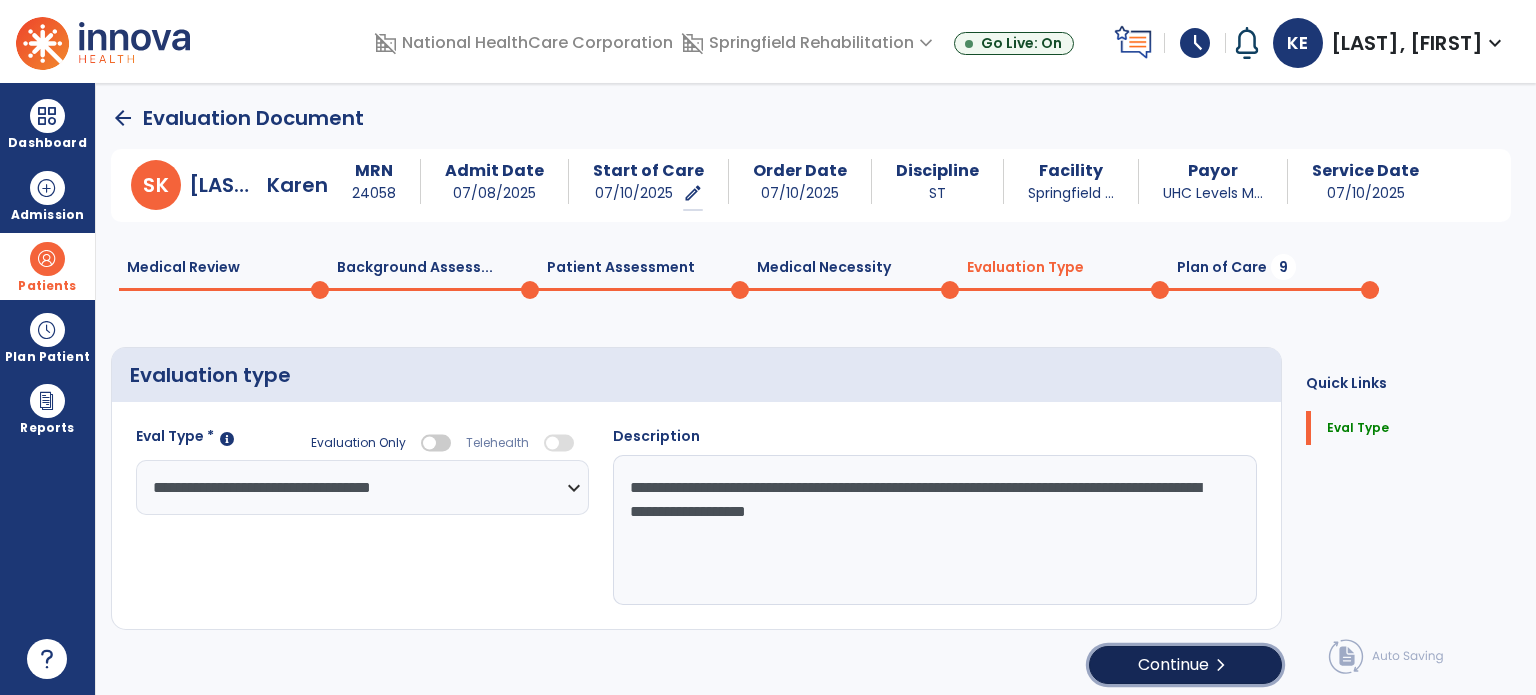 click on "Continue  chevron_right" 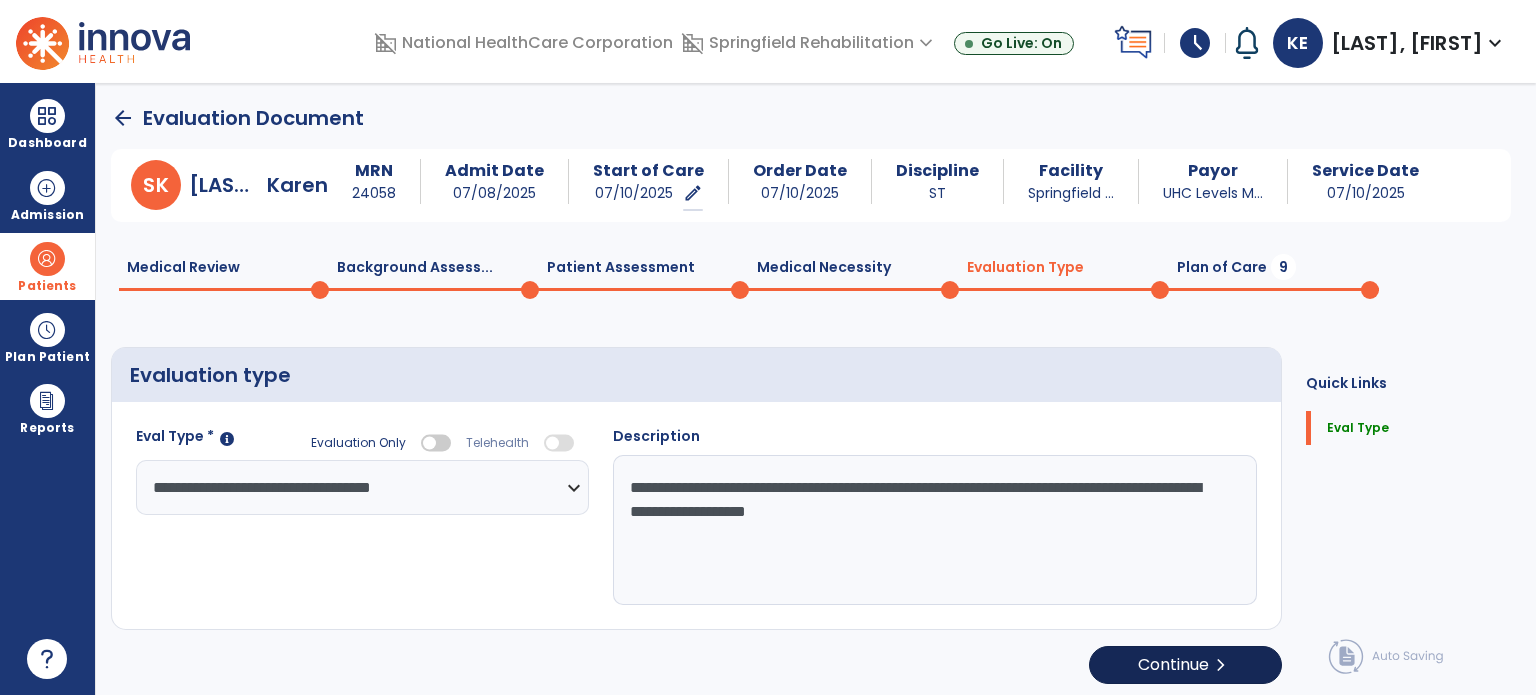 select on "*****" 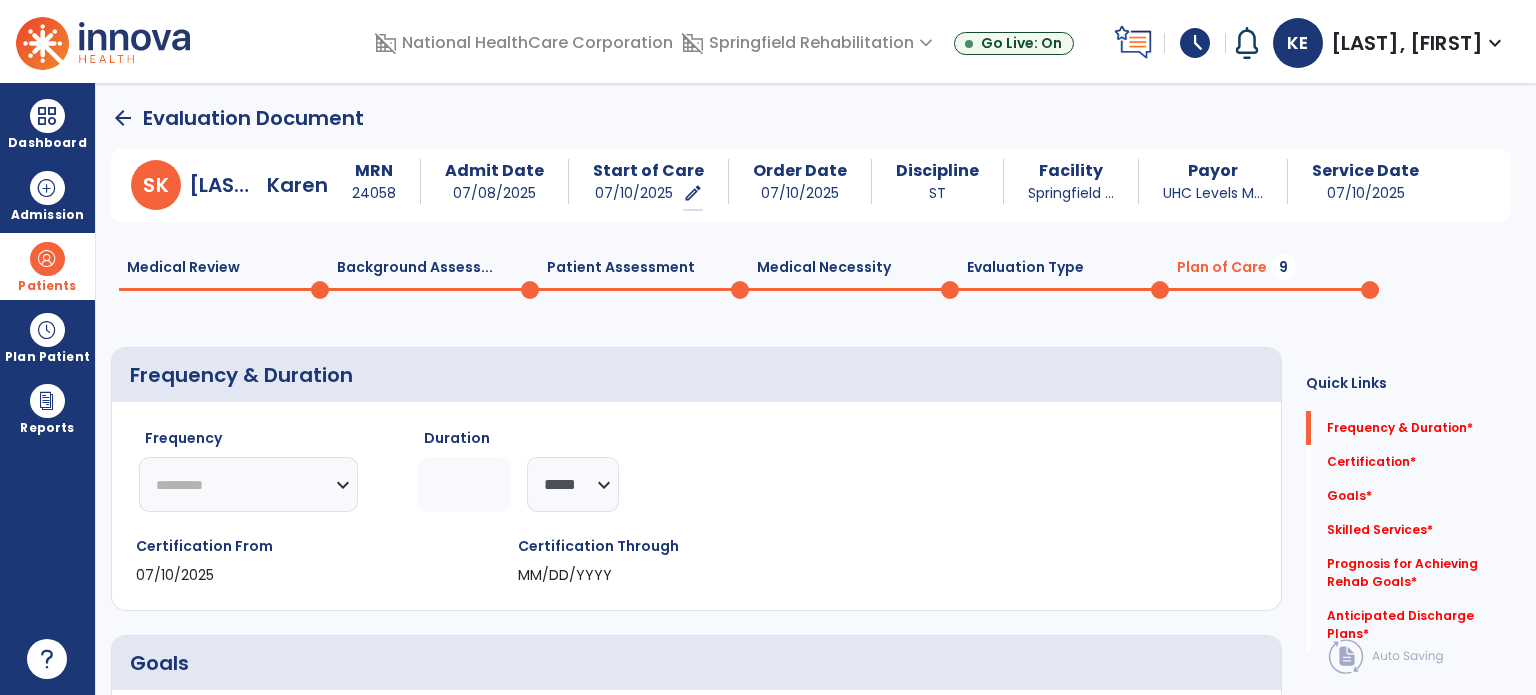 click on "********* ** ** ** ** ** ** **" 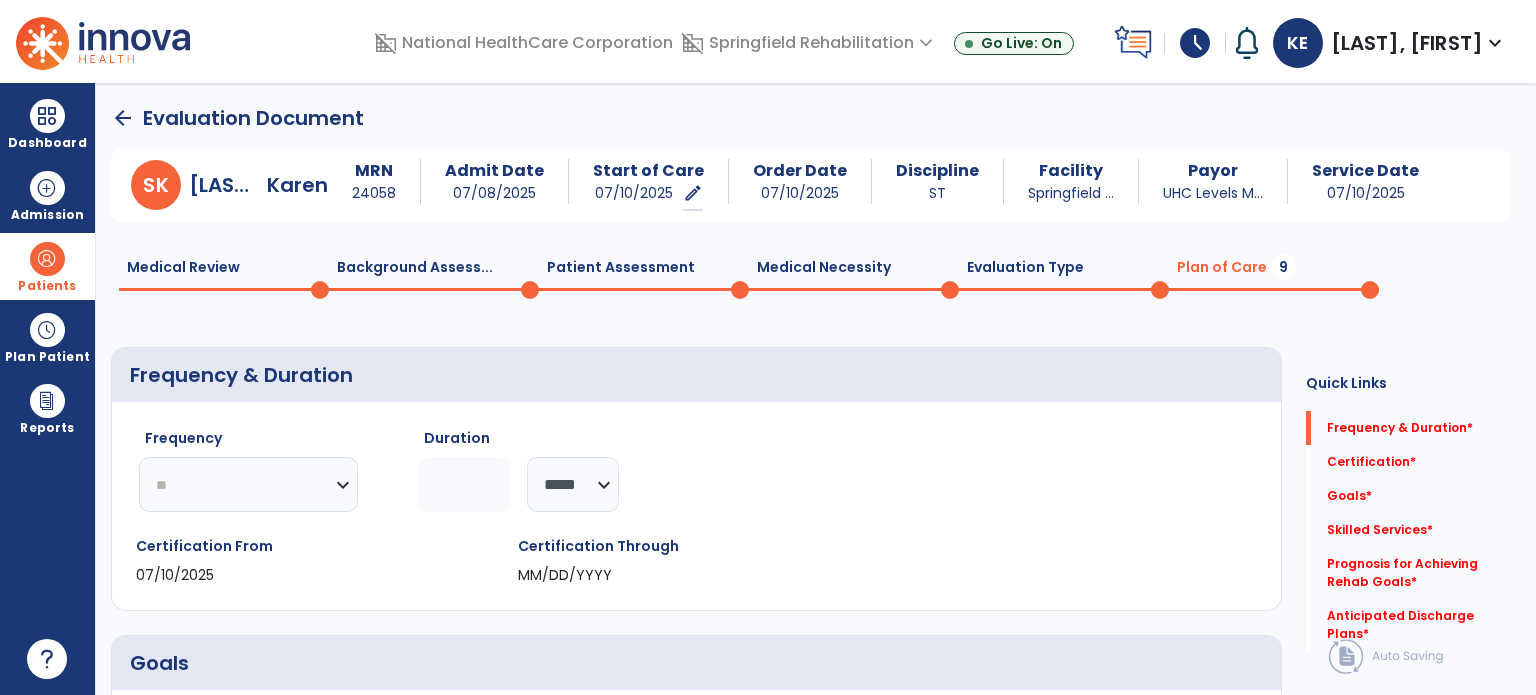 click on "********* ** ** ** ** ** ** **" 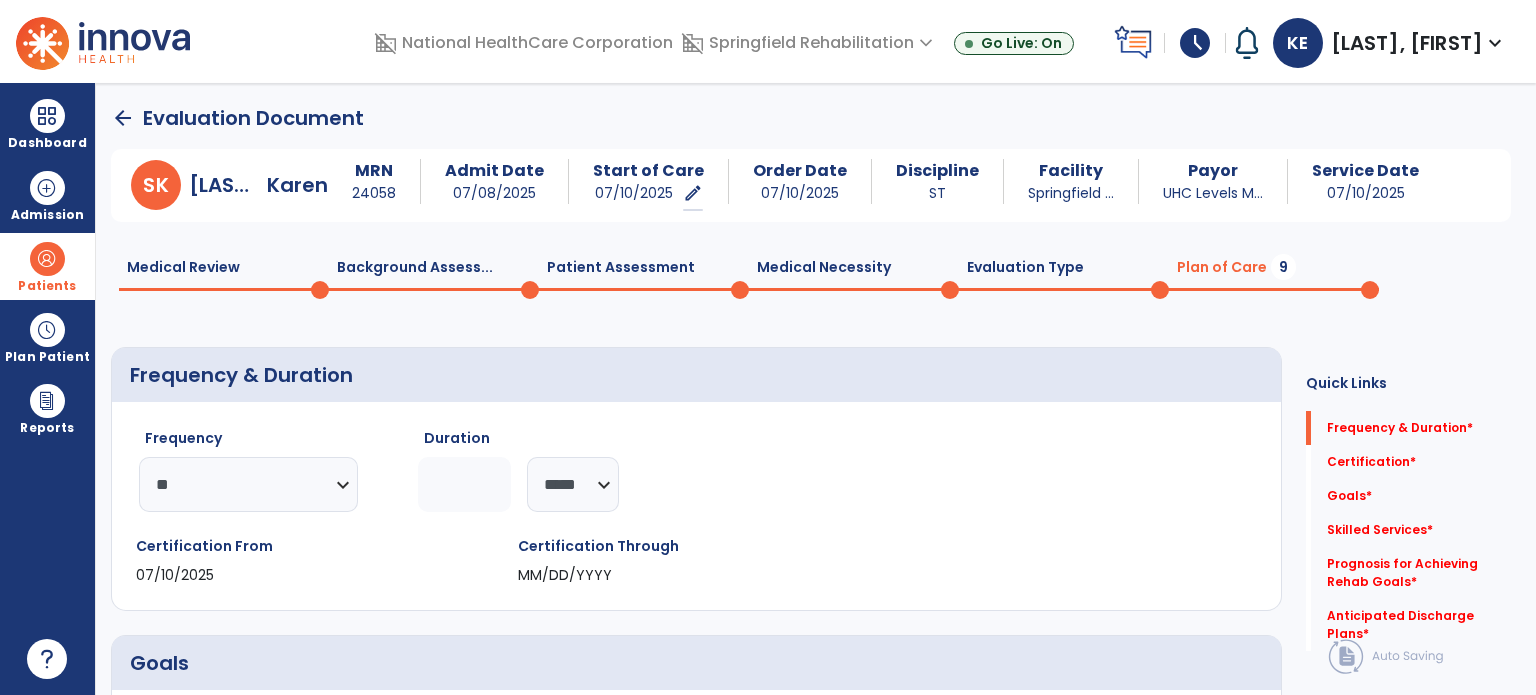 click 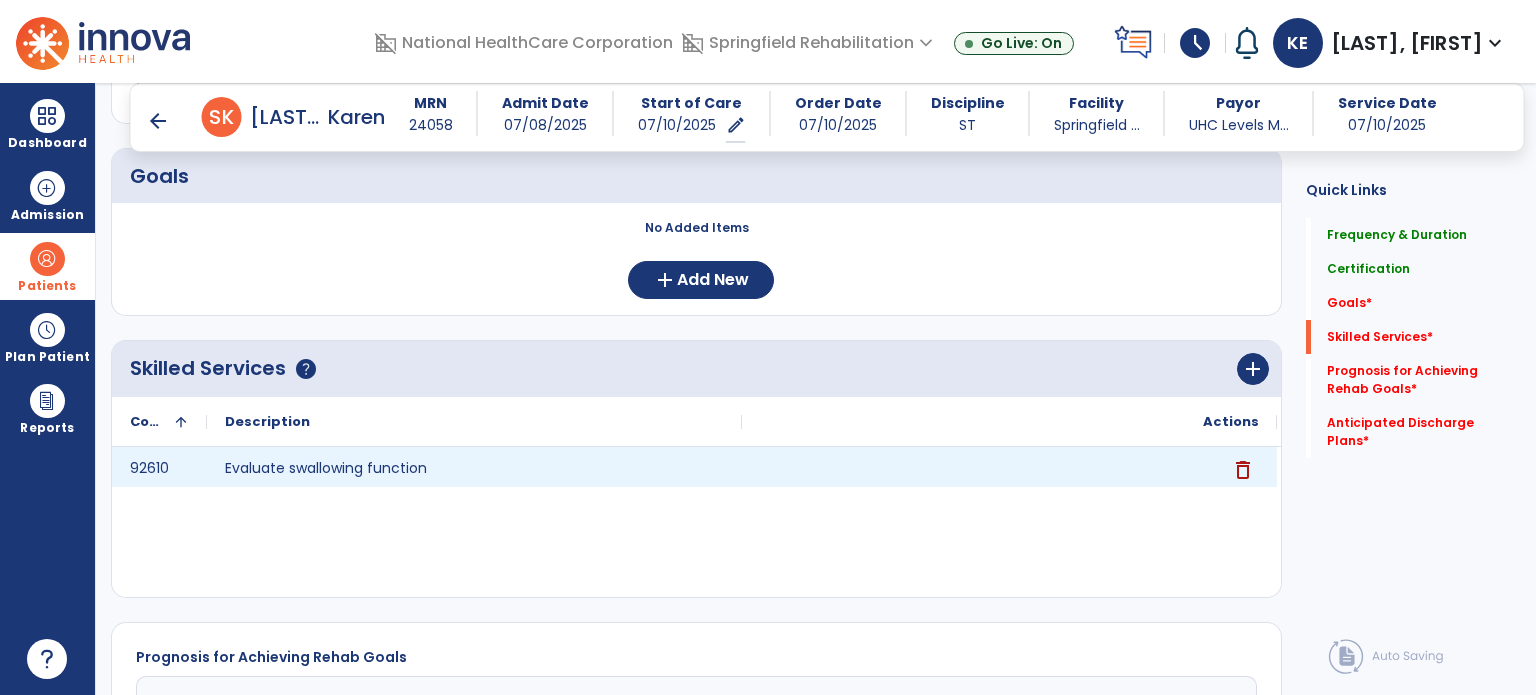 scroll, scrollTop: 500, scrollLeft: 0, axis: vertical 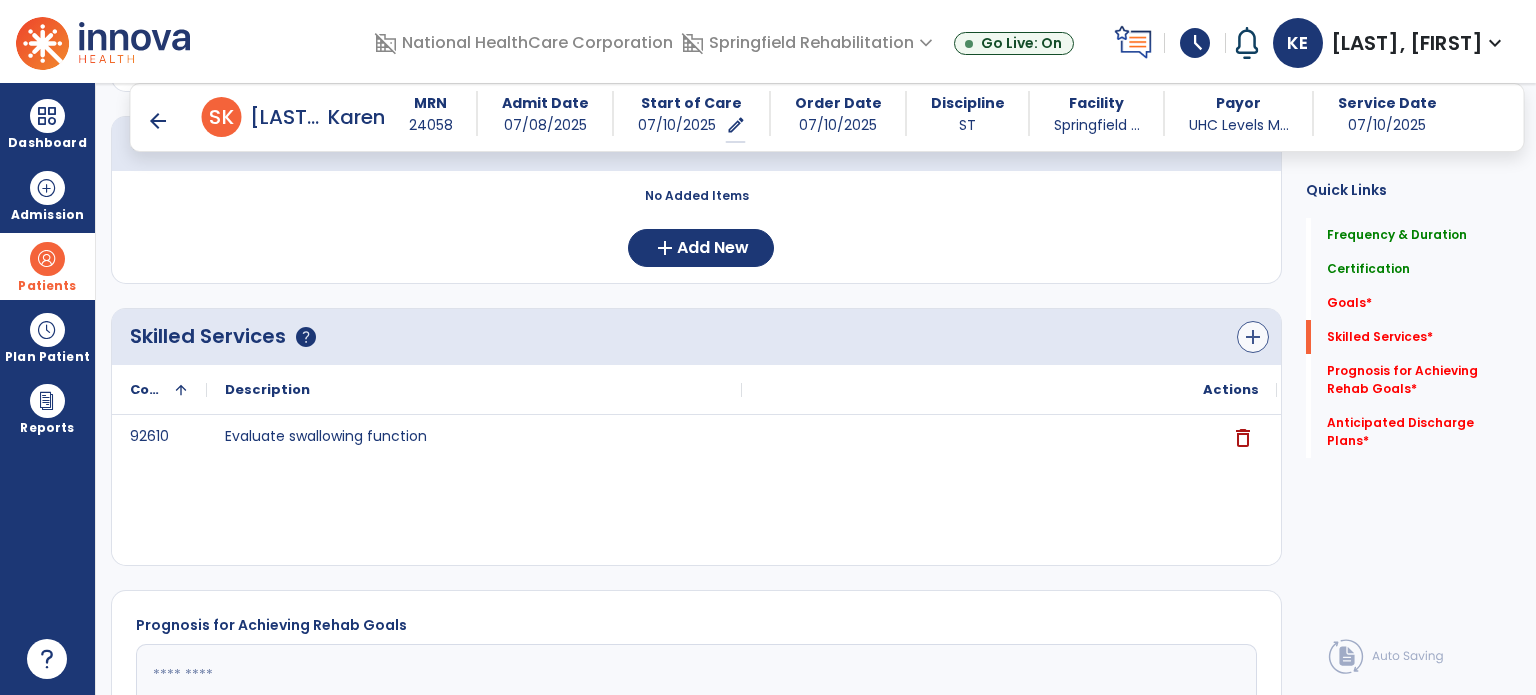 type on "*" 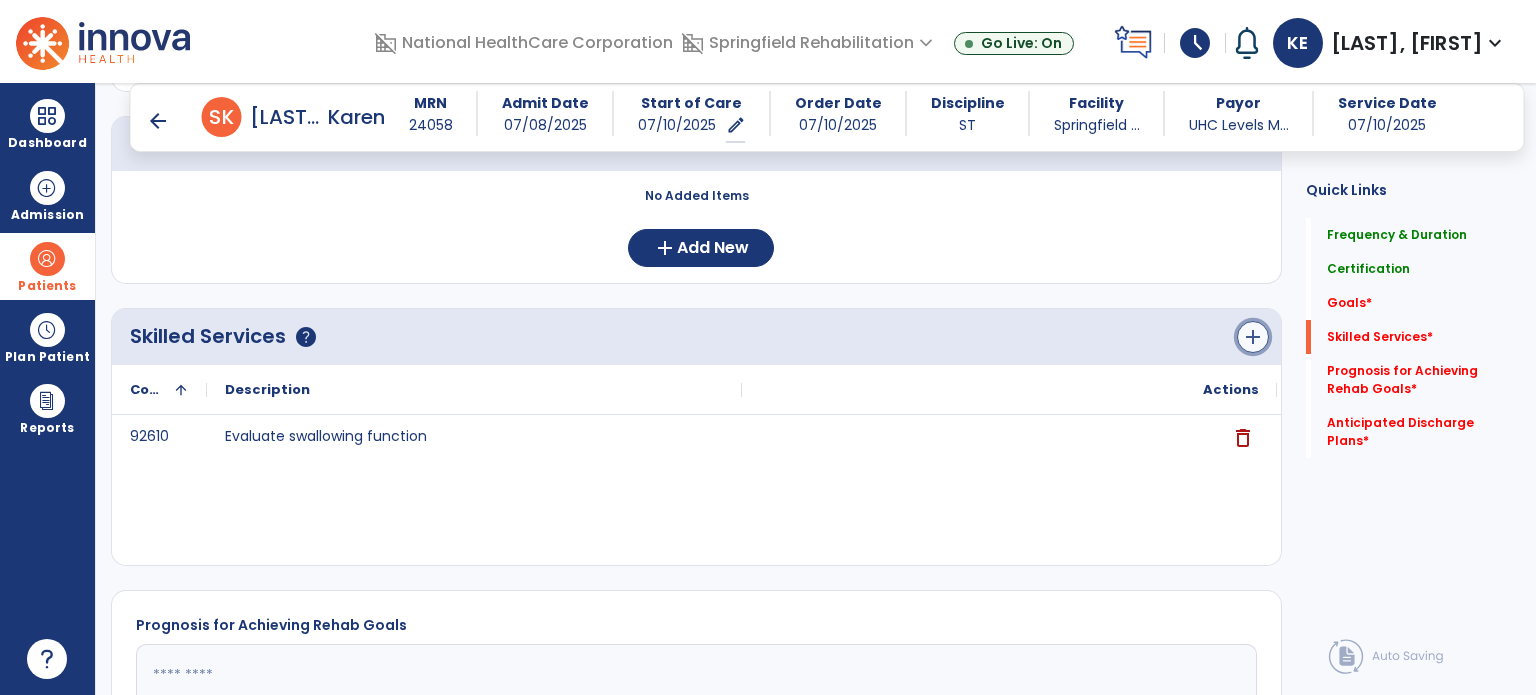 click on "add" 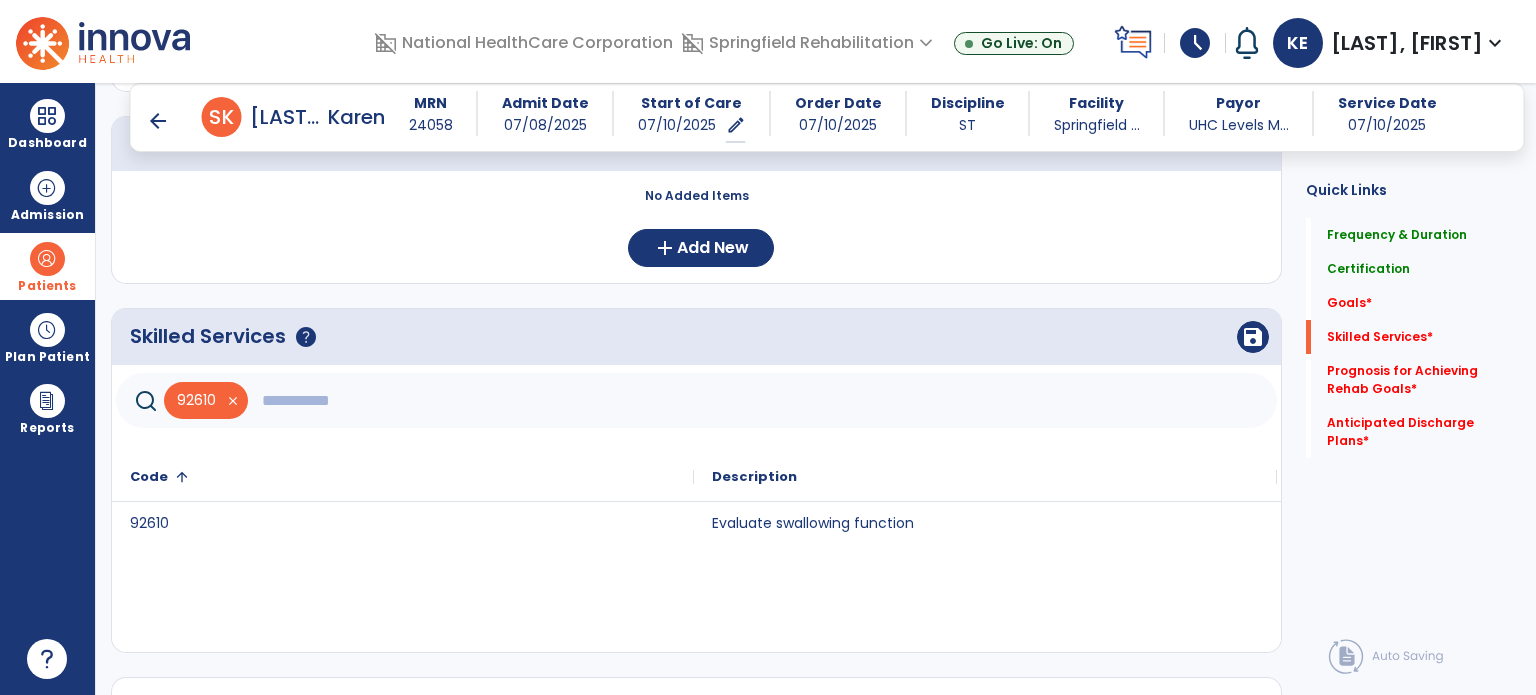 click 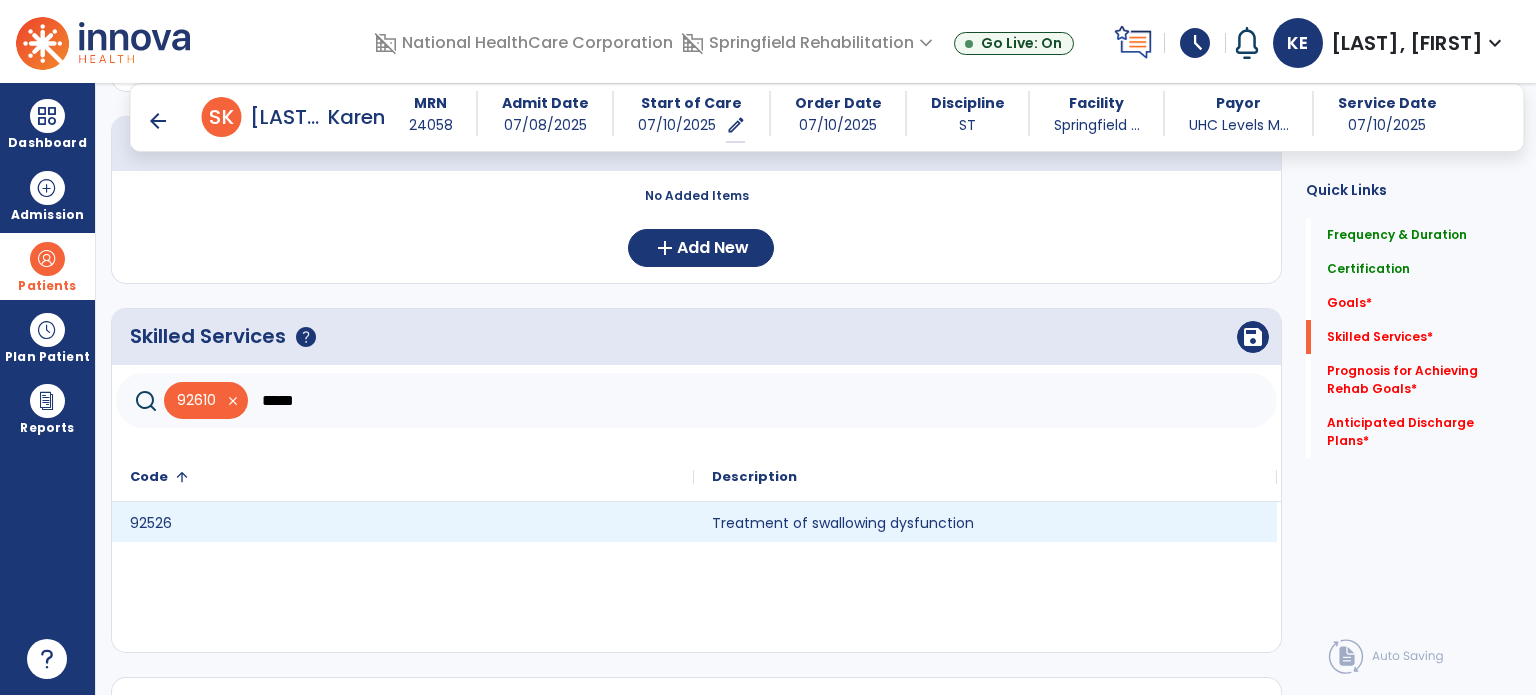 type on "*****" 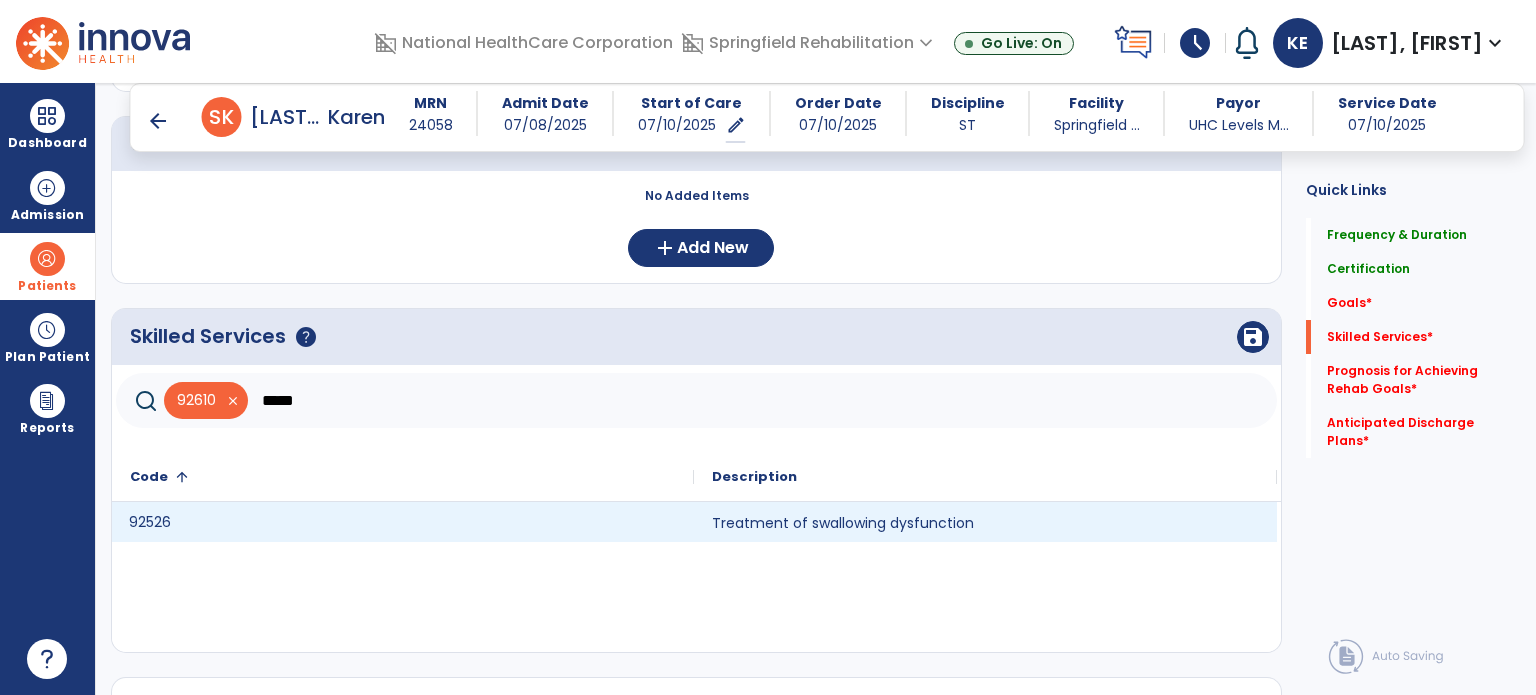 click on "92526" 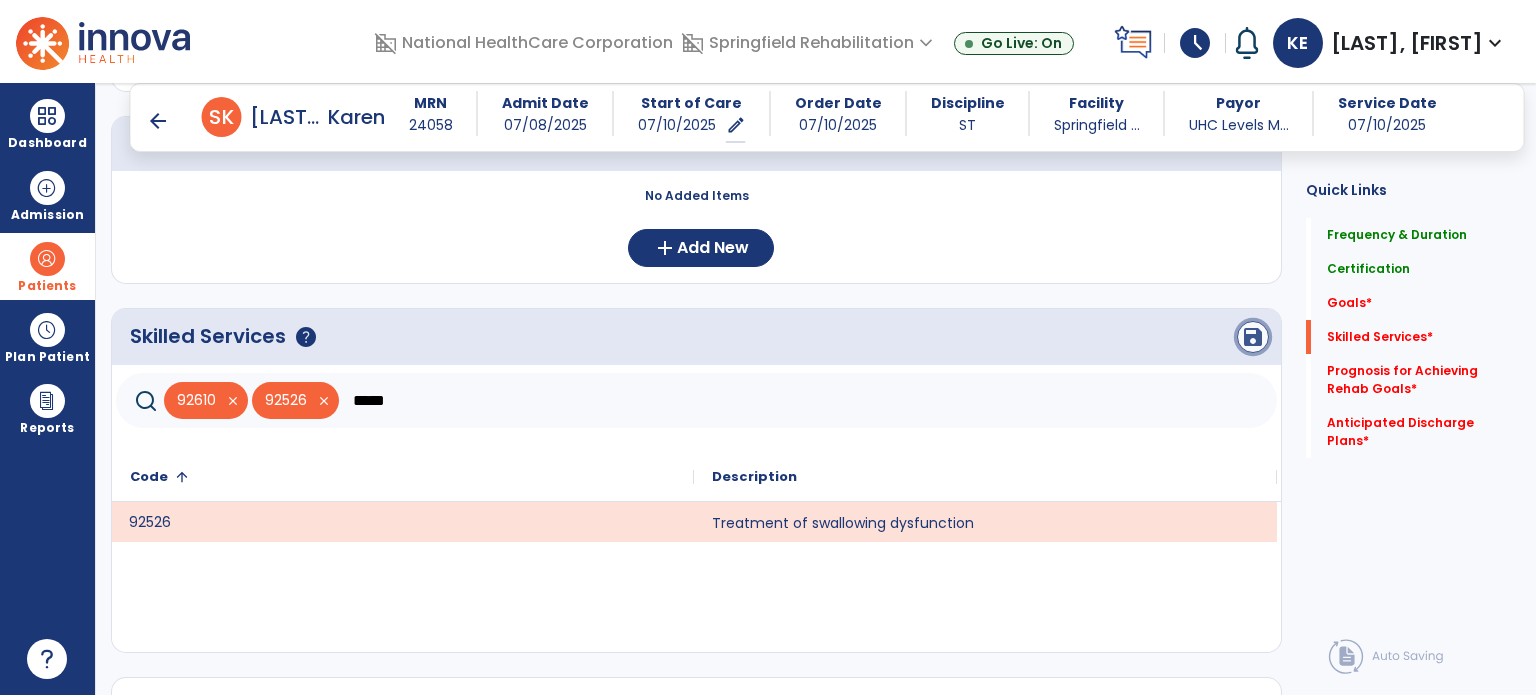click on "save" 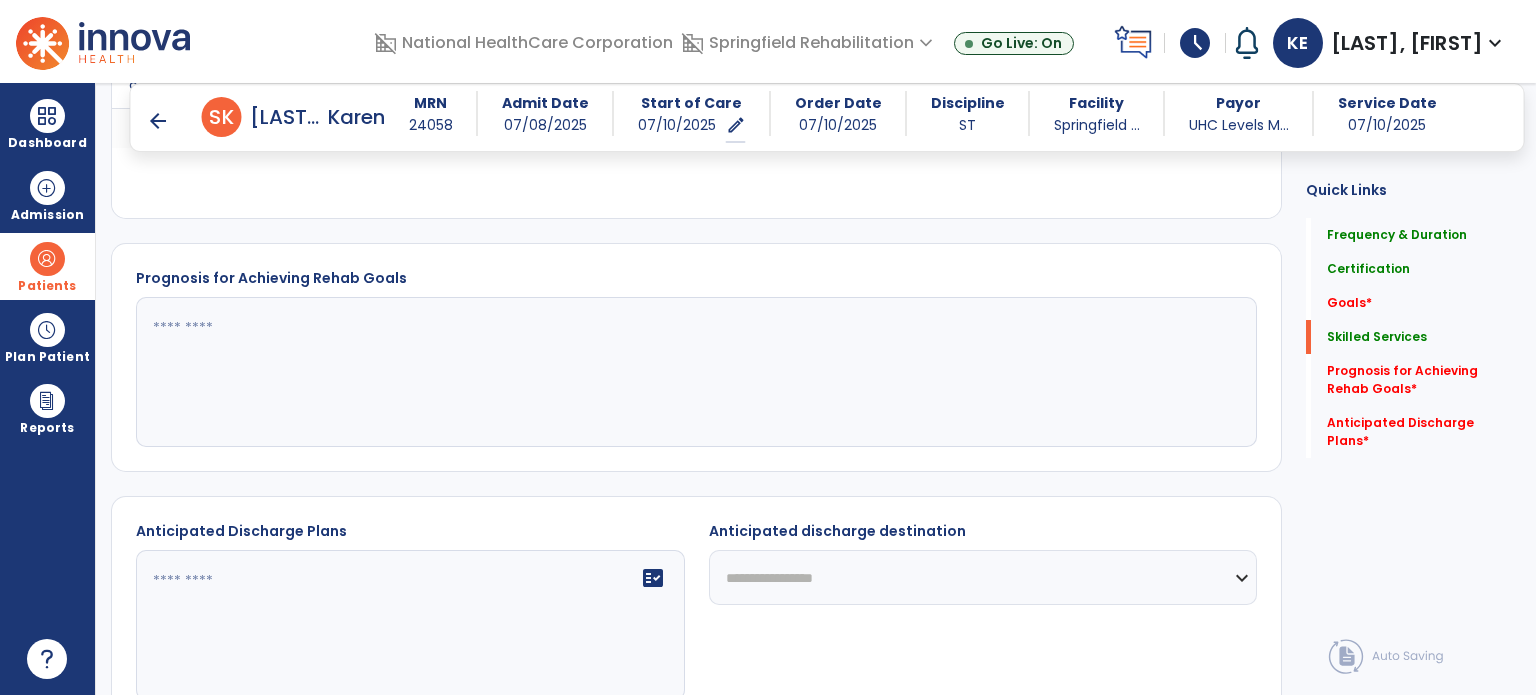 scroll, scrollTop: 900, scrollLeft: 0, axis: vertical 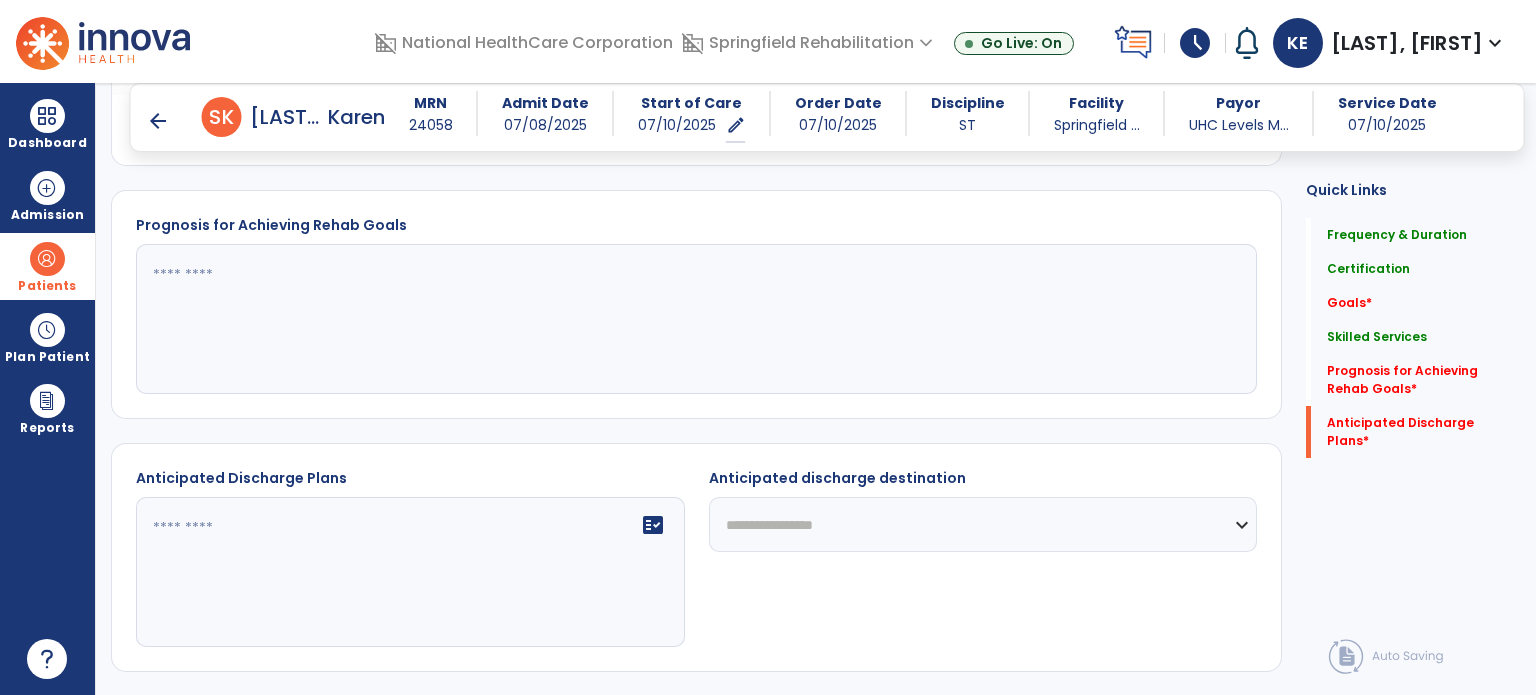 click 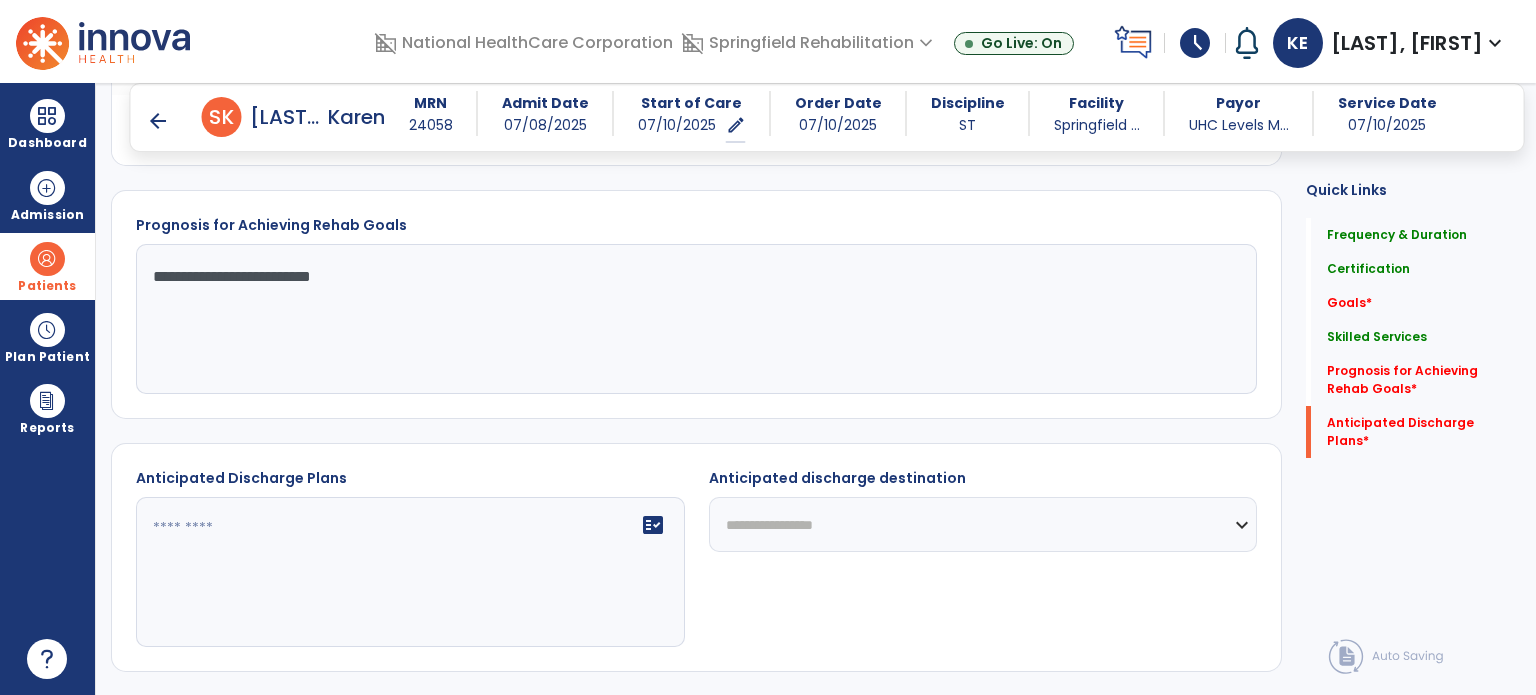 type on "**********" 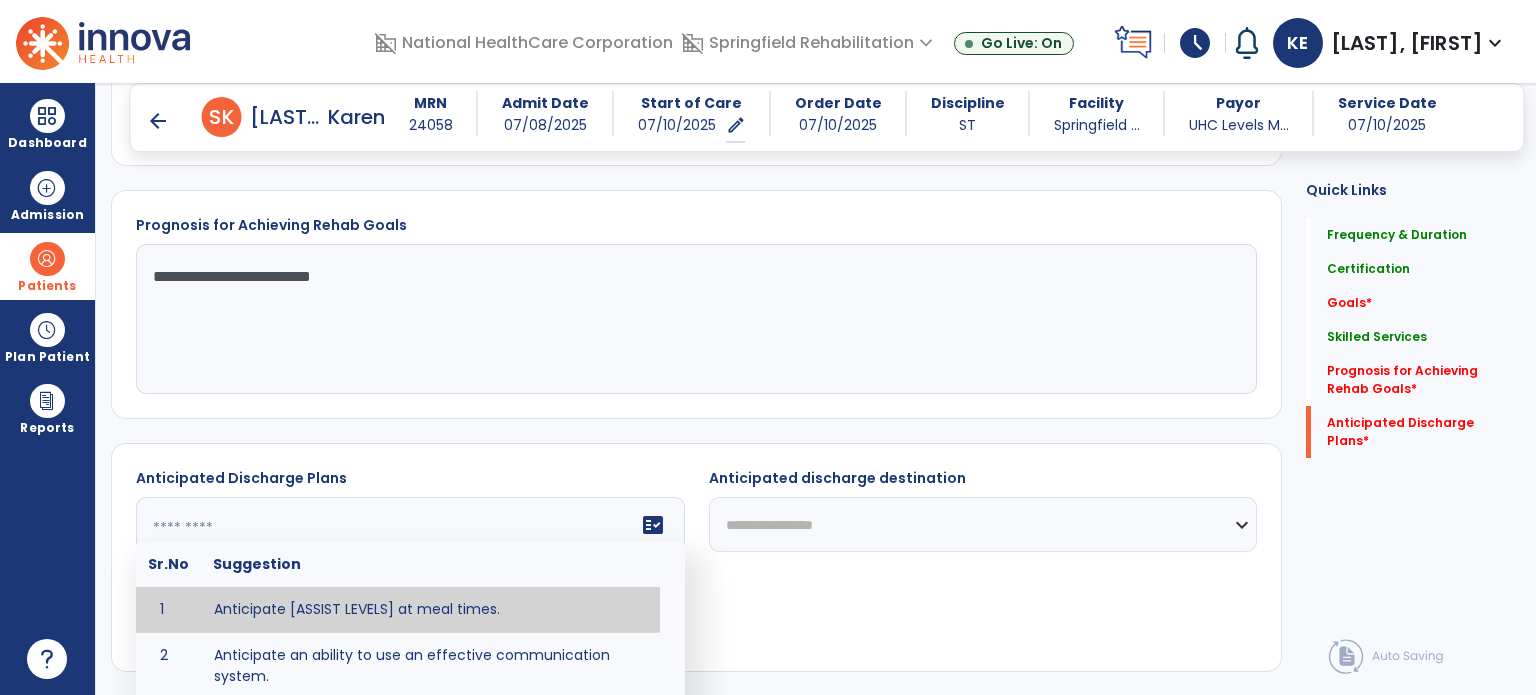 drag, startPoint x: 563, startPoint y: 567, endPoint x: 550, endPoint y: 571, distance: 13.601471 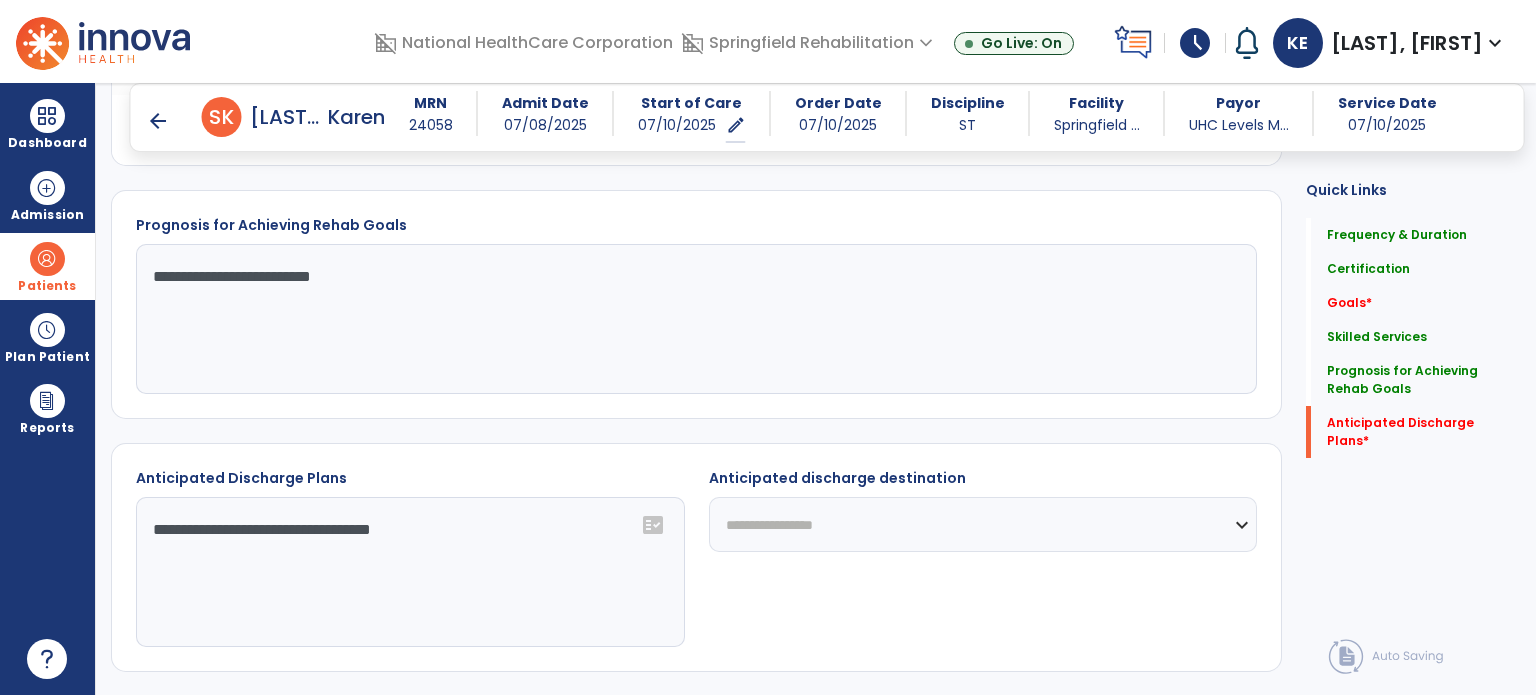 type on "**********" 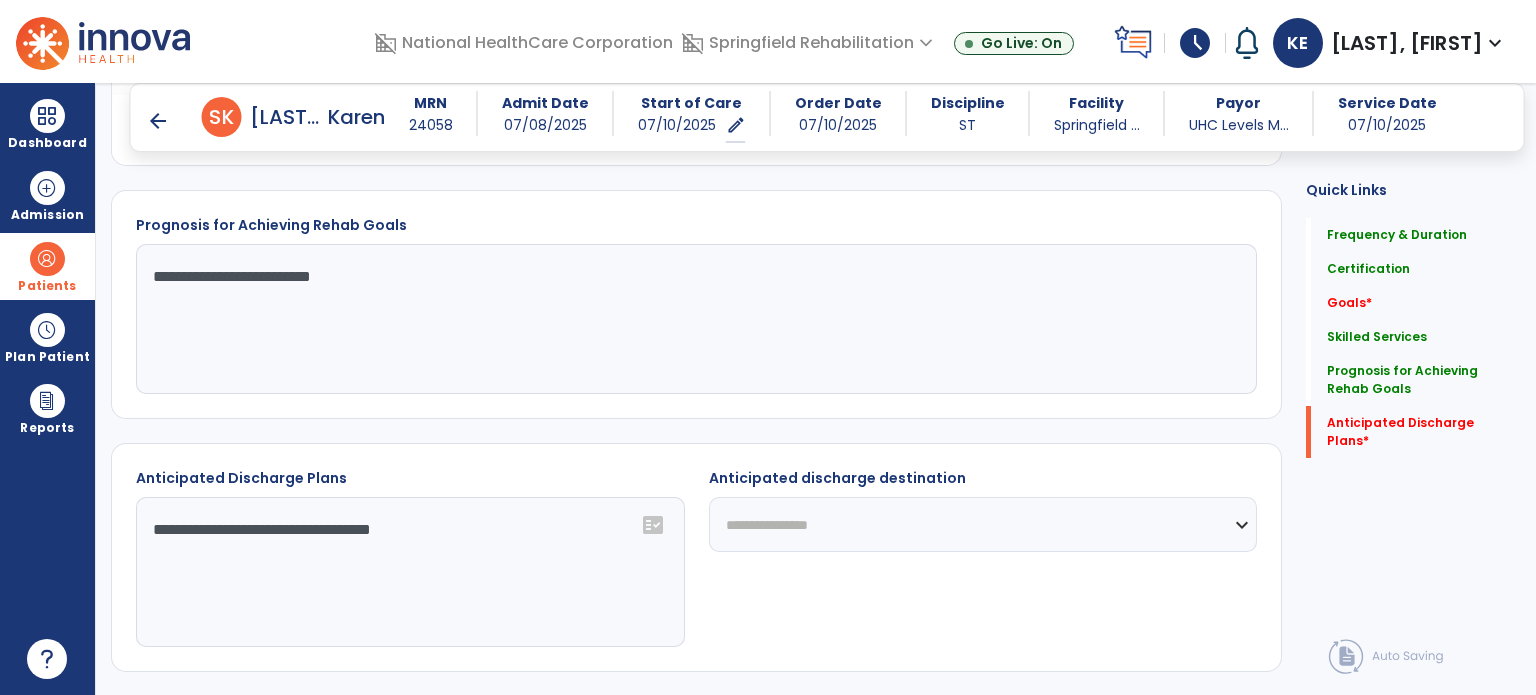 click on "**********" 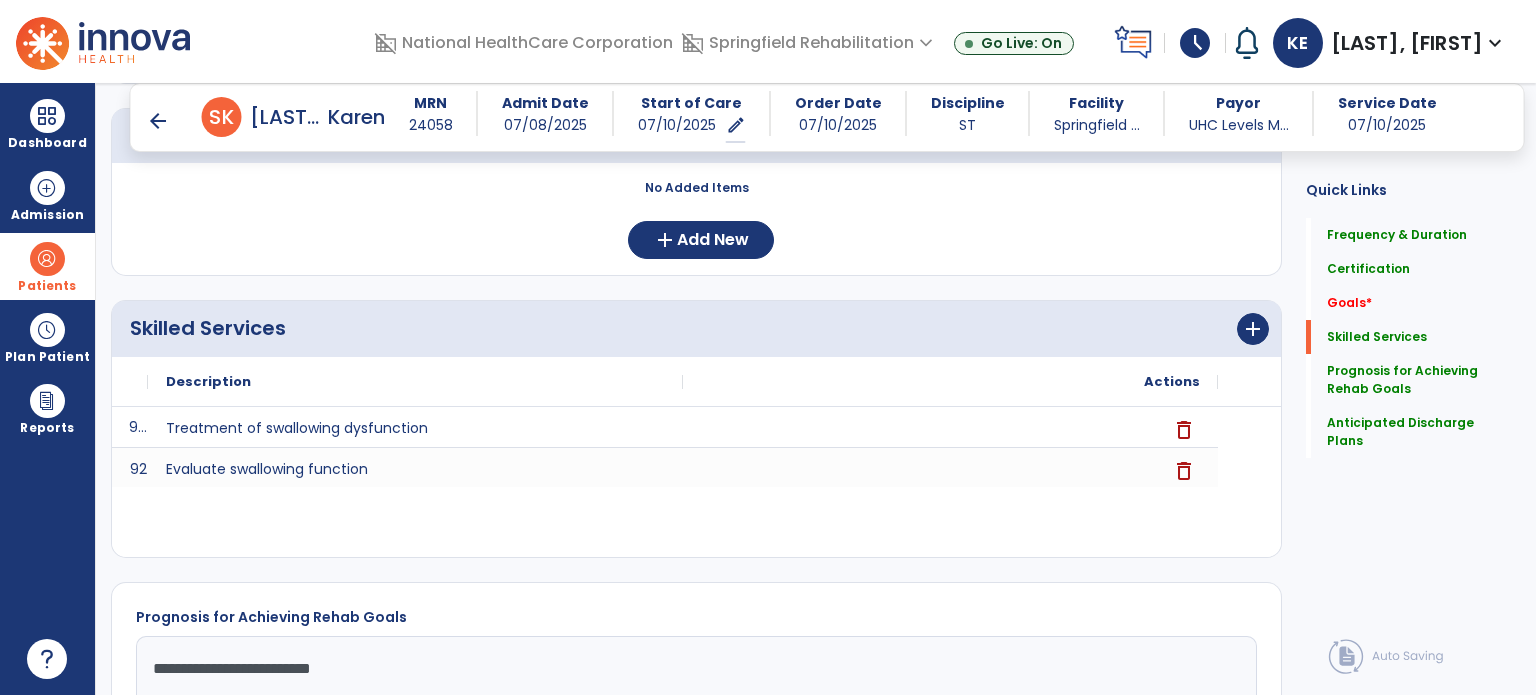 scroll, scrollTop: 500, scrollLeft: 0, axis: vertical 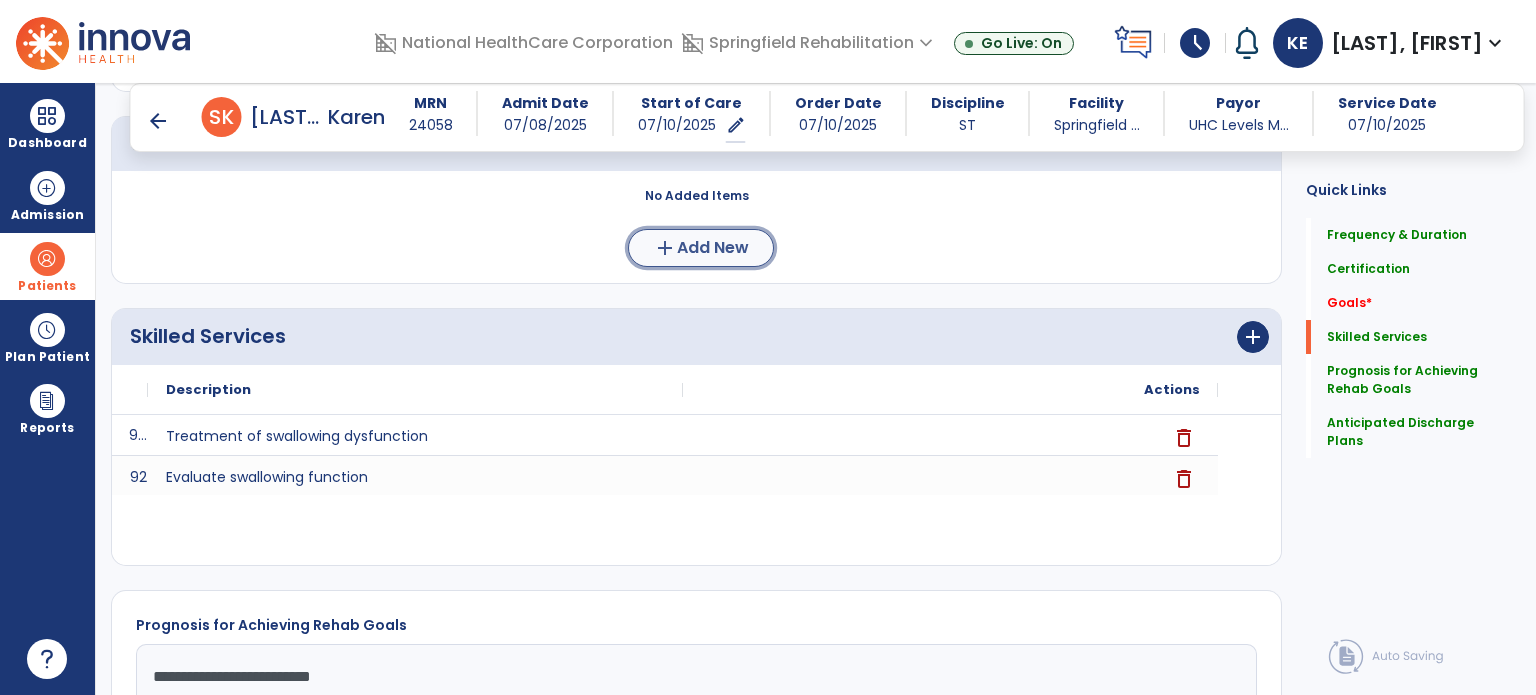 click on "add  Add New" at bounding box center (701, 248) 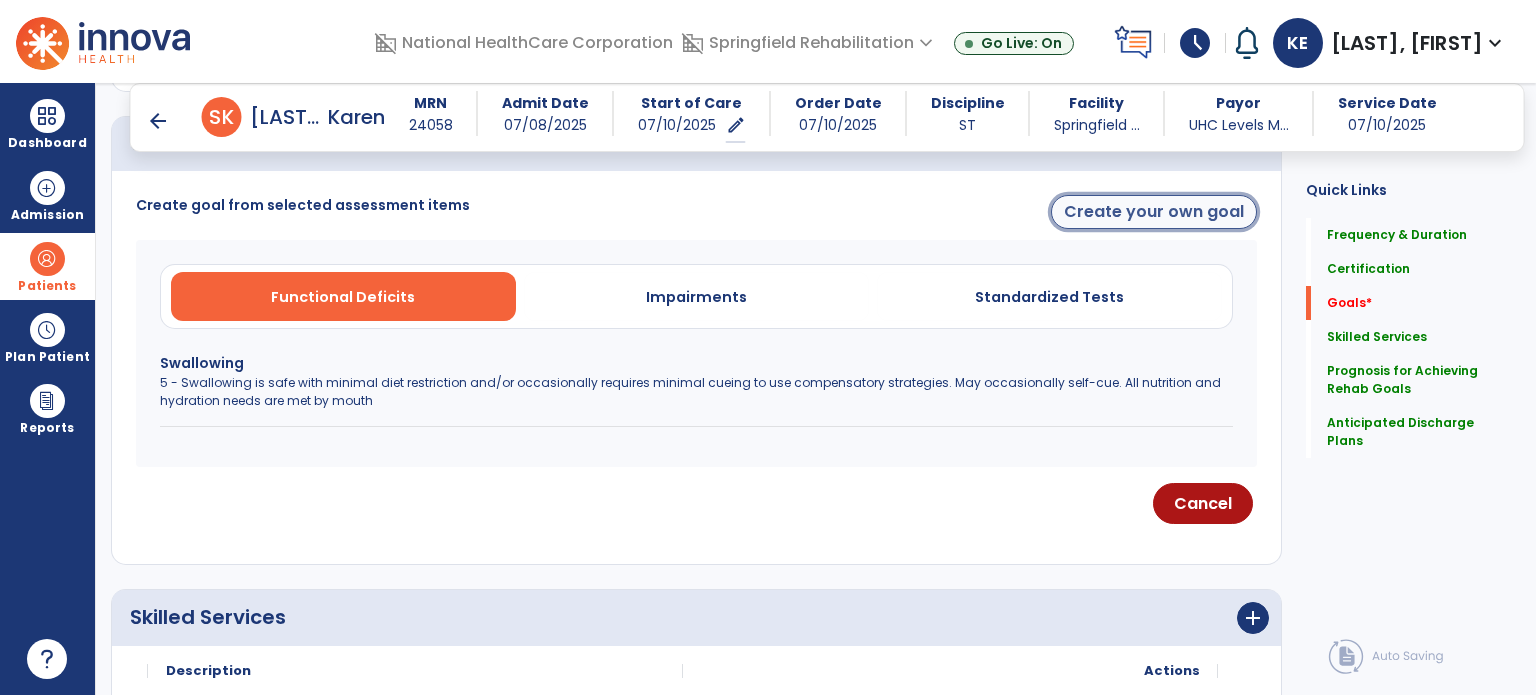 click on "Create your own goal" at bounding box center [1154, 212] 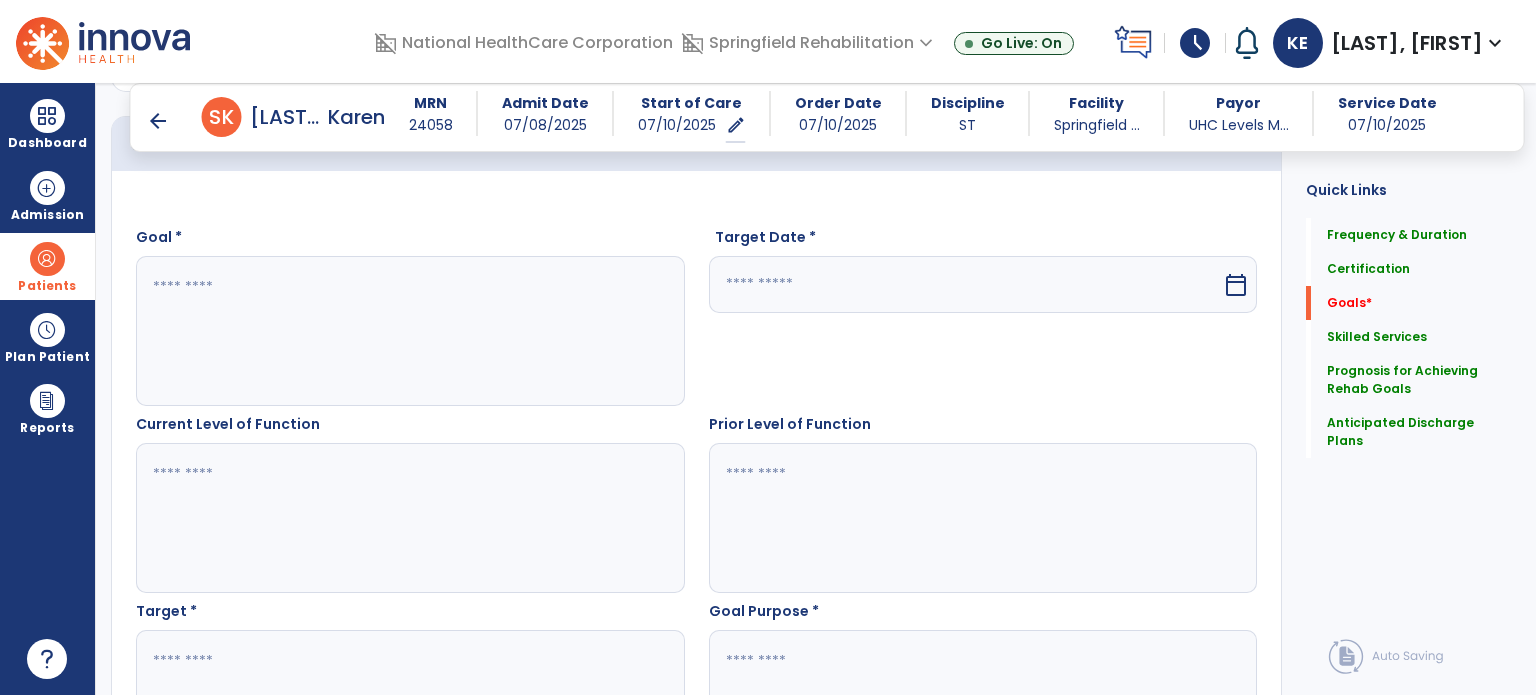 click at bounding box center (409, 331) 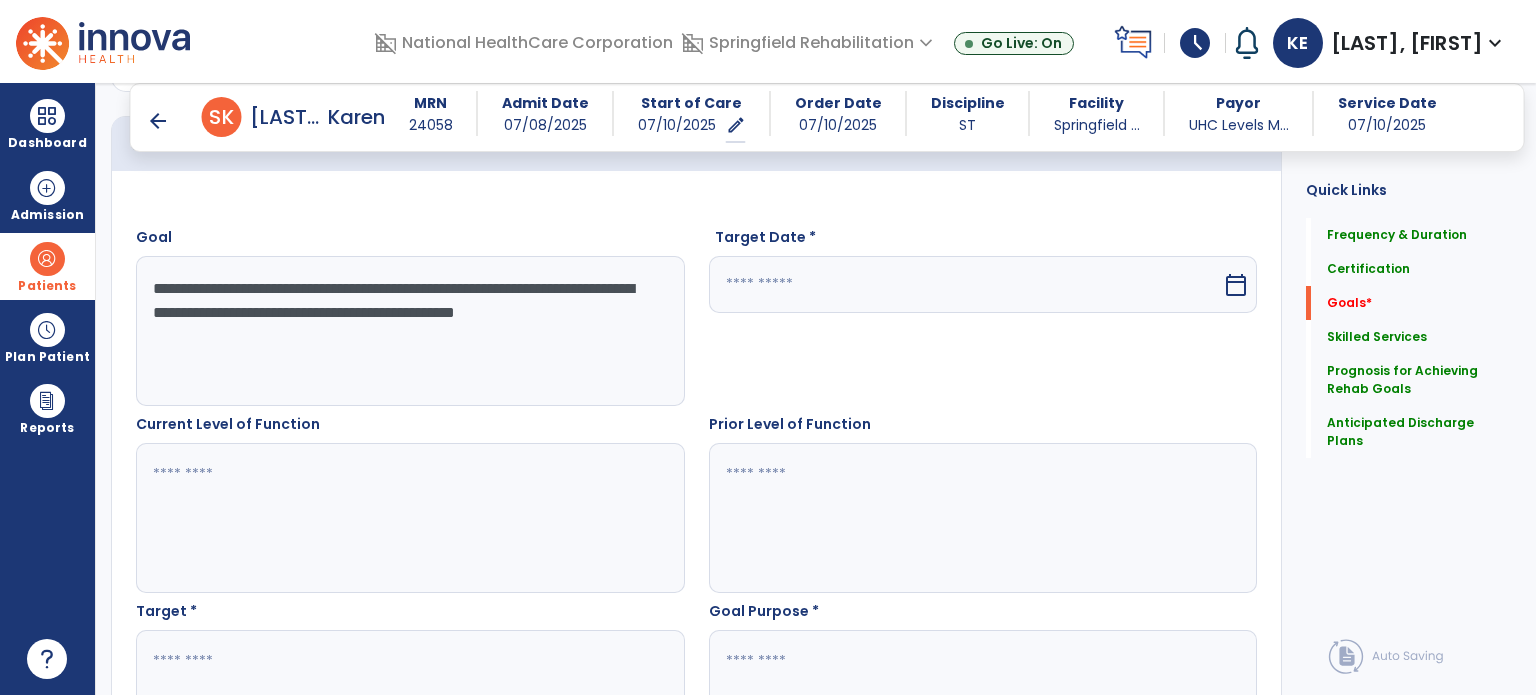 type on "**********" 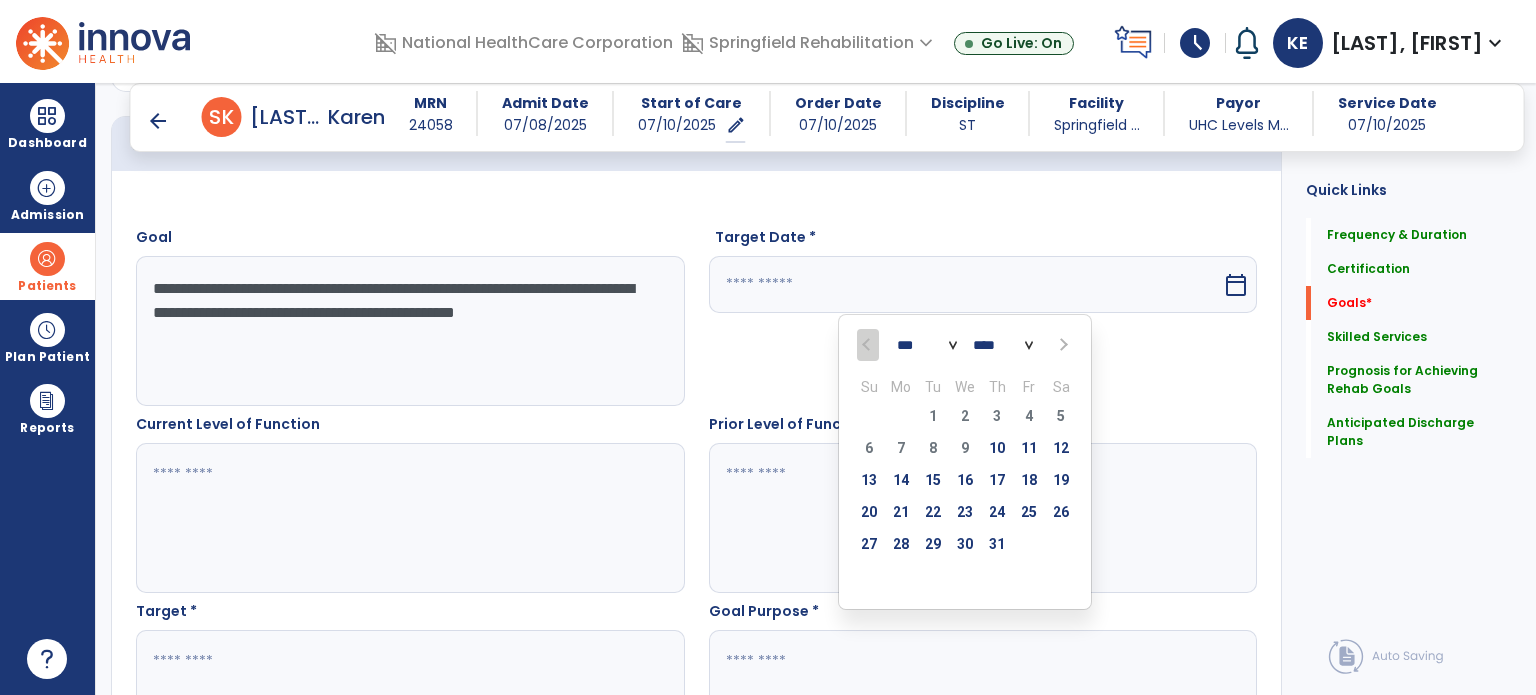click at bounding box center [1061, 345] 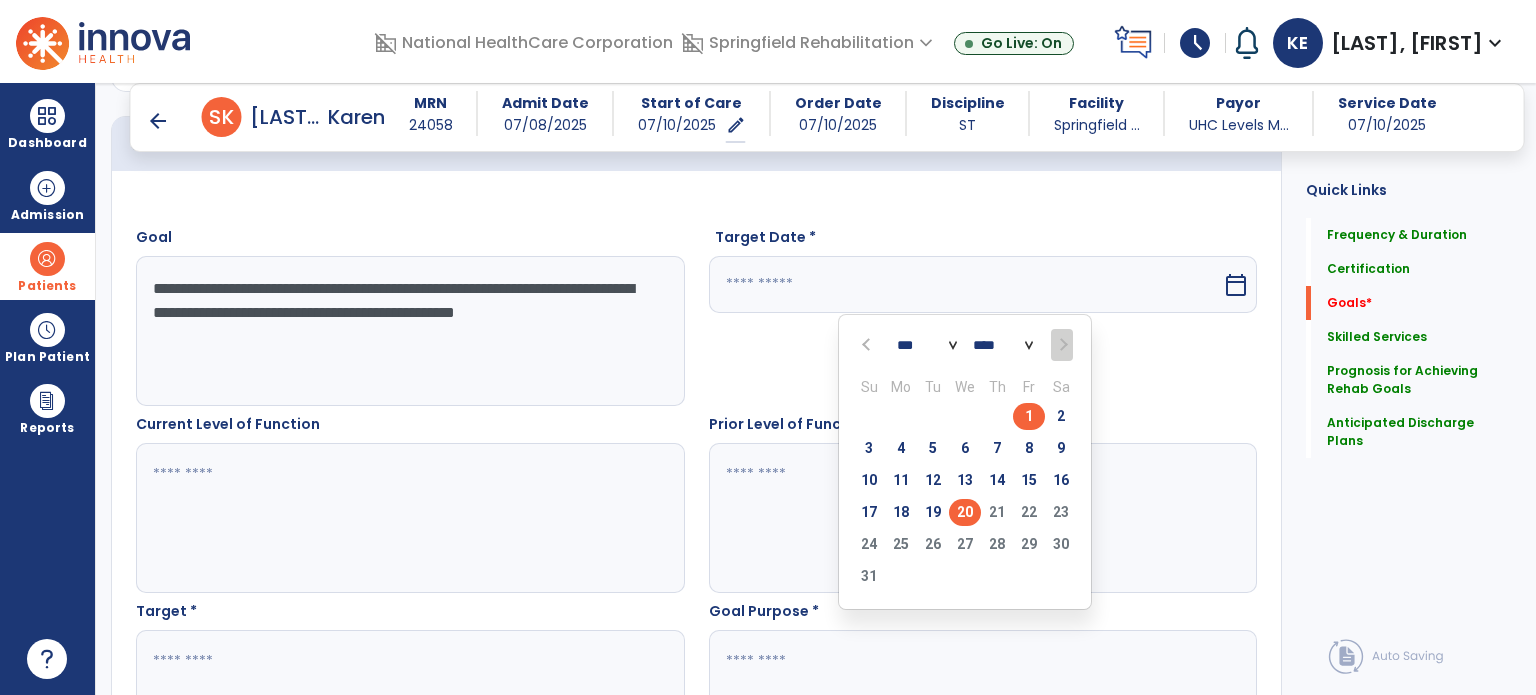 click on "20" at bounding box center [965, 512] 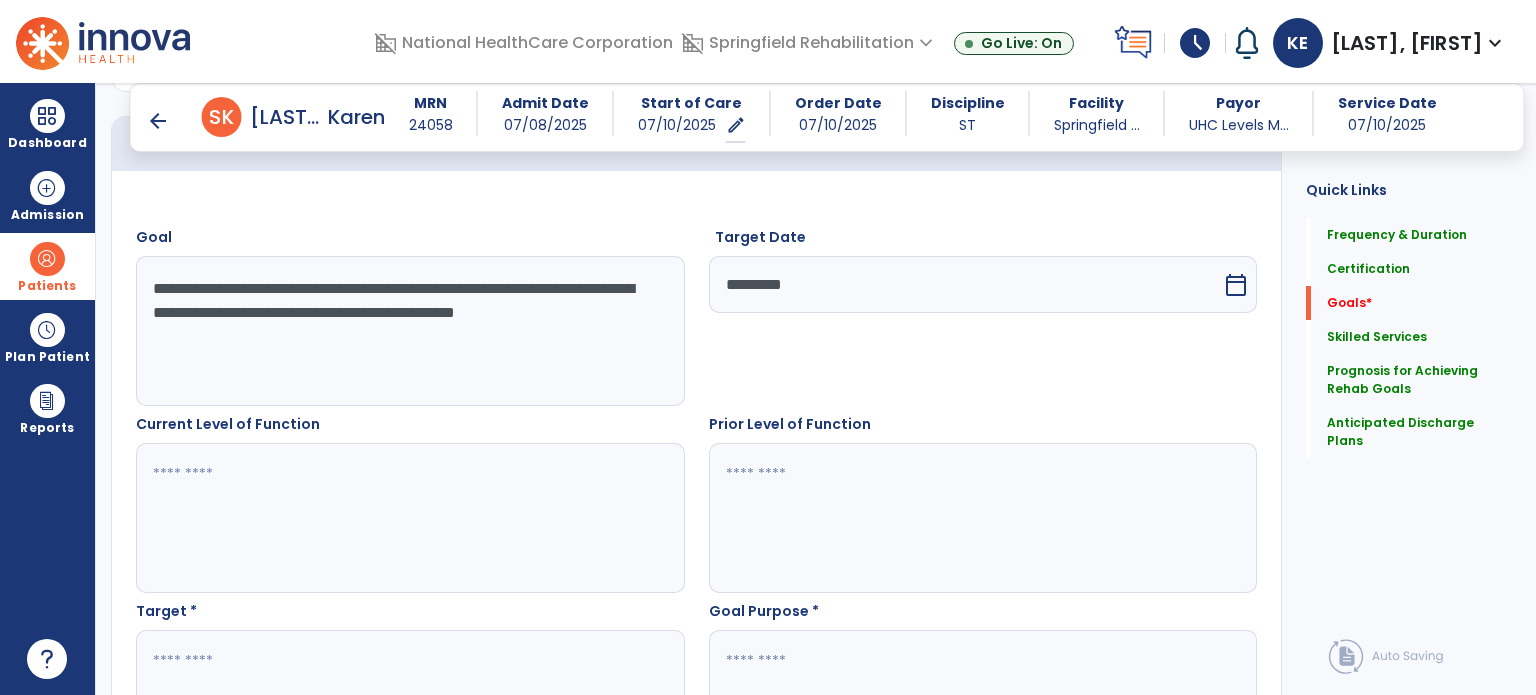 click at bounding box center (409, 518) 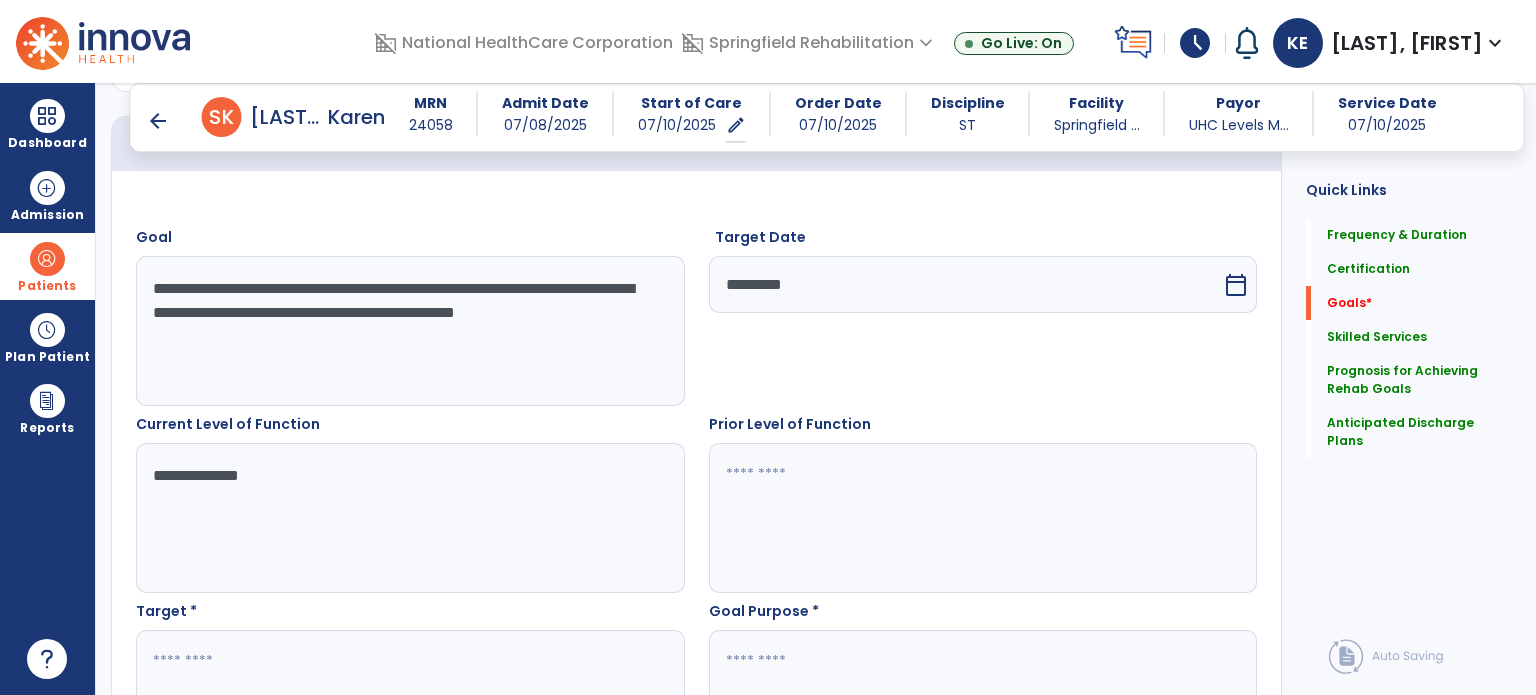 type on "**********" 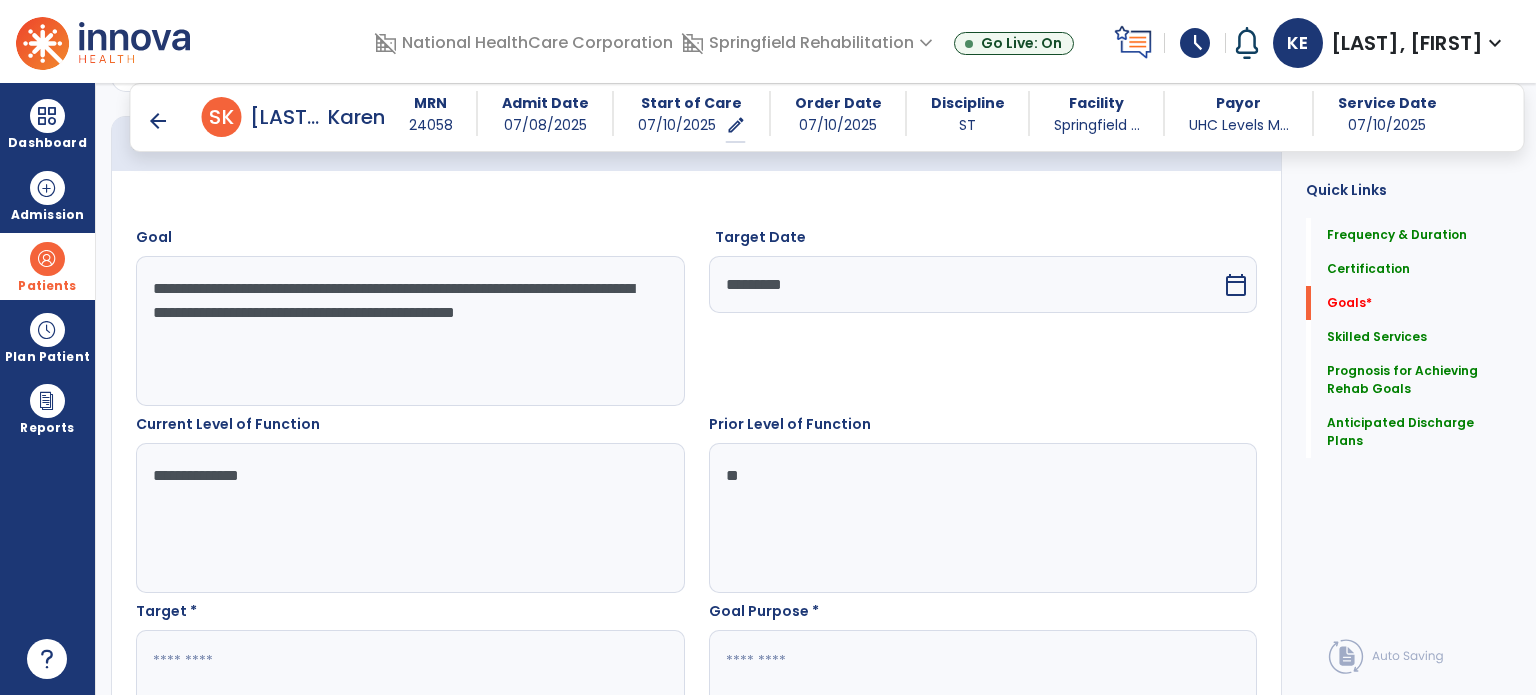 type on "*" 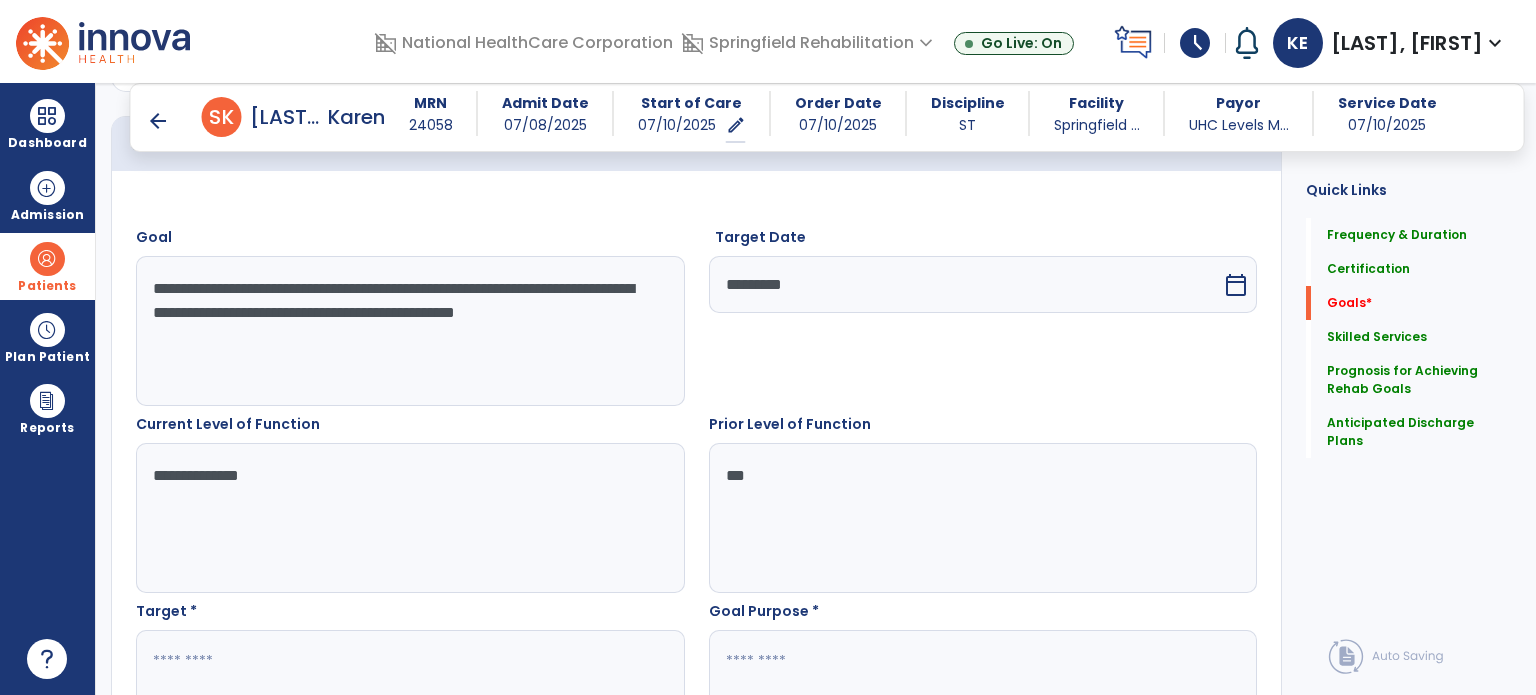 type on "***" 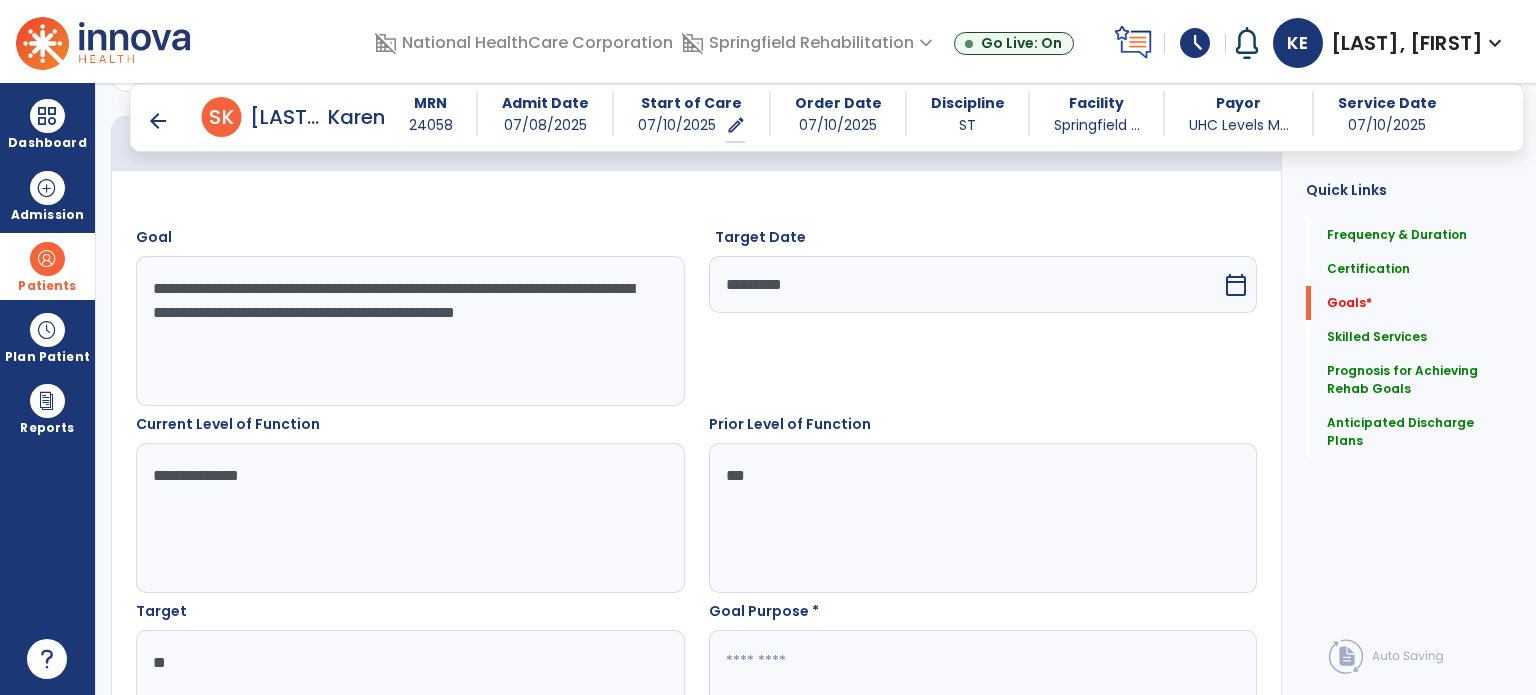 type on "*" 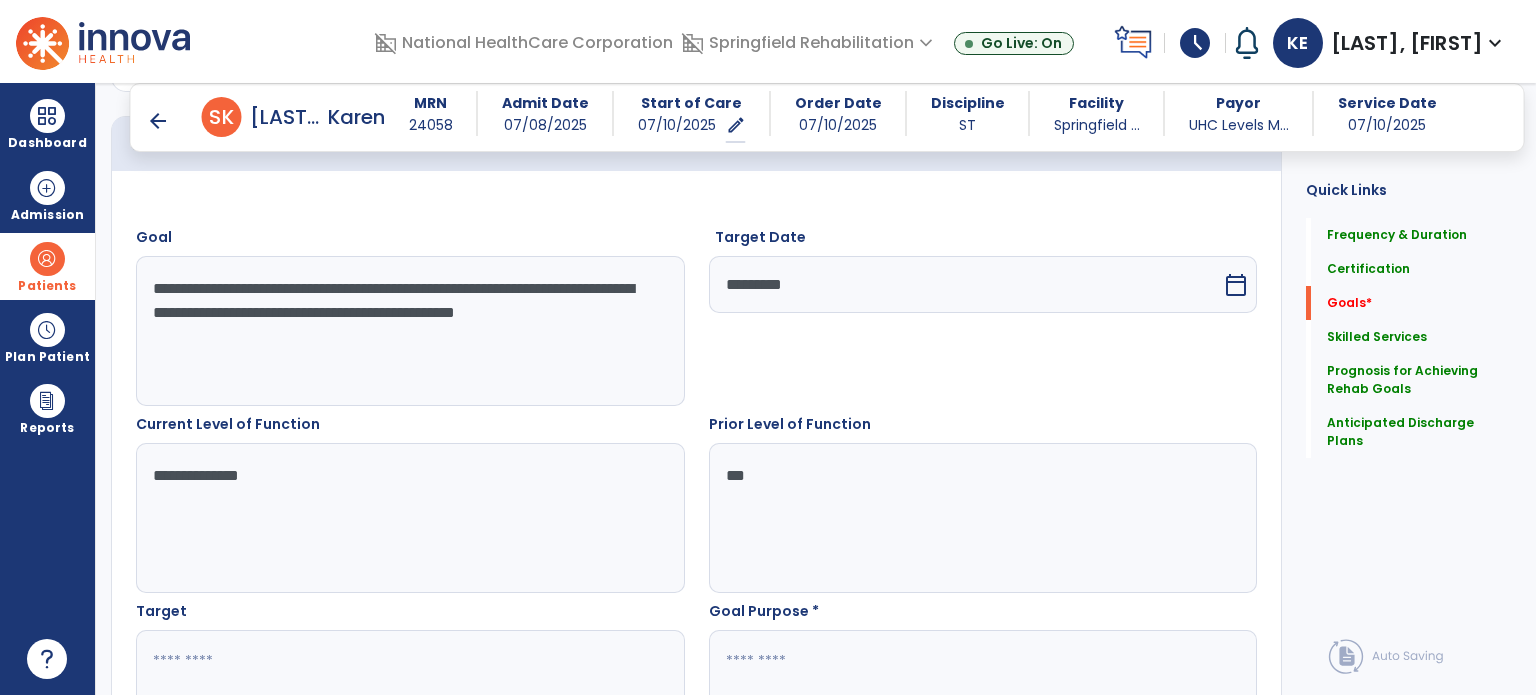 type on "*" 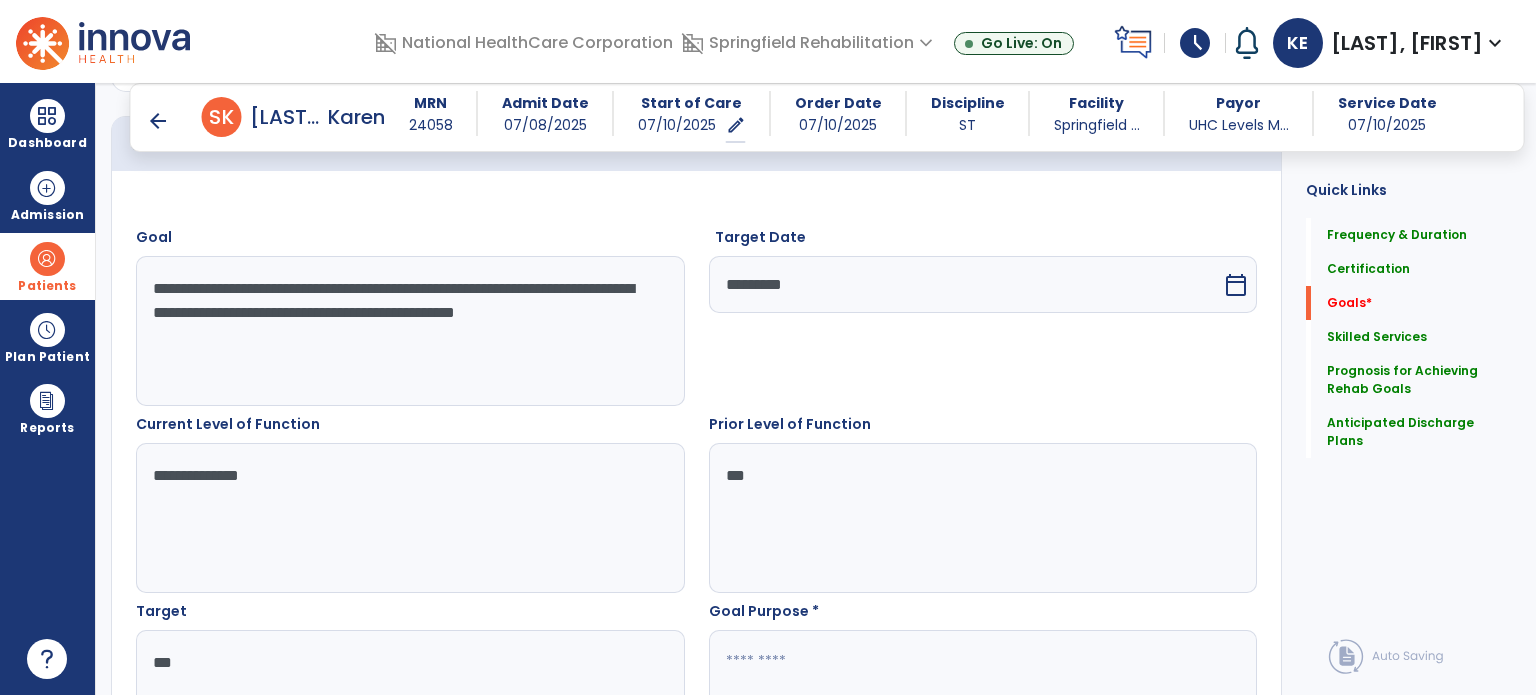 type on "***" 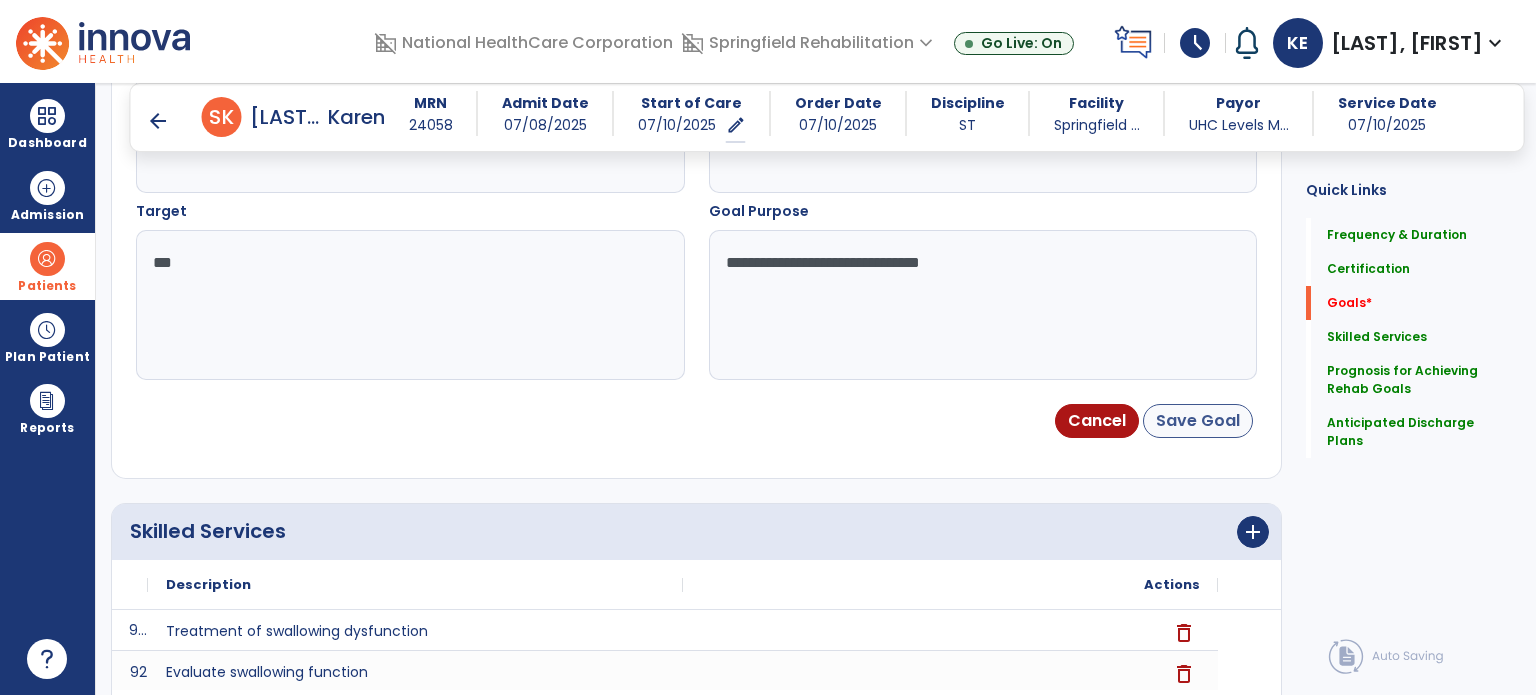 type on "**********" 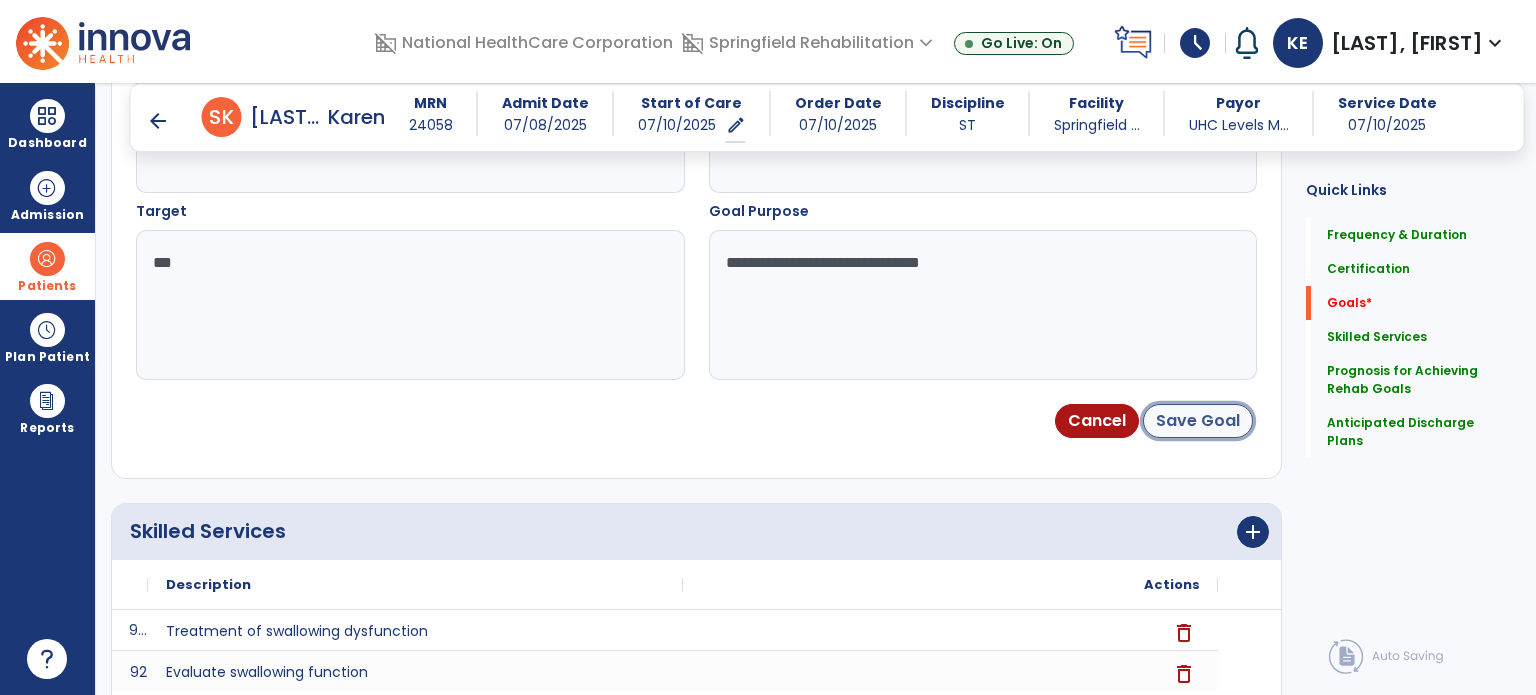 click on "Save Goal" at bounding box center [1198, 421] 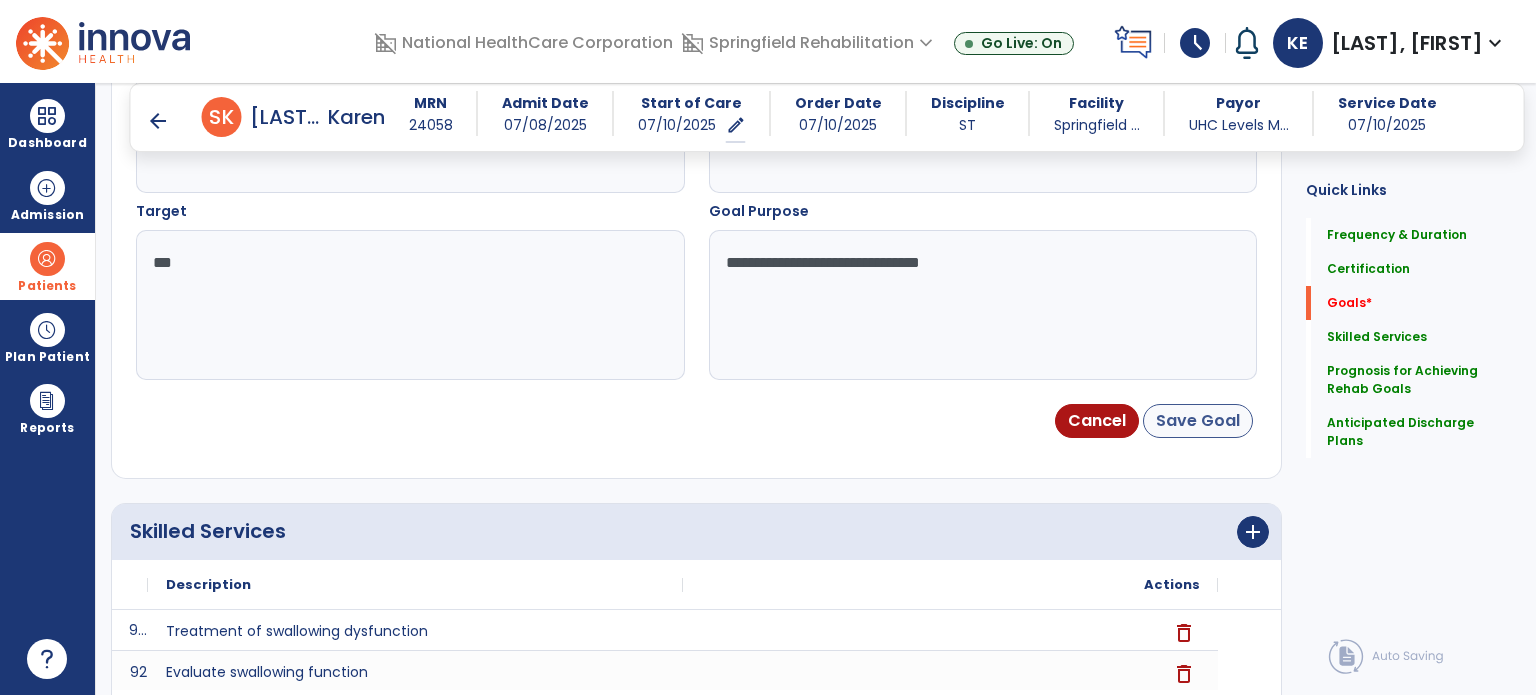 scroll, scrollTop: 196, scrollLeft: 0, axis: vertical 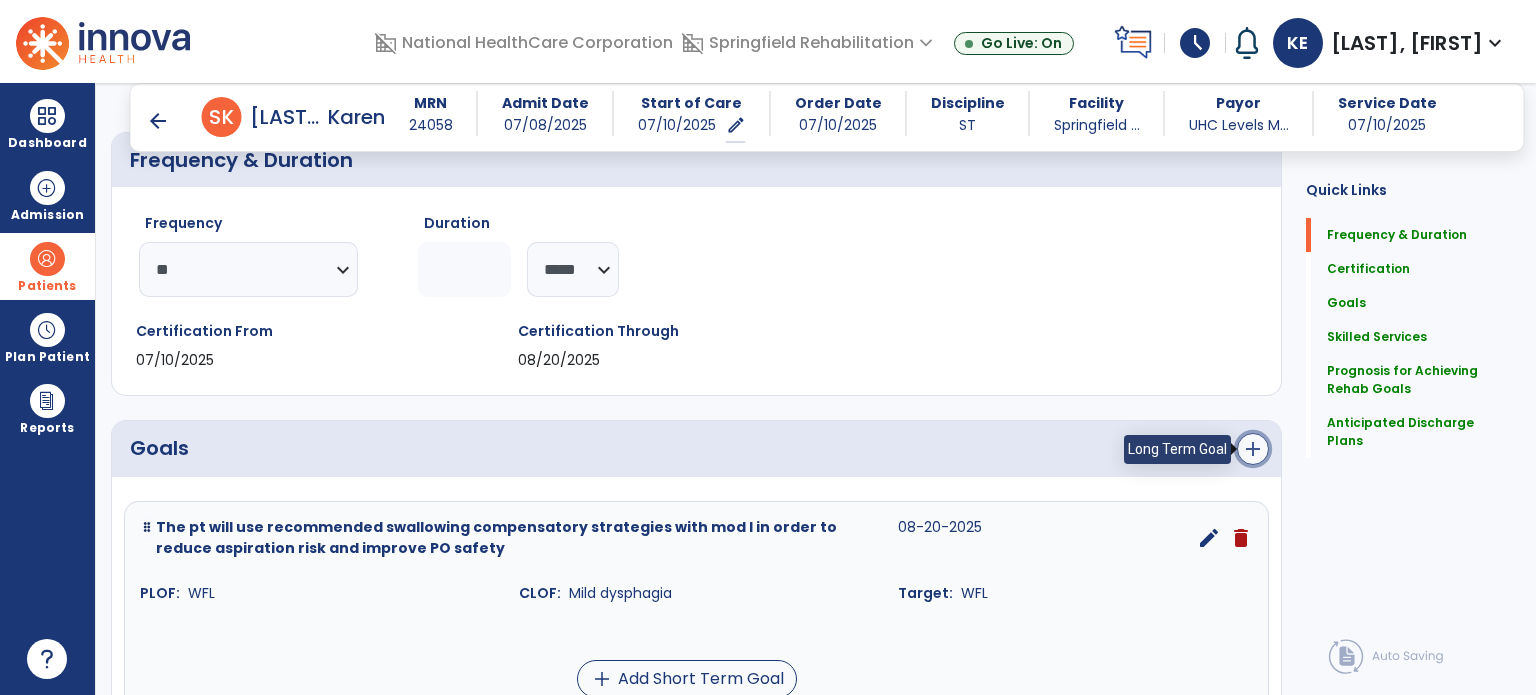 click on "add" at bounding box center (1253, 449) 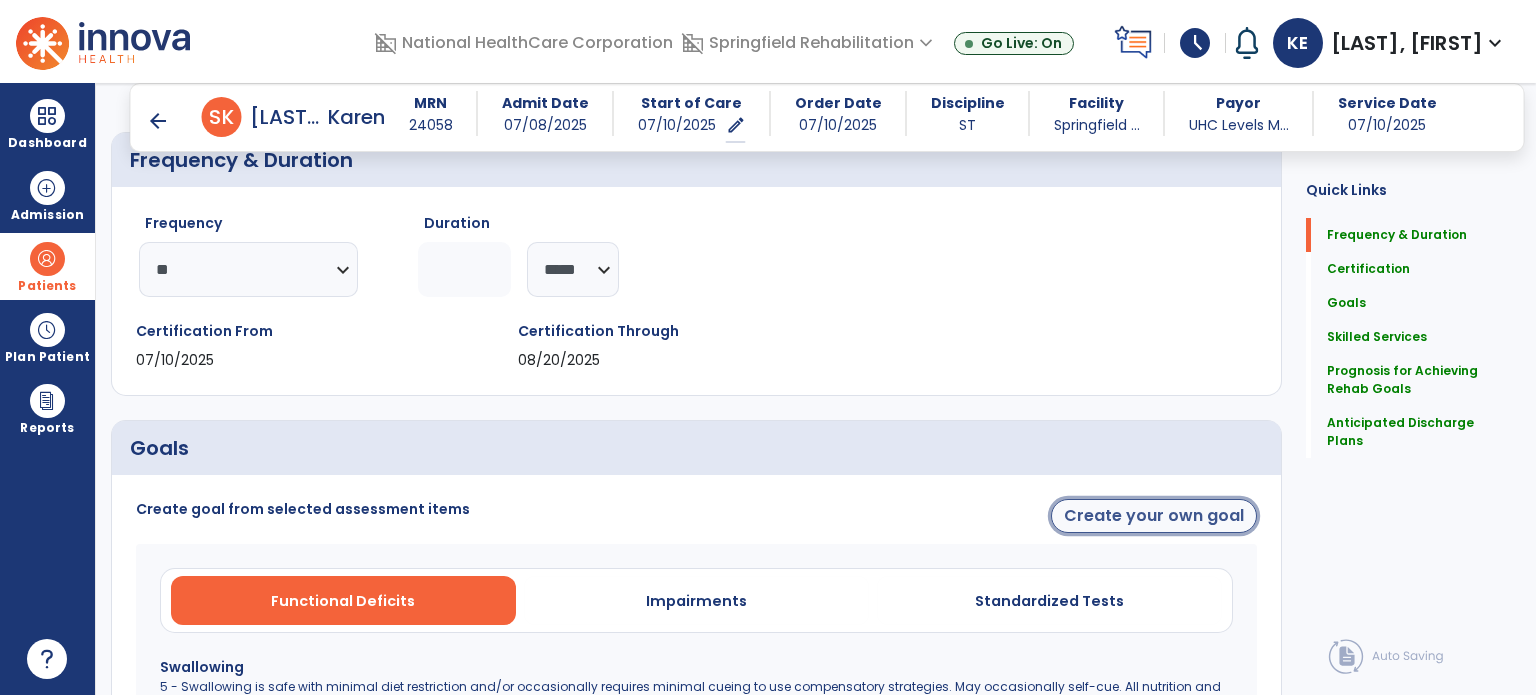 click on "Create your own goal" at bounding box center (1154, 516) 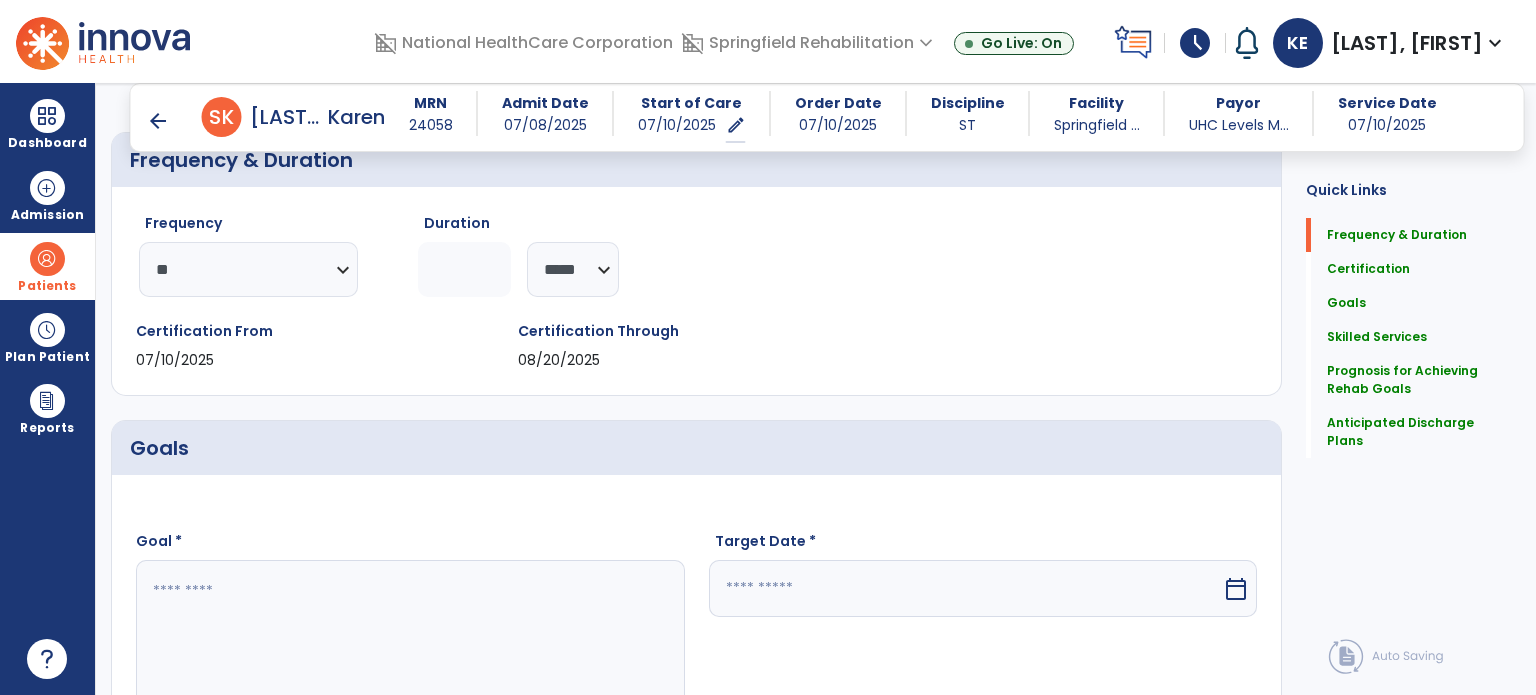 click at bounding box center (409, 635) 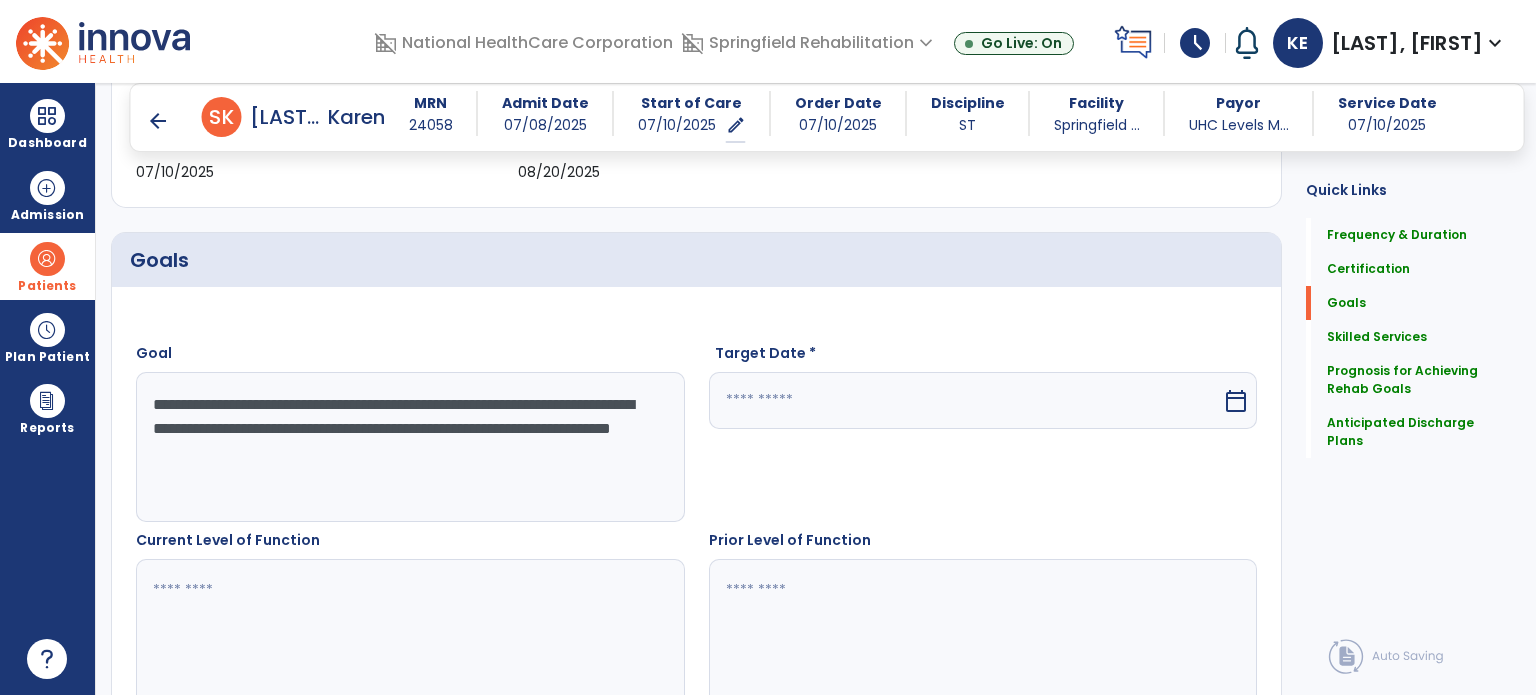 scroll, scrollTop: 396, scrollLeft: 0, axis: vertical 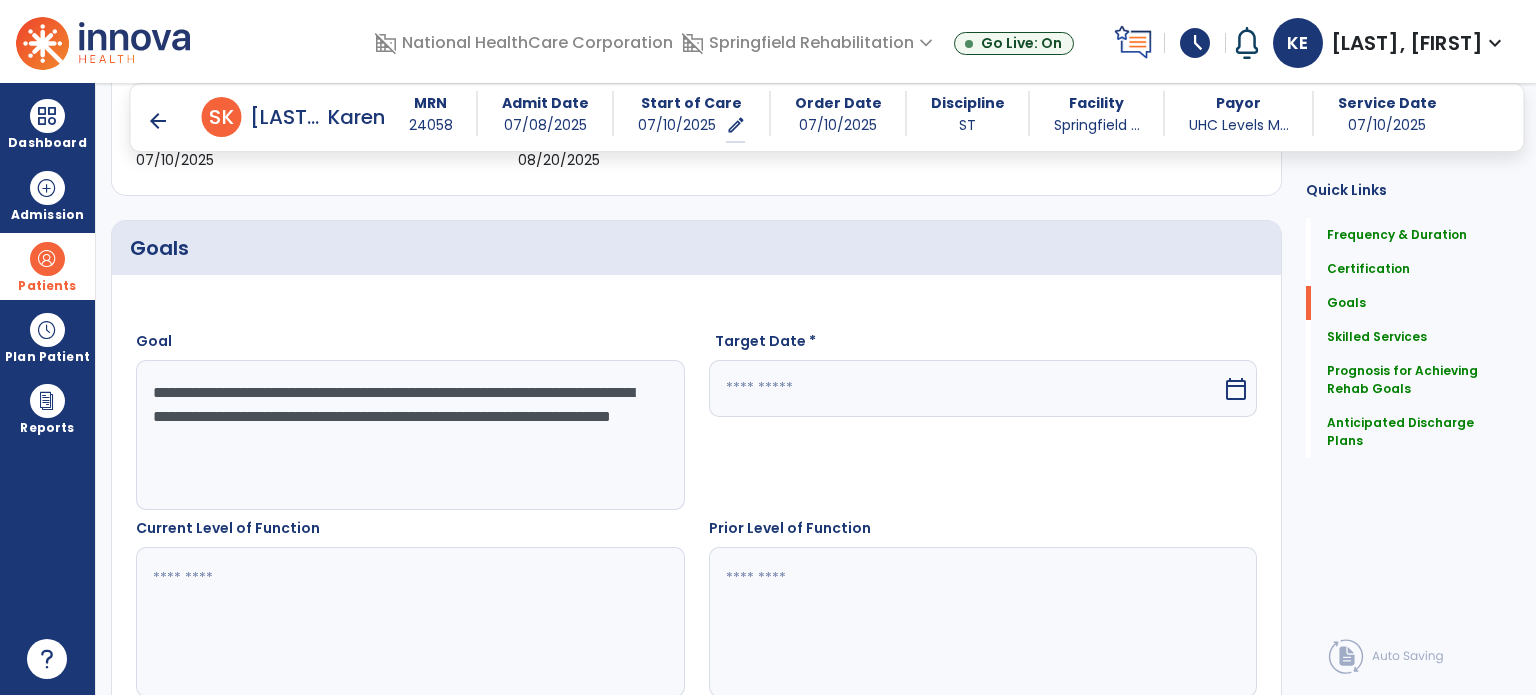type on "**********" 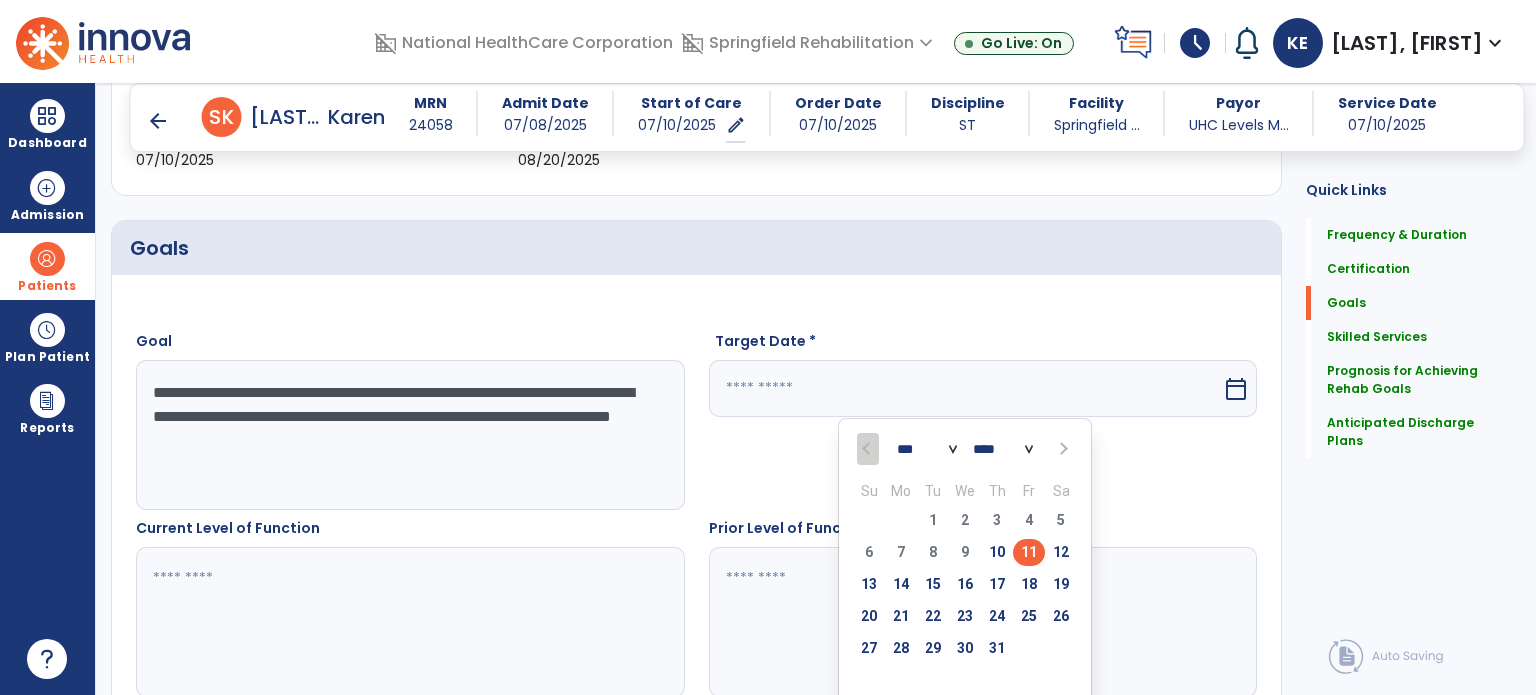 click at bounding box center [1061, 449] 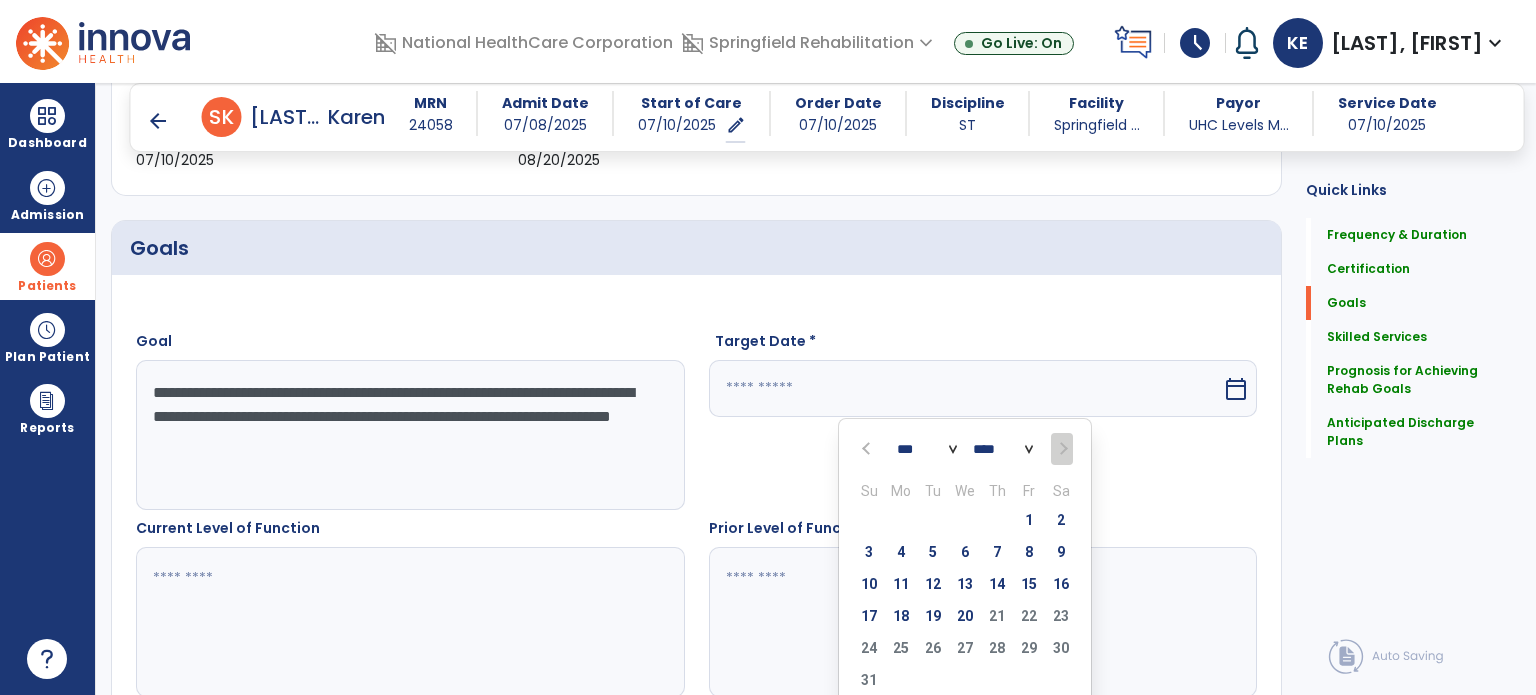 click on "**********" at bounding box center [409, 435] 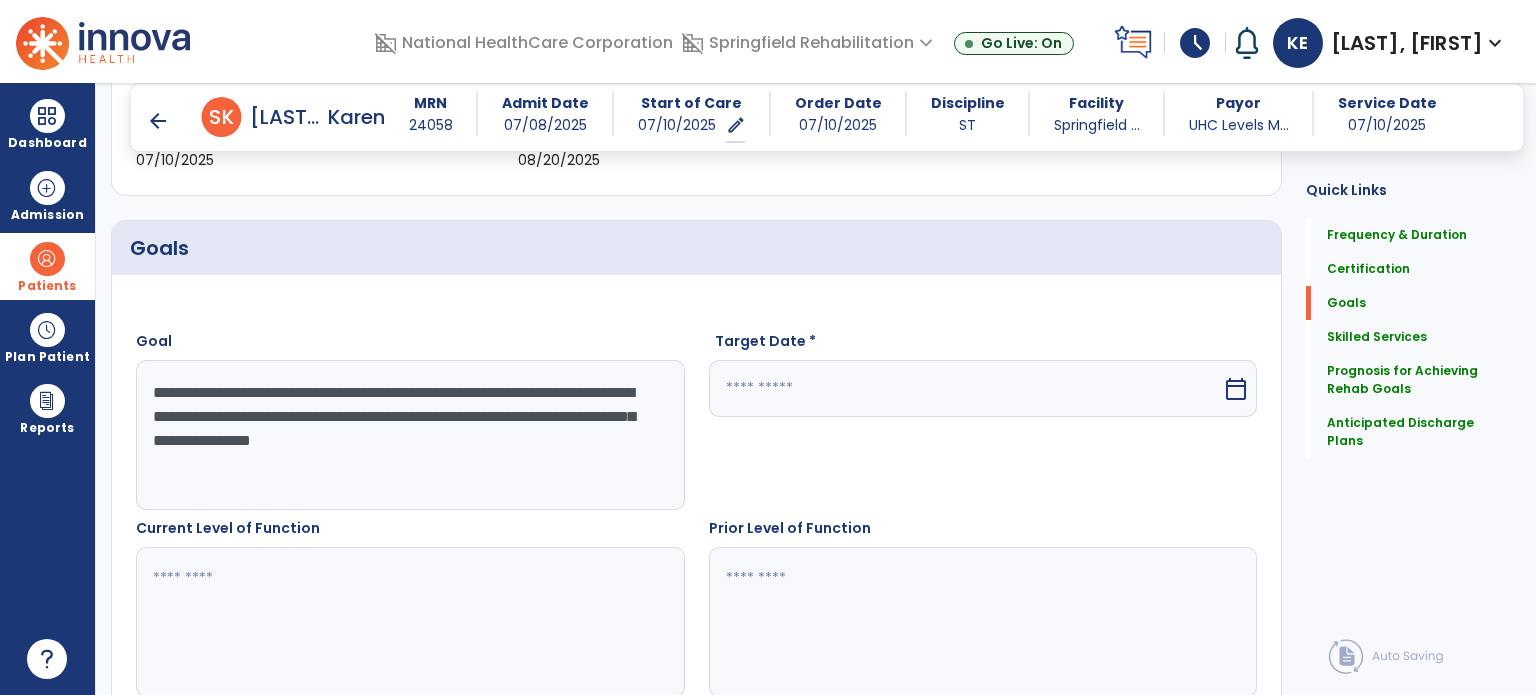 type on "**********" 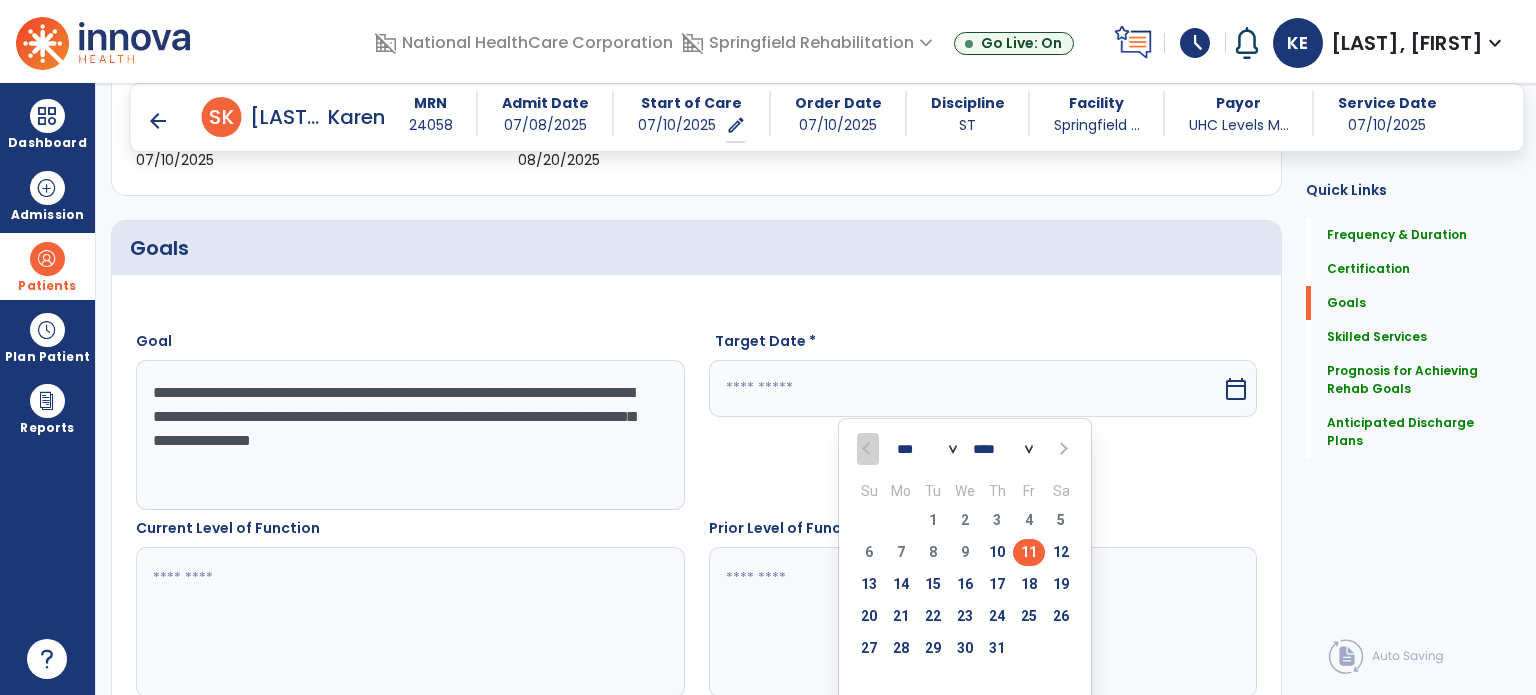 click at bounding box center (1061, 449) 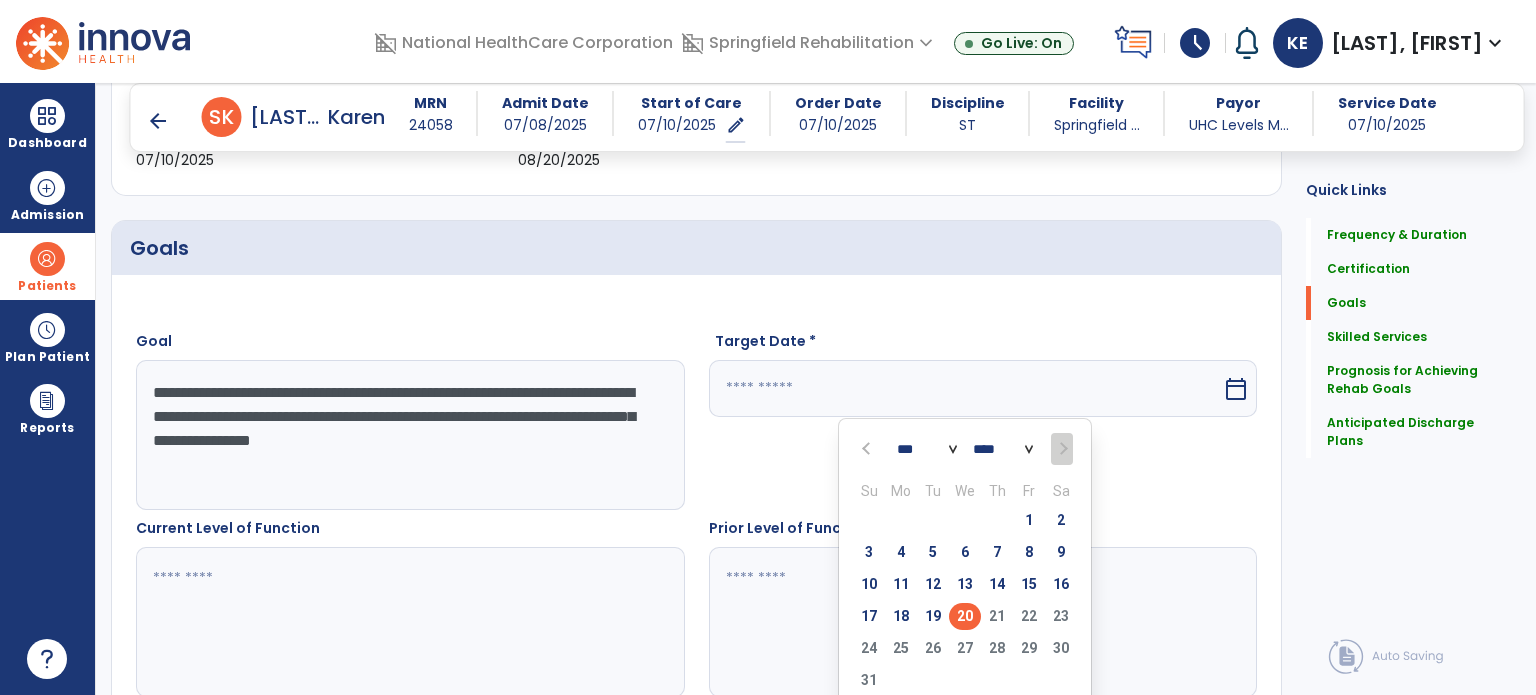 click on "20" at bounding box center (965, 616) 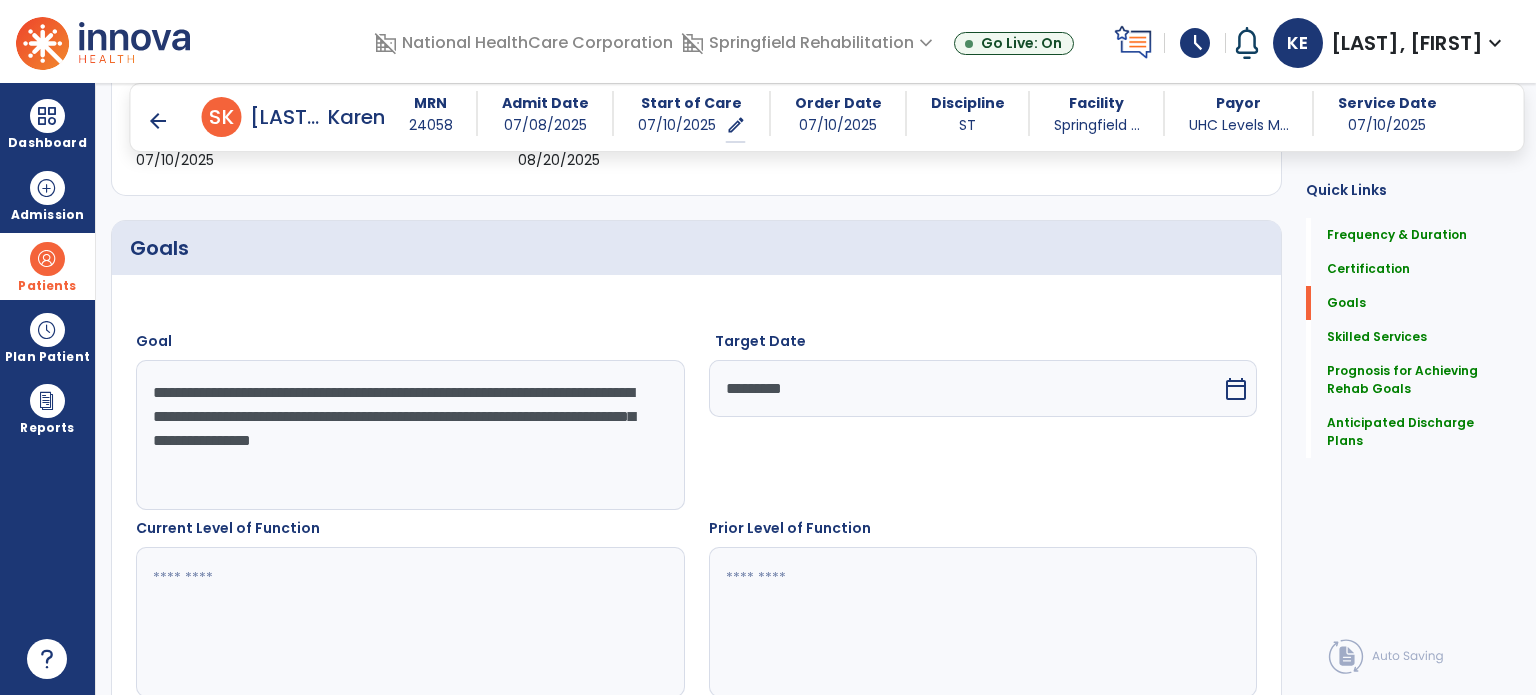 click at bounding box center [409, 622] 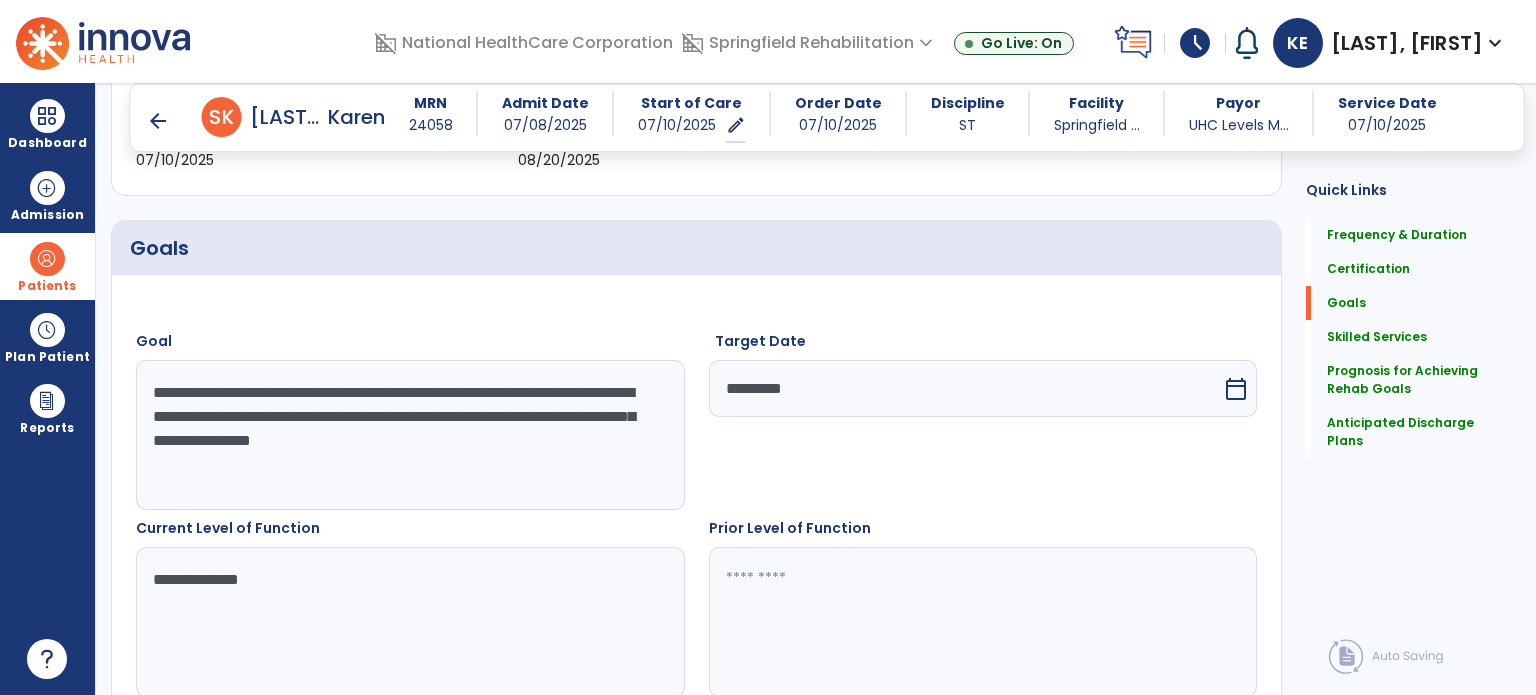 type on "**********" 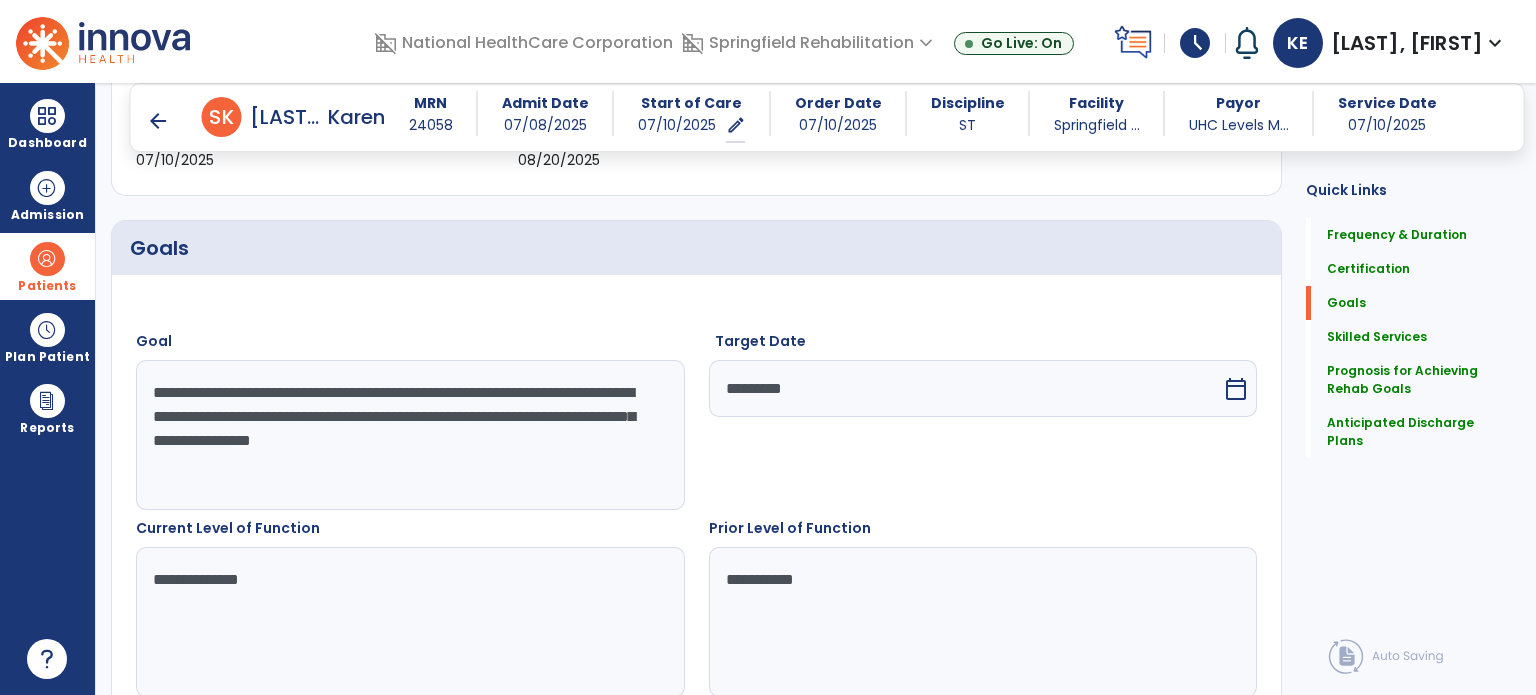 type on "**********" 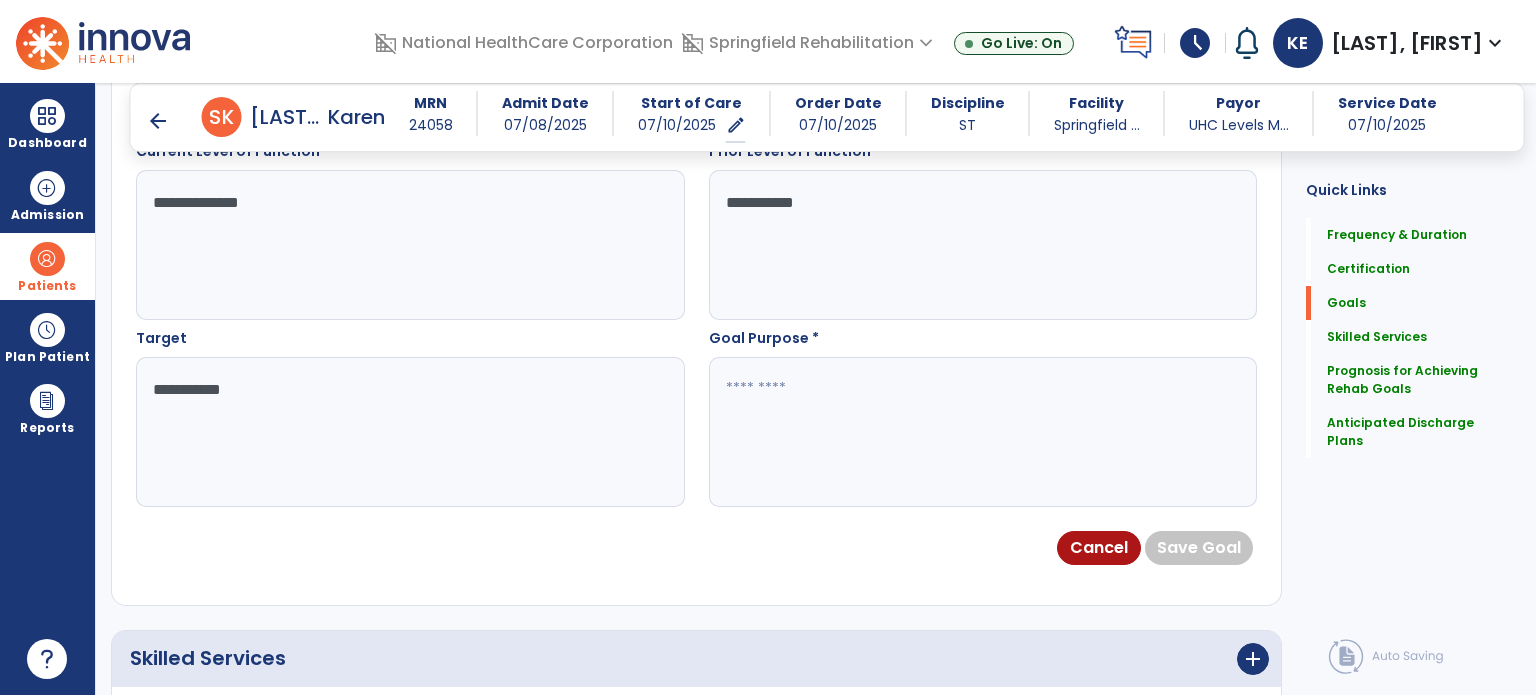 type on "**********" 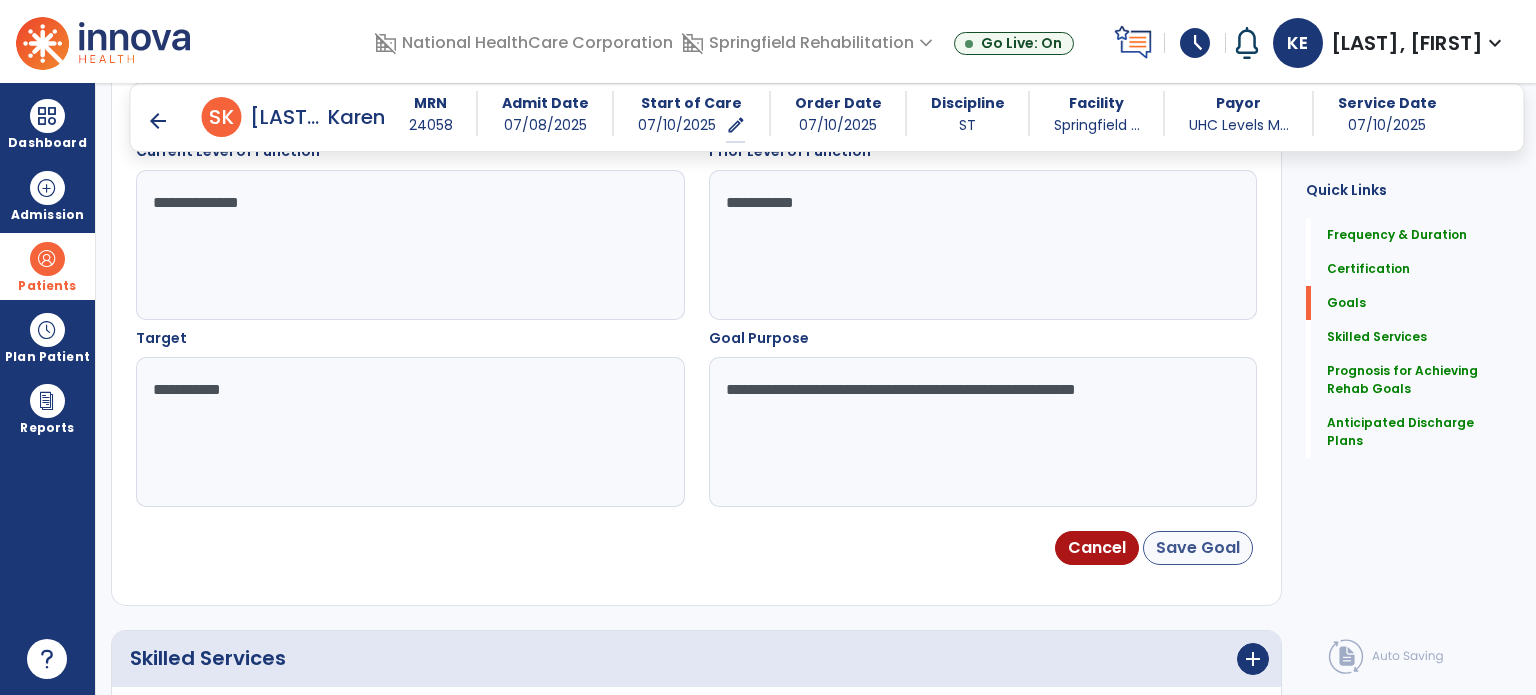 type on "**********" 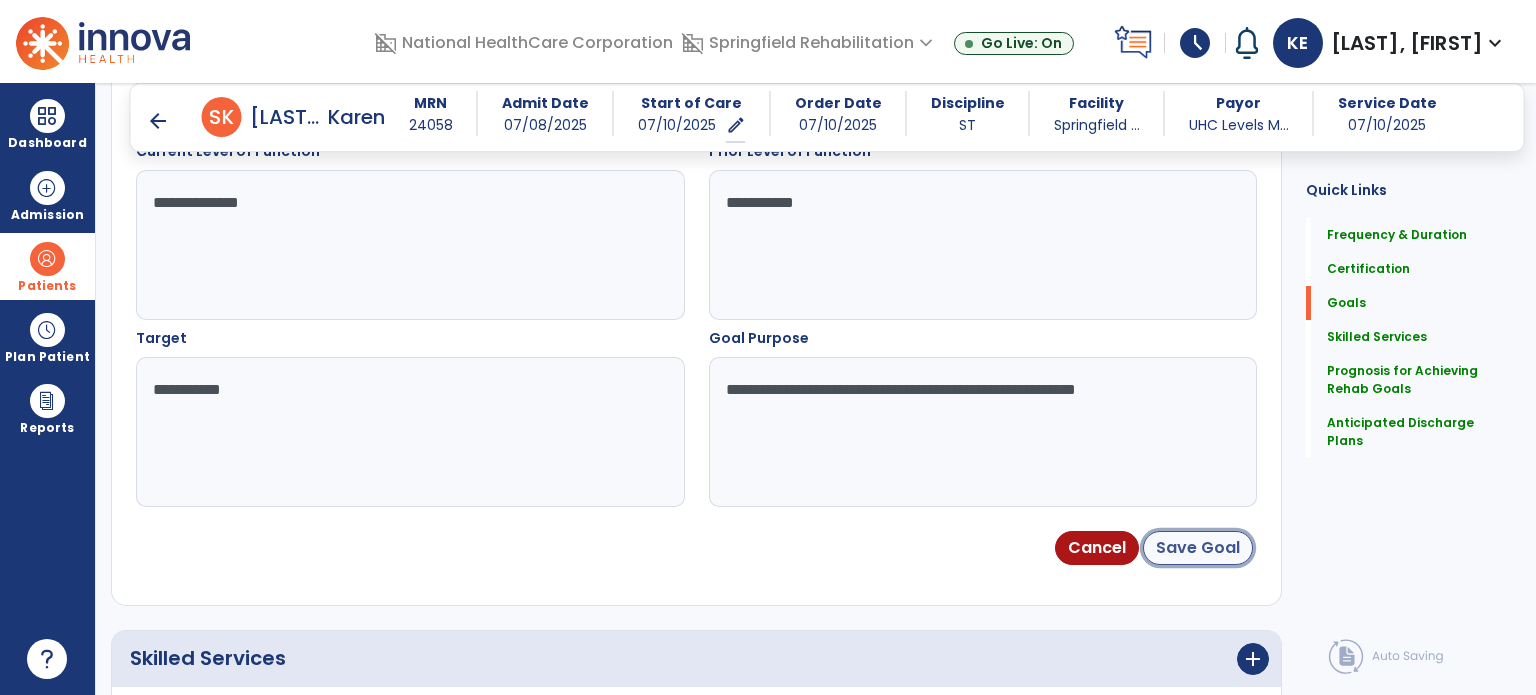 click on "Save Goal" at bounding box center (1198, 548) 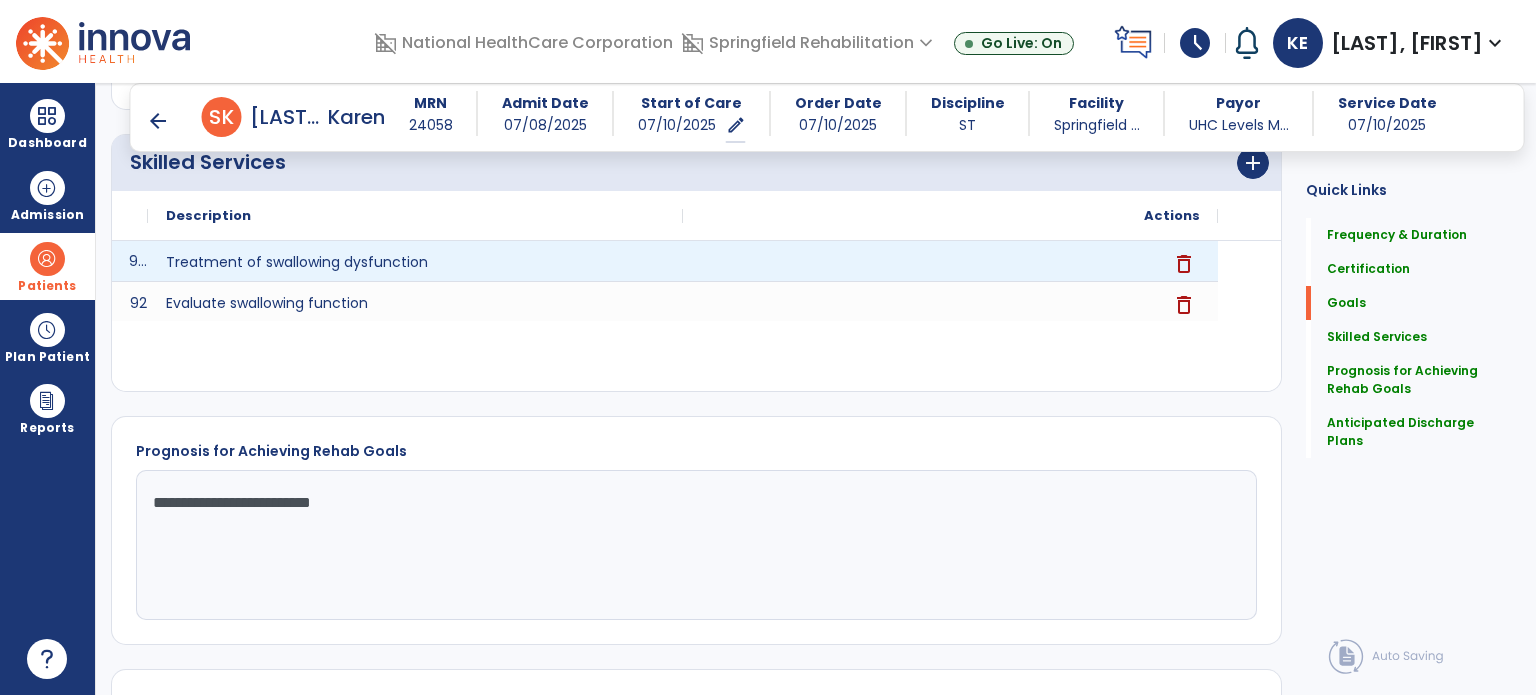 scroll, scrollTop: 1353, scrollLeft: 0, axis: vertical 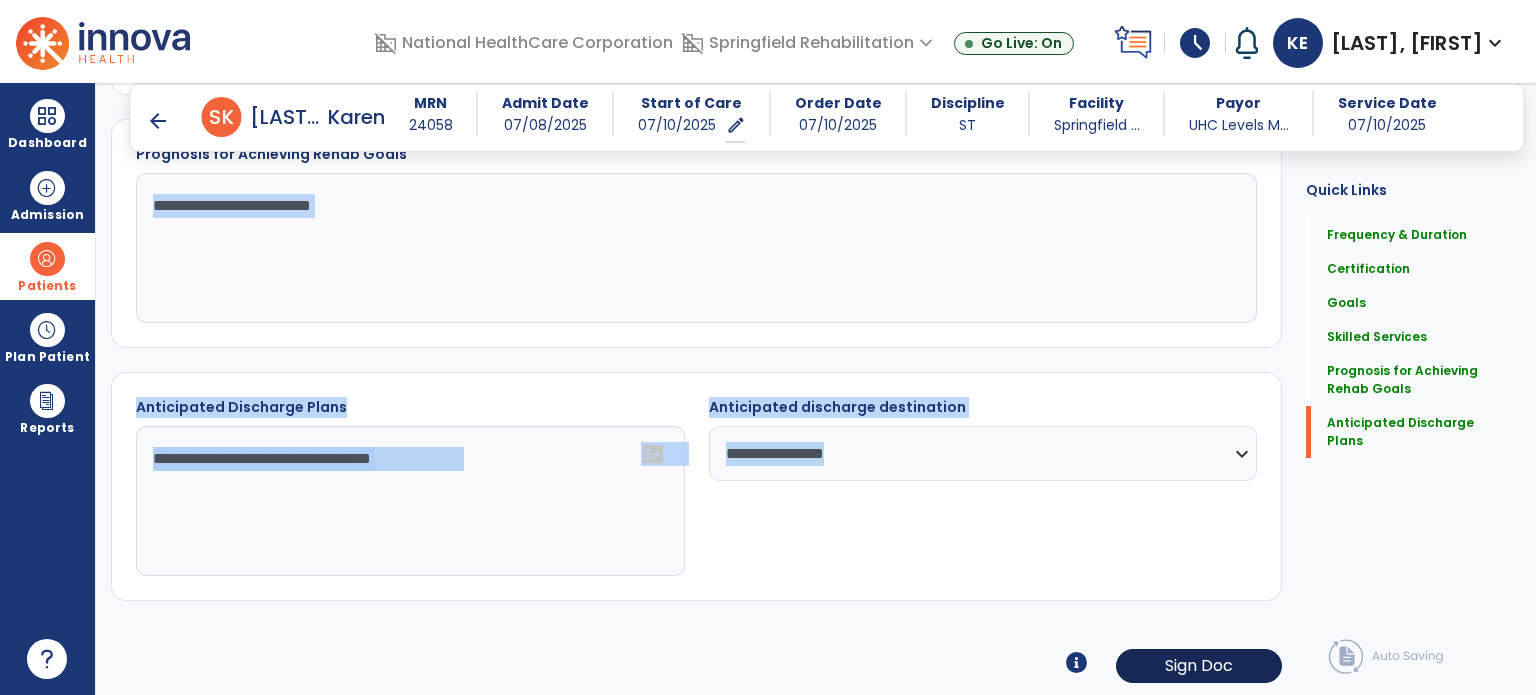 click on "Frequency & Duration  Frequency  ********* ** ** ** ** ** ** **  Duration  * ******** ***** Certification From 07/10/2025 Certification Through 08/20/2025 Goals      add  The pt will use recommended swallowing compensatory strategies with mod I in order to reduce aspiration risk and improve PO safety  08-20-2025  edit delete PLOF:    WFL CLOF:    Mild dysphagia Target:    WFL add  Add Short Term Goal  The pt will complete swallowing exercises with minimal cueing for improved strength and function to reduce aspiration risk and improve safety with regular diet and thin liquids  08-20-2025  edit delete PLOF:    WFL swallow CLOF:    mild dysphagia Target:    WFL swallow add  Add Short Term Goal  Skilled Services      add
Code
1" 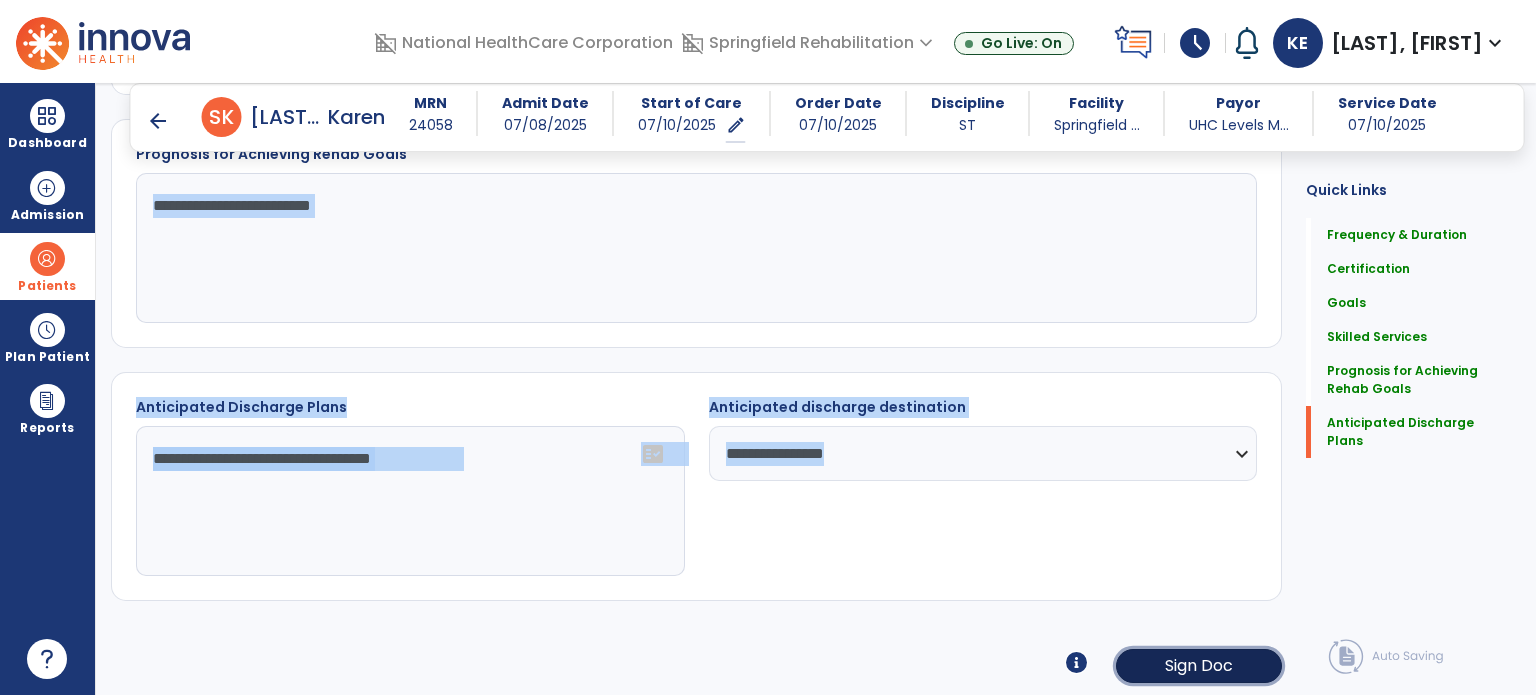 click on "Sign Doc" 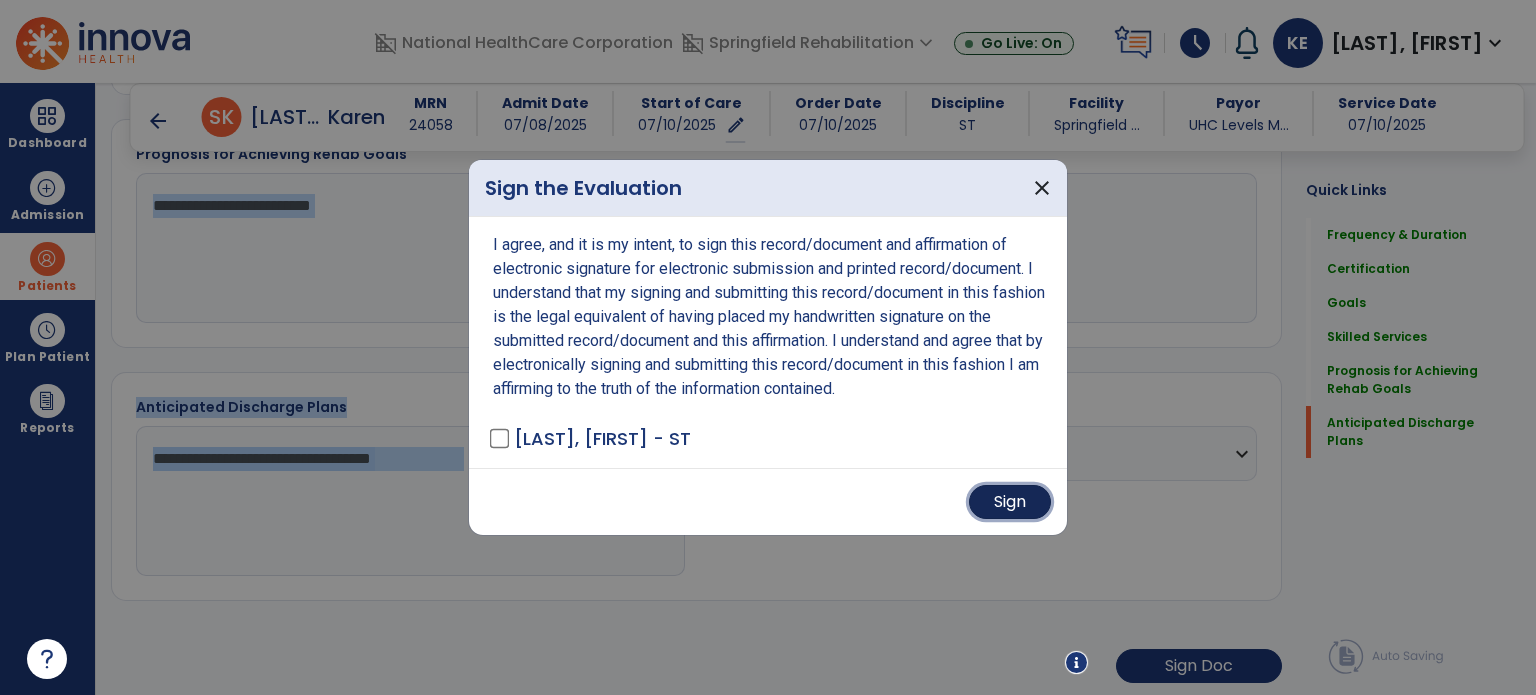 click on "Sign" at bounding box center (1010, 502) 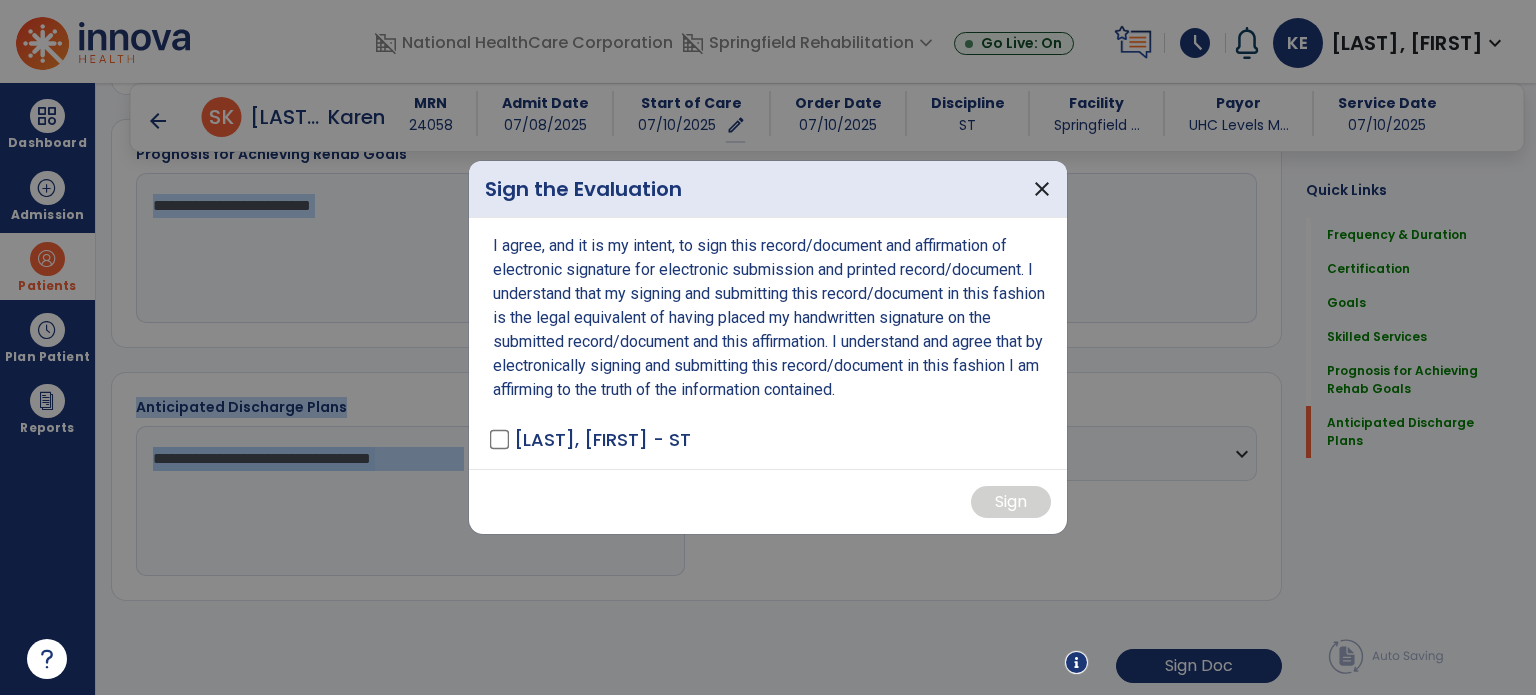 scroll, scrollTop: 1352, scrollLeft: 0, axis: vertical 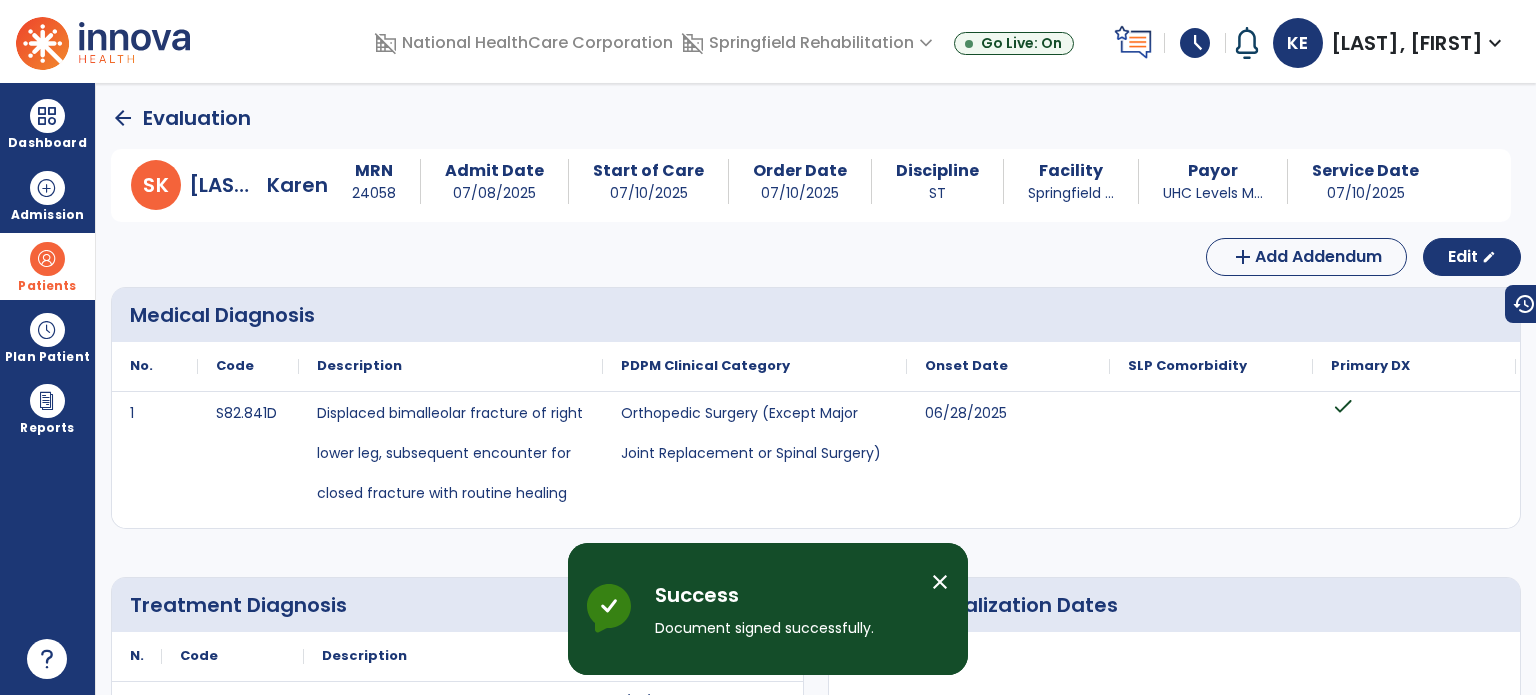click on "arrow_back" 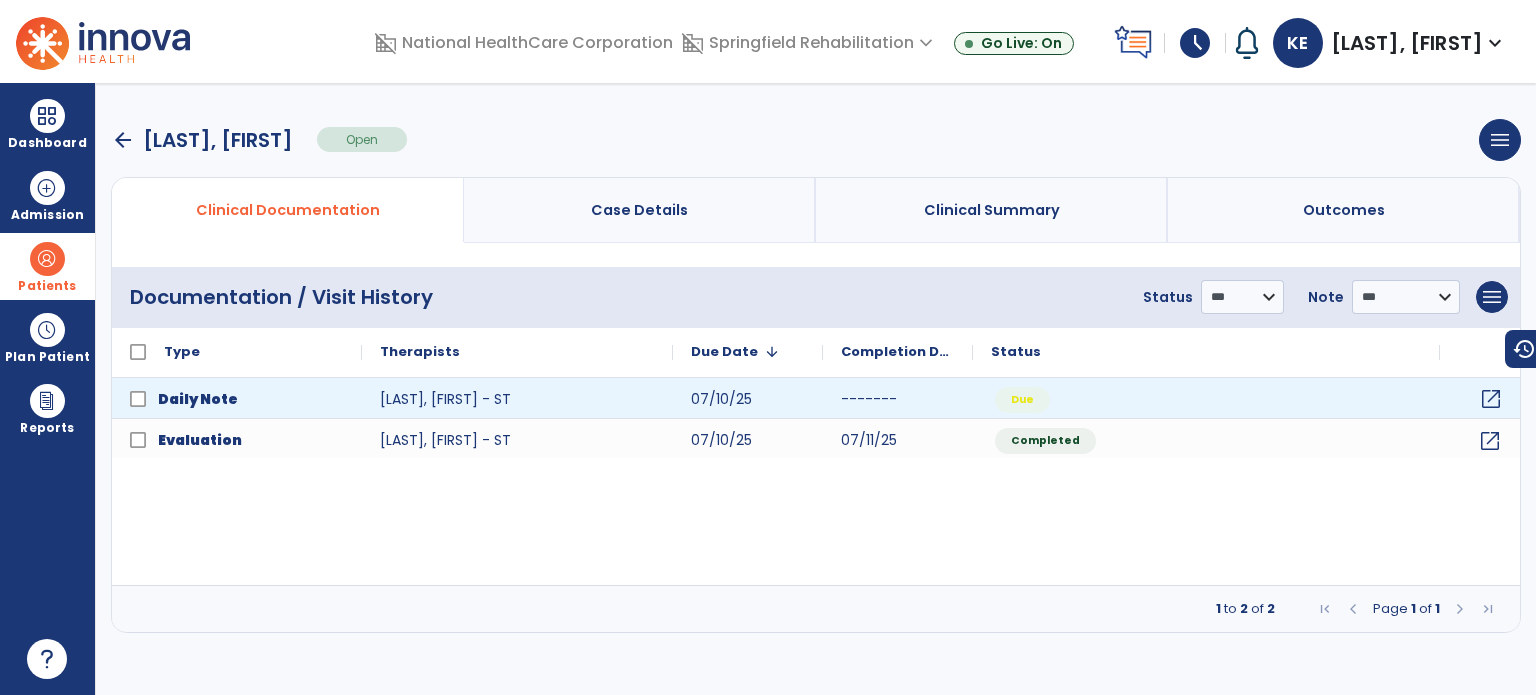 click on "open_in_new" 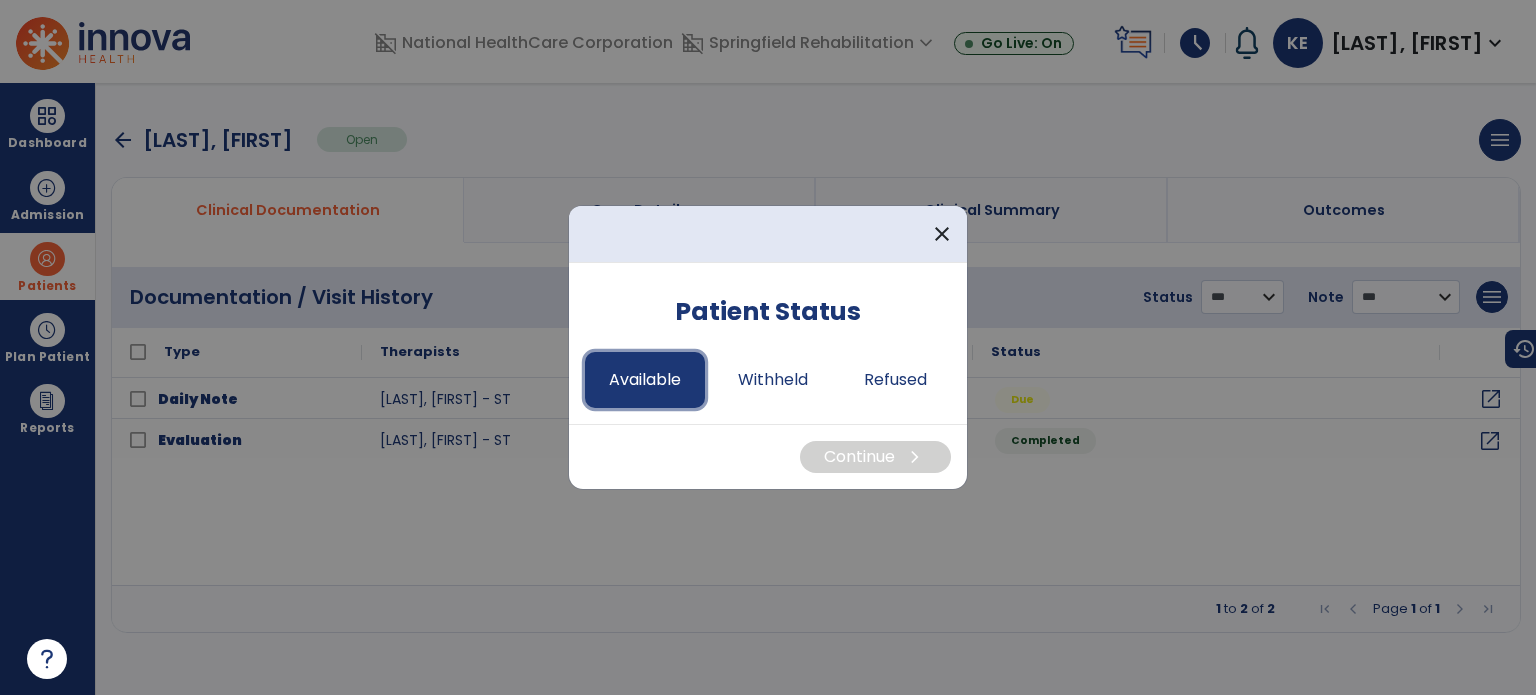 click on "Available" at bounding box center (645, 380) 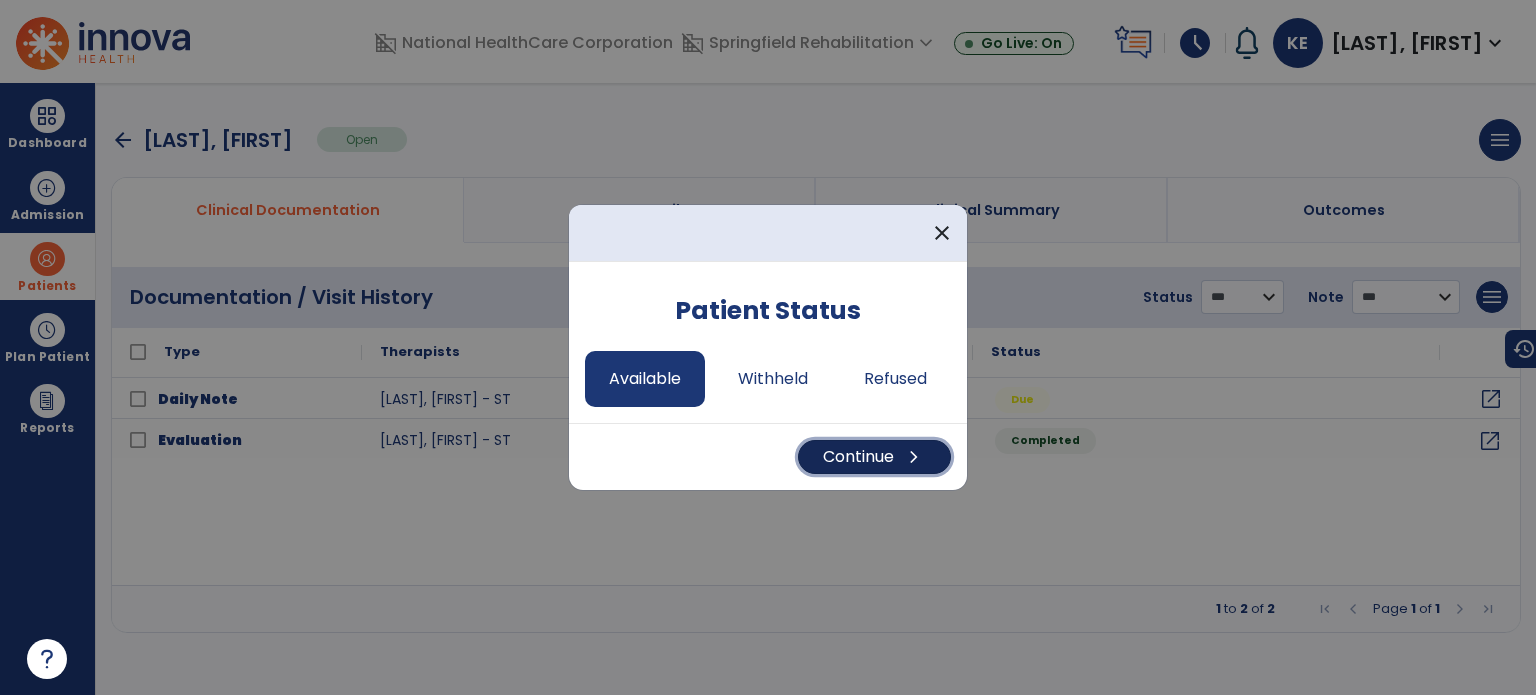 click on "Continue   chevron_right" at bounding box center [874, 457] 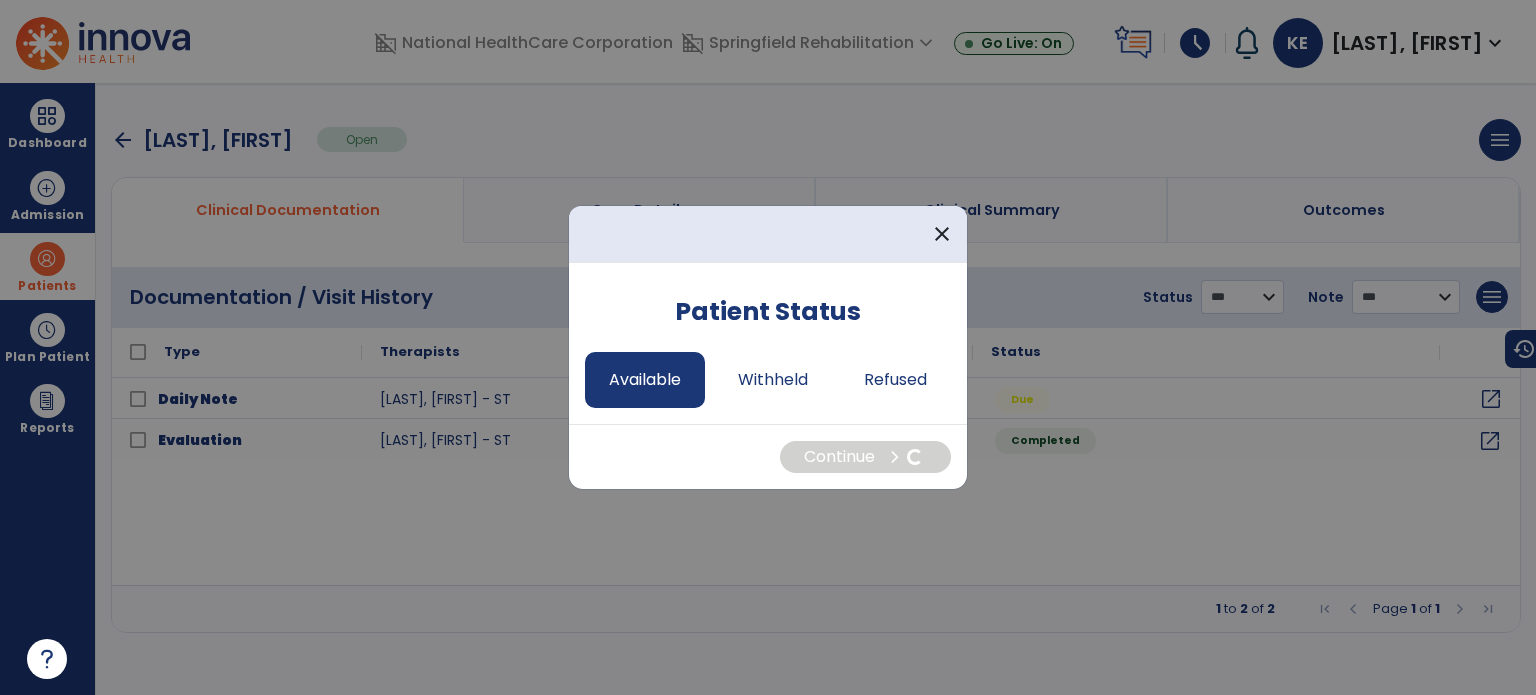 select on "*" 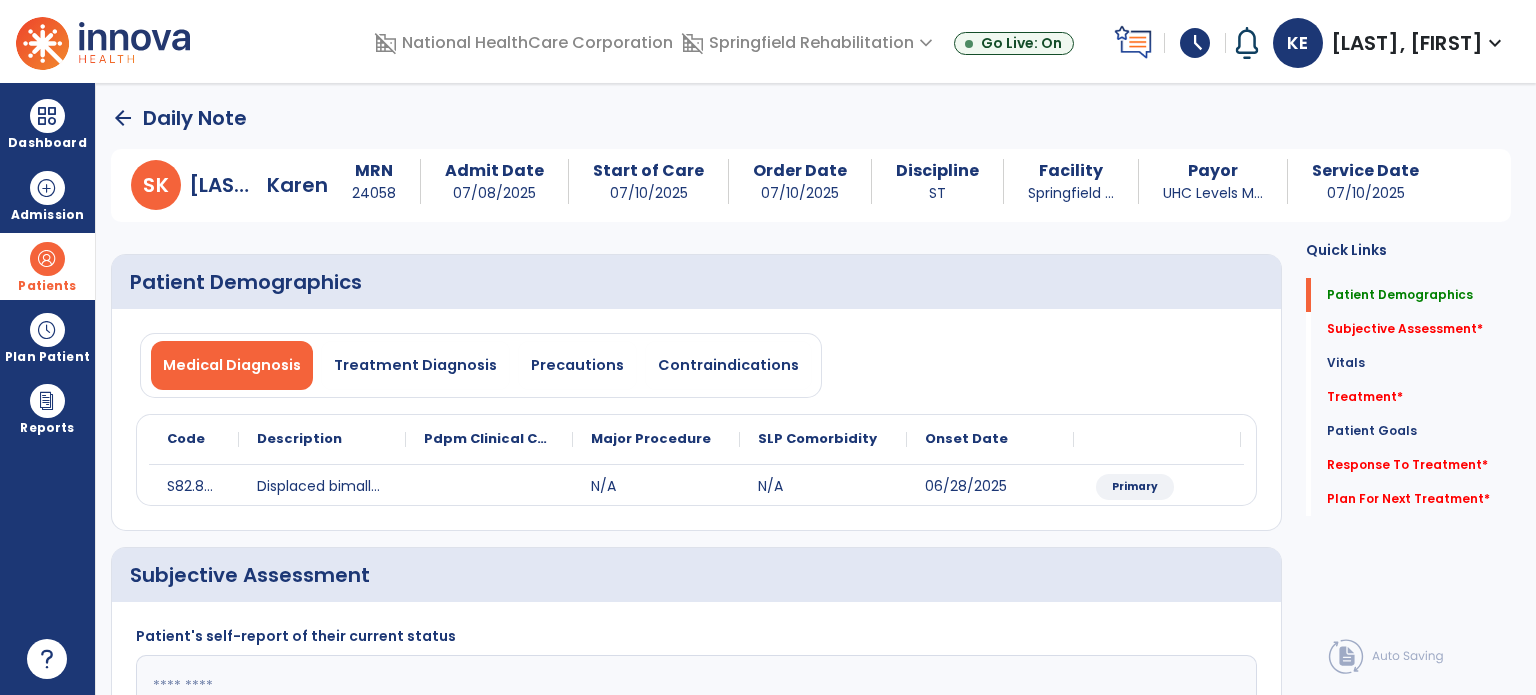 click on "Subjective Assessment   *  Subjective Assessment   *" 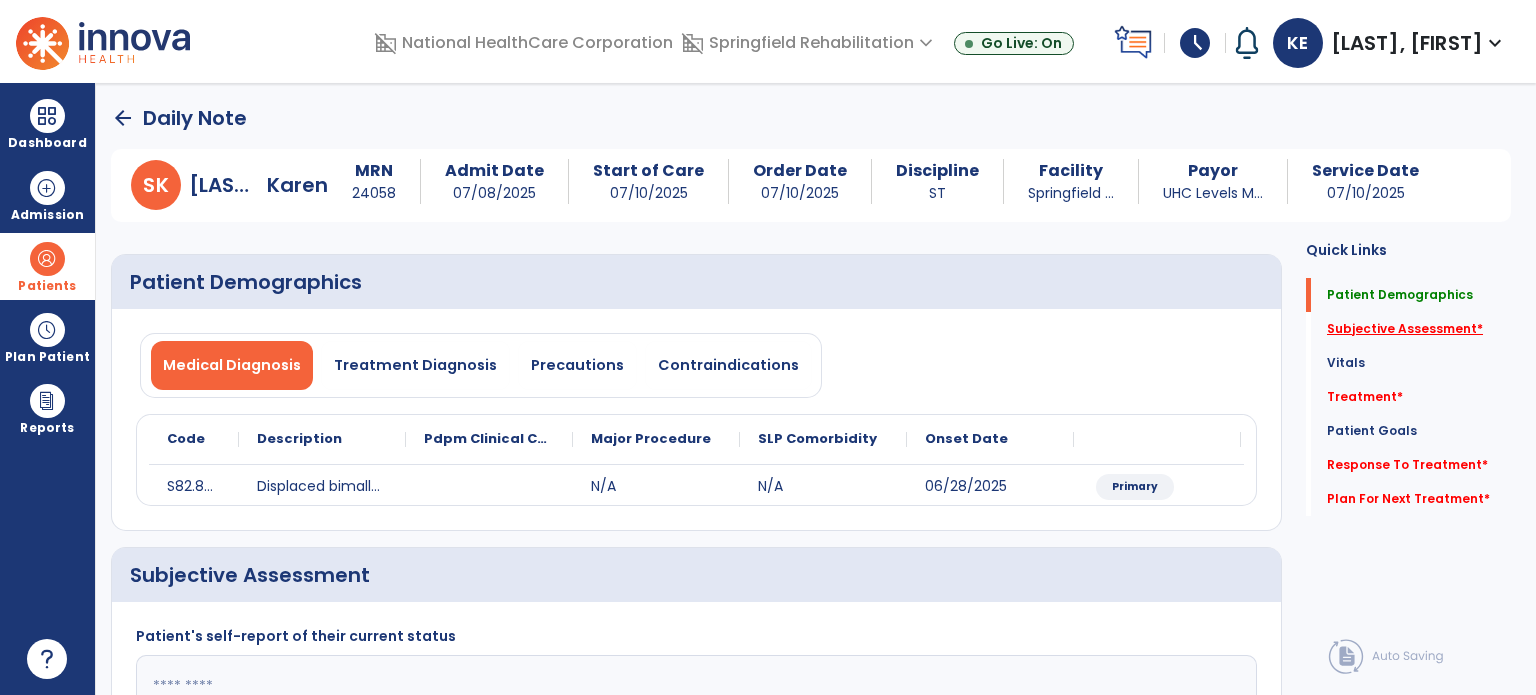 click on "Subjective Assessment   *" 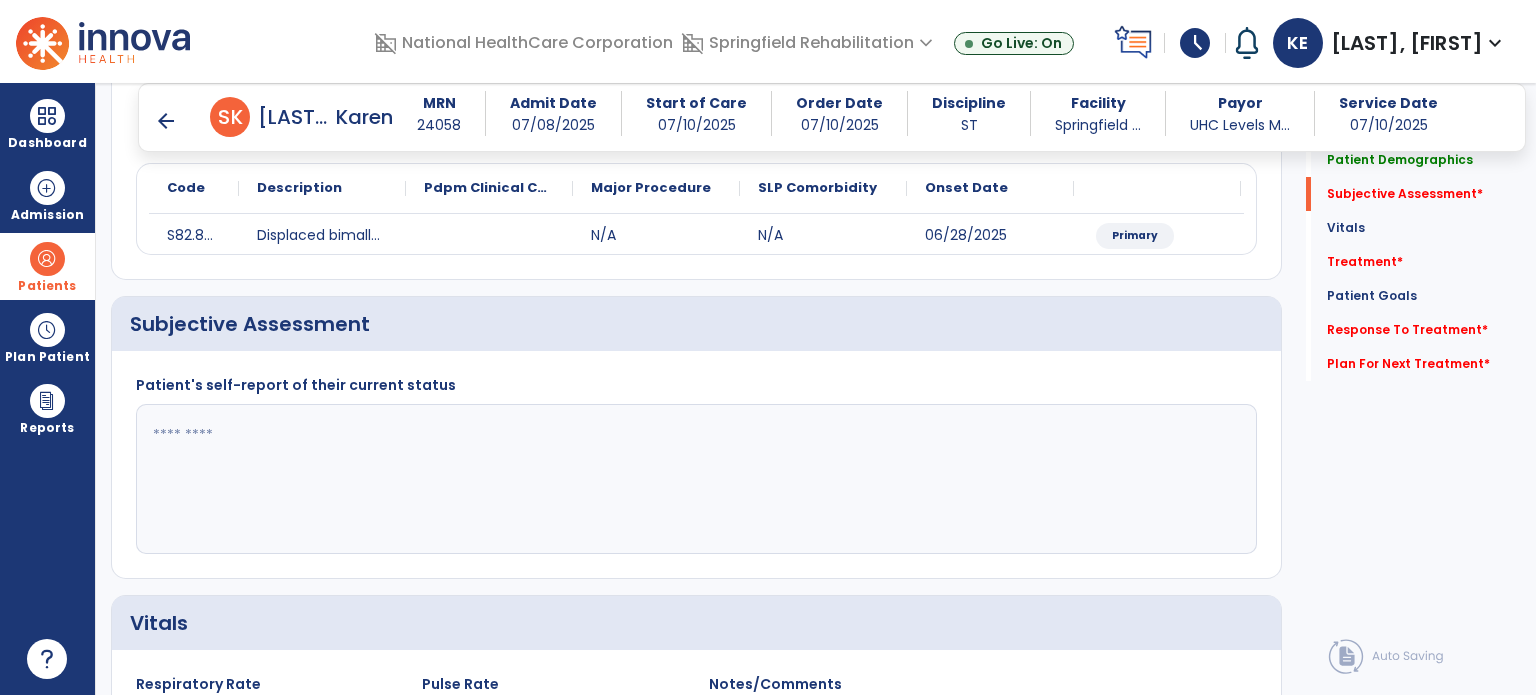 scroll, scrollTop: 298, scrollLeft: 0, axis: vertical 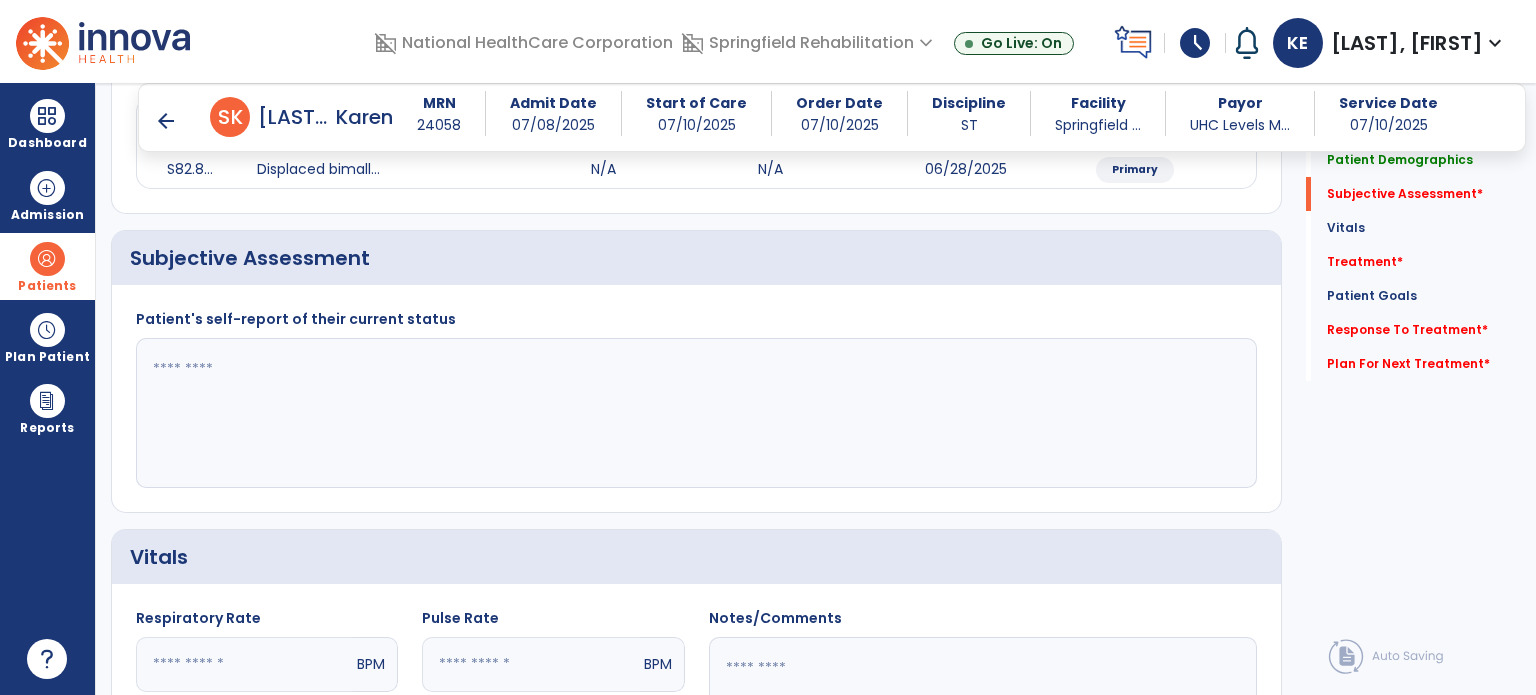 click 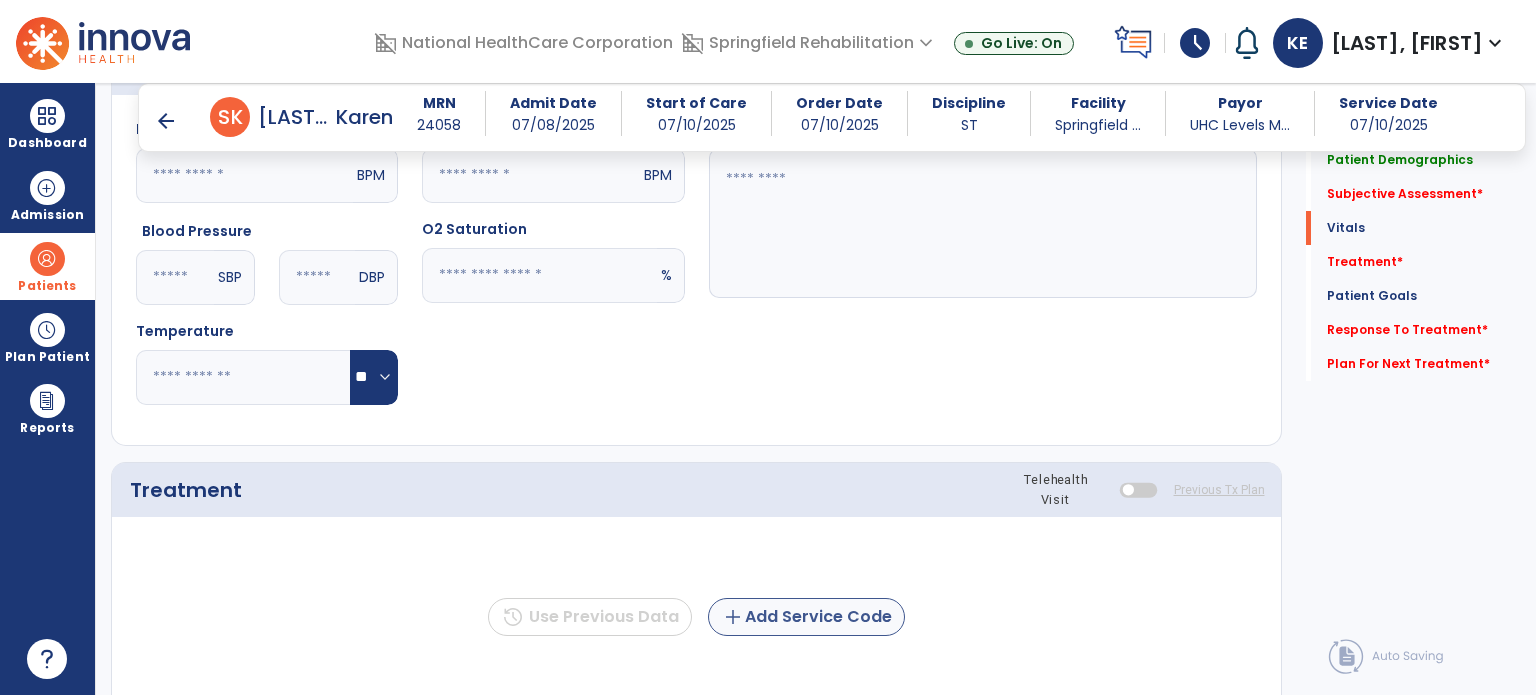 scroll, scrollTop: 998, scrollLeft: 0, axis: vertical 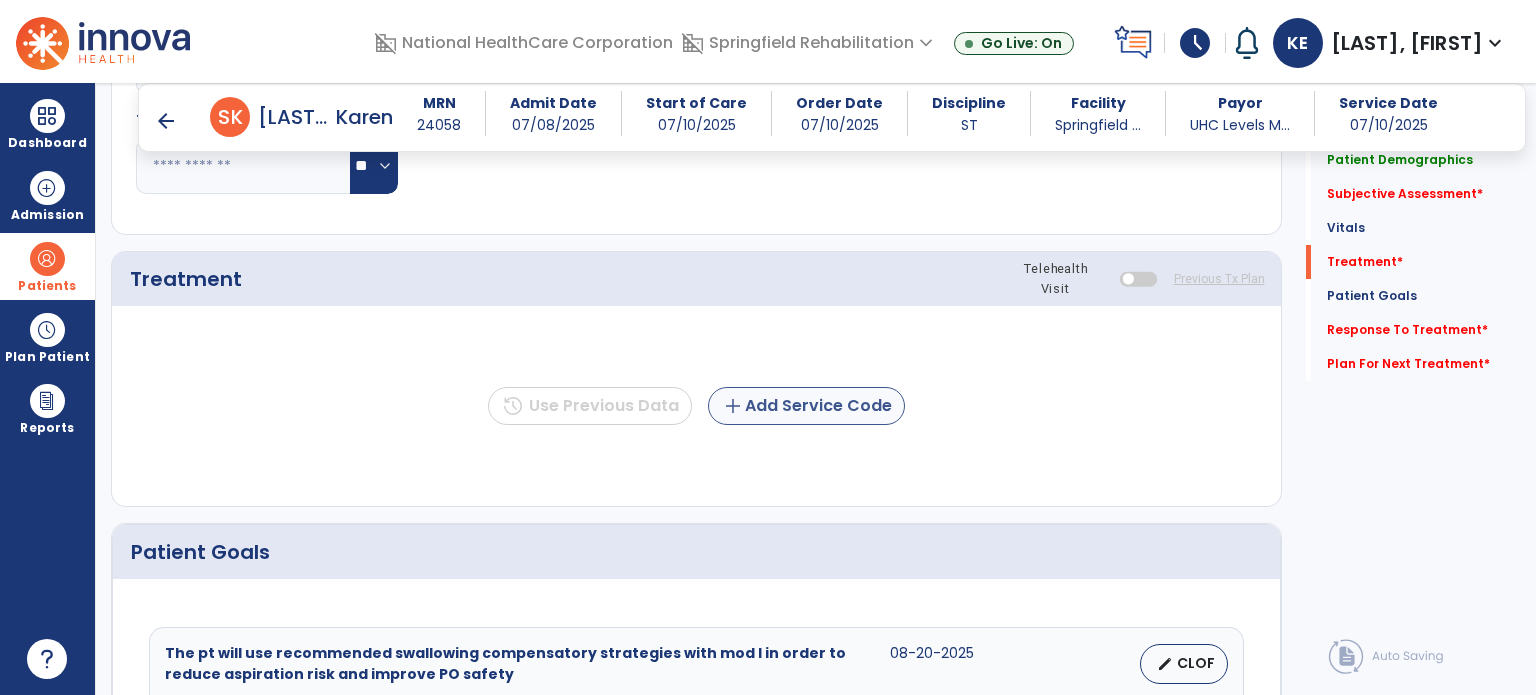 type on "**********" 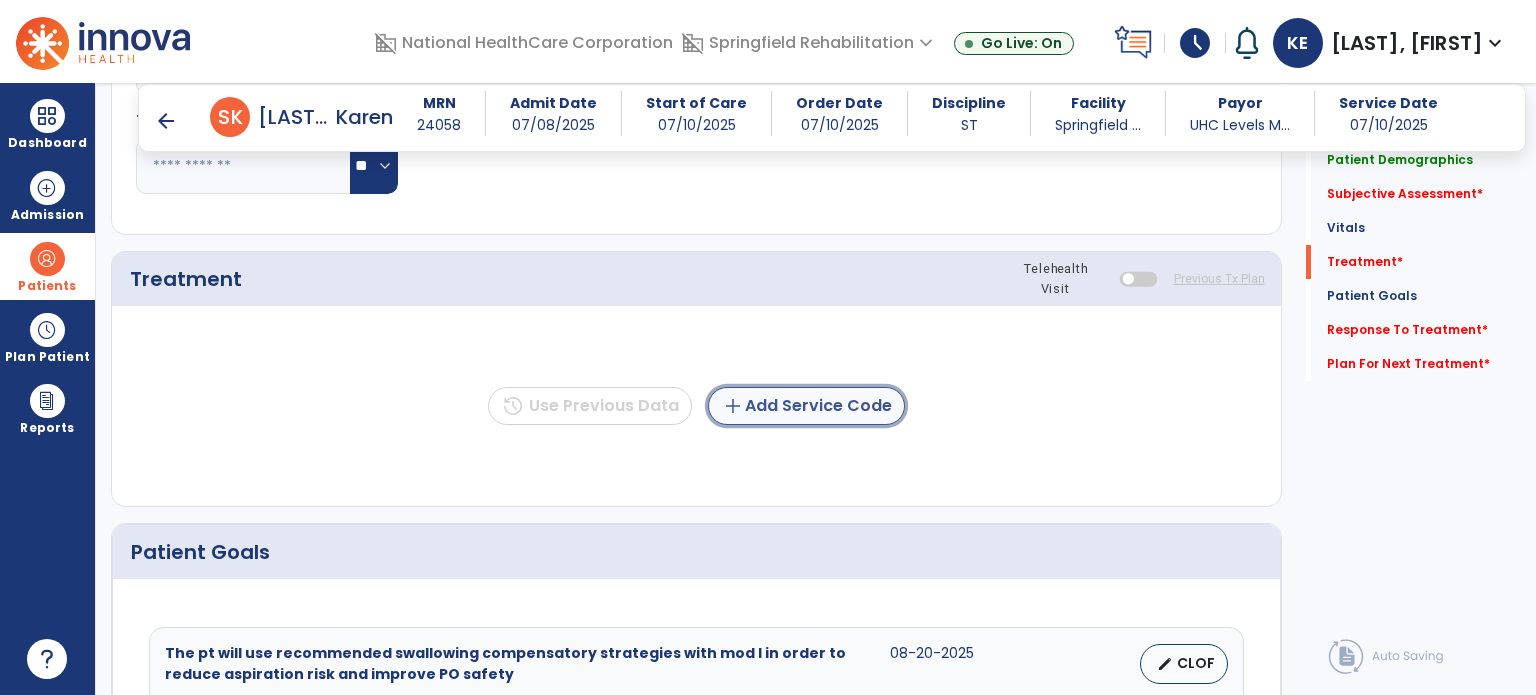 click on "add  Add Service Code" 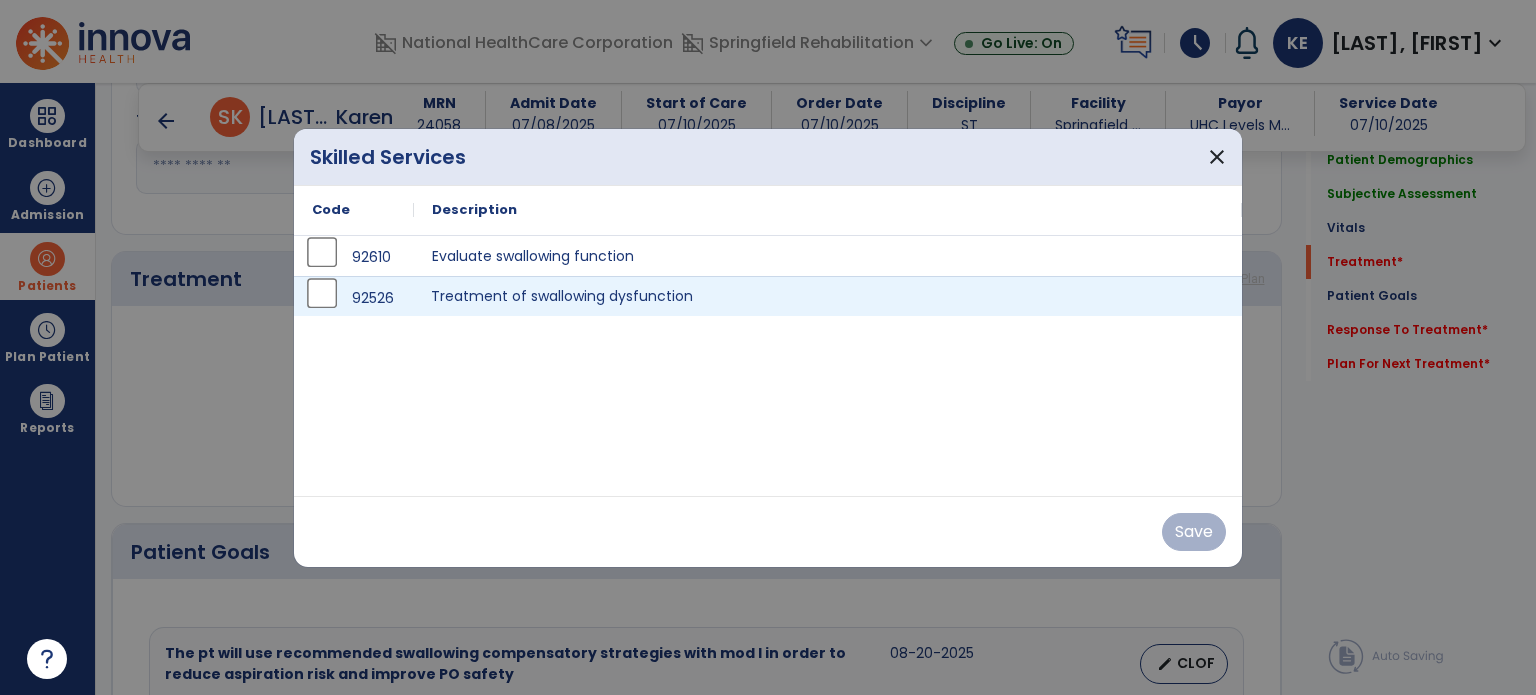 click on "Treatment of swallowing dysfunction" at bounding box center (828, 296) 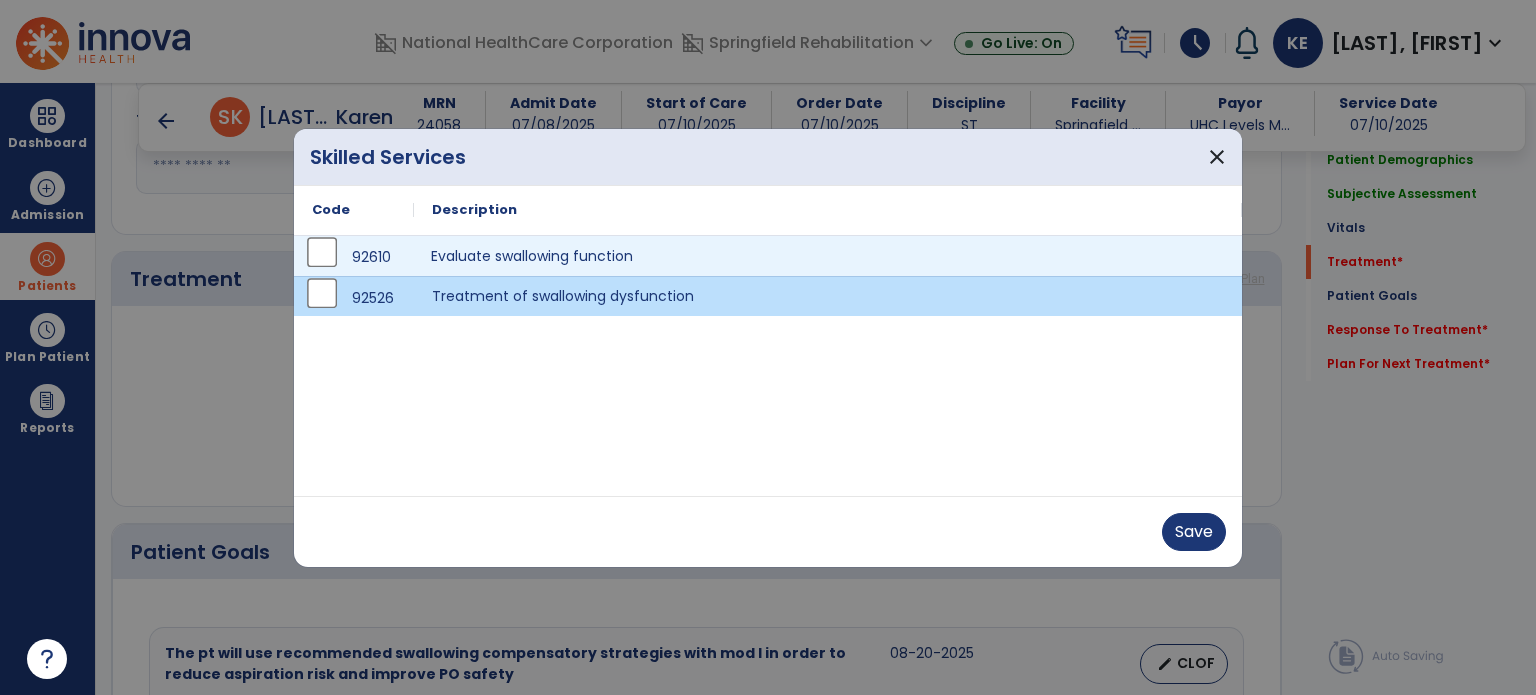 click on "Evaluate swallowing function" at bounding box center [828, 256] 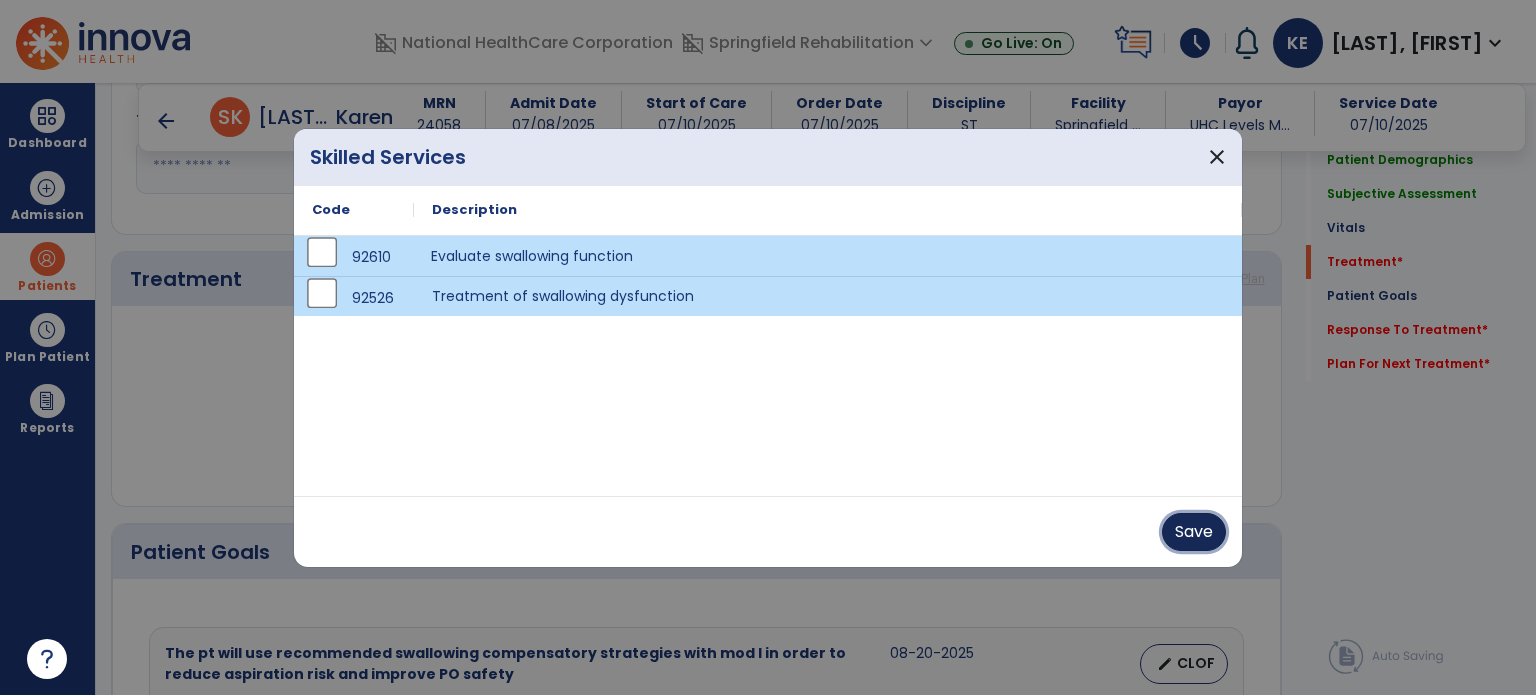 click on "Save" at bounding box center (1194, 532) 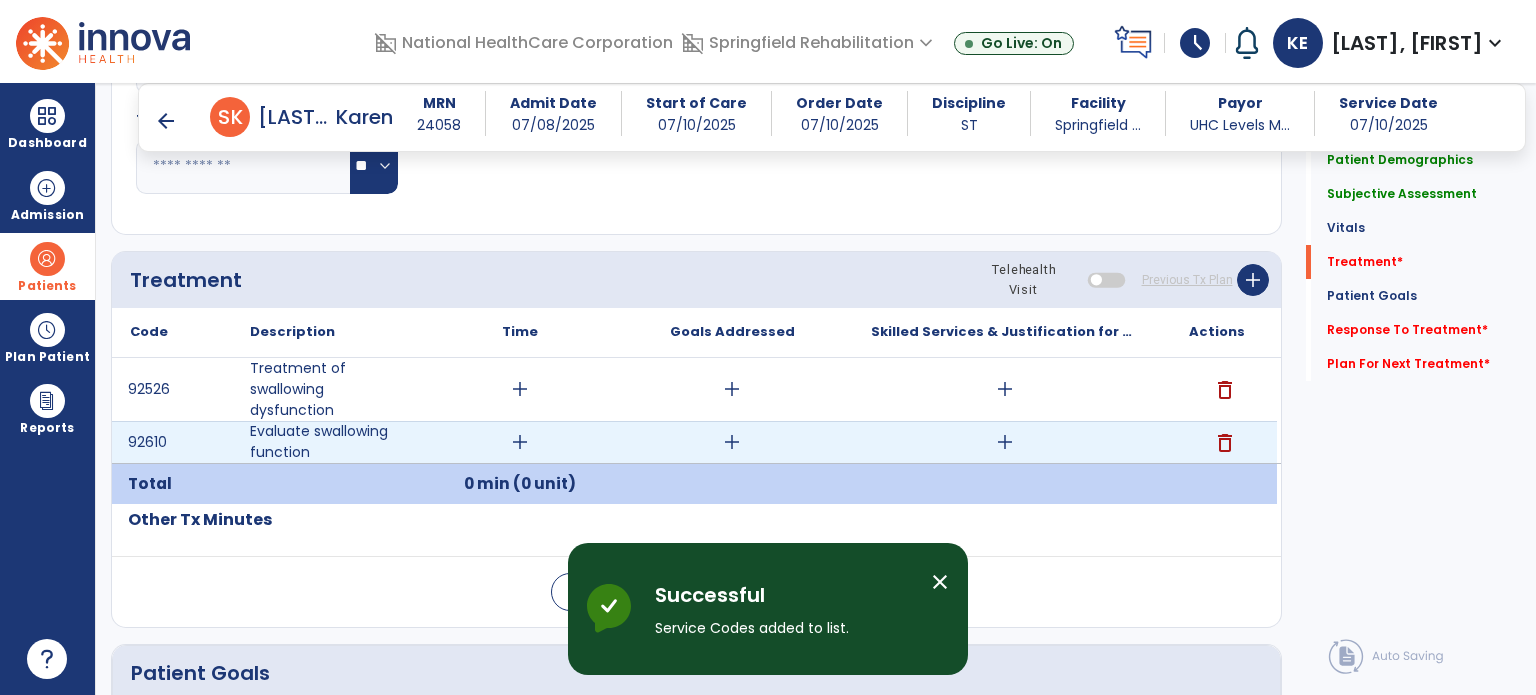 click on "add" at bounding box center [520, 442] 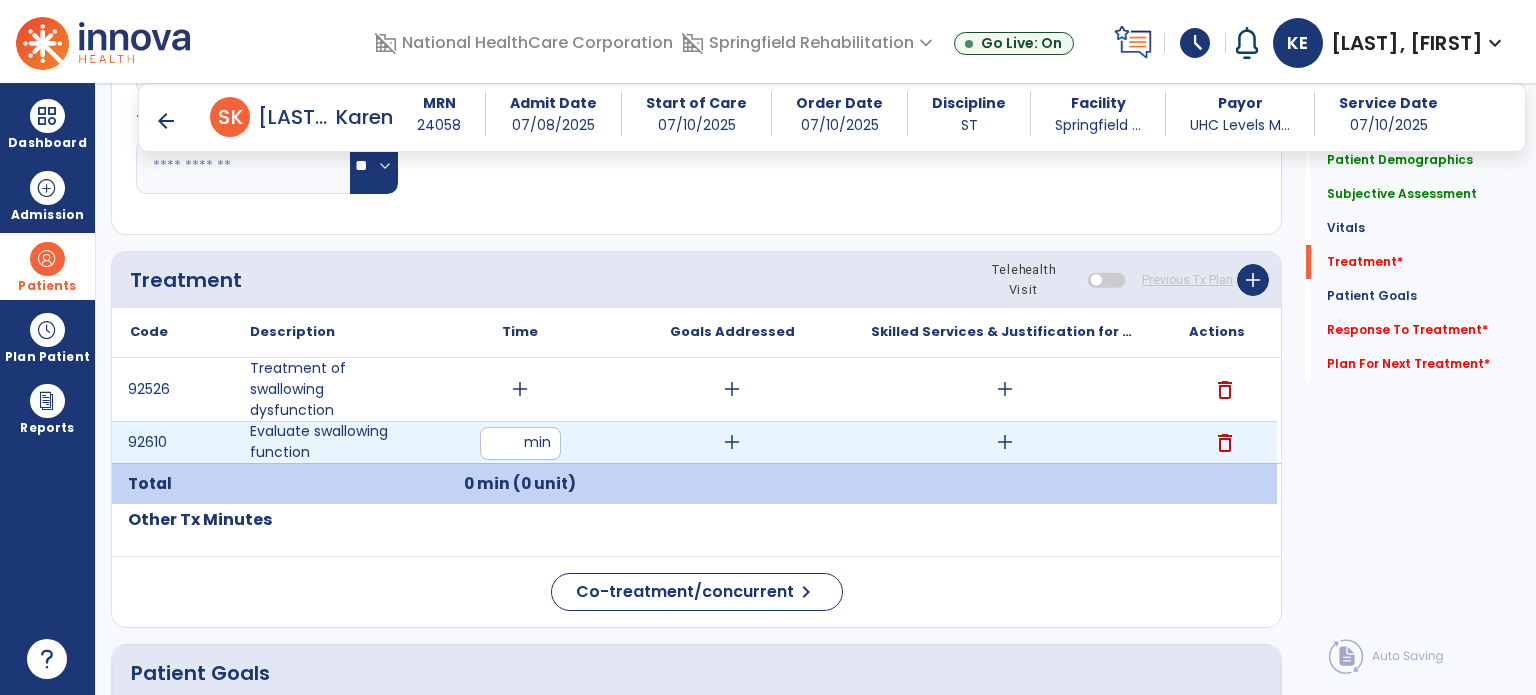type on "**" 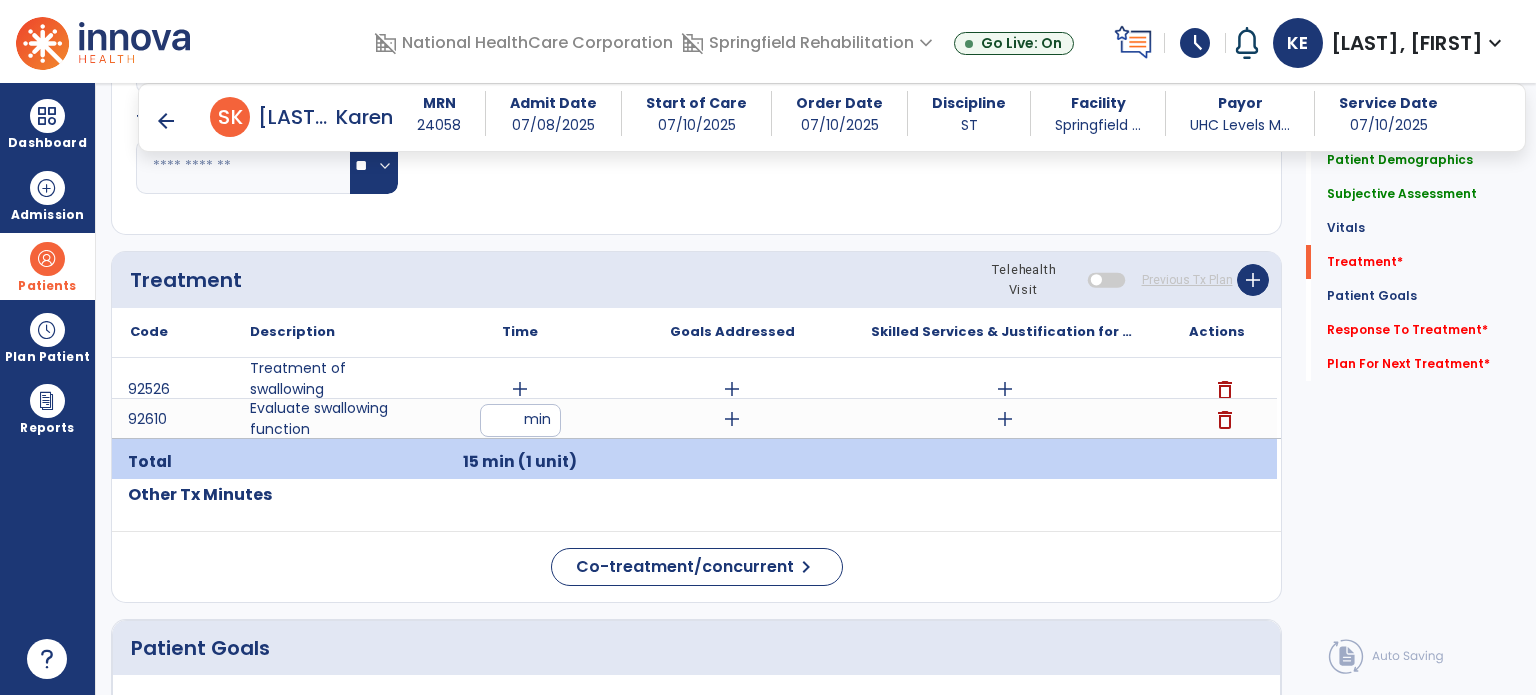 click on "add" at bounding box center (732, 419) 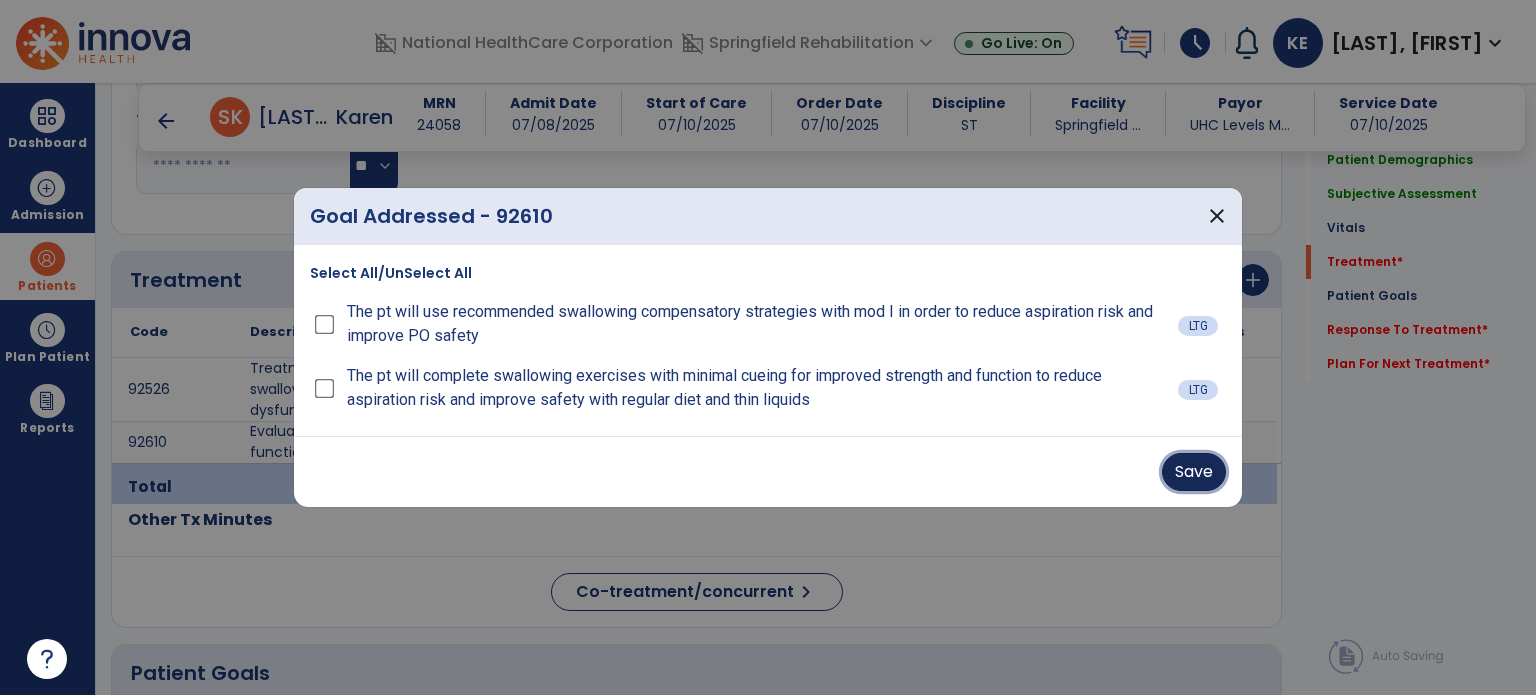 click on "Save" at bounding box center [1194, 472] 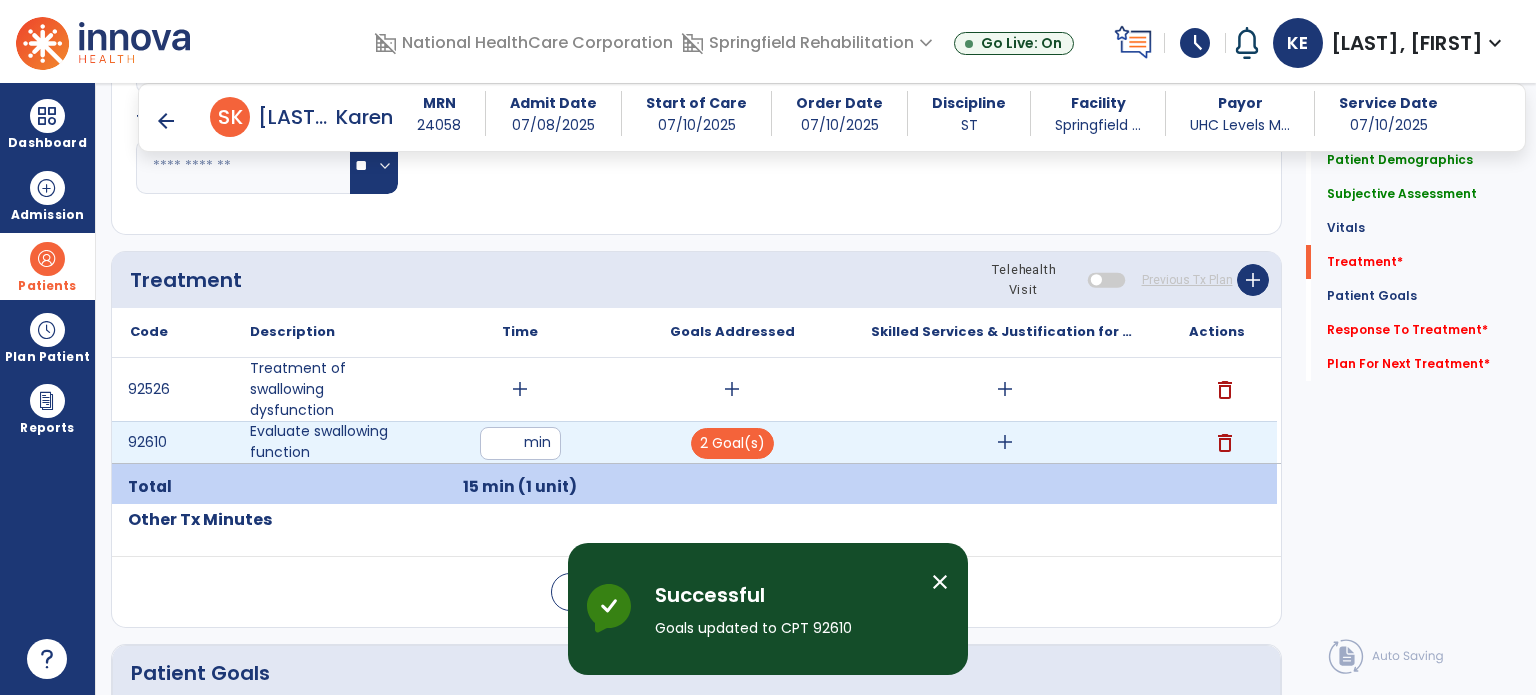 click on "add" at bounding box center [1005, 442] 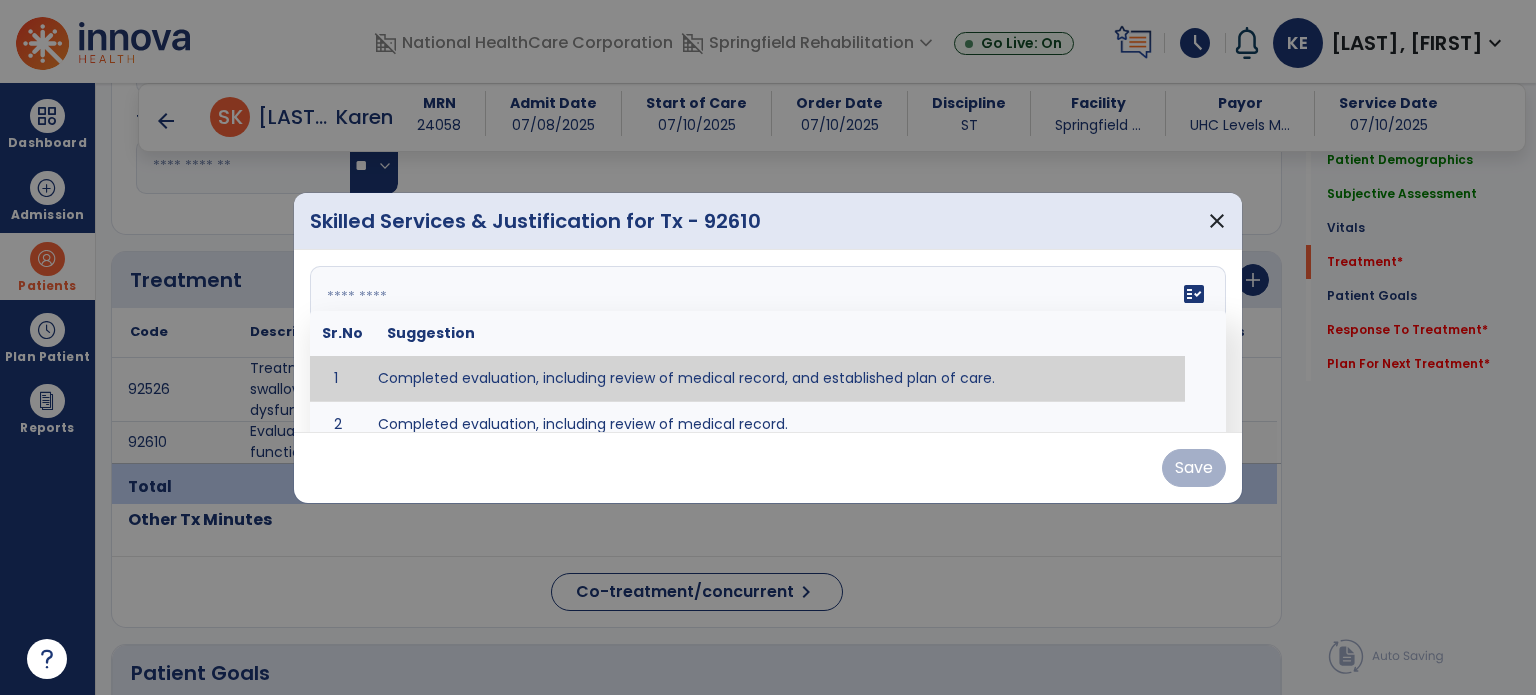 click on "fact_check  Sr.No Suggestion 1 Completed evaluation, including review of medical record, and established plan of care. 2 Completed evaluation, including review of medical record." at bounding box center (768, 341) 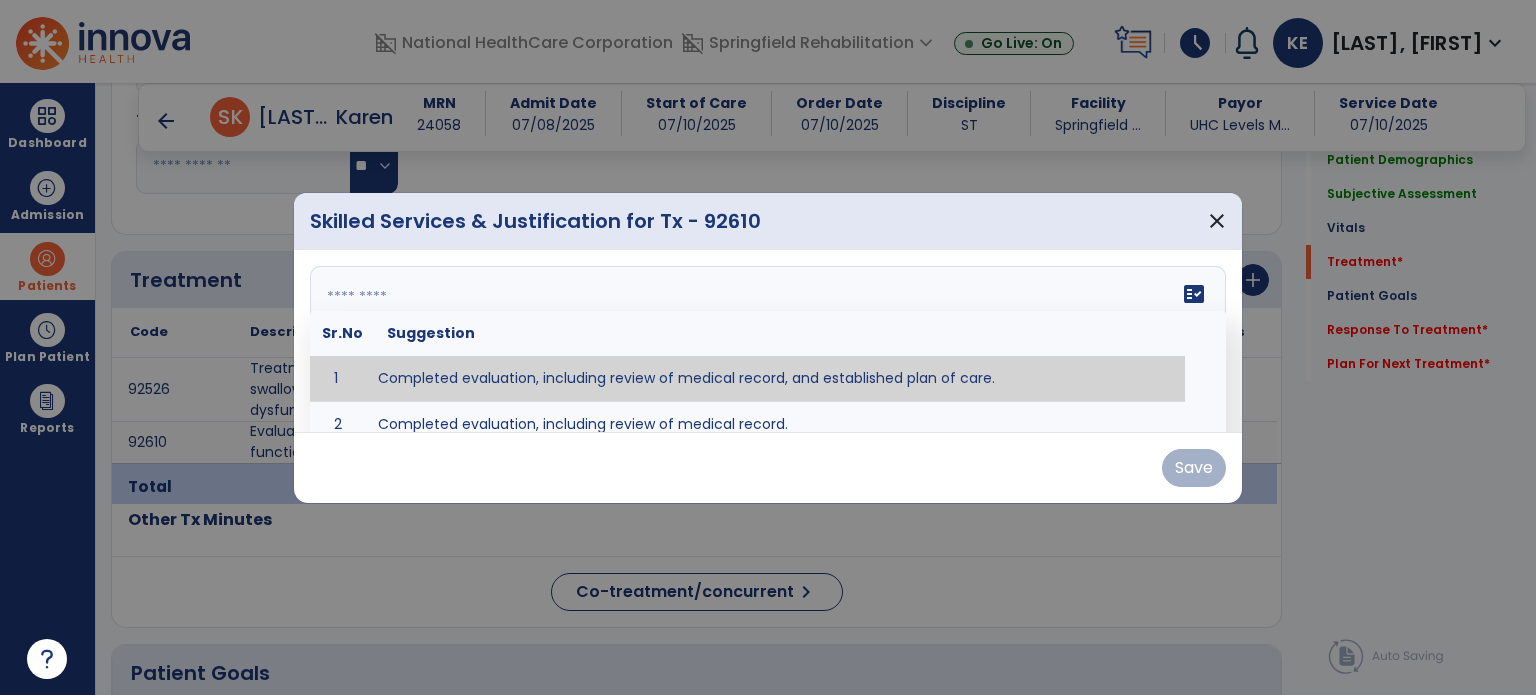 type on "**********" 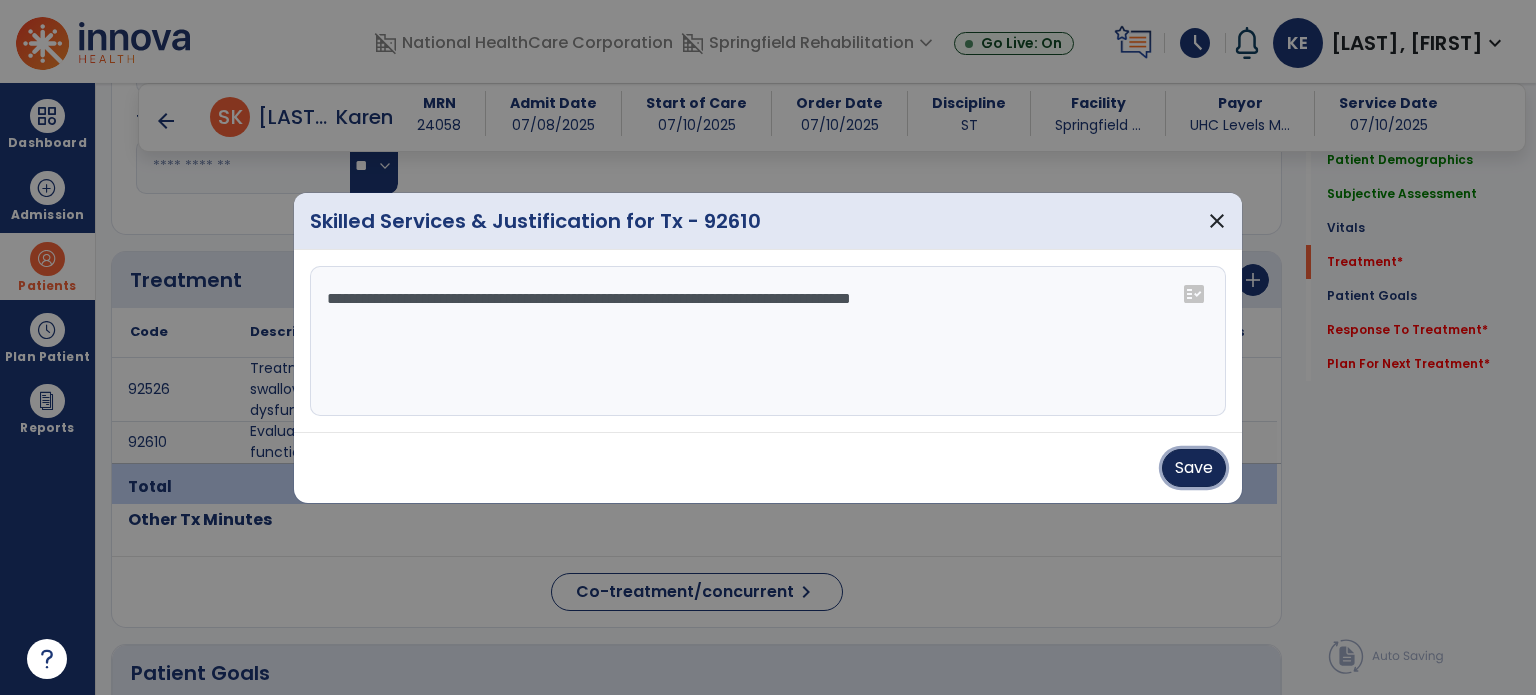 click on "Save" at bounding box center [1194, 468] 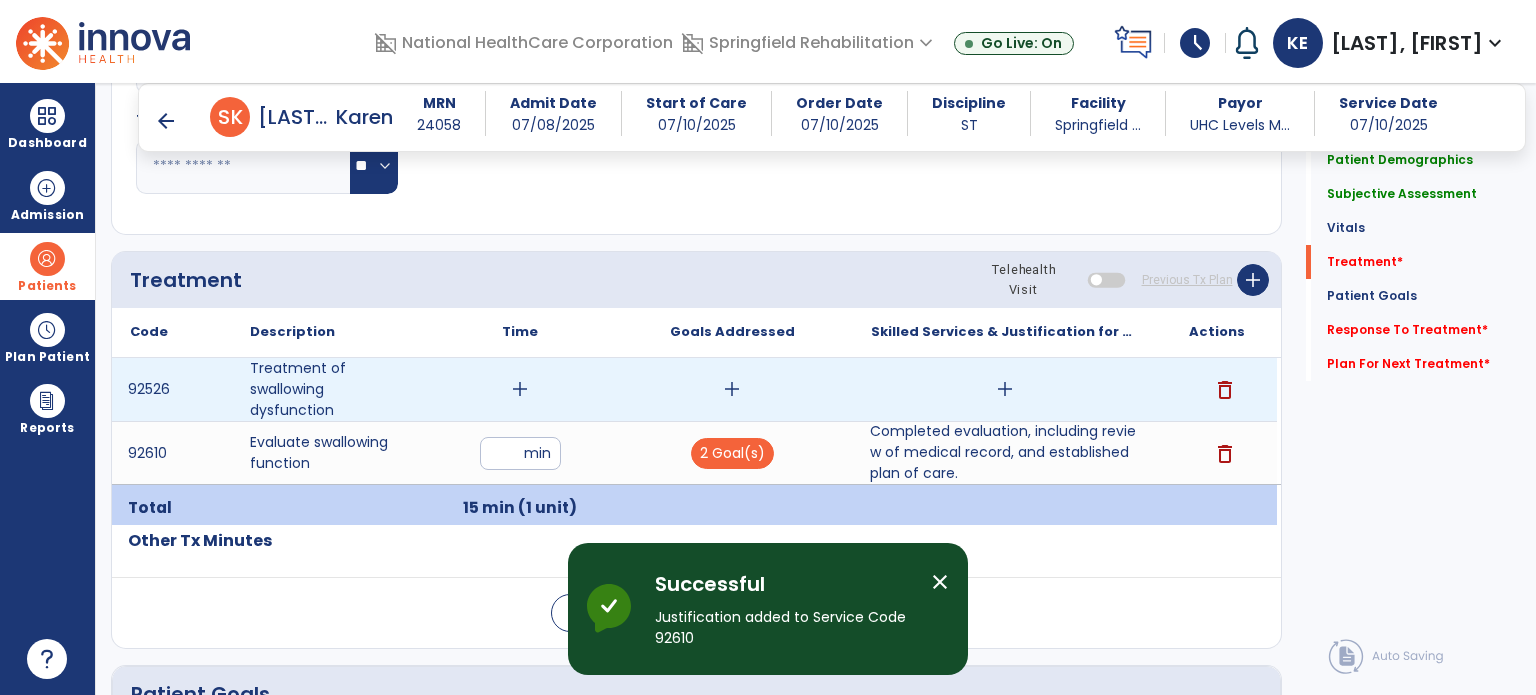 click on "add" at bounding box center [520, 389] 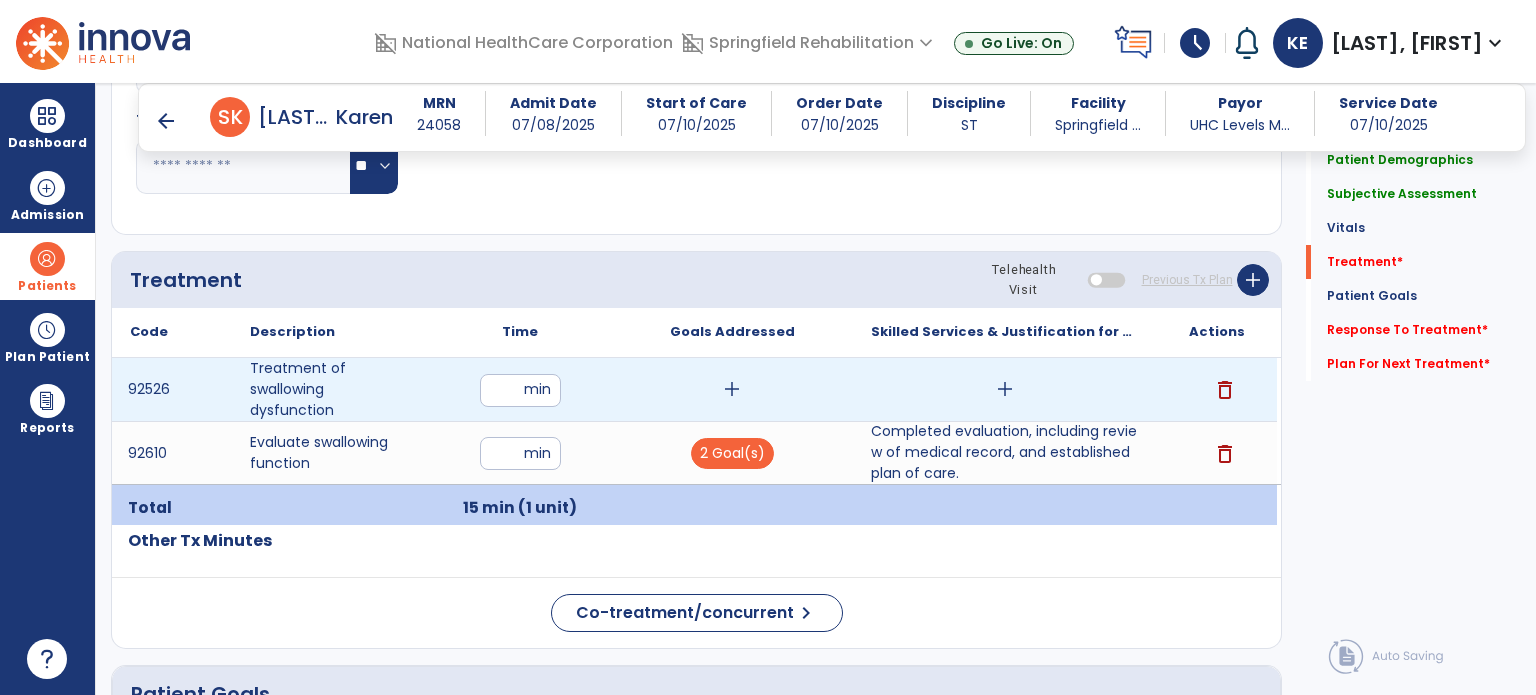 type on "**" 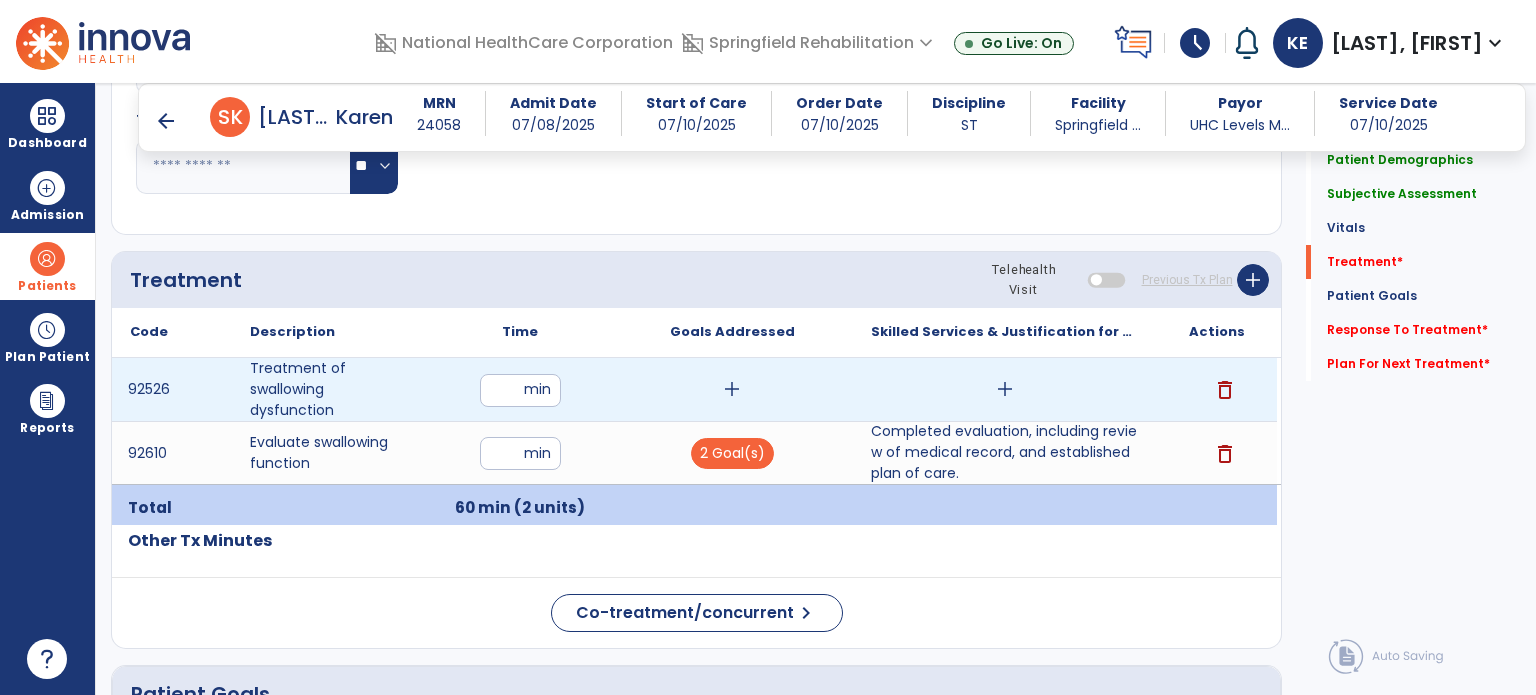 click on "add" at bounding box center (732, 389) 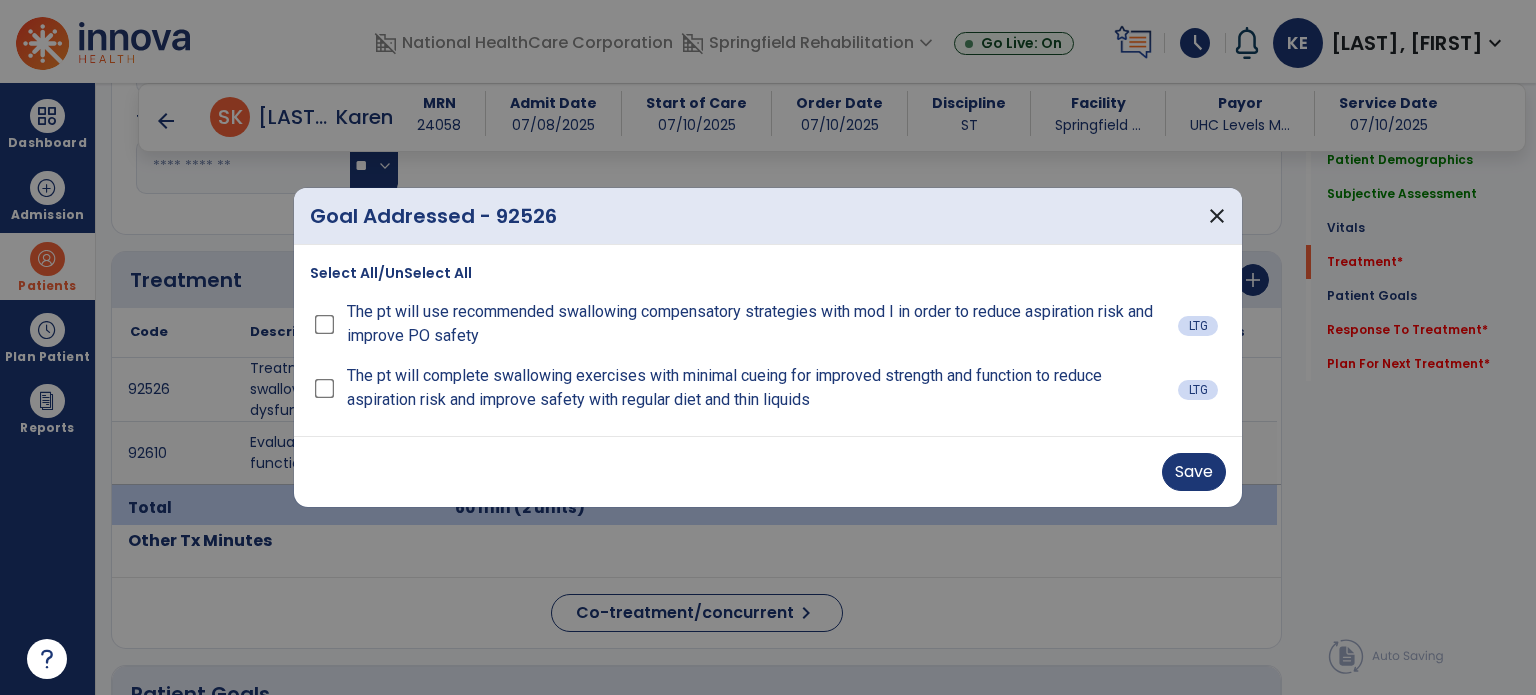 click on "The pt will complete swallowing exercises with minimal cueing for improved strength and function to reduce aspiration risk and improve safety with regular diet and thin liquids" at bounding box center [744, 388] 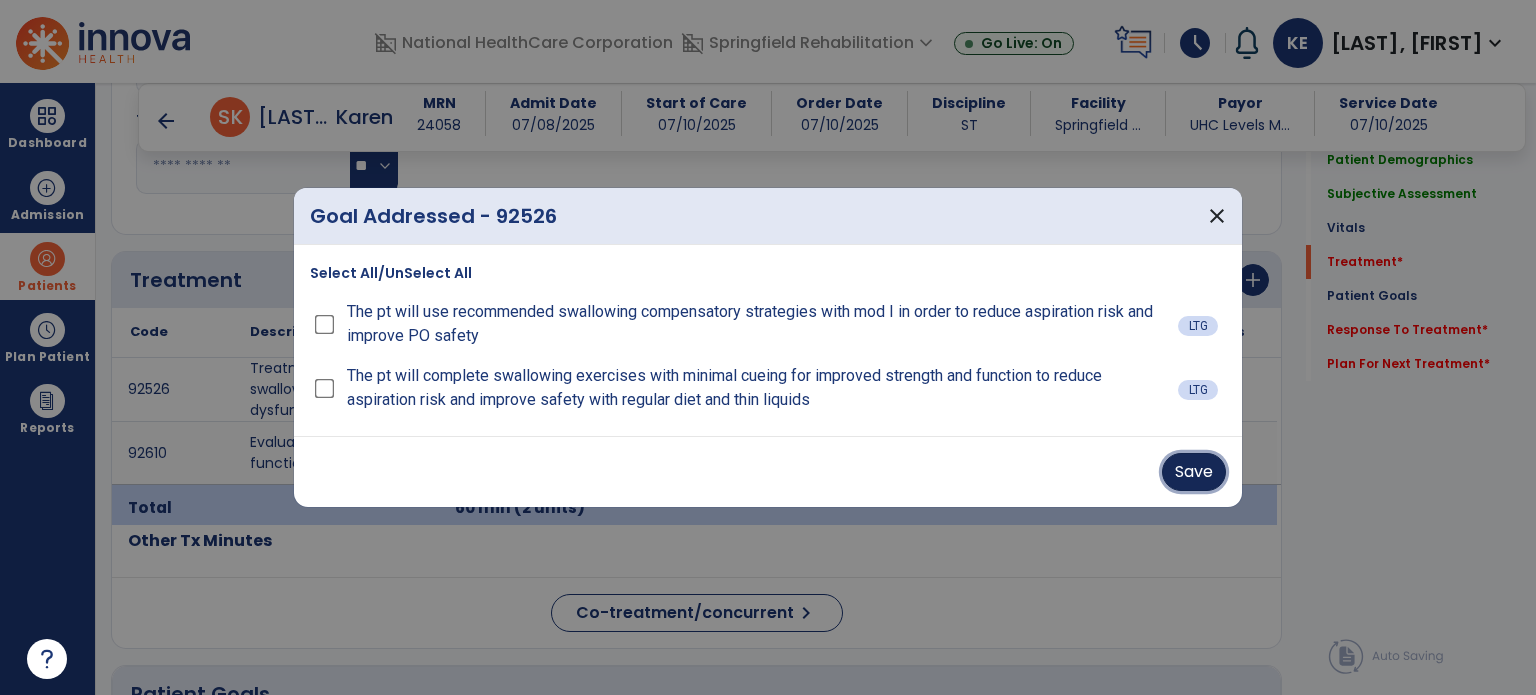 click on "Save" at bounding box center (1194, 472) 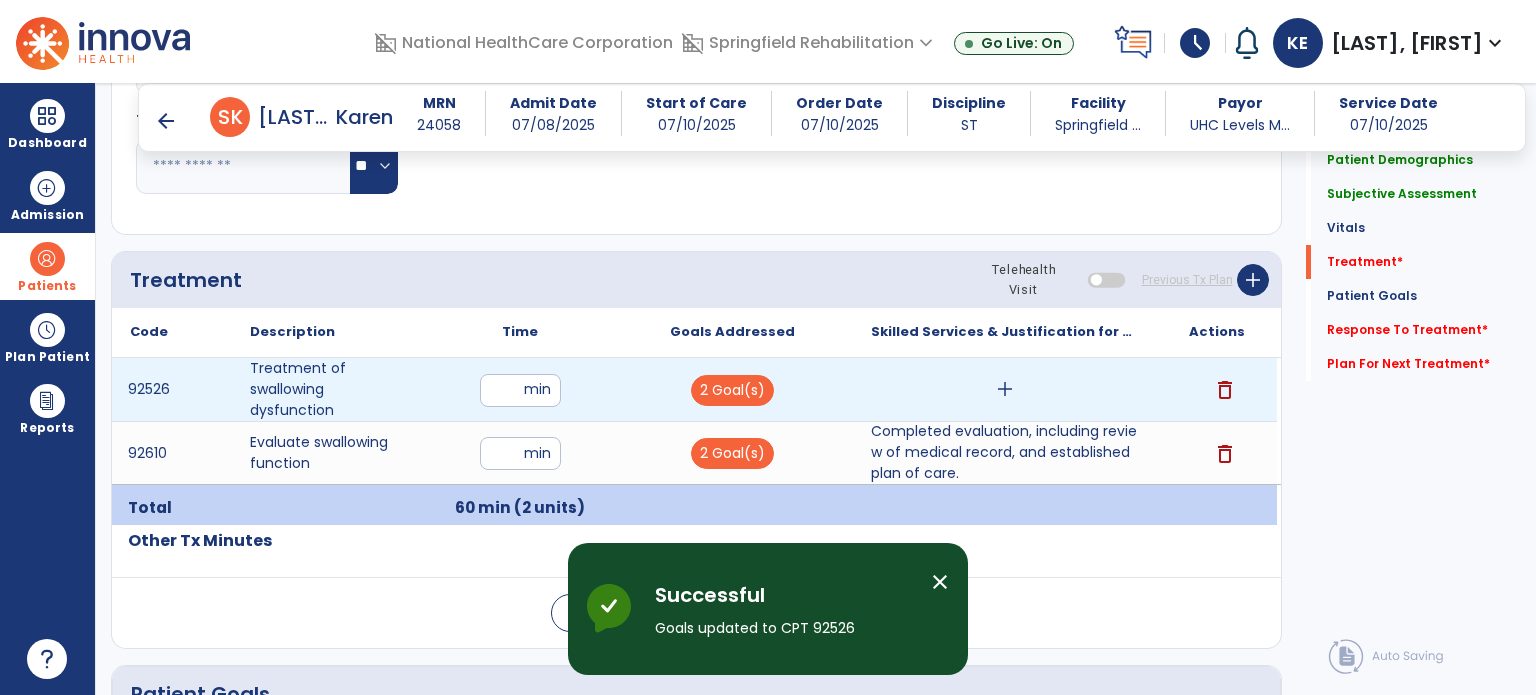 click on "add" at bounding box center (1005, 389) 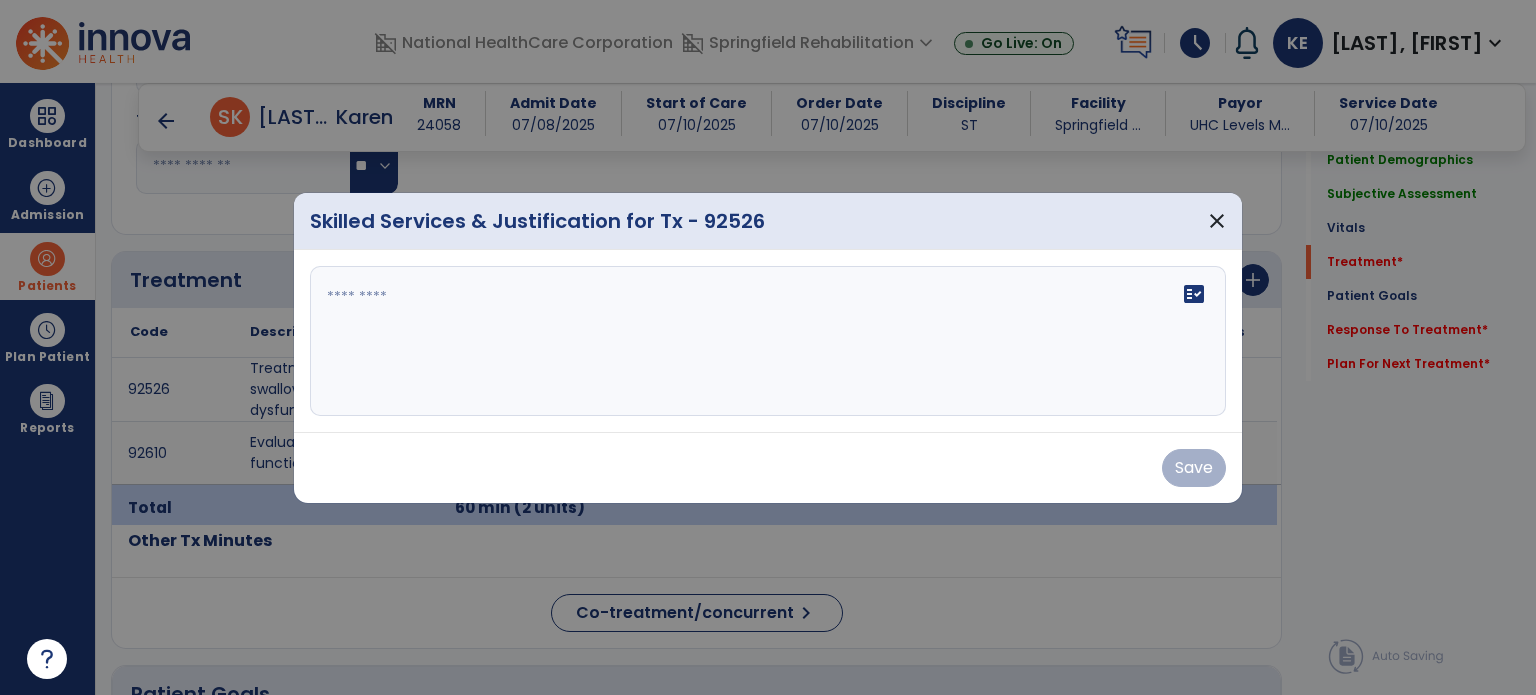click on "fact_check" at bounding box center [768, 341] 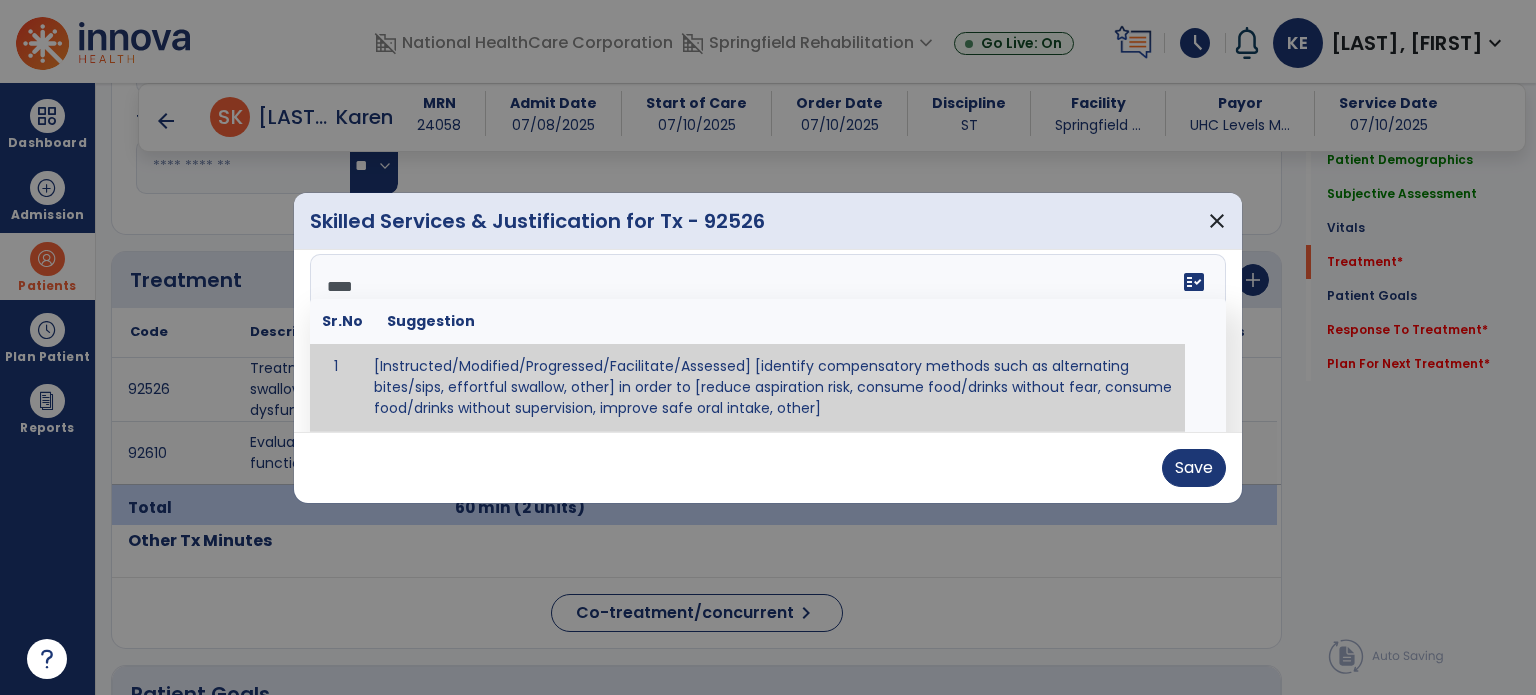 scroll, scrollTop: 0, scrollLeft: 0, axis: both 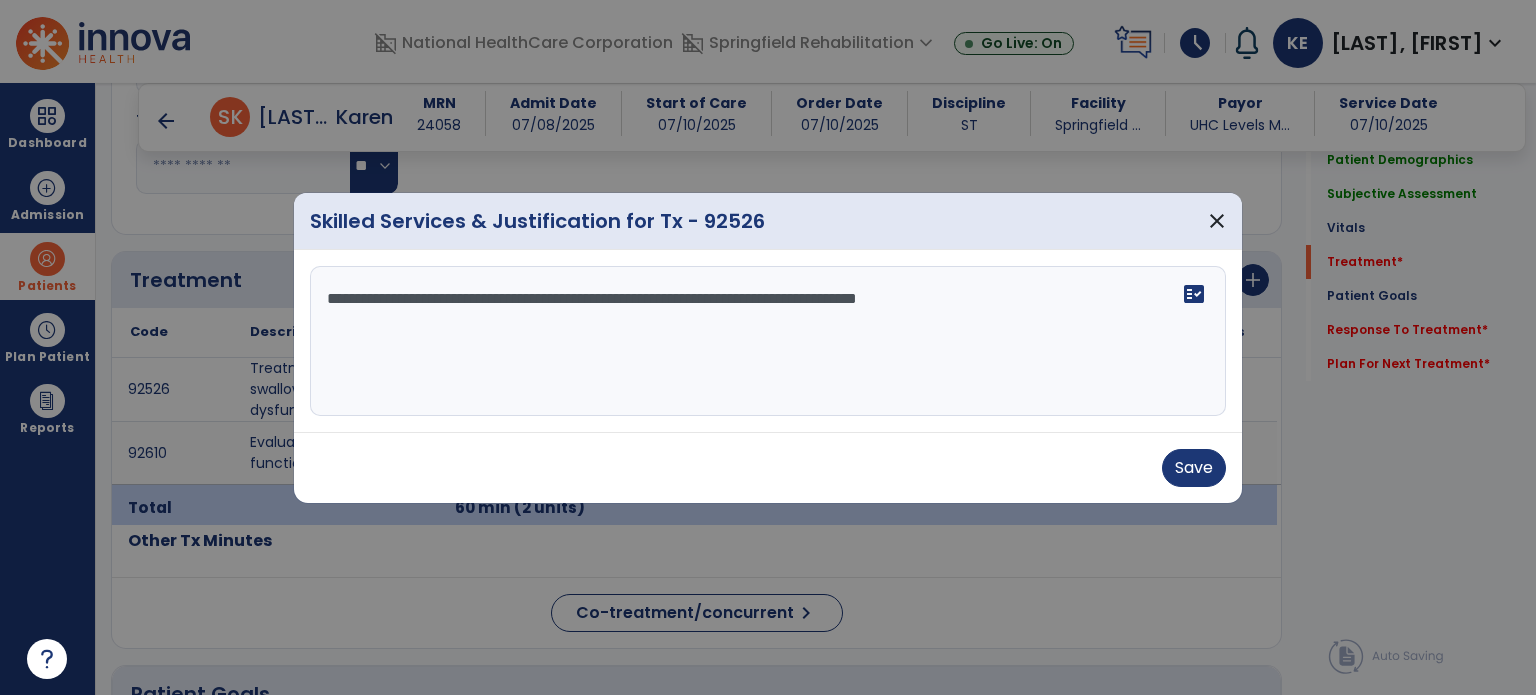 type on "**********" 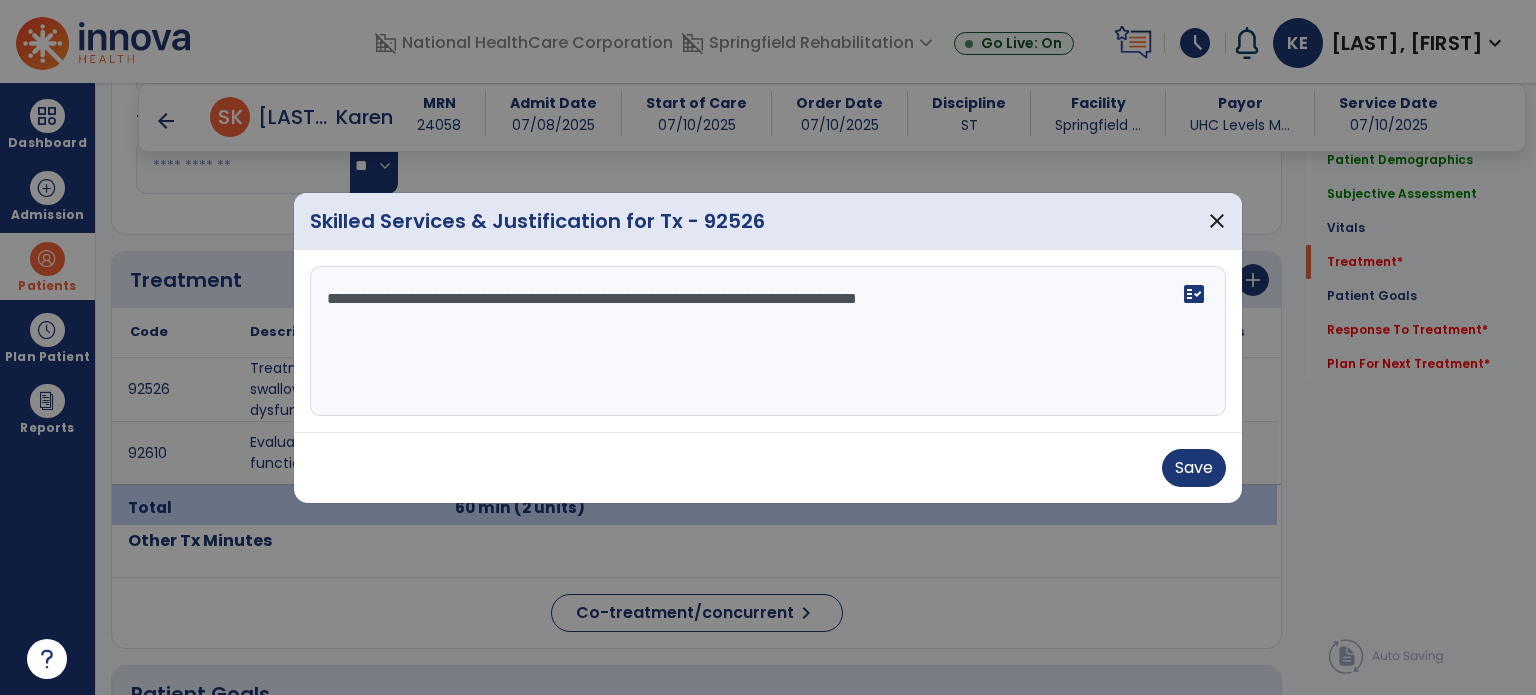 click on "Save" at bounding box center [768, 467] 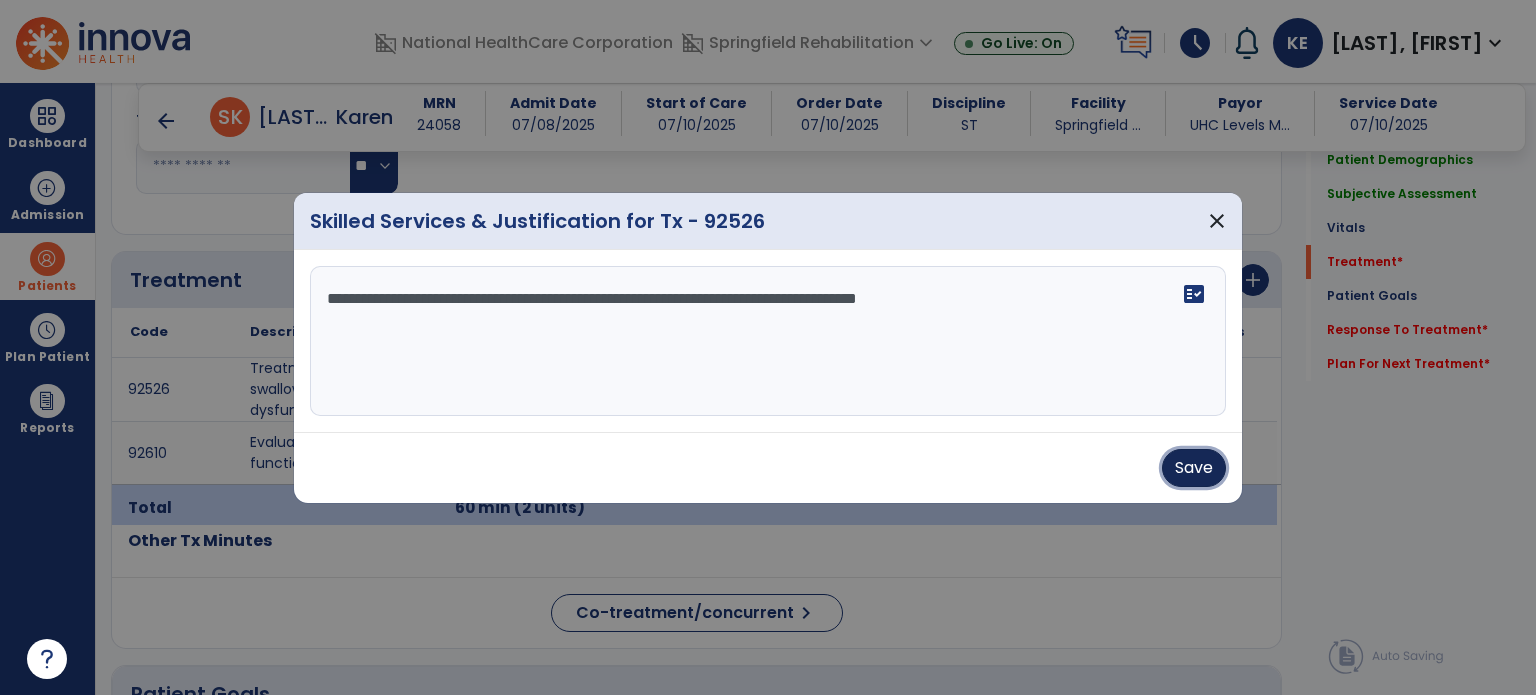 click on "Save" at bounding box center (1194, 468) 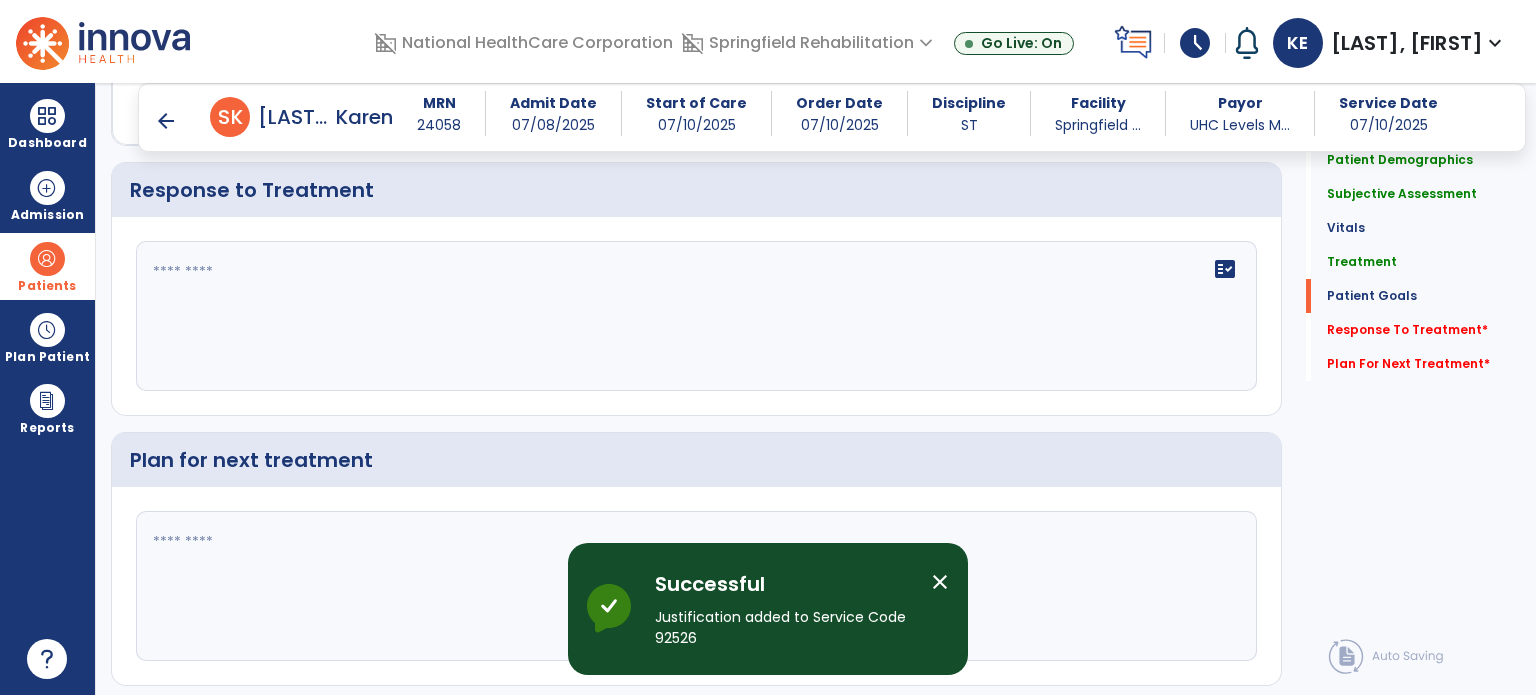 scroll, scrollTop: 2089, scrollLeft: 0, axis: vertical 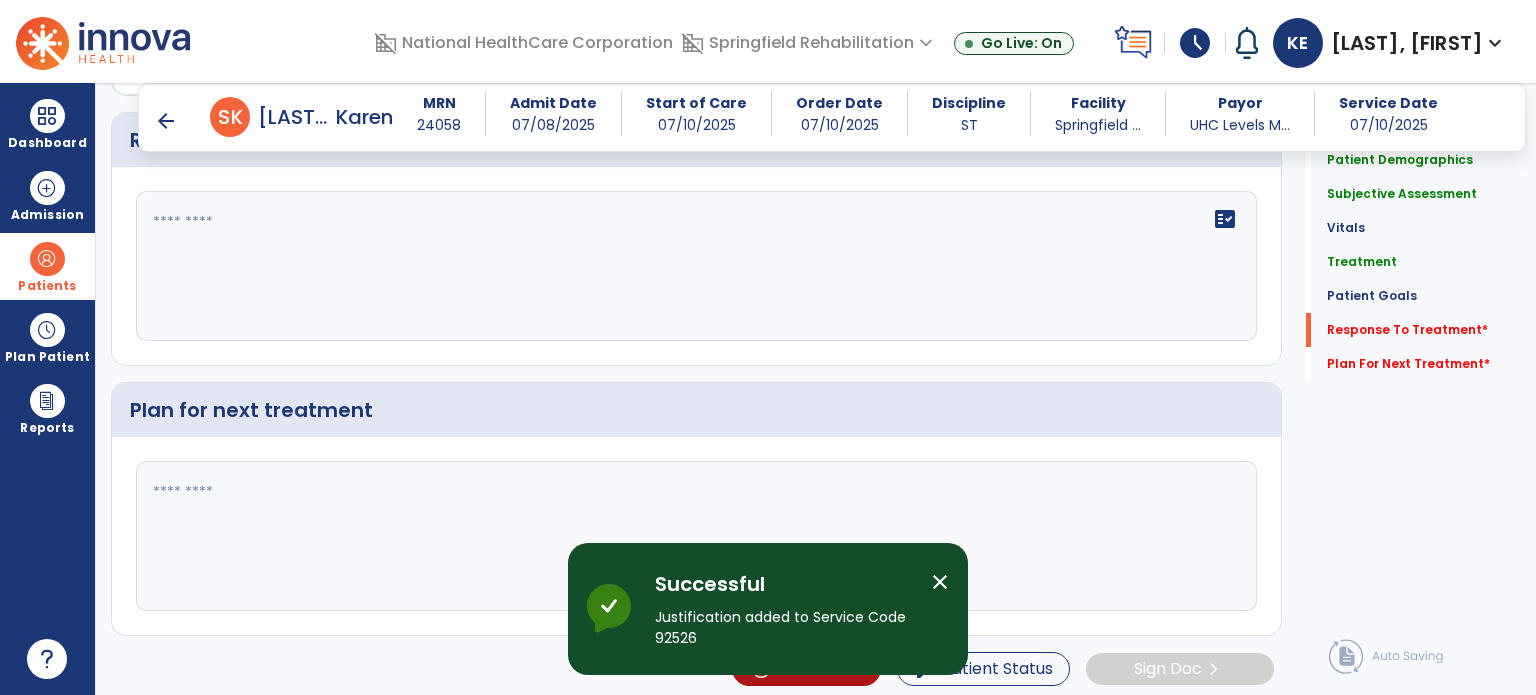 click on "fact_check" 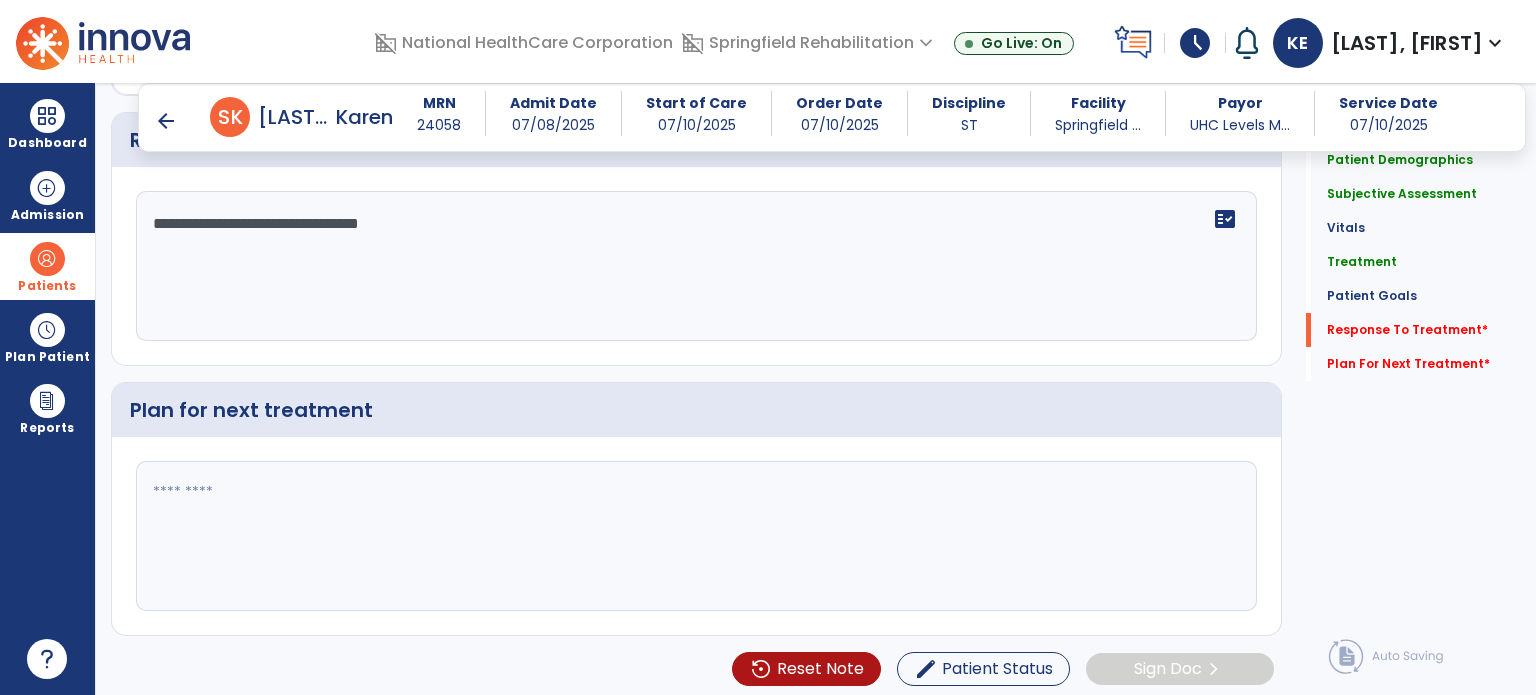 type on "**********" 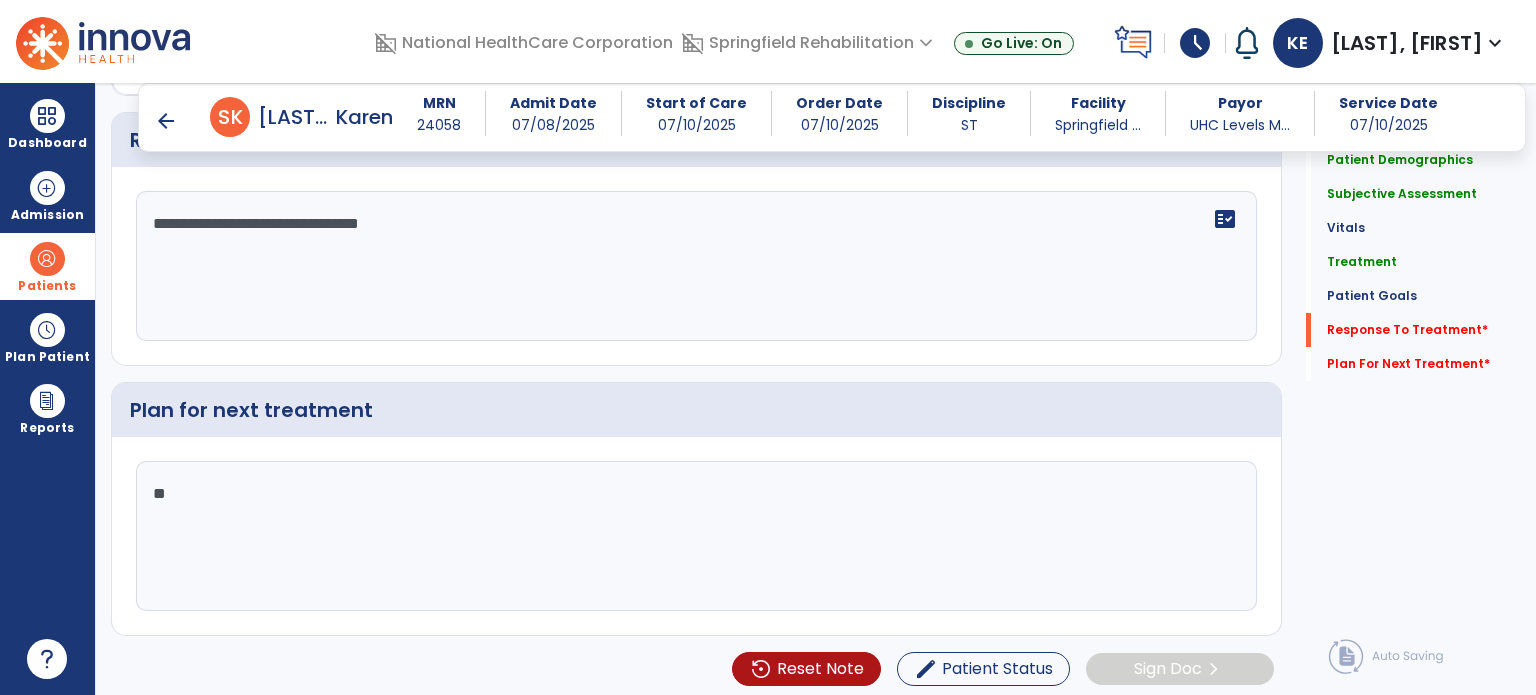 type on "*" 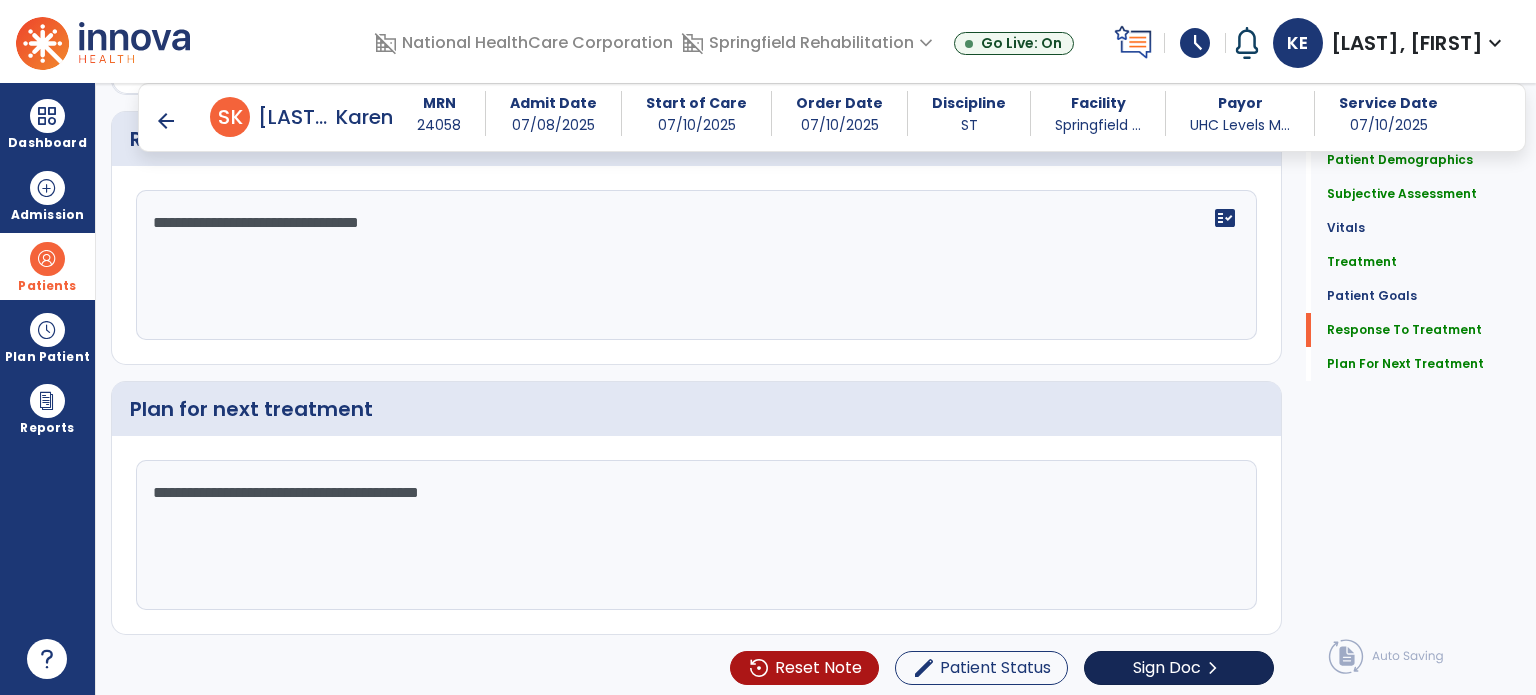 scroll, scrollTop: 2089, scrollLeft: 0, axis: vertical 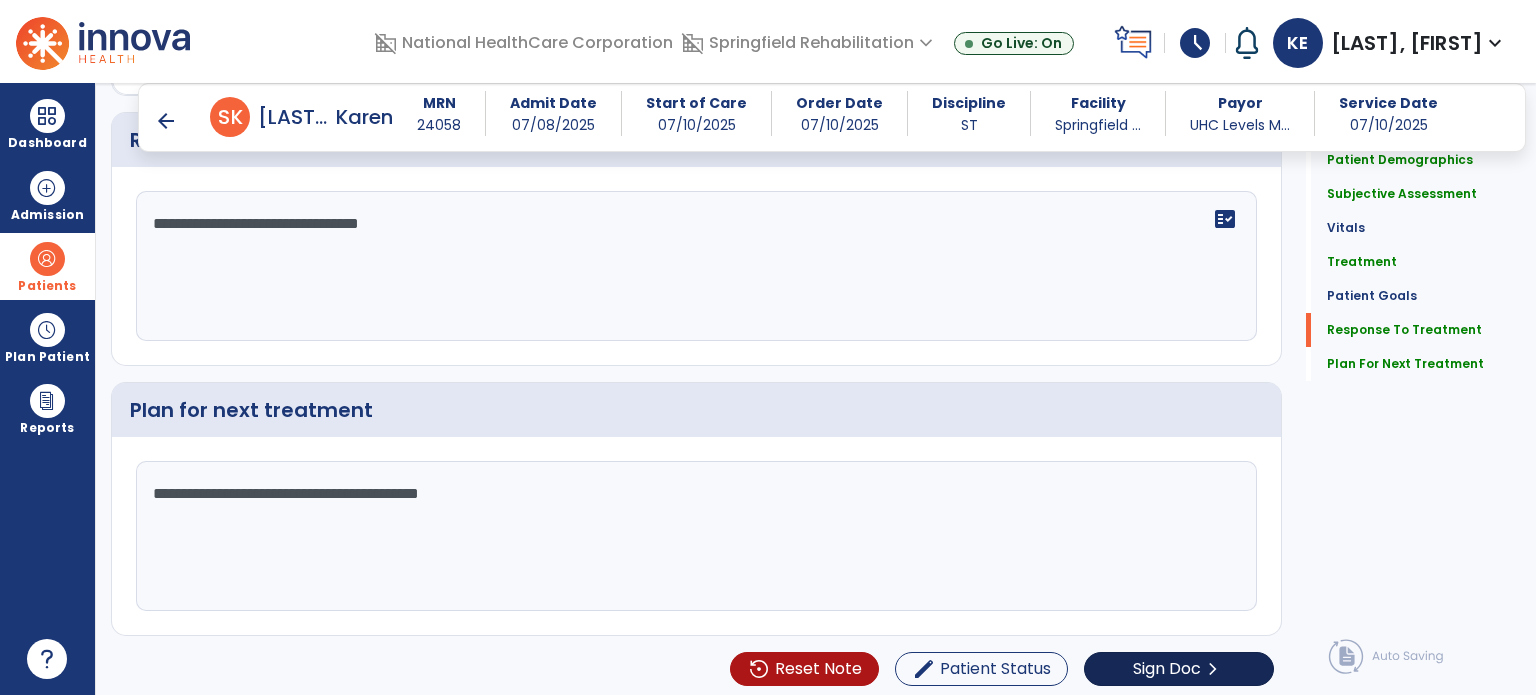 type on "**********" 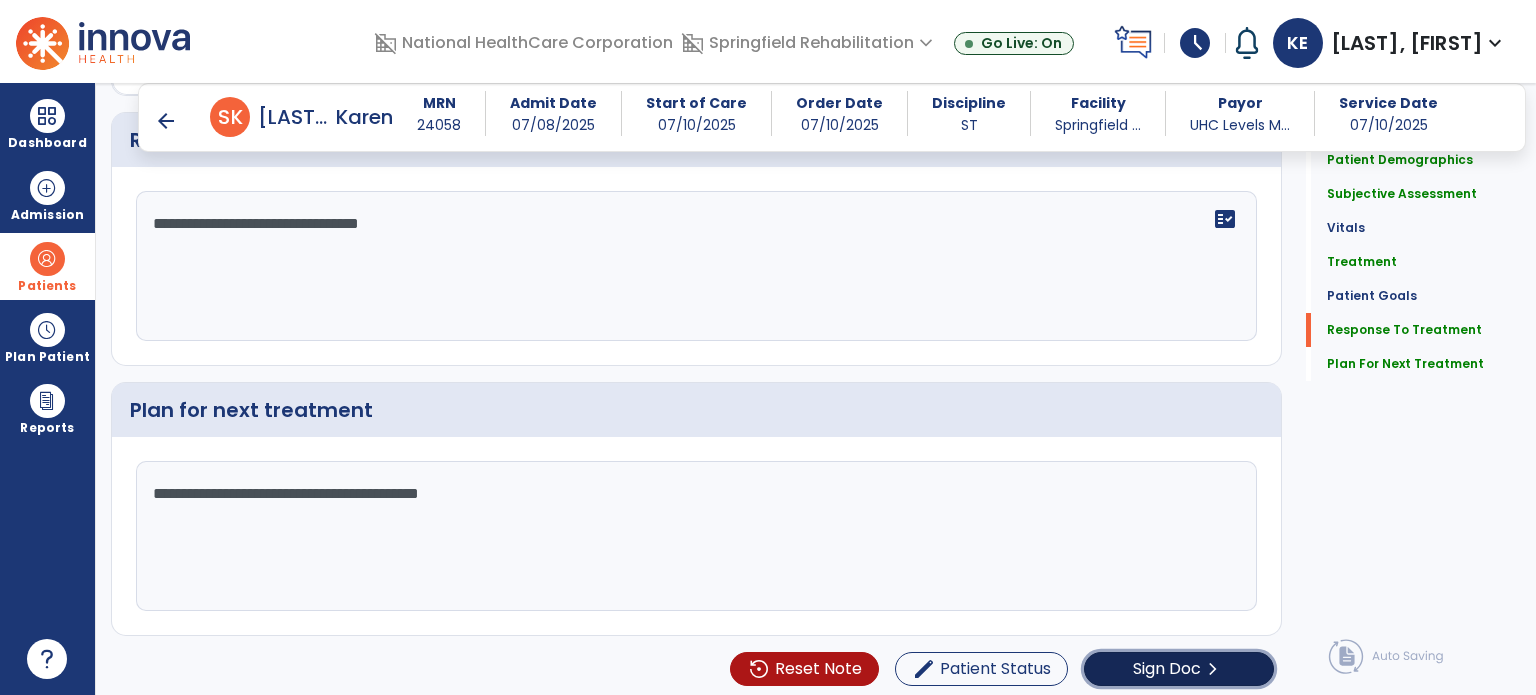 click on "Sign Doc  chevron_right" 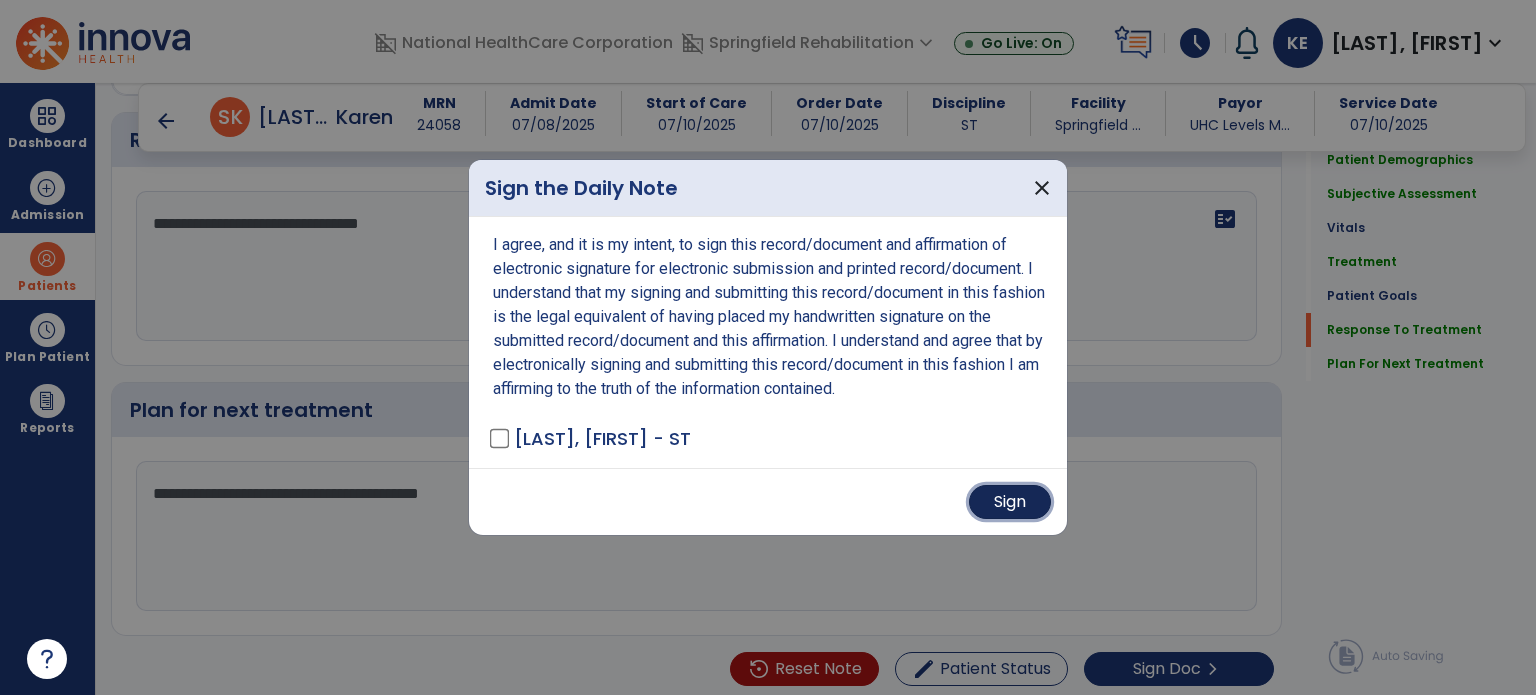 click on "Sign" at bounding box center [1010, 502] 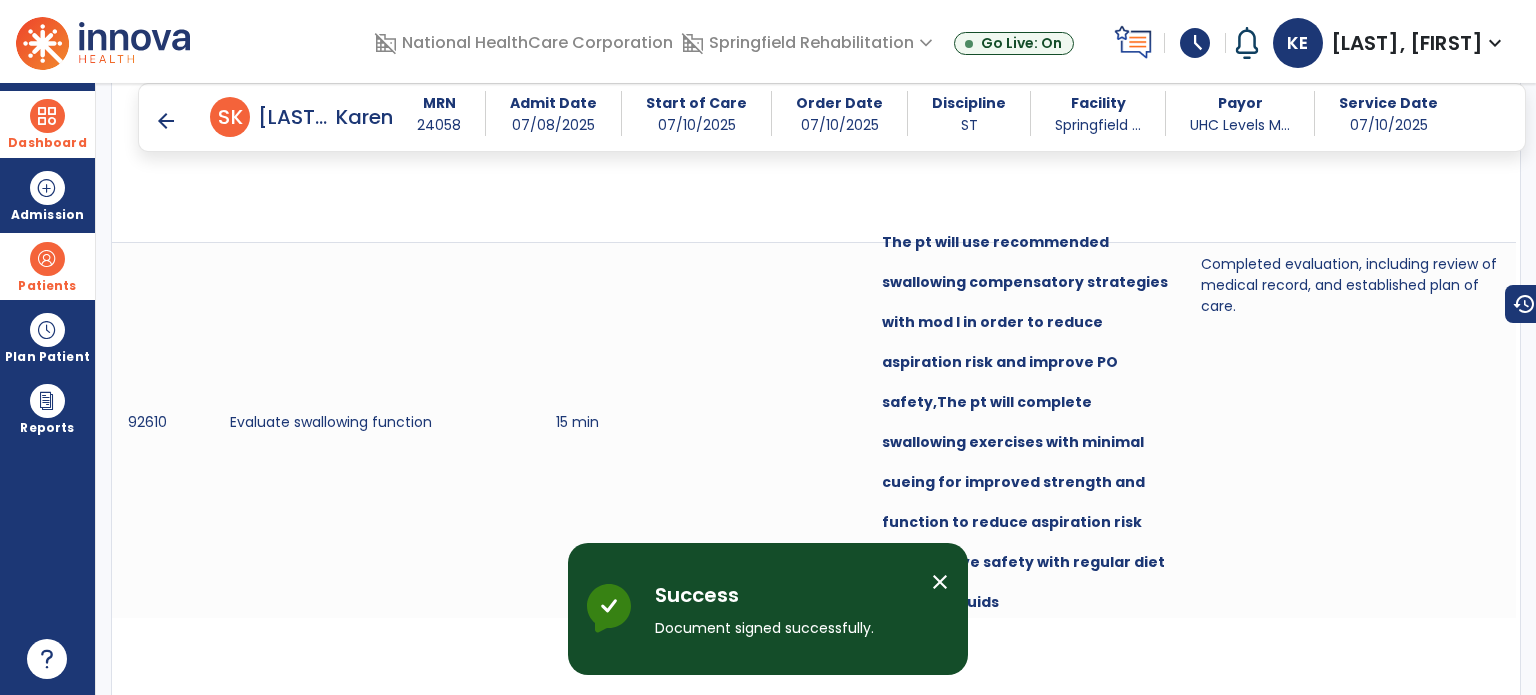 scroll, scrollTop: 2516, scrollLeft: 0, axis: vertical 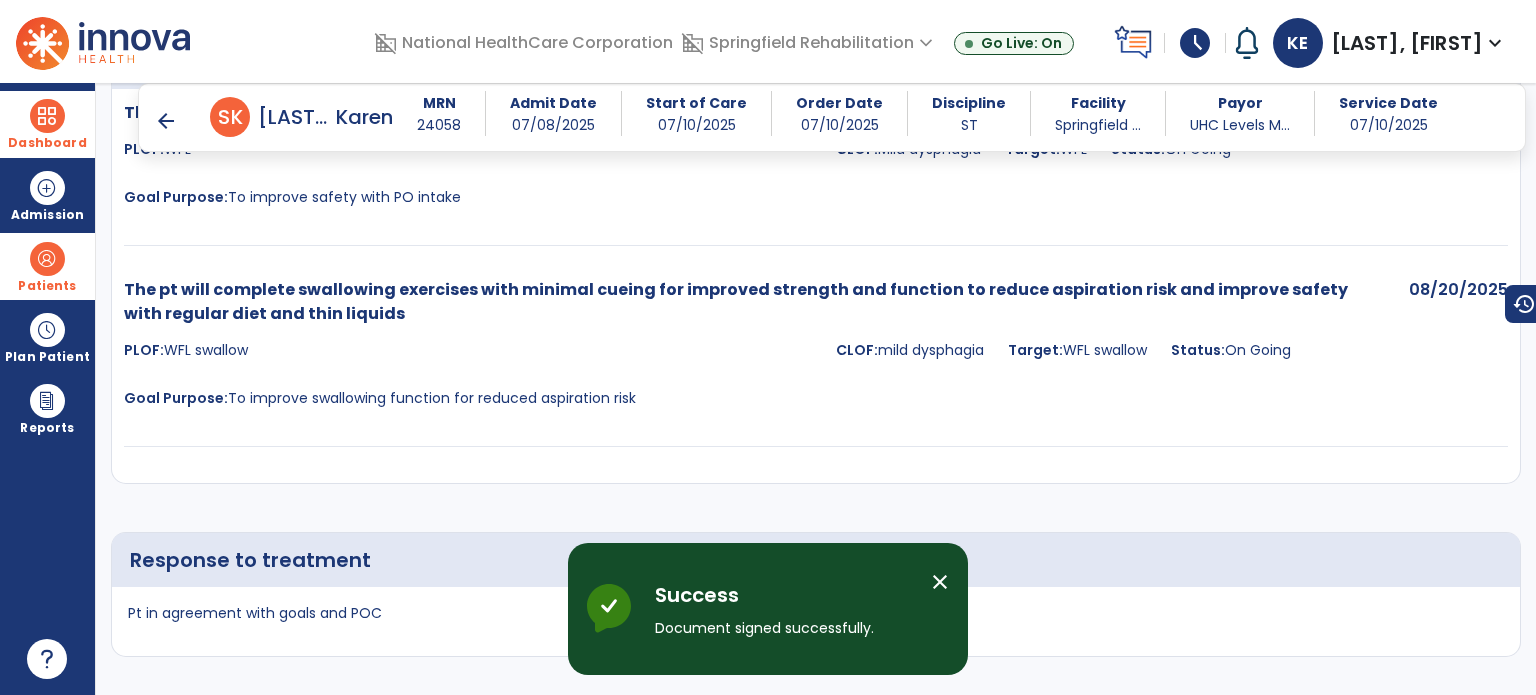 click on "Dashboard" at bounding box center [47, 143] 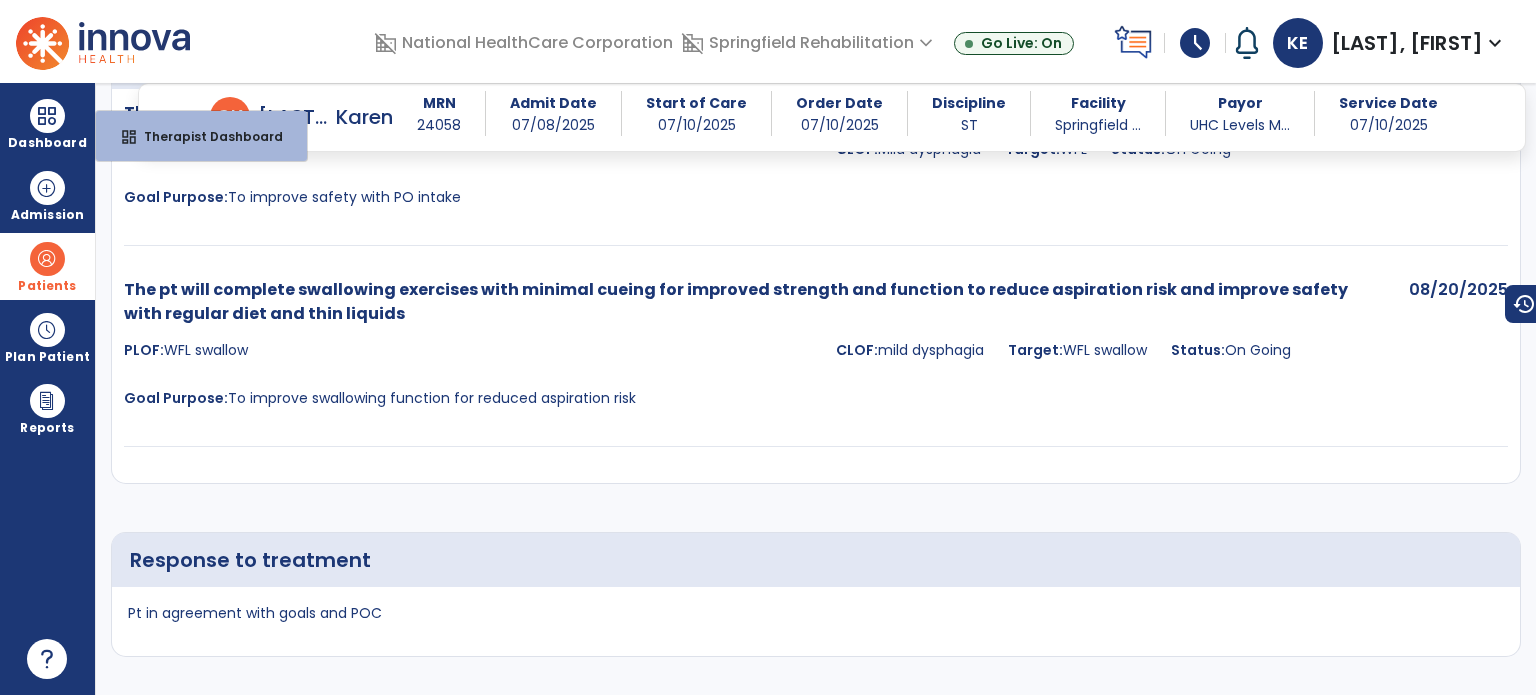 click at bounding box center [47, 259] 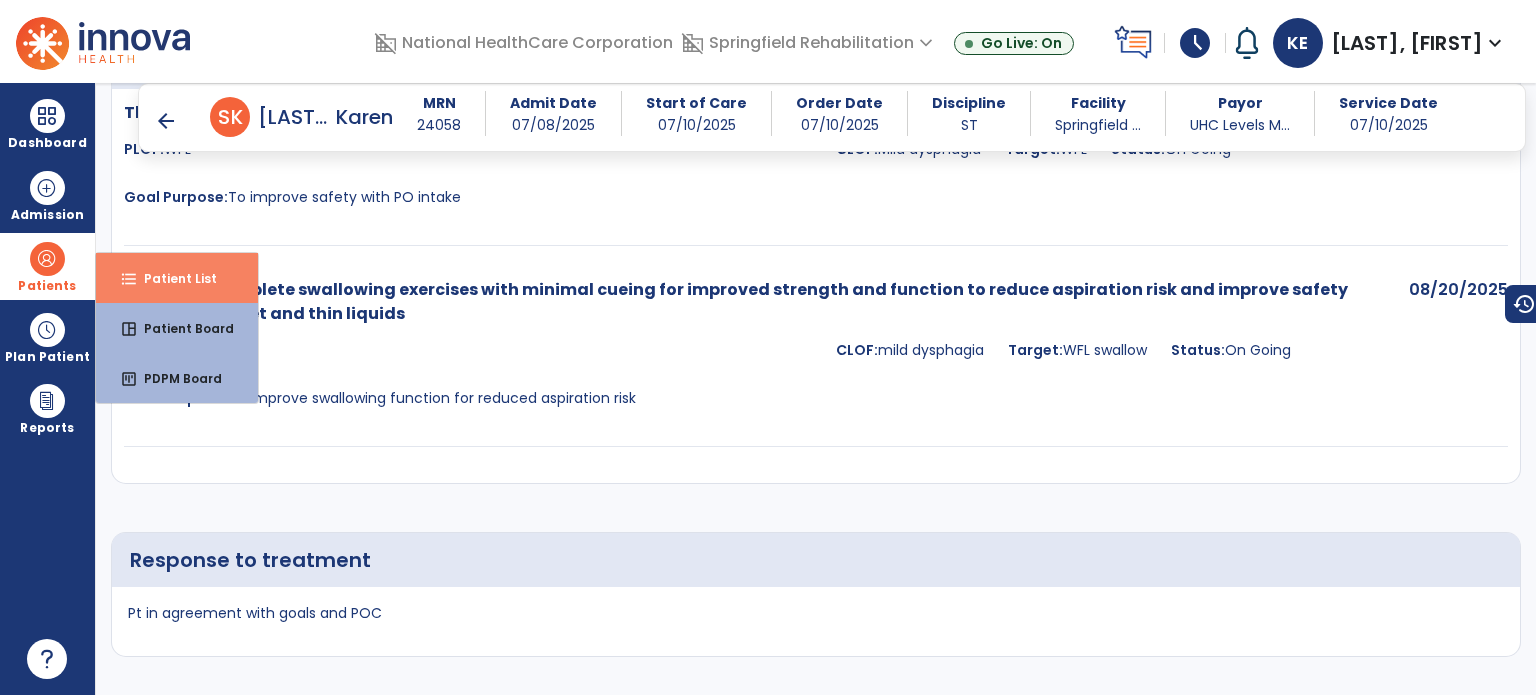 click on "format_list_bulleted" at bounding box center [129, 279] 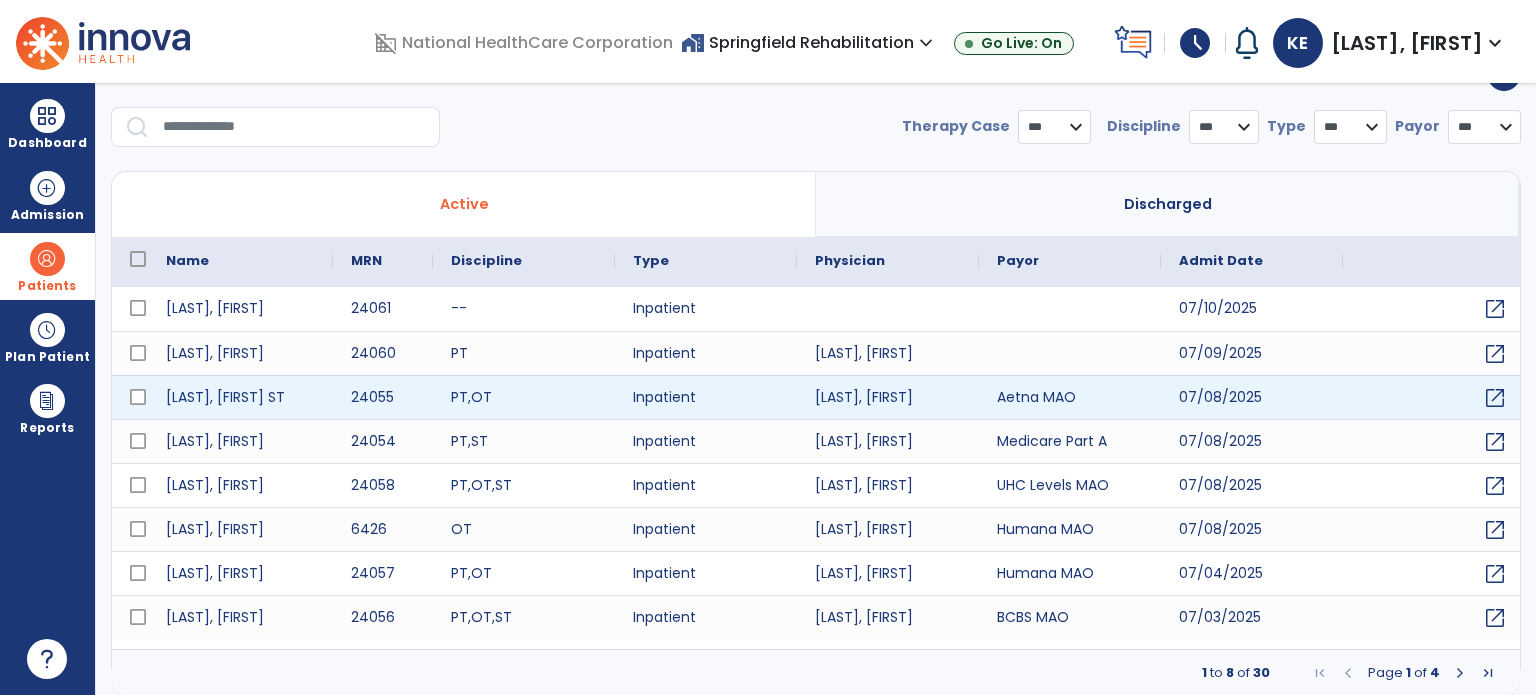 select on "***" 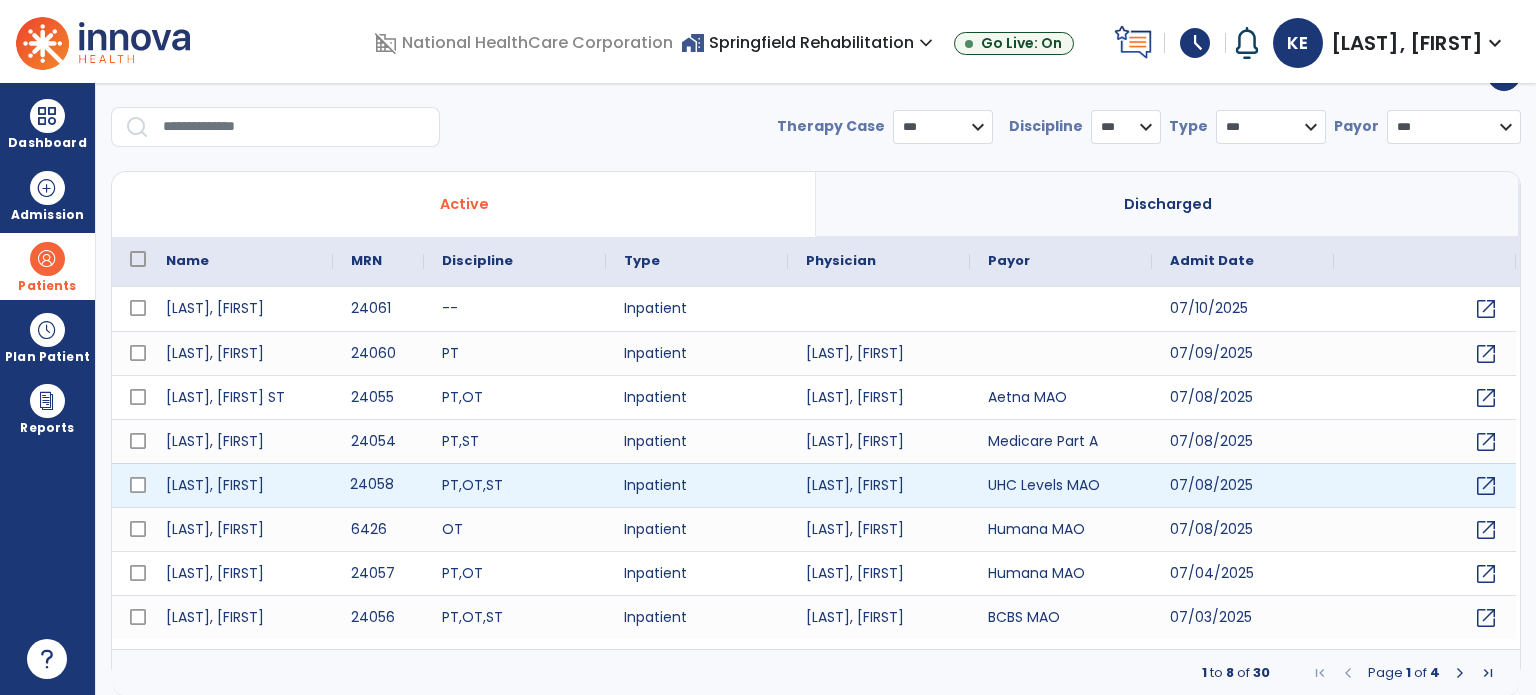 click on "24058" at bounding box center (378, 485) 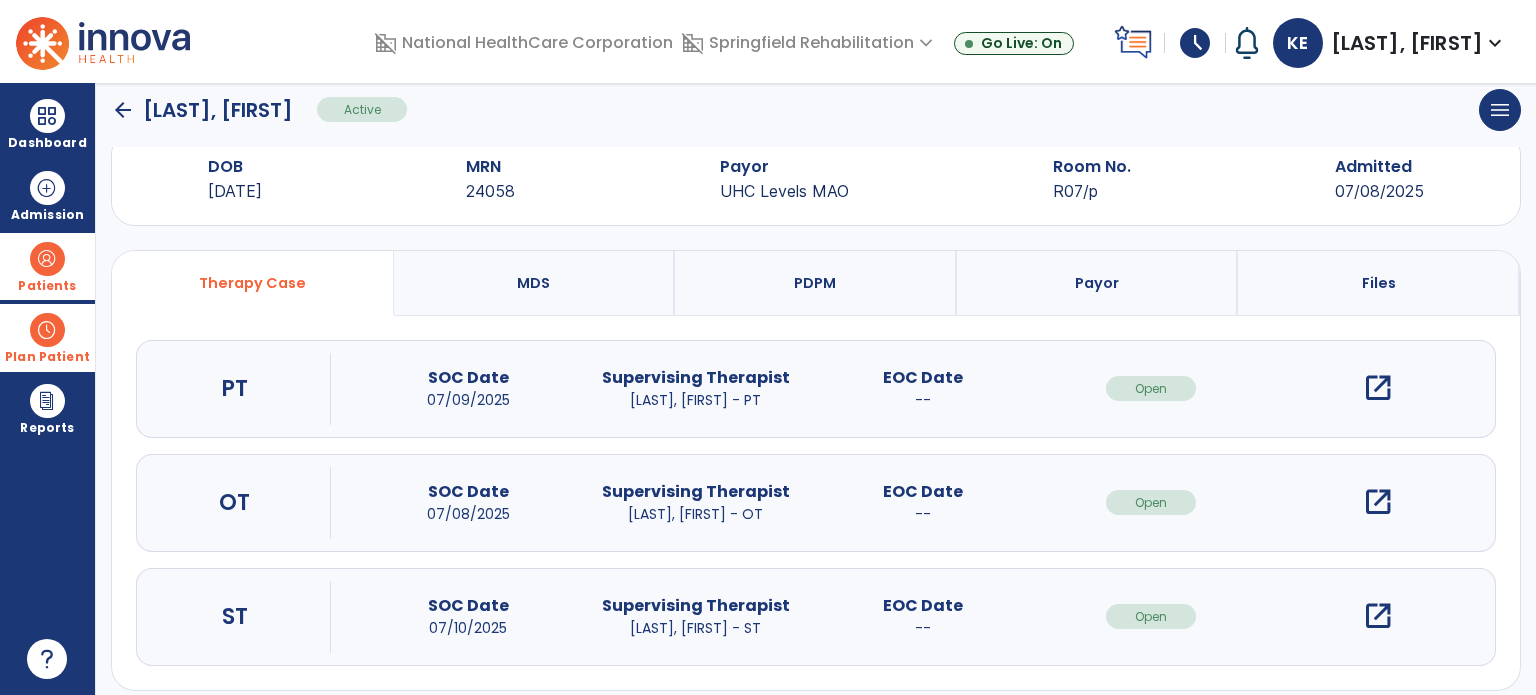 click at bounding box center (47, 330) 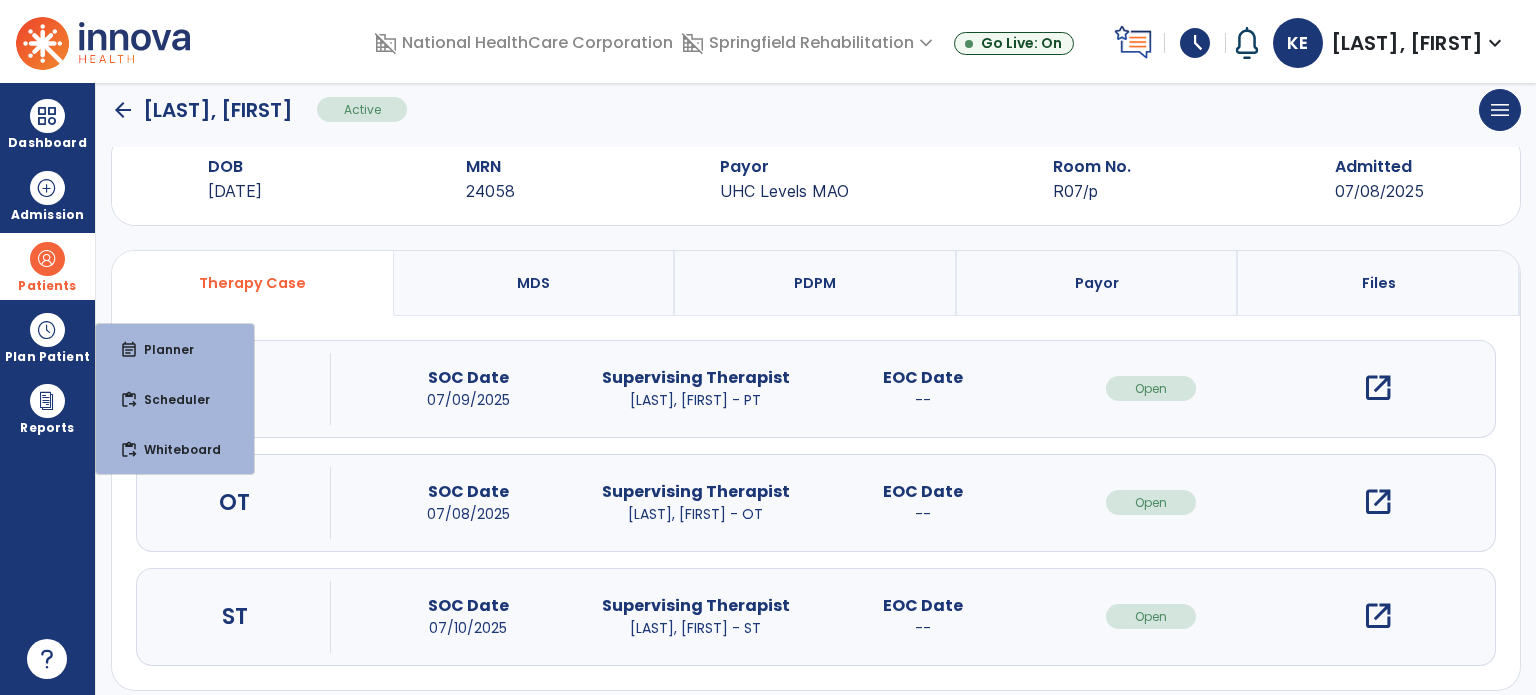 click on "open_in_new" at bounding box center [1378, 616] 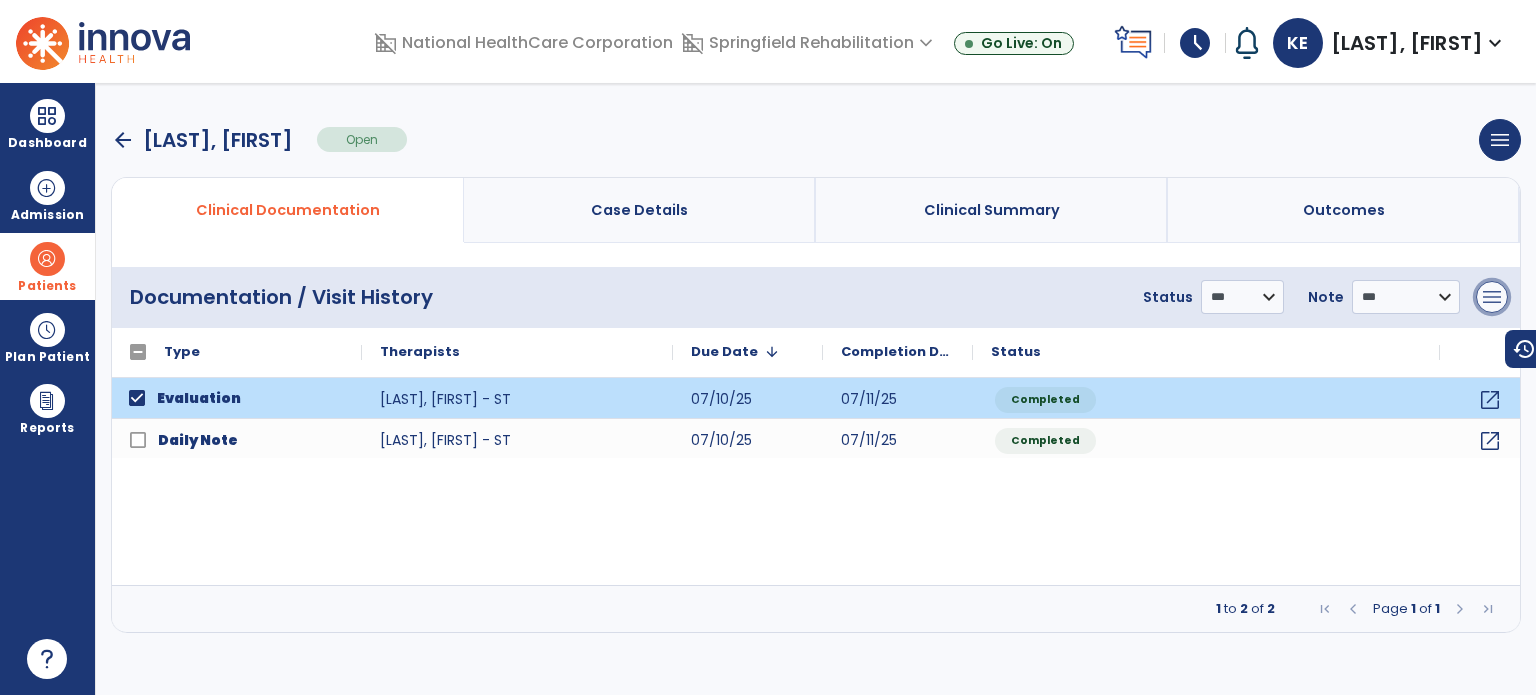 click on "menu" at bounding box center (1492, 297) 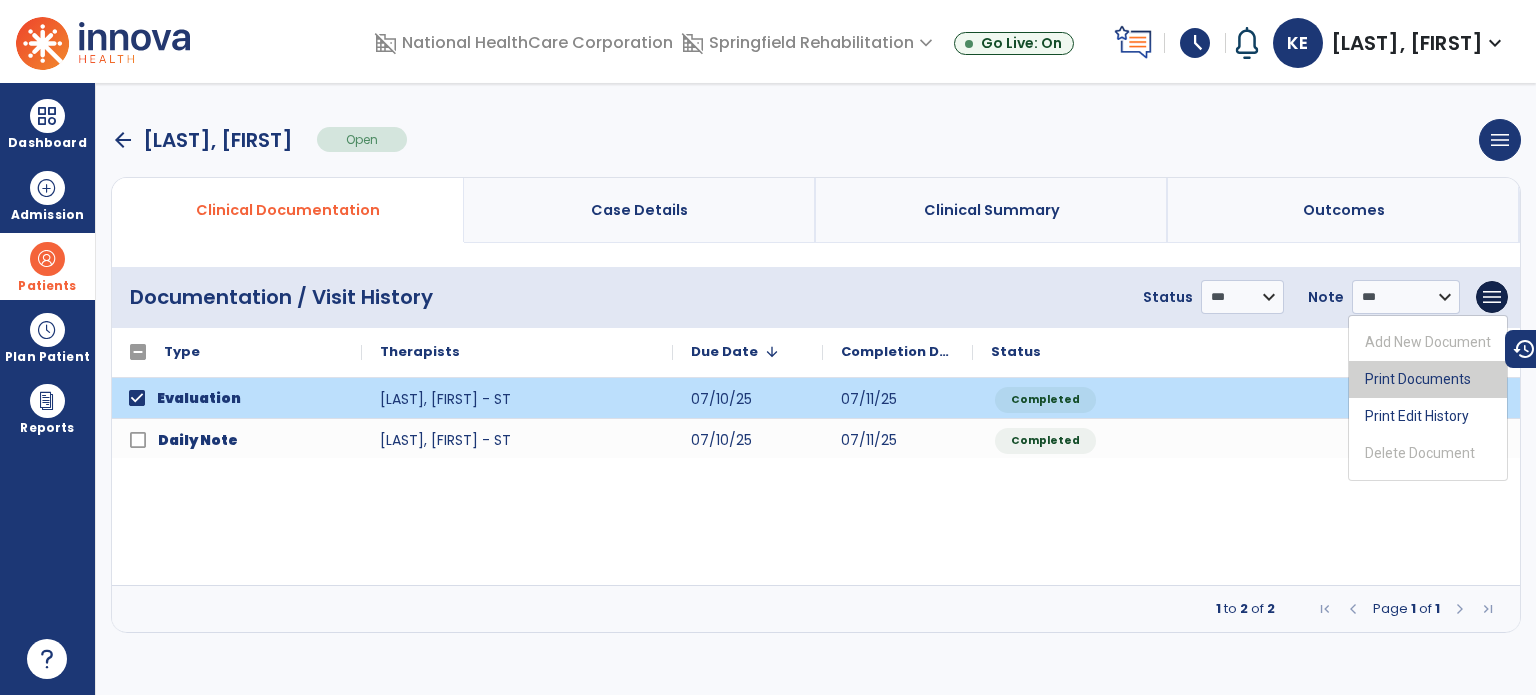 click on "Print Documents" at bounding box center [1428, 379] 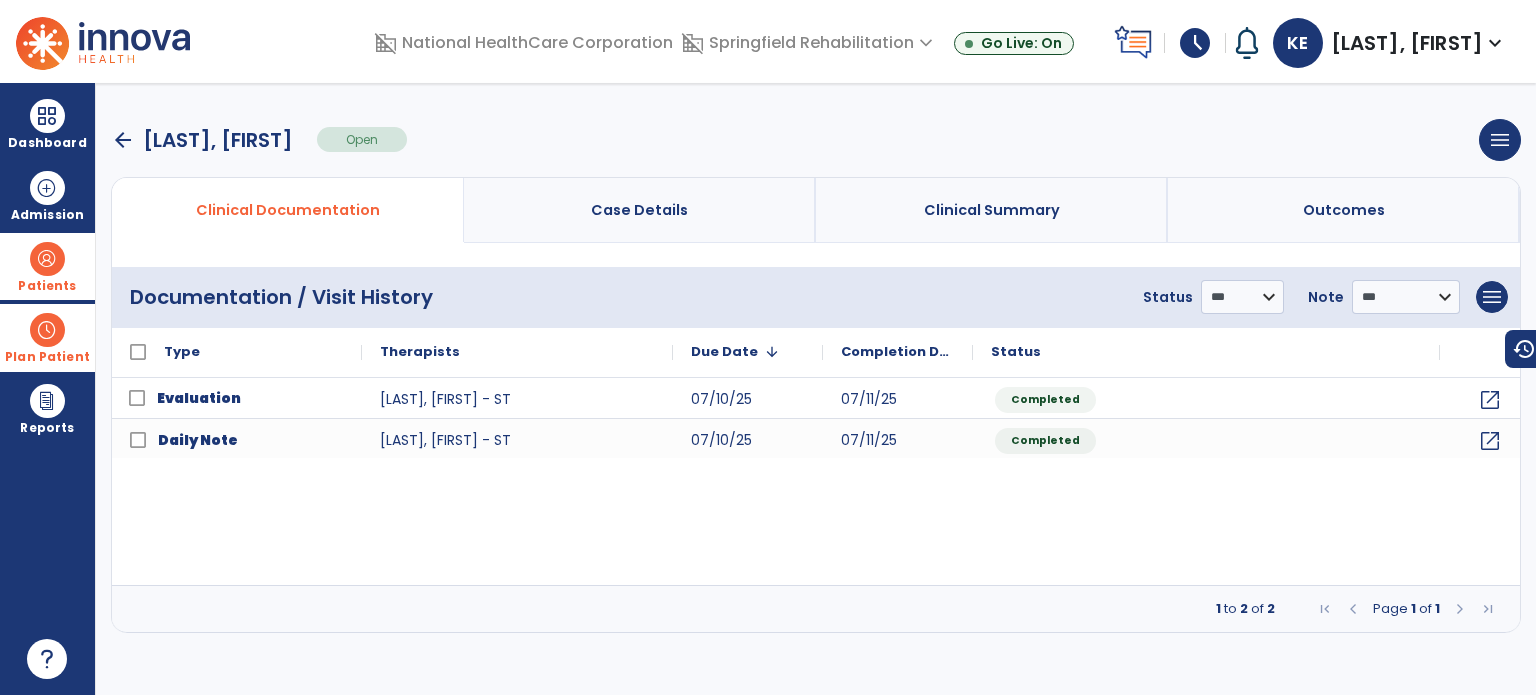 click at bounding box center (47, 330) 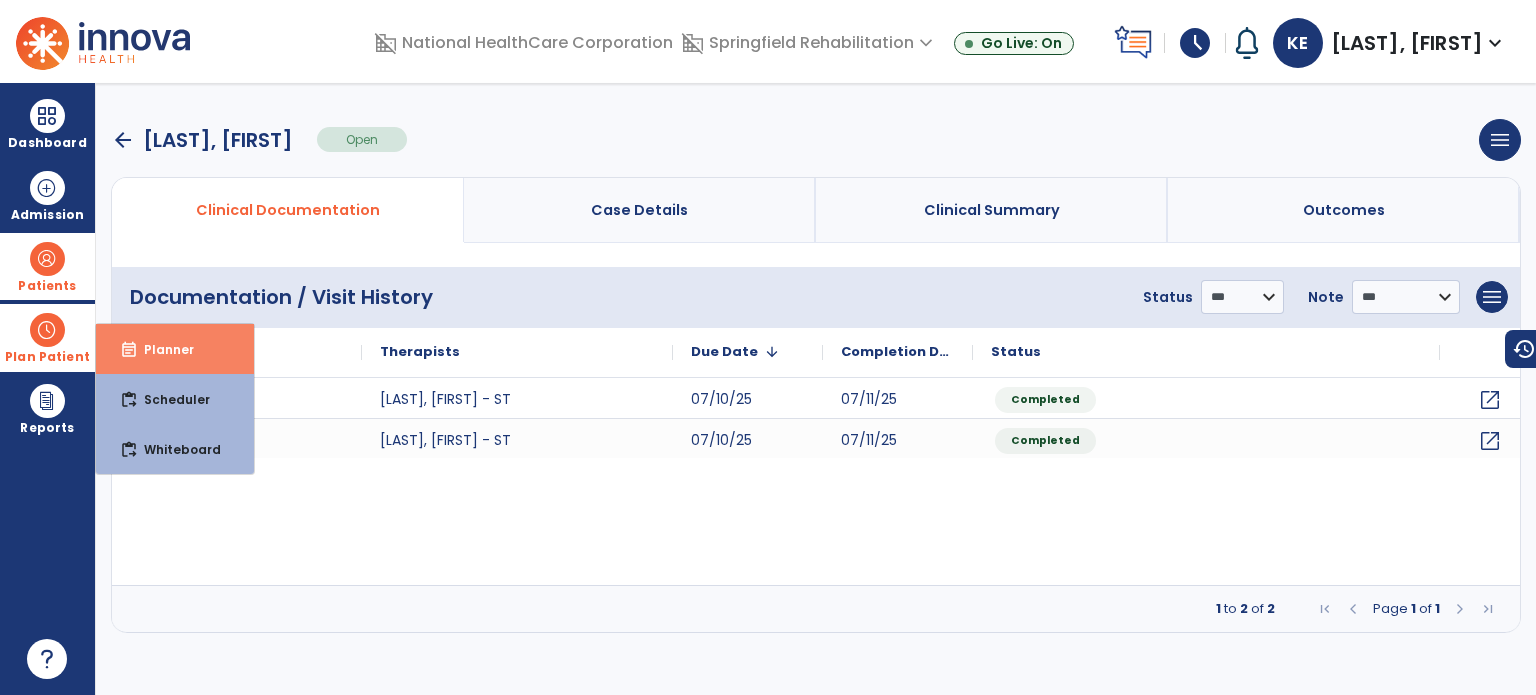 click on "Planner" at bounding box center [161, 349] 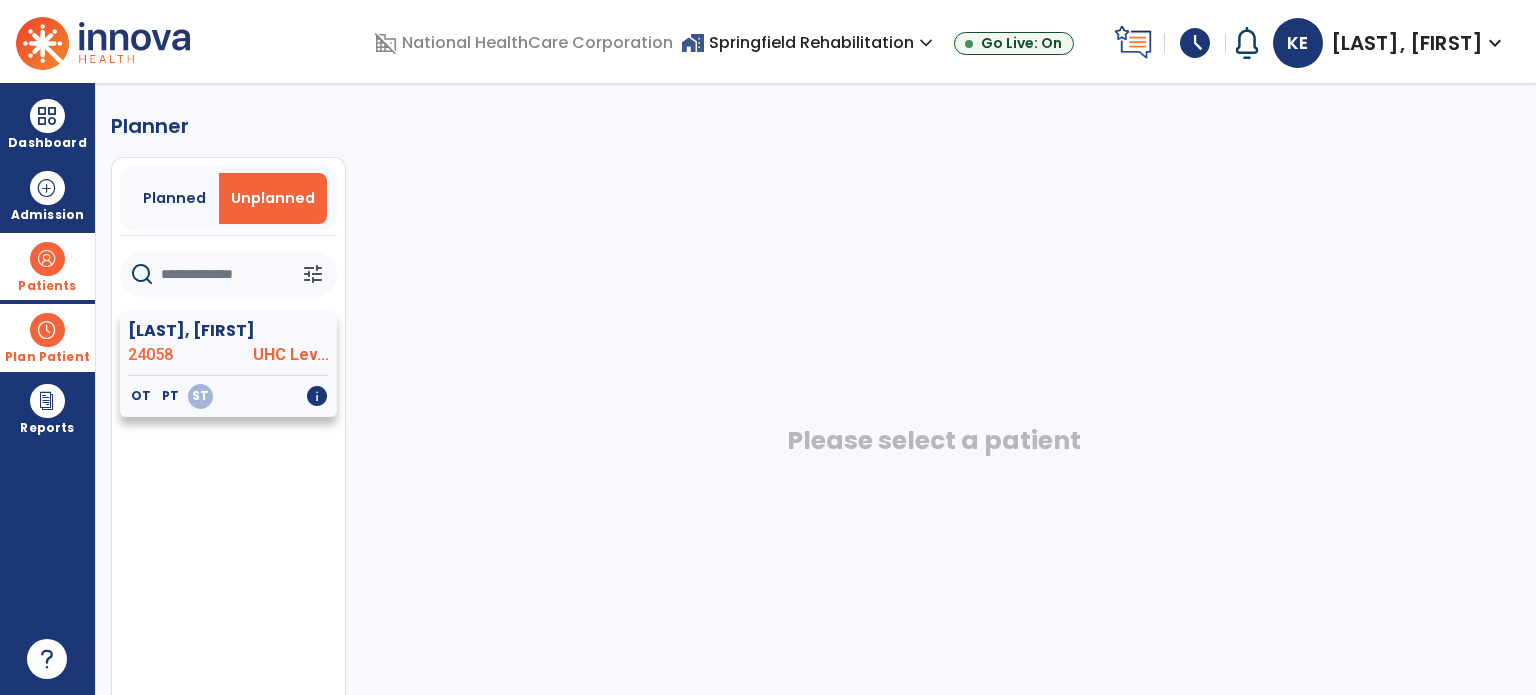 click on "OT   PT   ST   info" 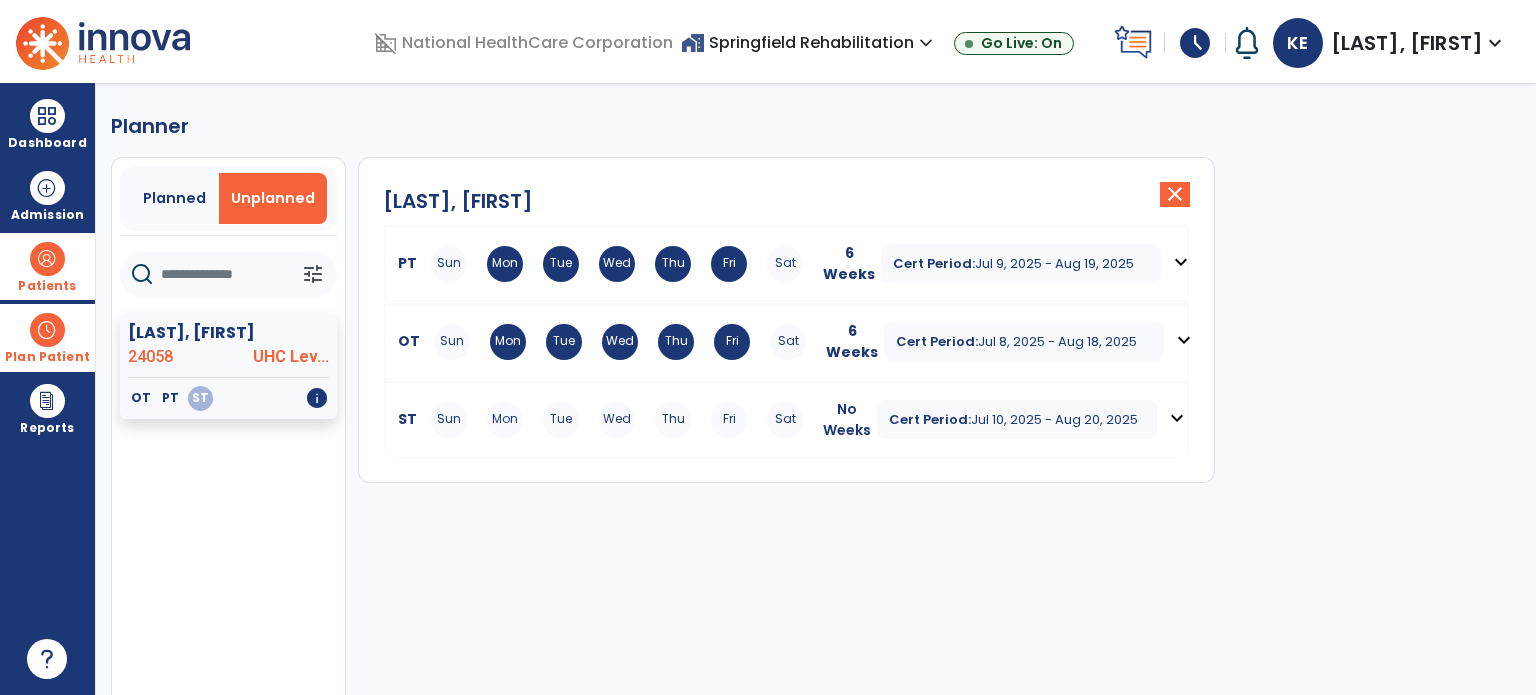 click on "Mon" at bounding box center [505, 420] 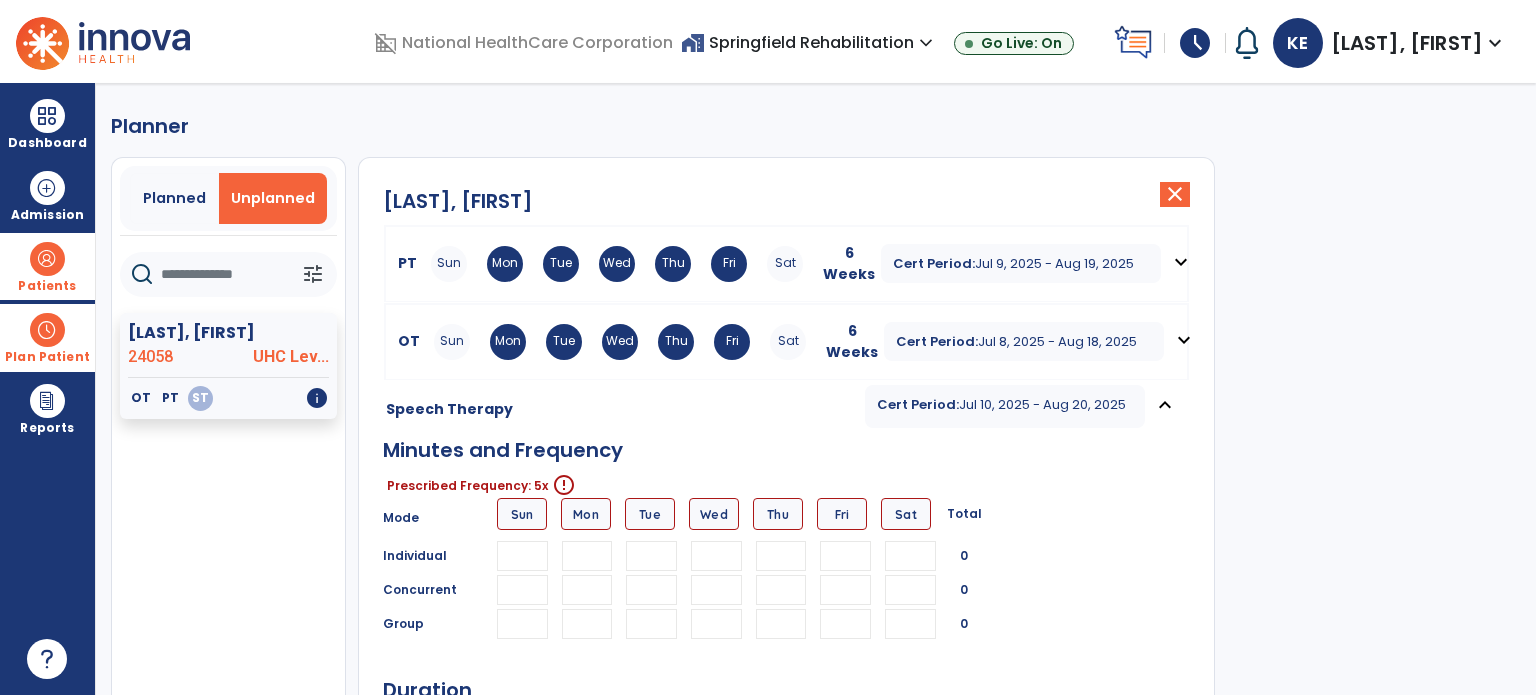 click at bounding box center [587, 556] 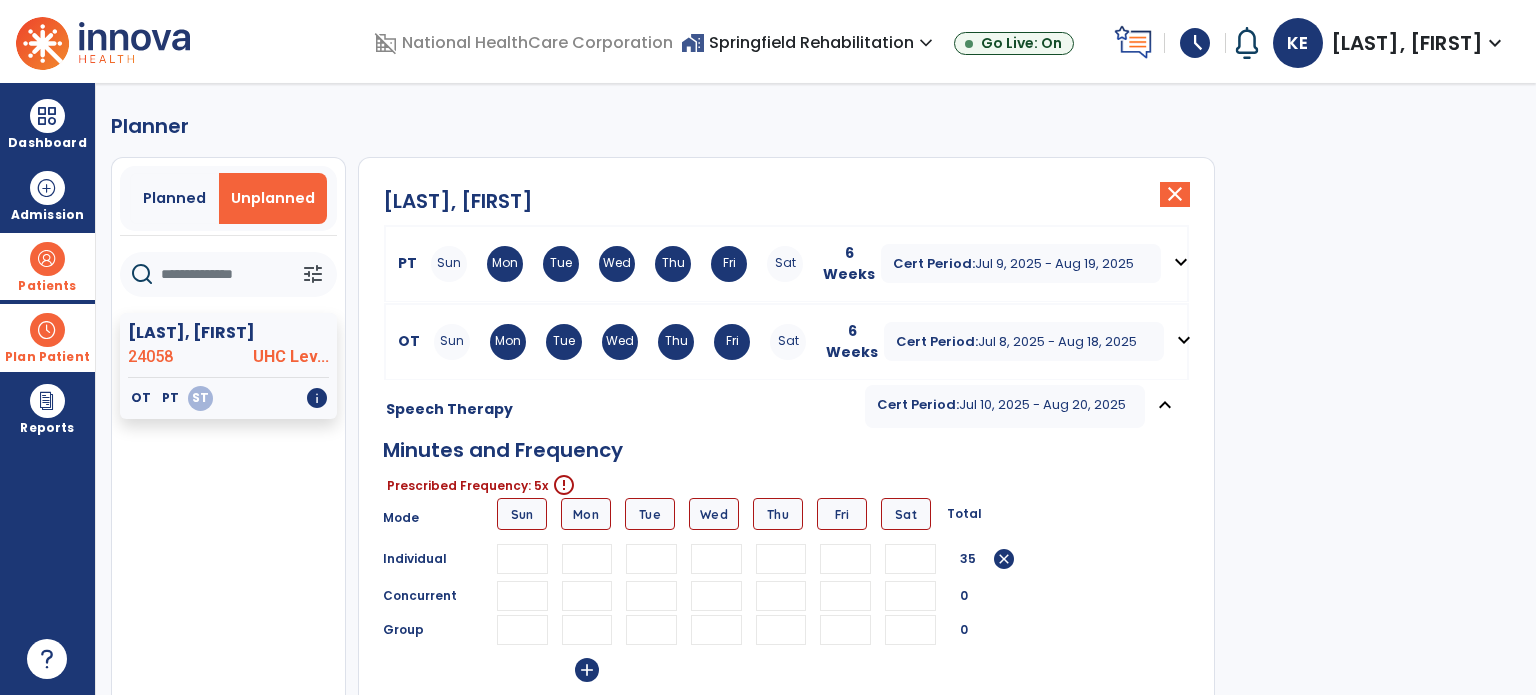 type on "**" 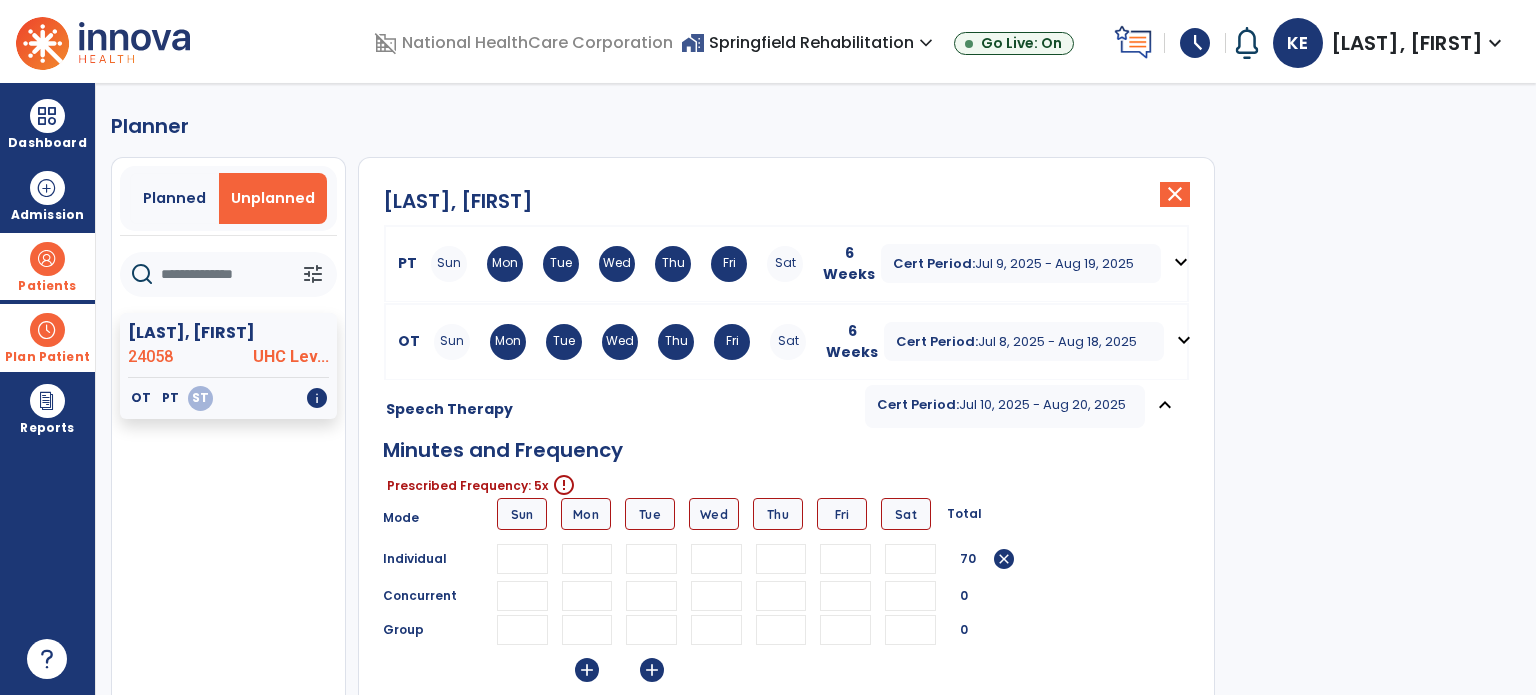 type on "**" 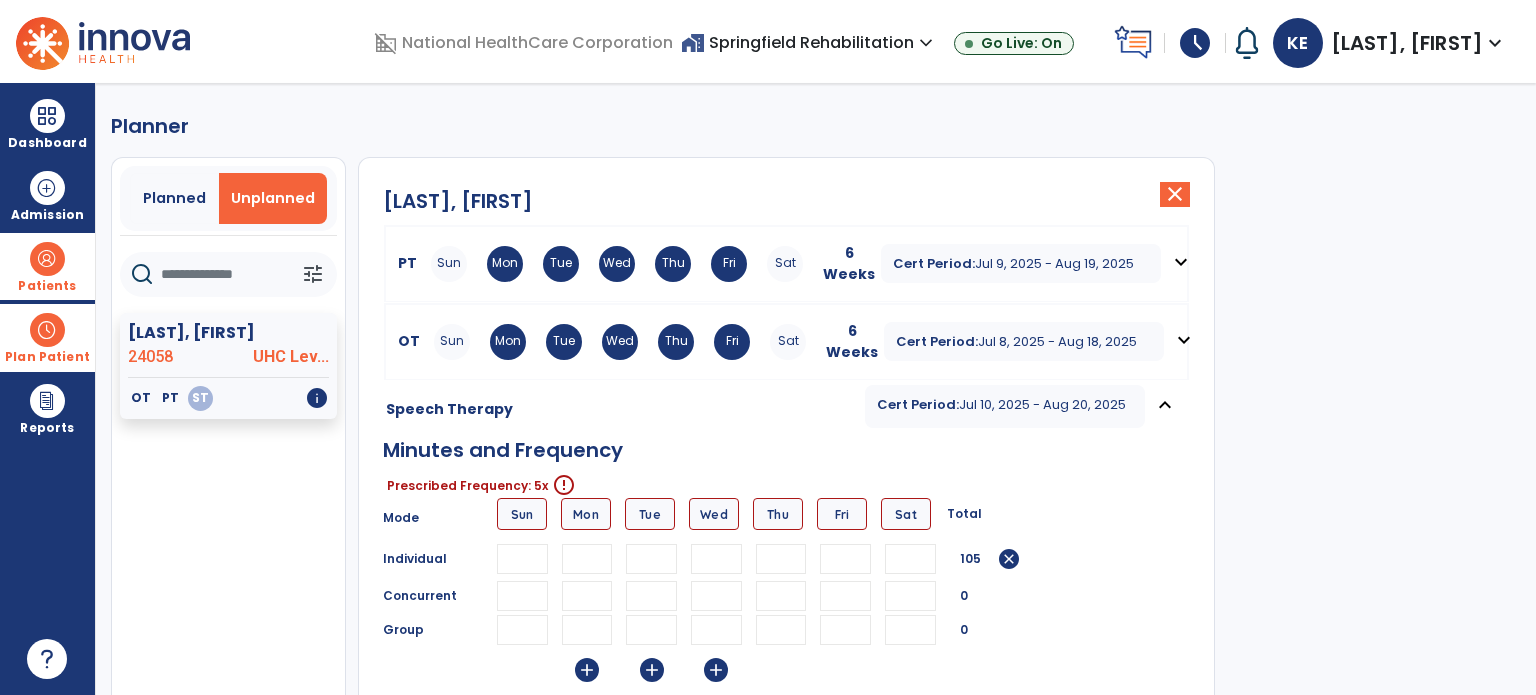 type on "**" 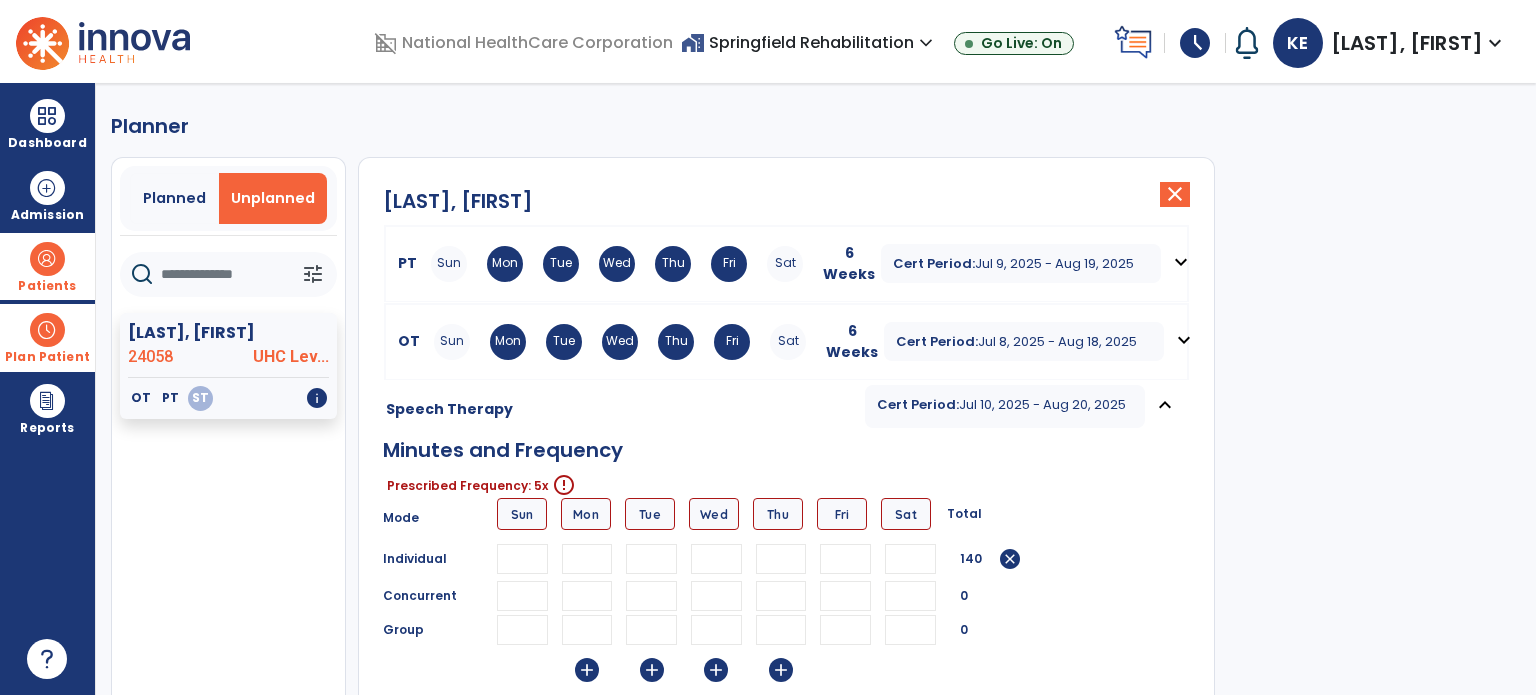 type on "**" 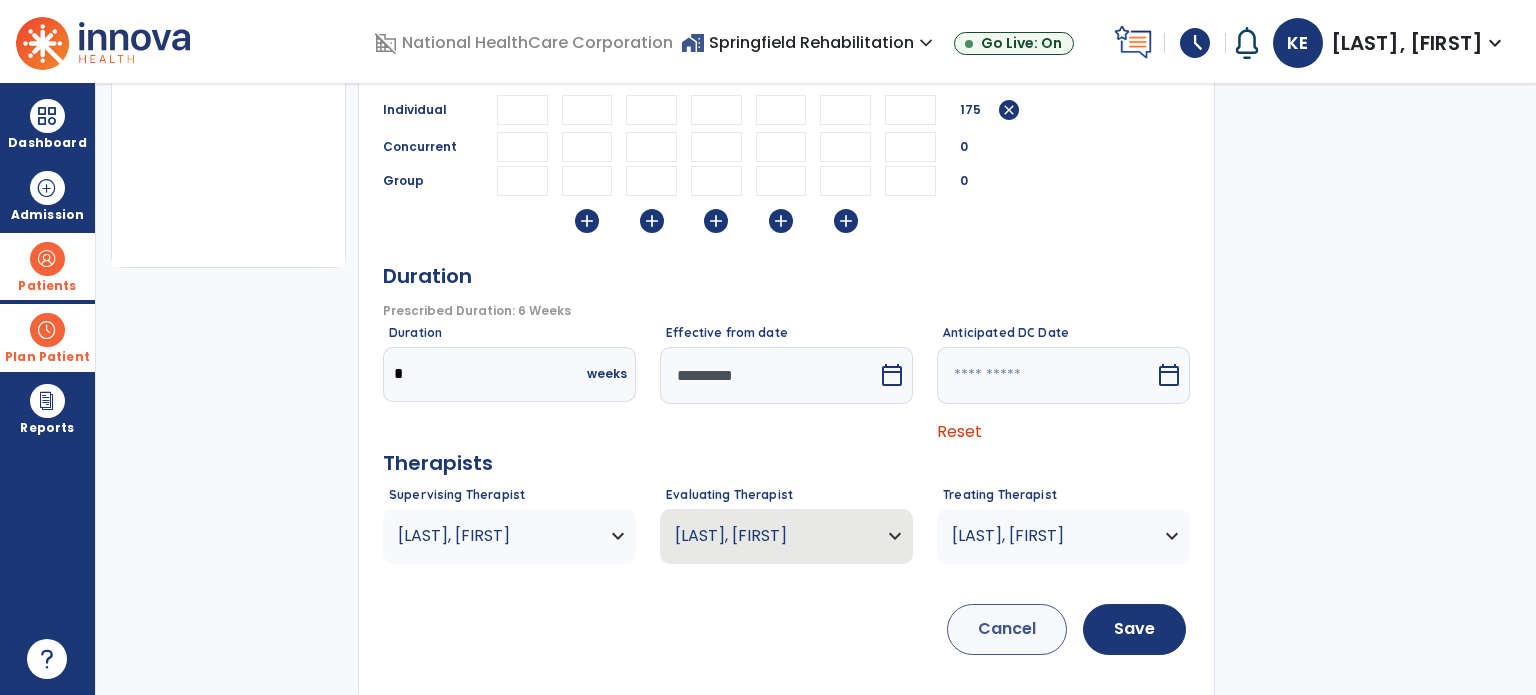 scroll, scrollTop: 453, scrollLeft: 0, axis: vertical 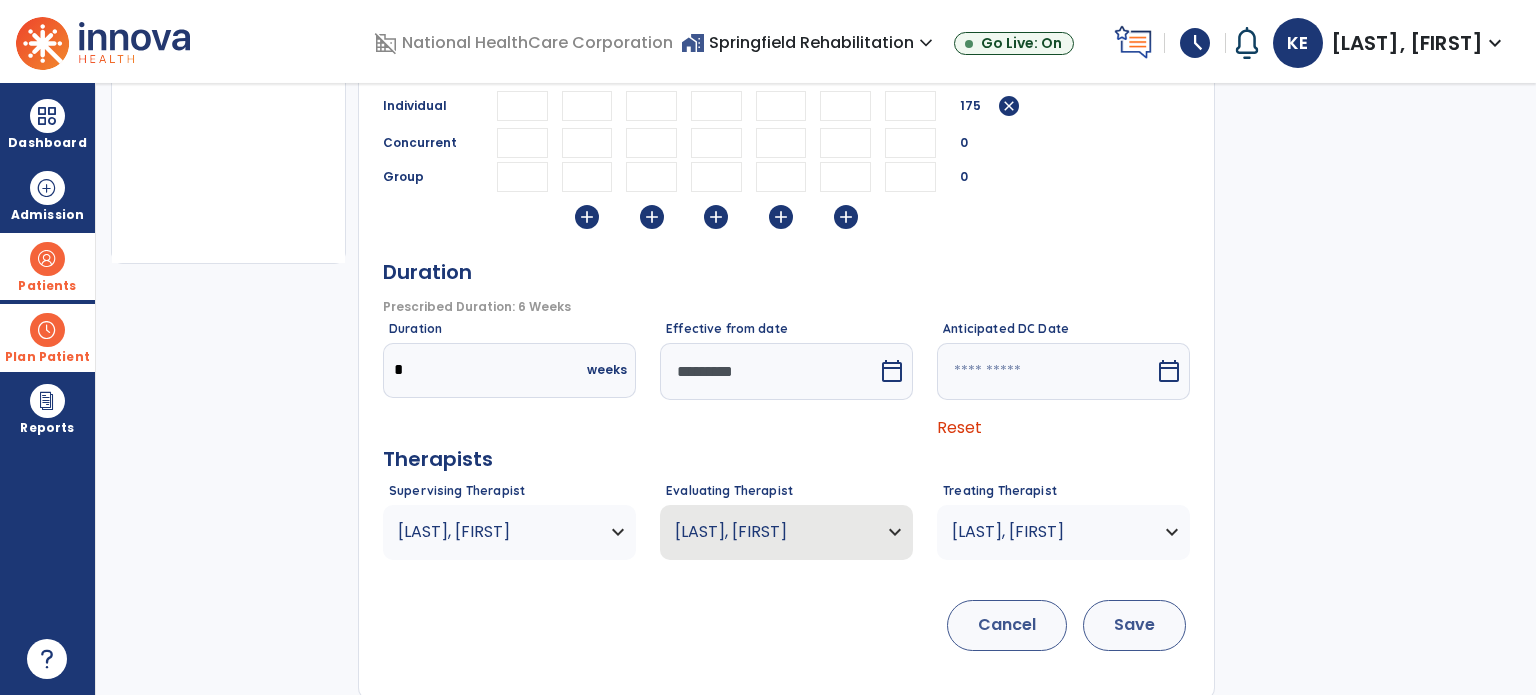 type on "**" 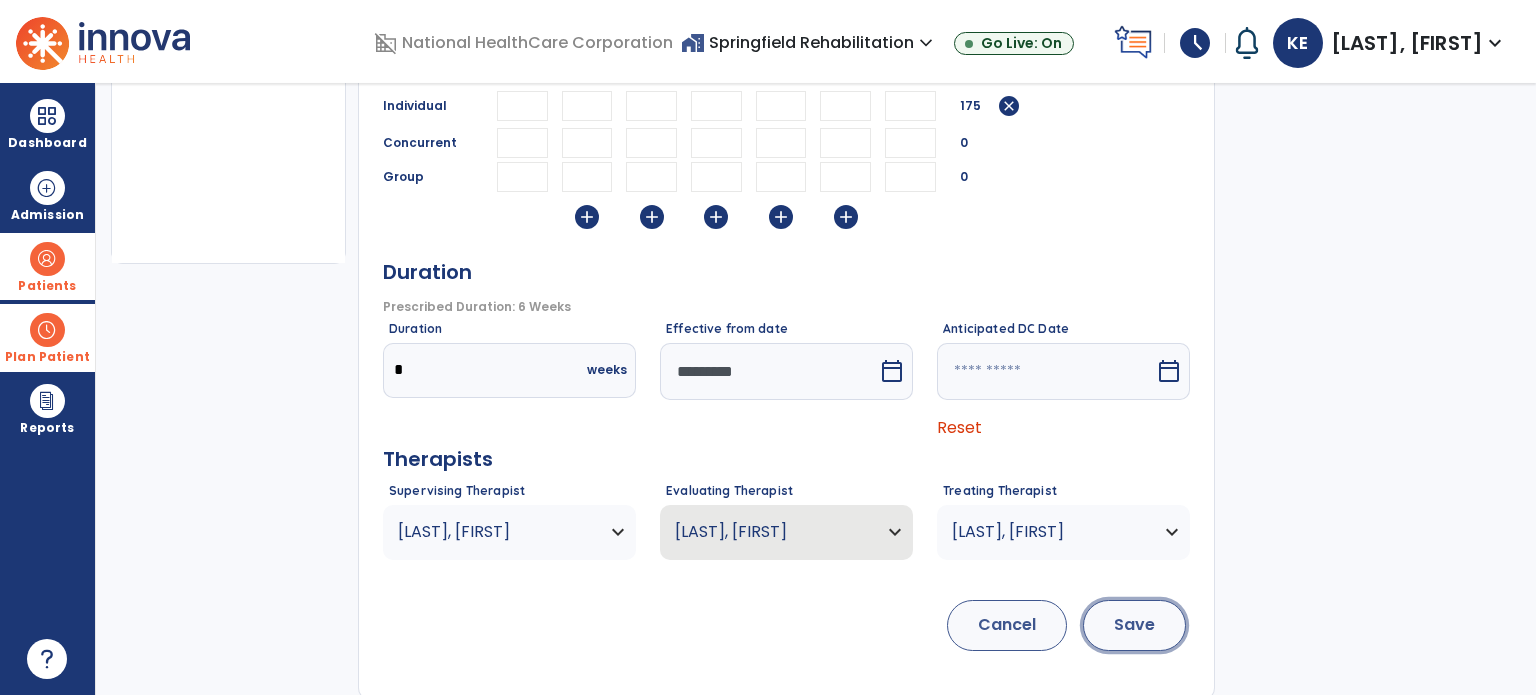 click on "Save" at bounding box center [1134, 625] 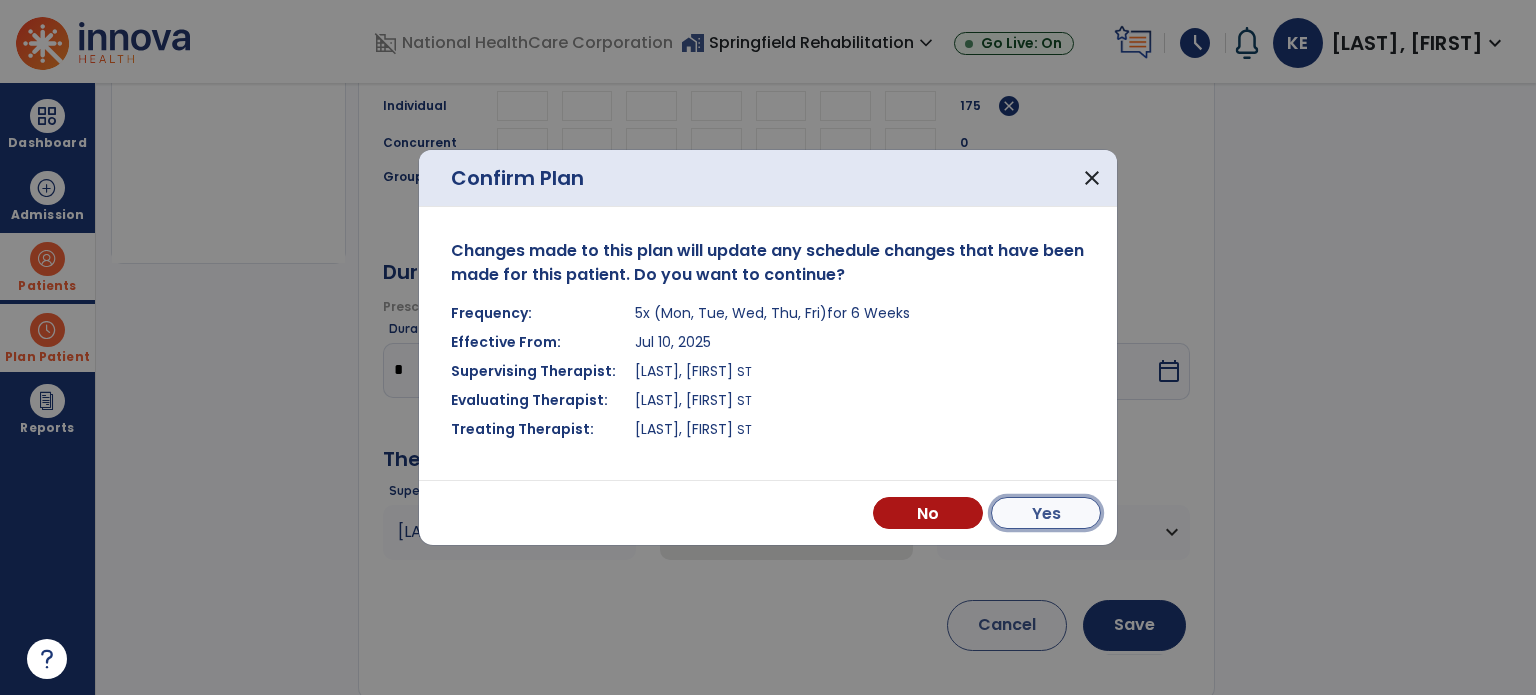 click on "Yes" at bounding box center (1046, 513) 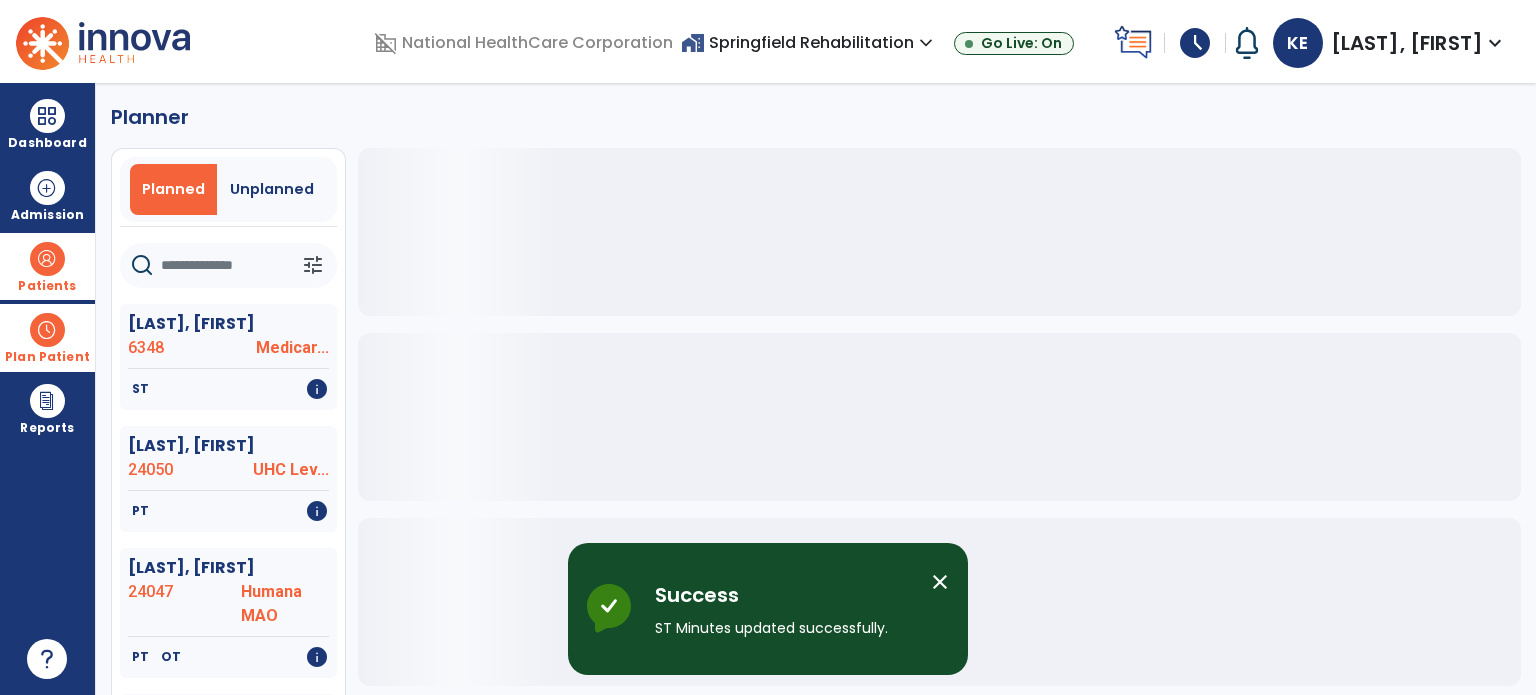 scroll, scrollTop: 0, scrollLeft: 0, axis: both 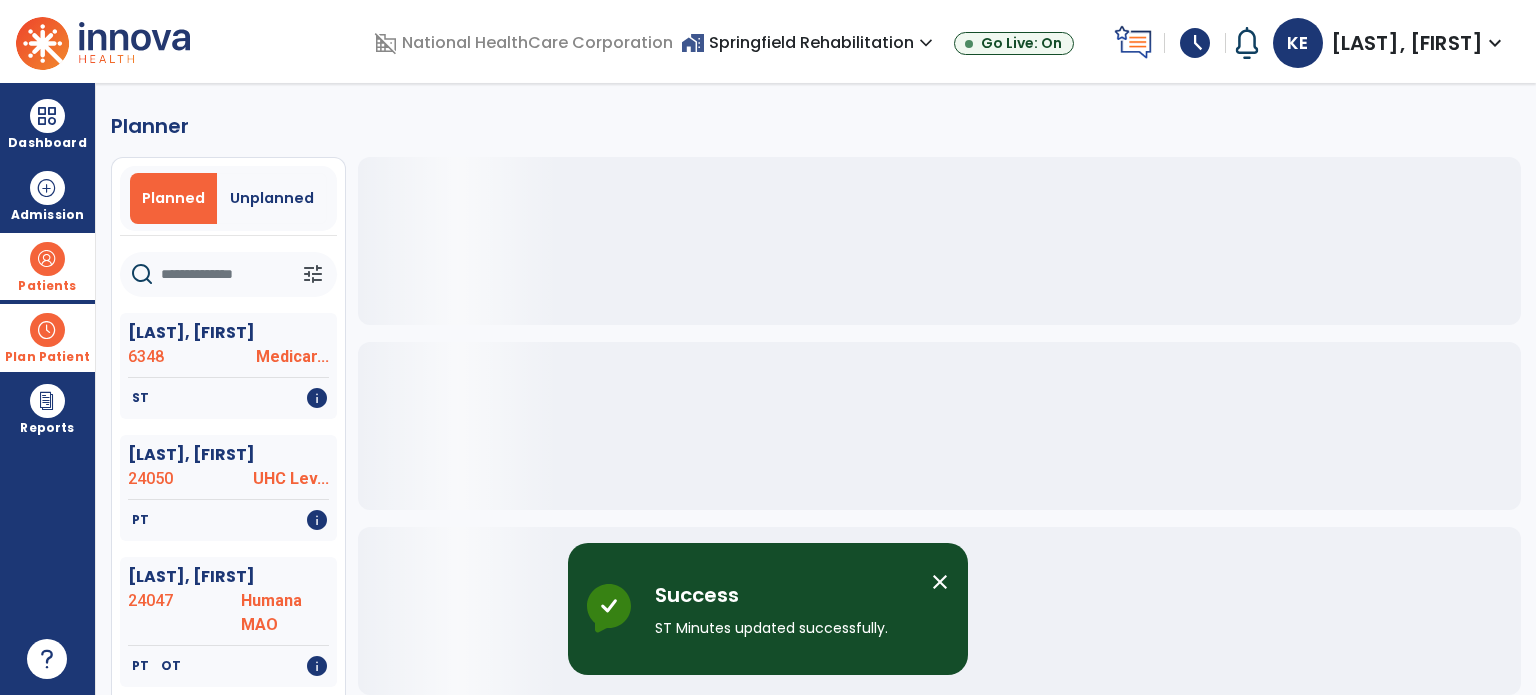 click 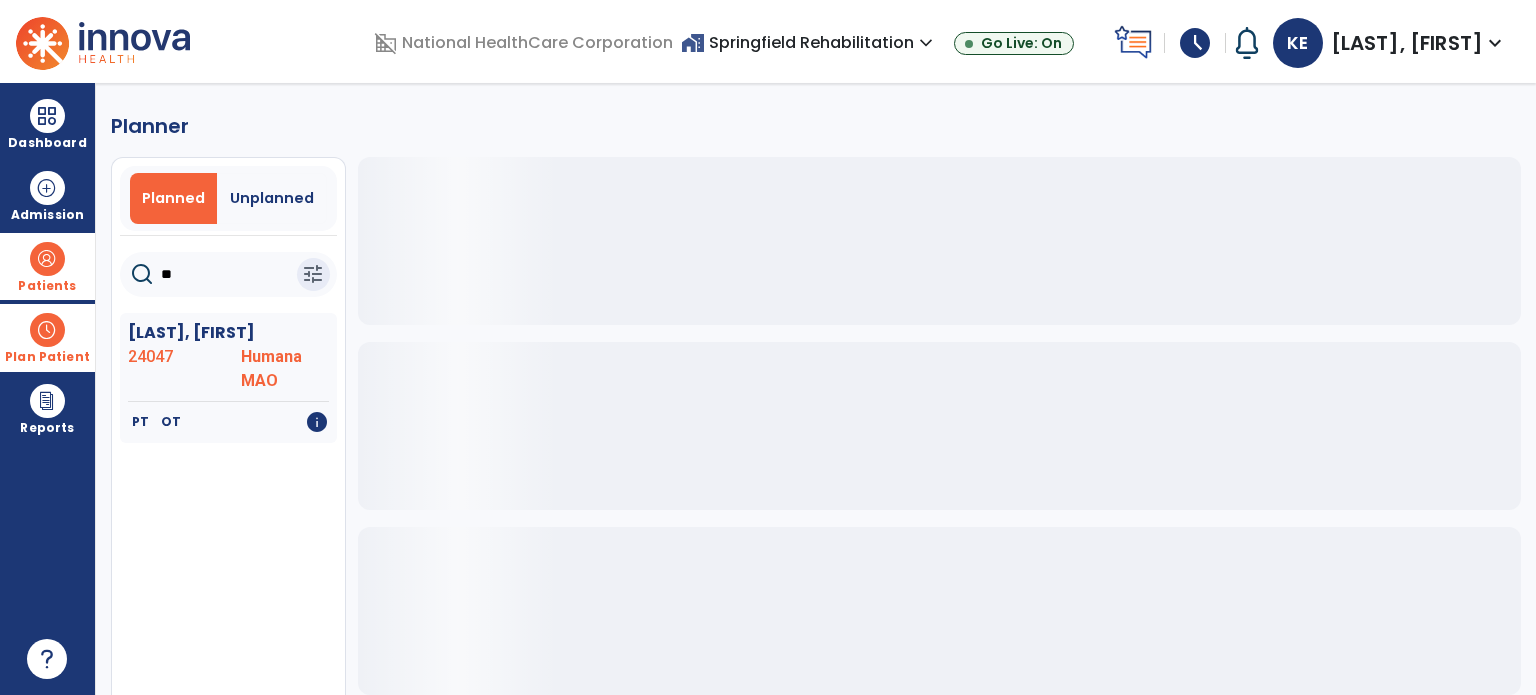 type on "*" 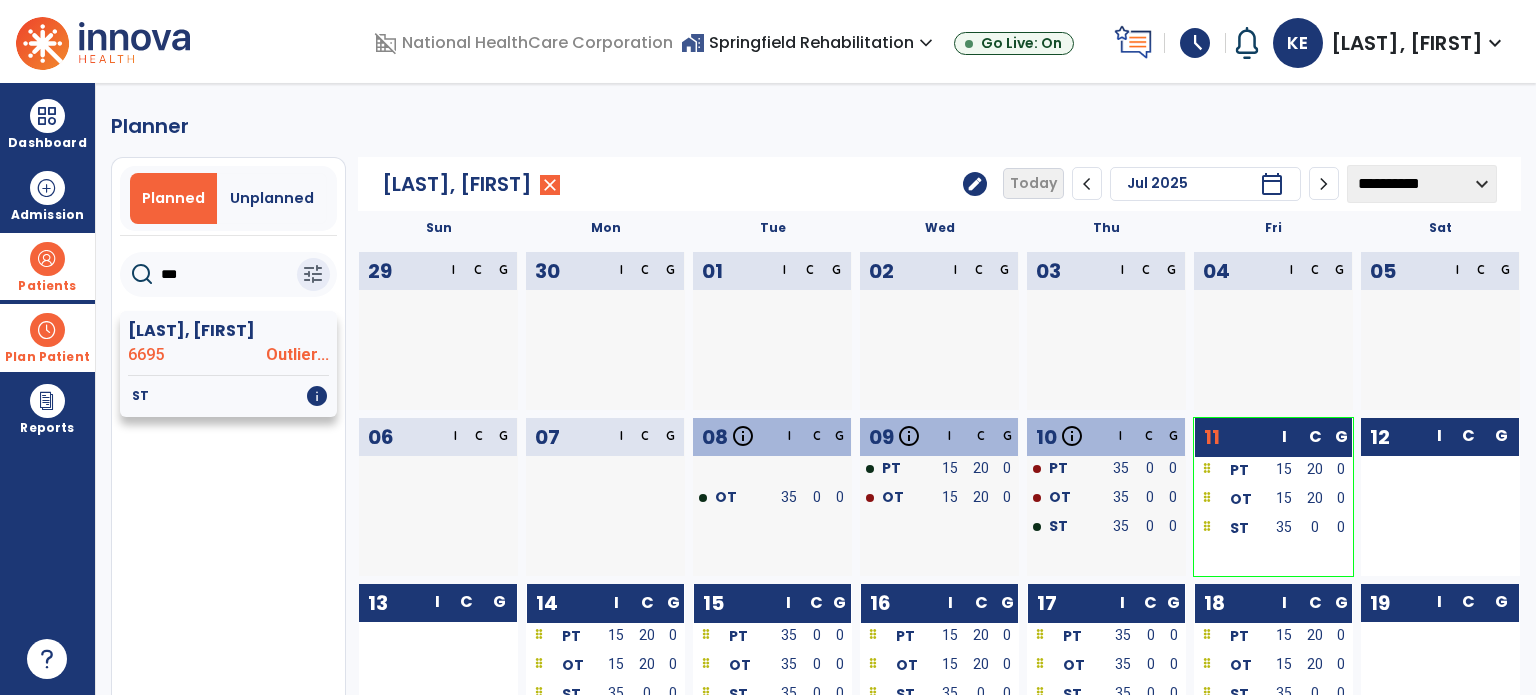 type on "***" 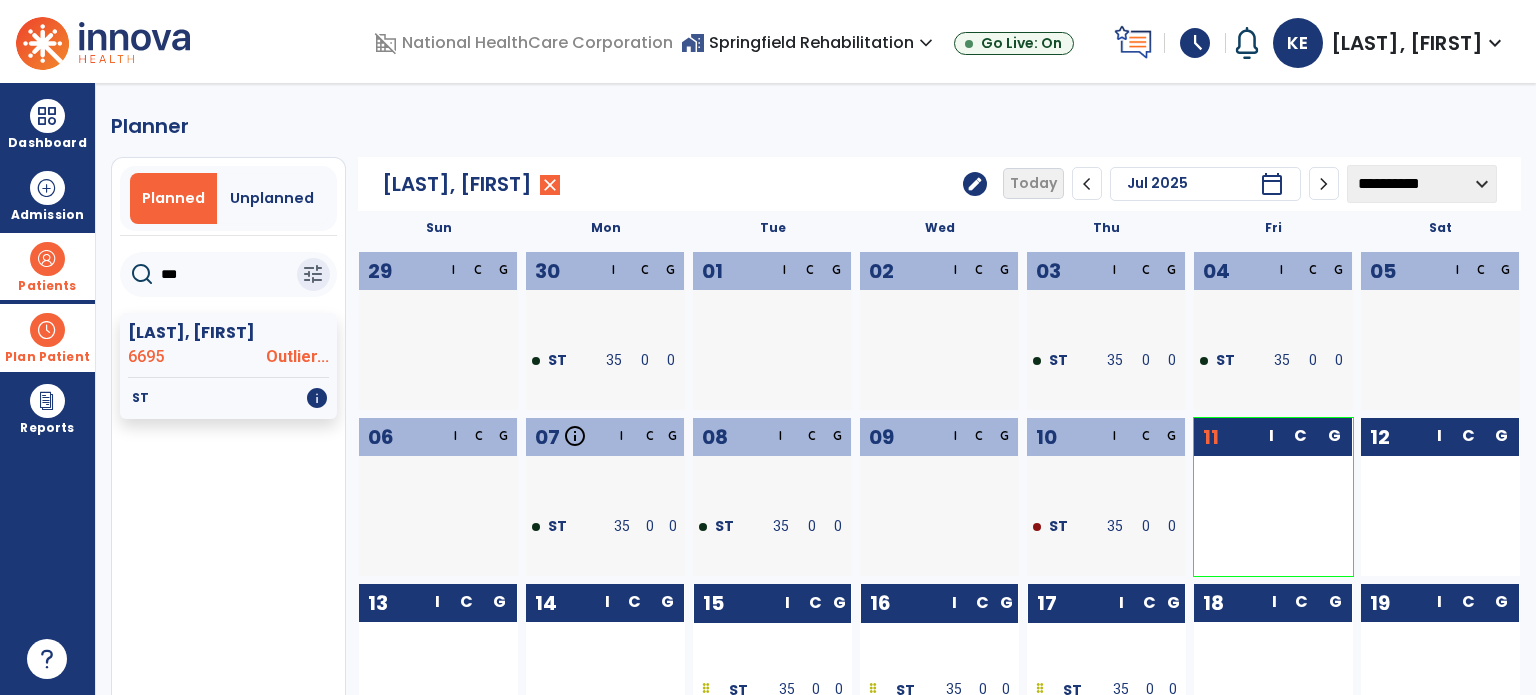 click on "edit" 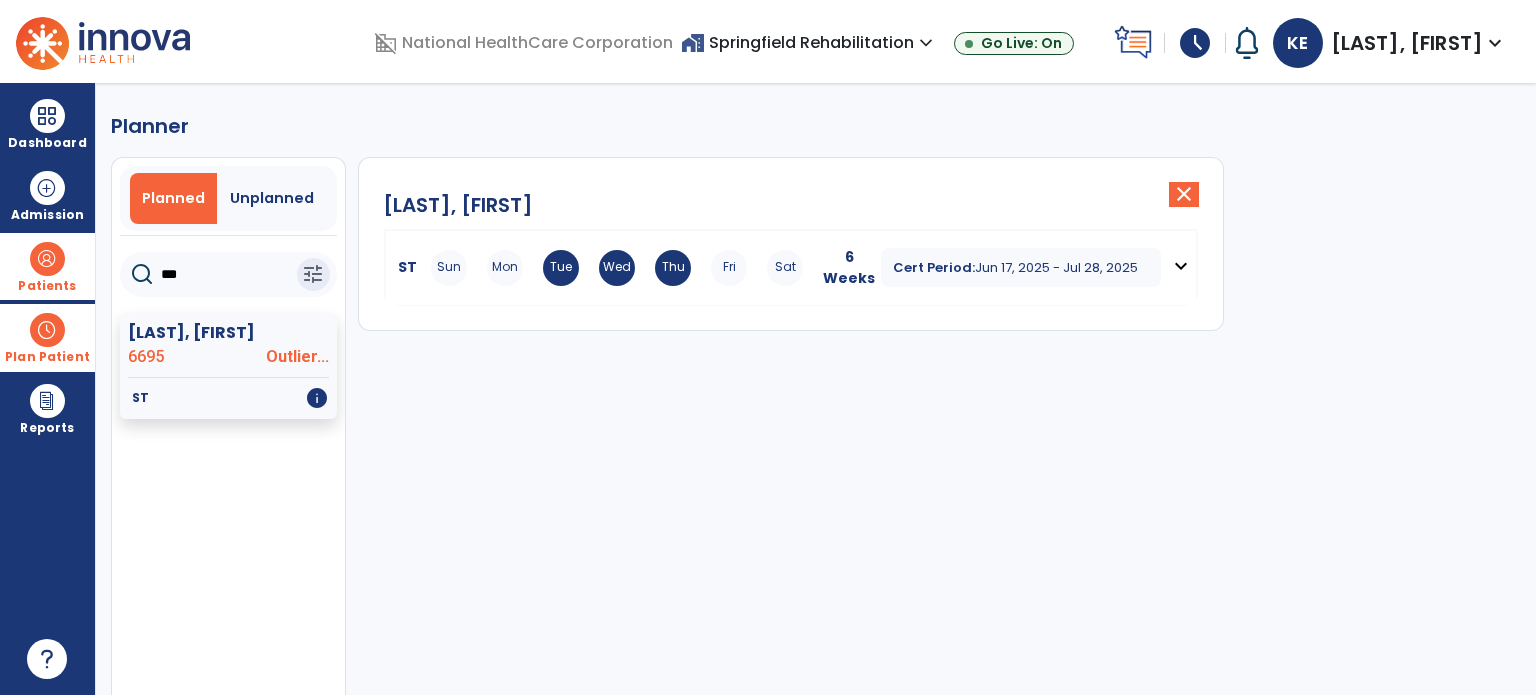 click on "Thu" at bounding box center (673, 268) 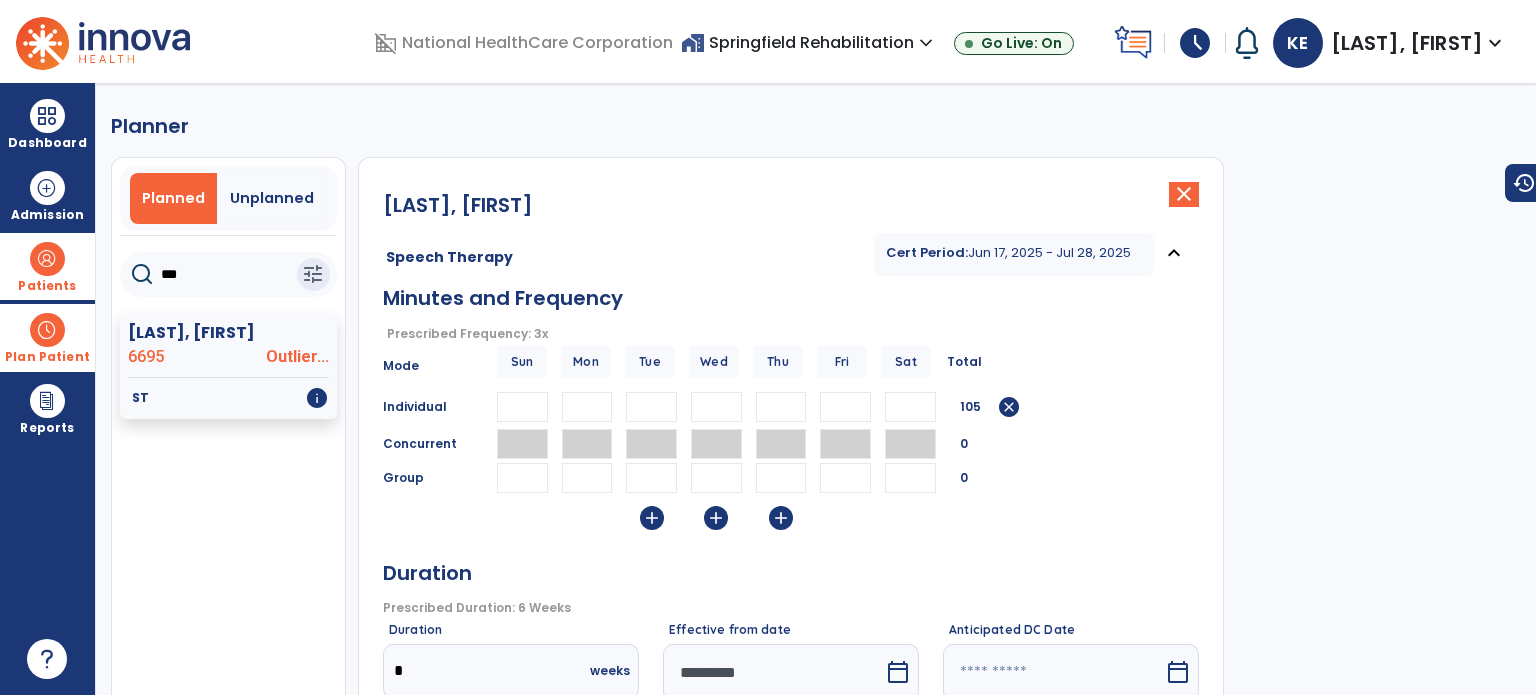 click on "**" at bounding box center (781, 407) 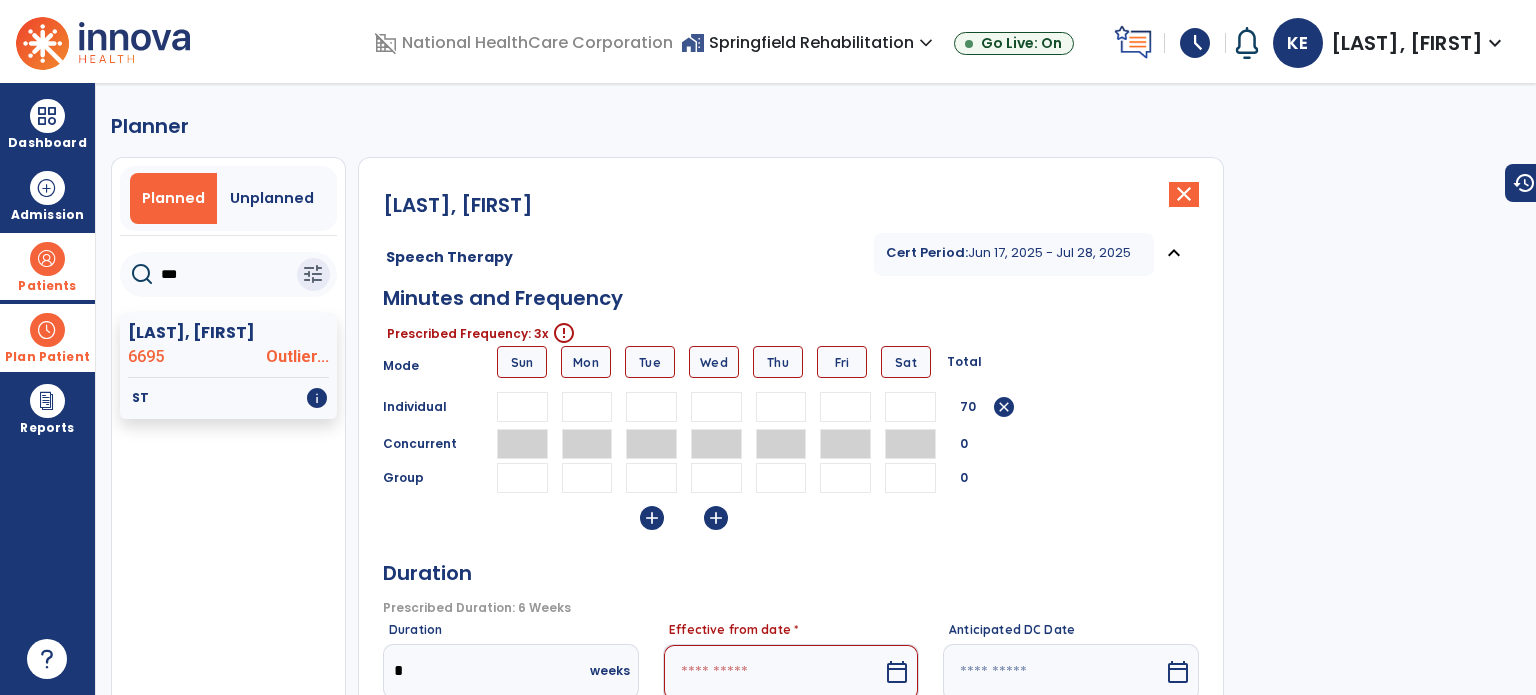 type 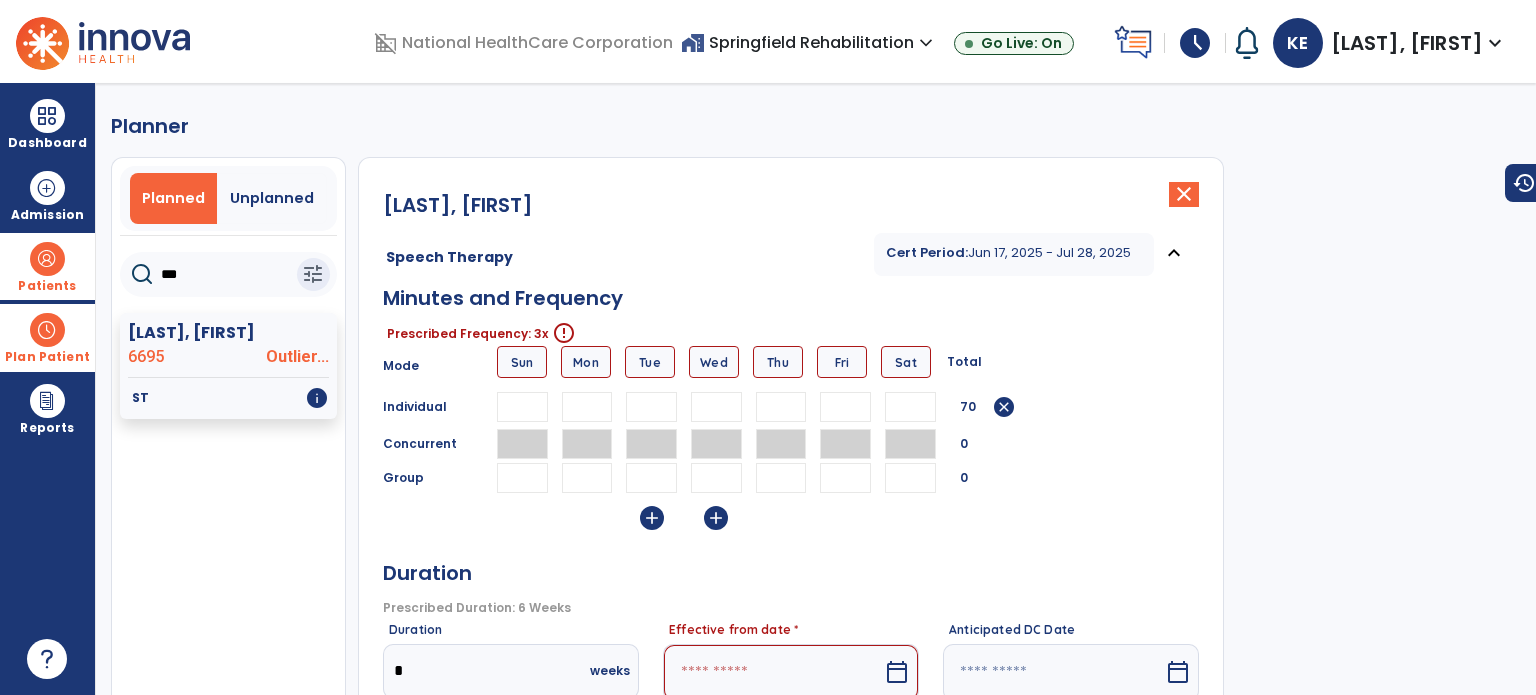 click on "**" at bounding box center [716, 407] 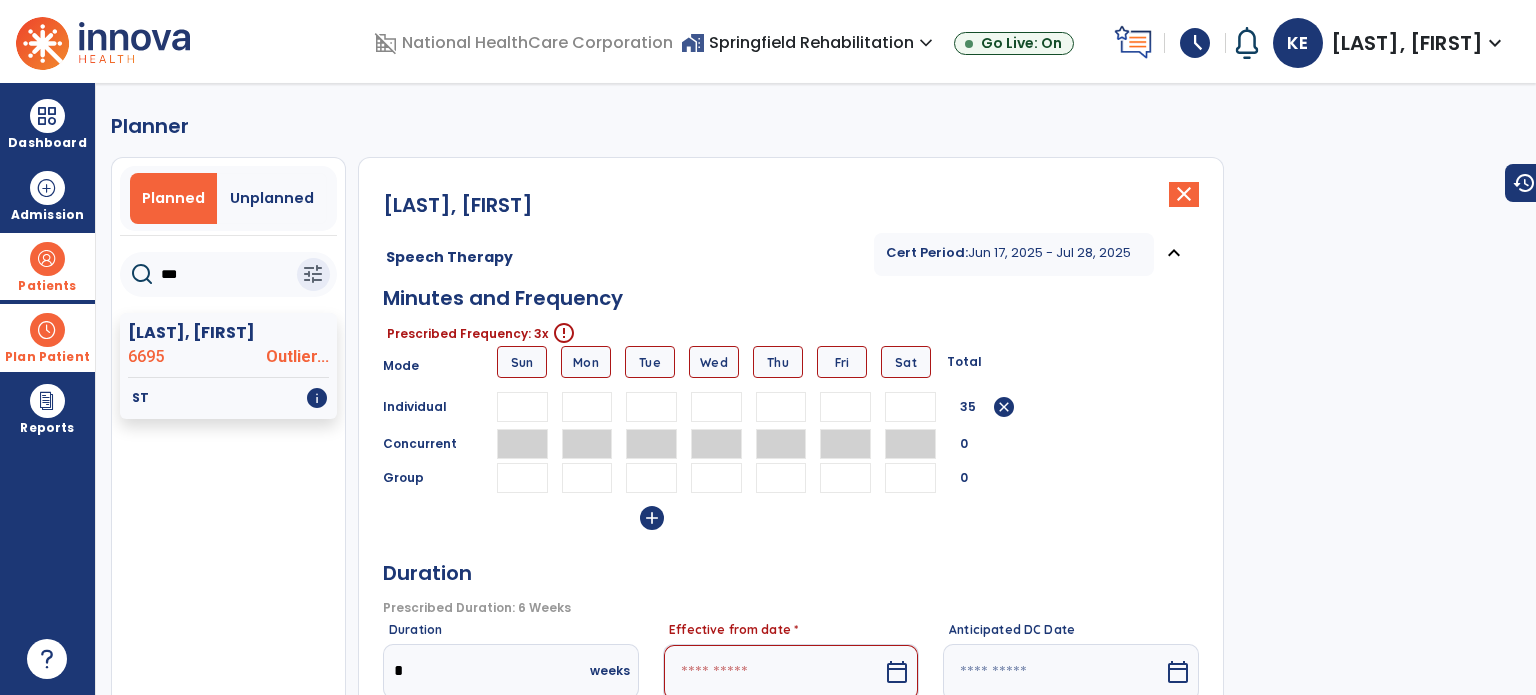 type 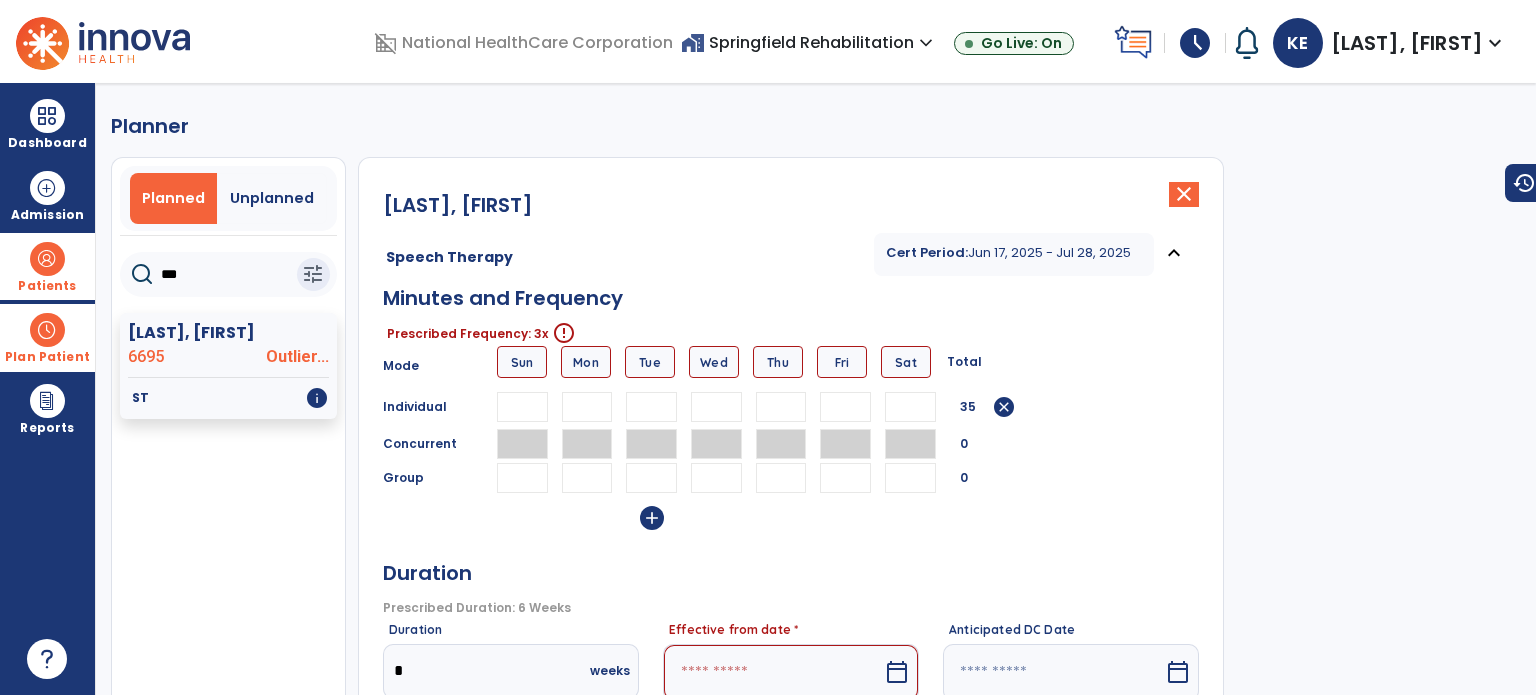 click on "**" at bounding box center (651, 407) 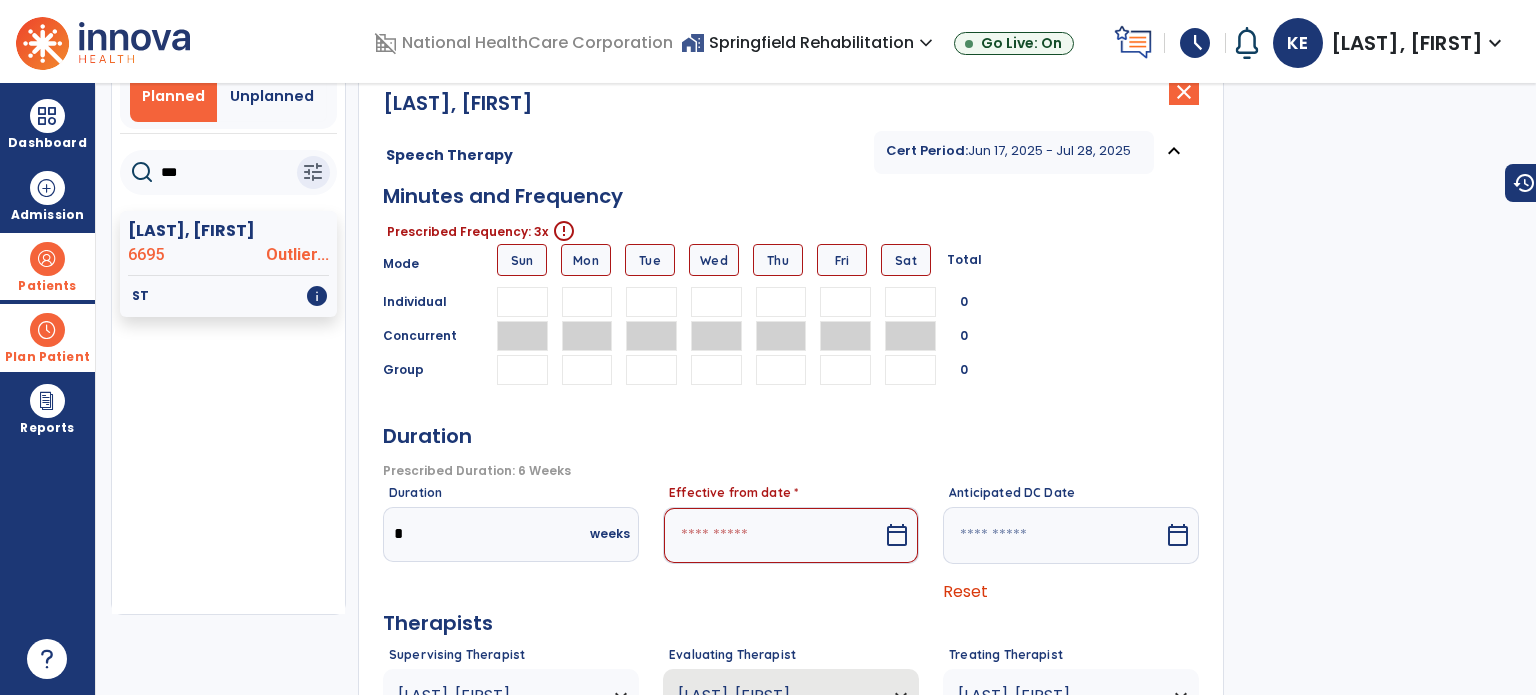 scroll, scrollTop: 69, scrollLeft: 0, axis: vertical 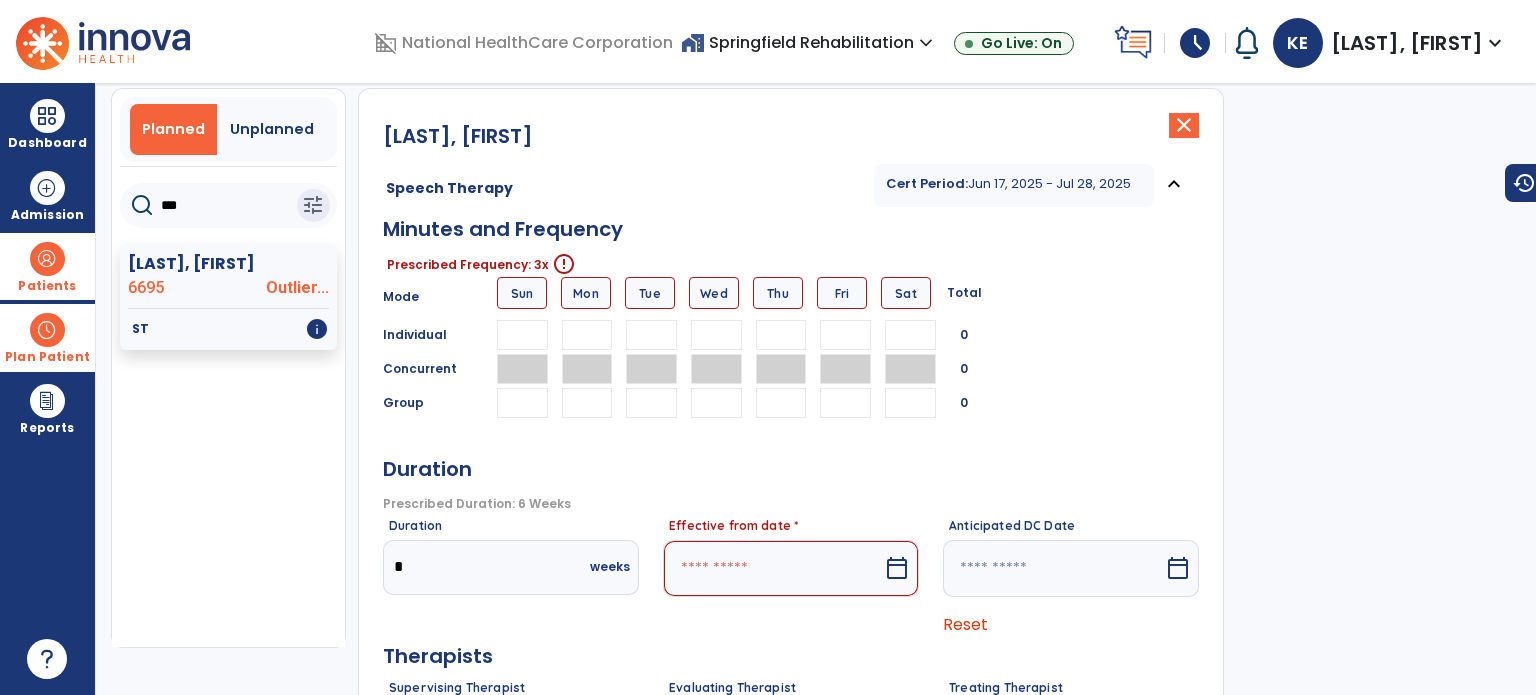 type on "**" 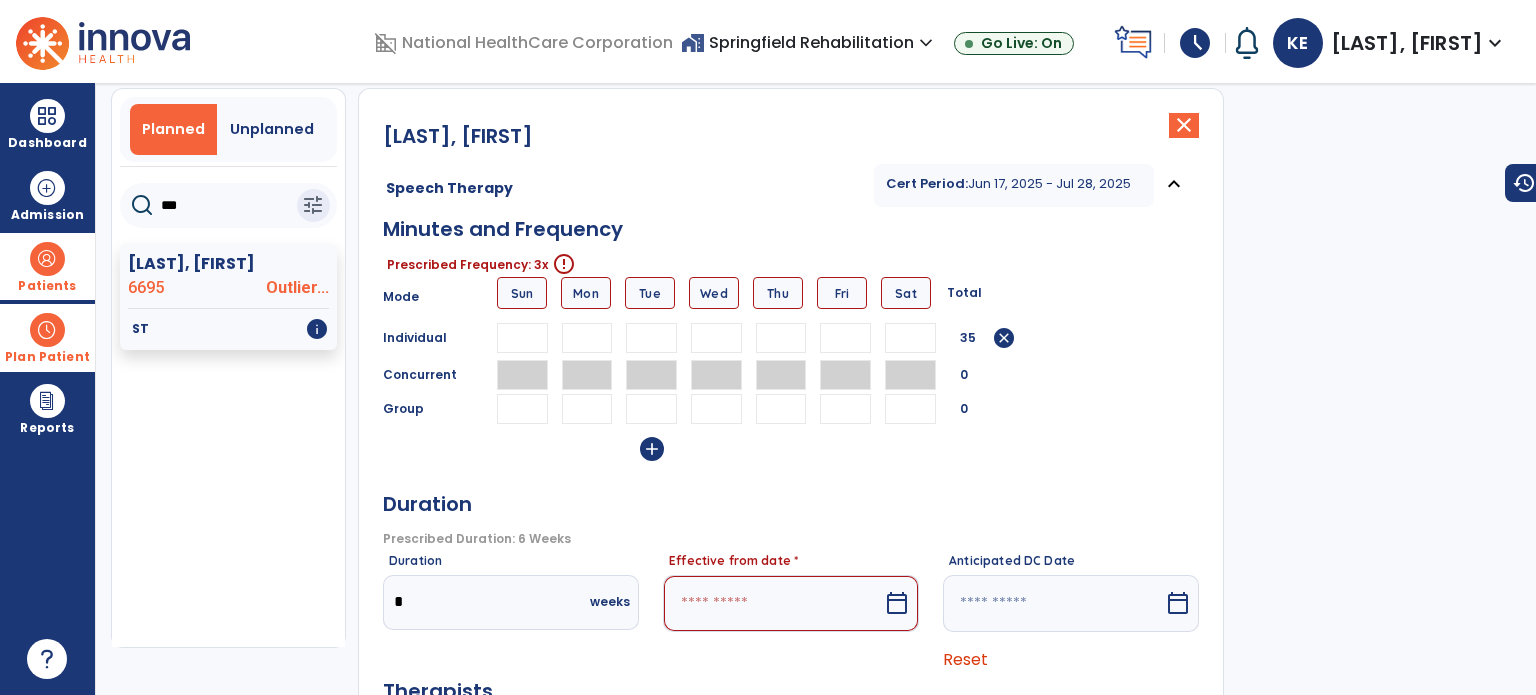 click at bounding box center [716, 338] 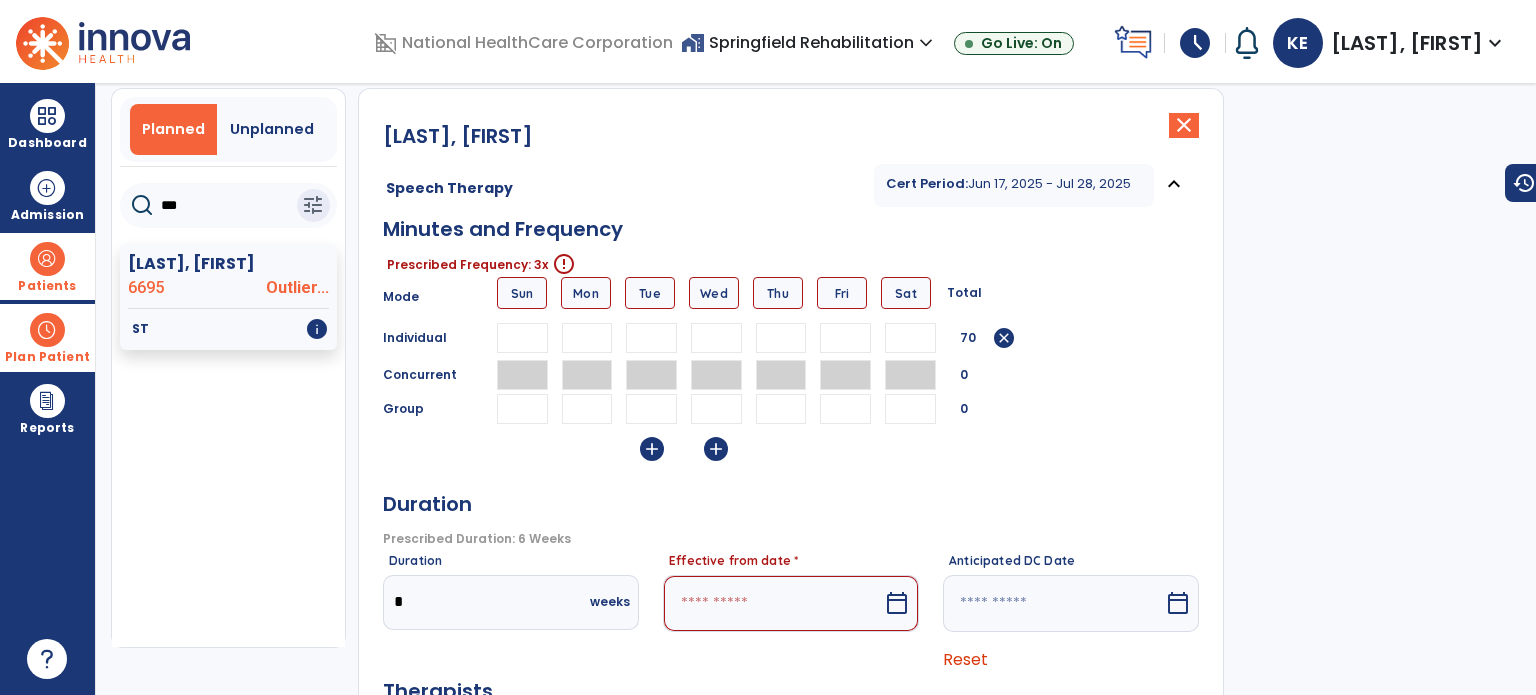 type on "**" 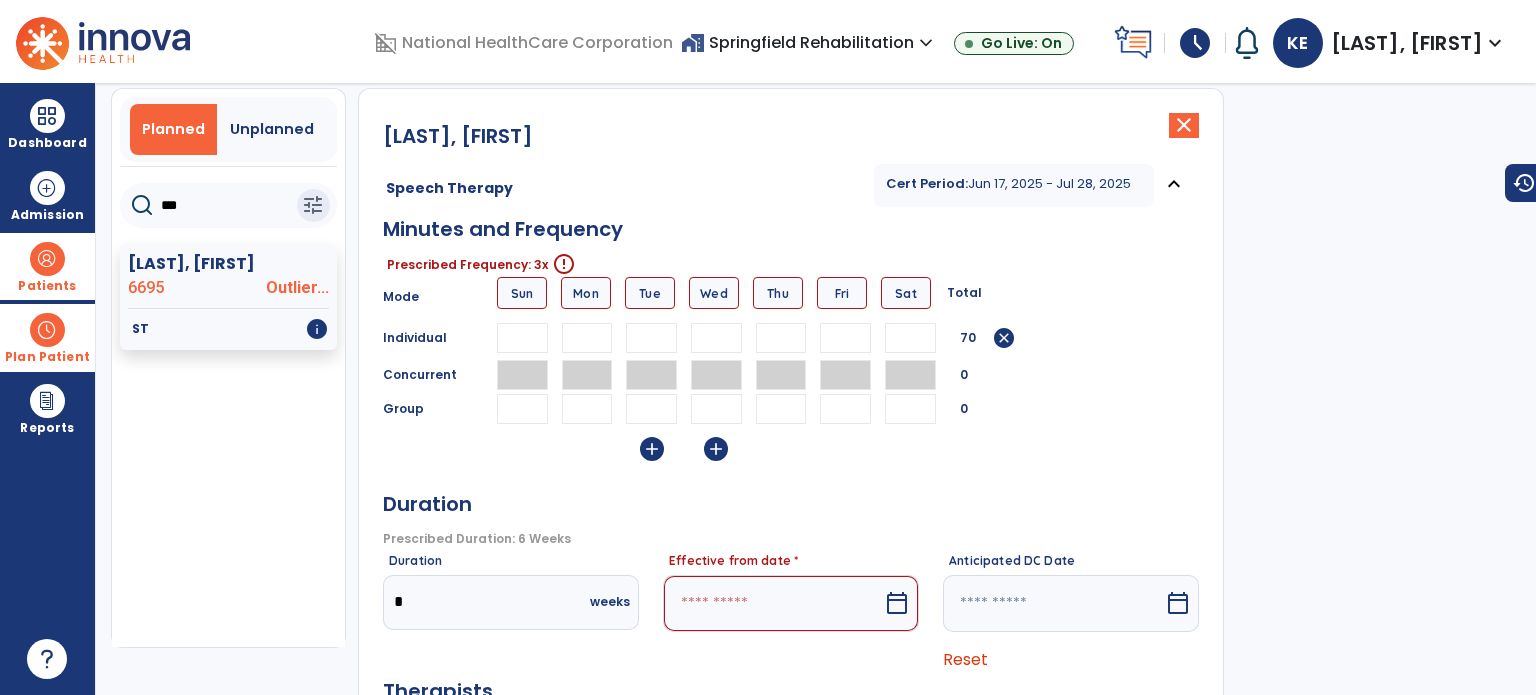 click at bounding box center (781, 338) 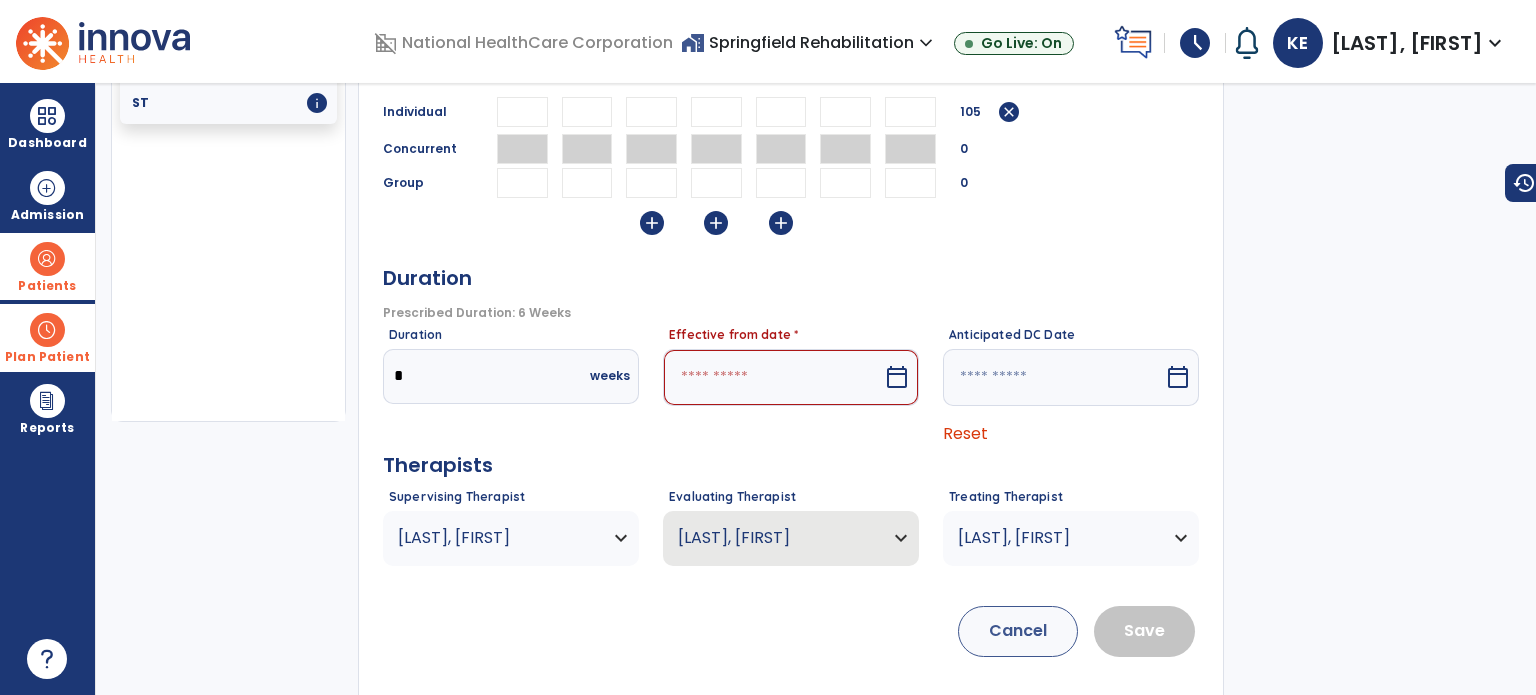 scroll, scrollTop: 304, scrollLeft: 0, axis: vertical 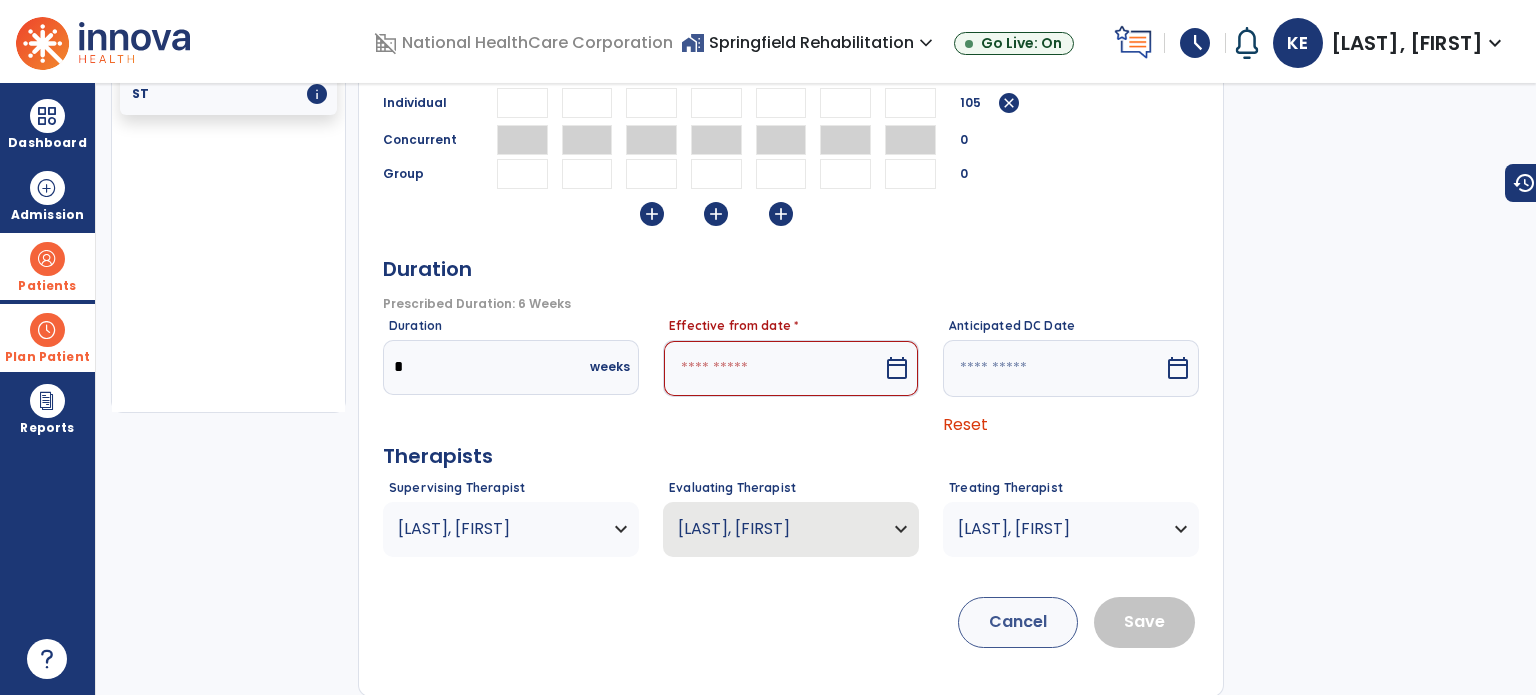 type on "**" 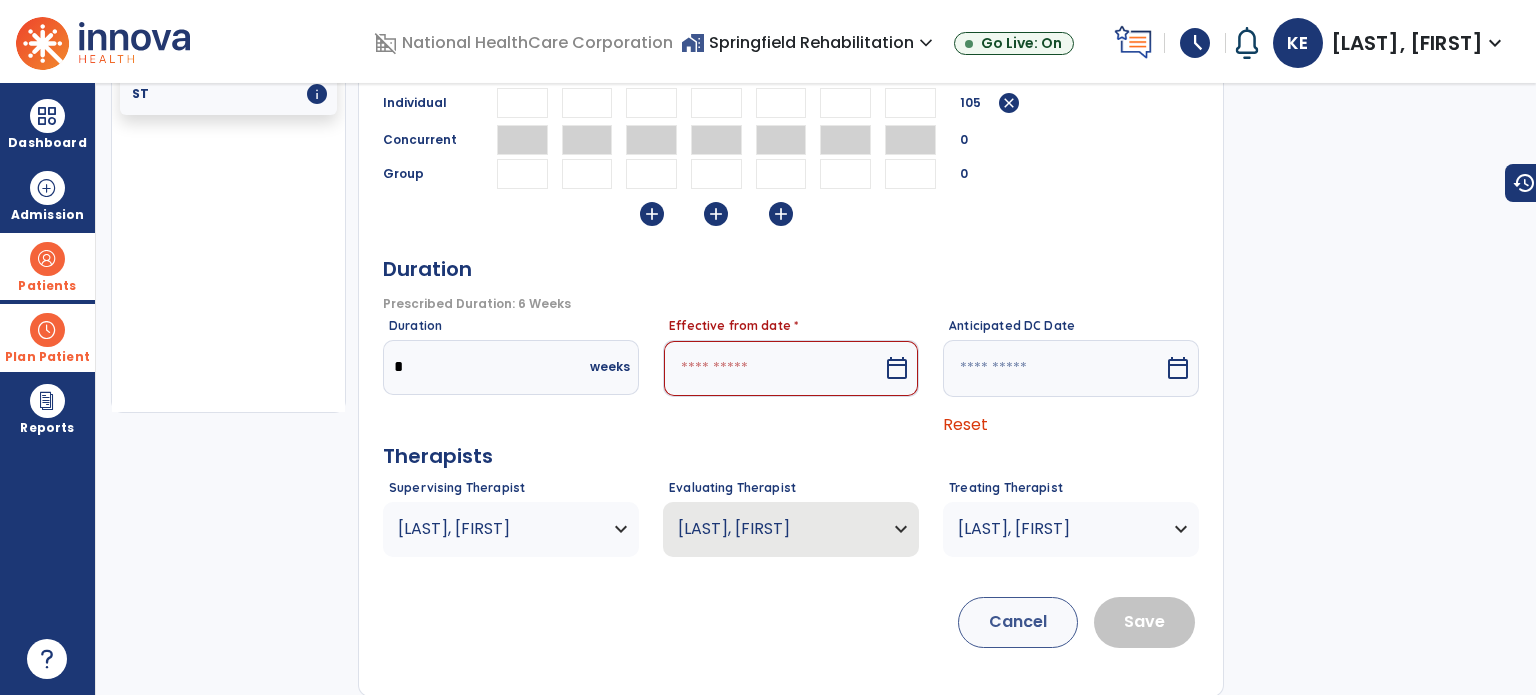 click on "Prescribed Duration: 6 Weeks   error_outline" at bounding box center [789, 304] 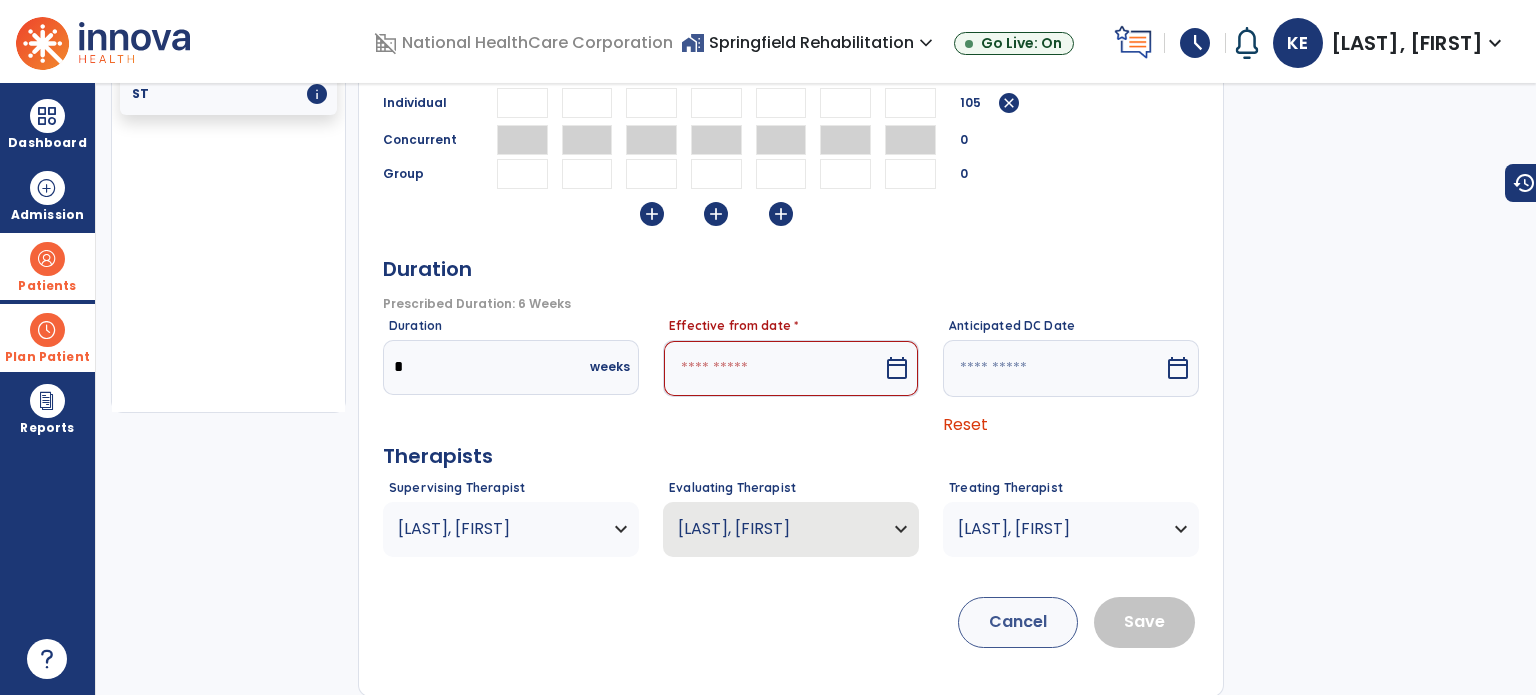 click at bounding box center [773, 368] 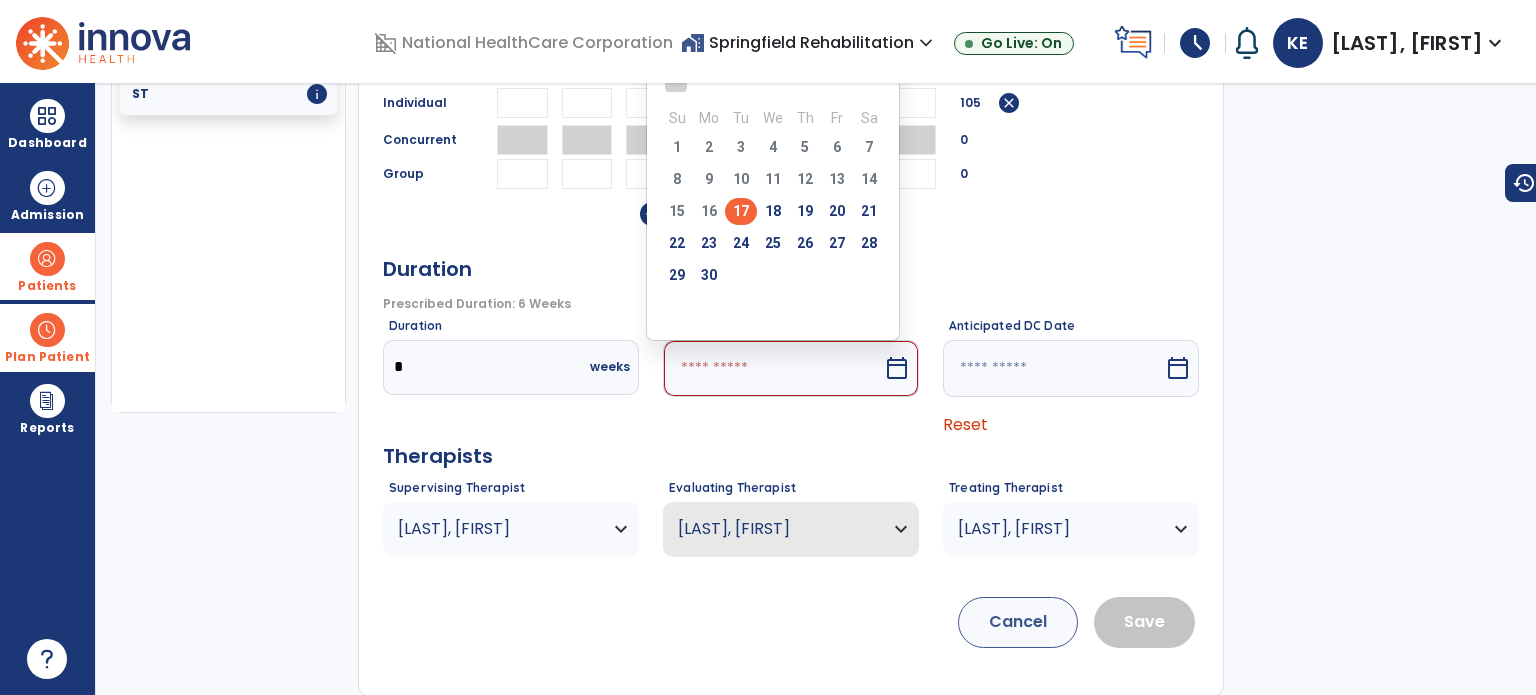 click at bounding box center [773, 368] 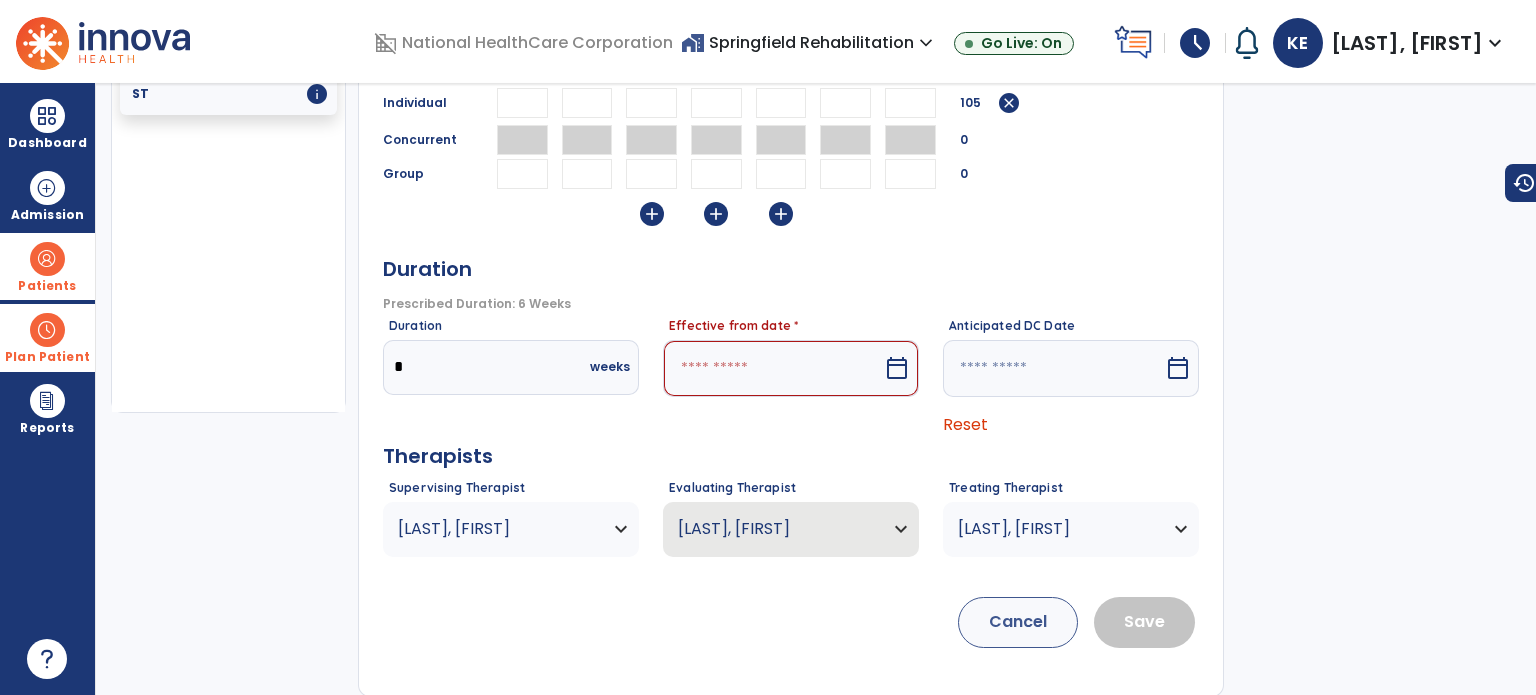 click on "add   add   add" at bounding box center (791, 216) 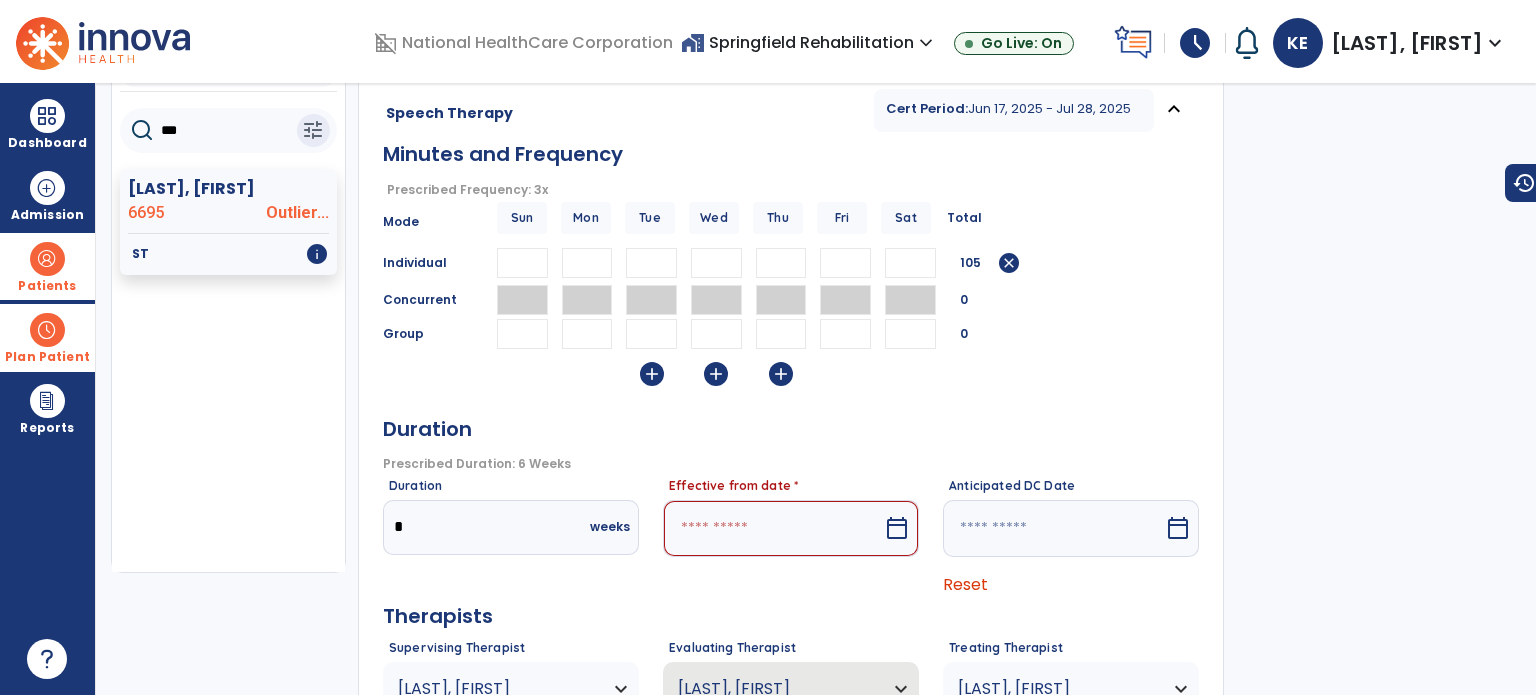 scroll, scrollTop: 0, scrollLeft: 0, axis: both 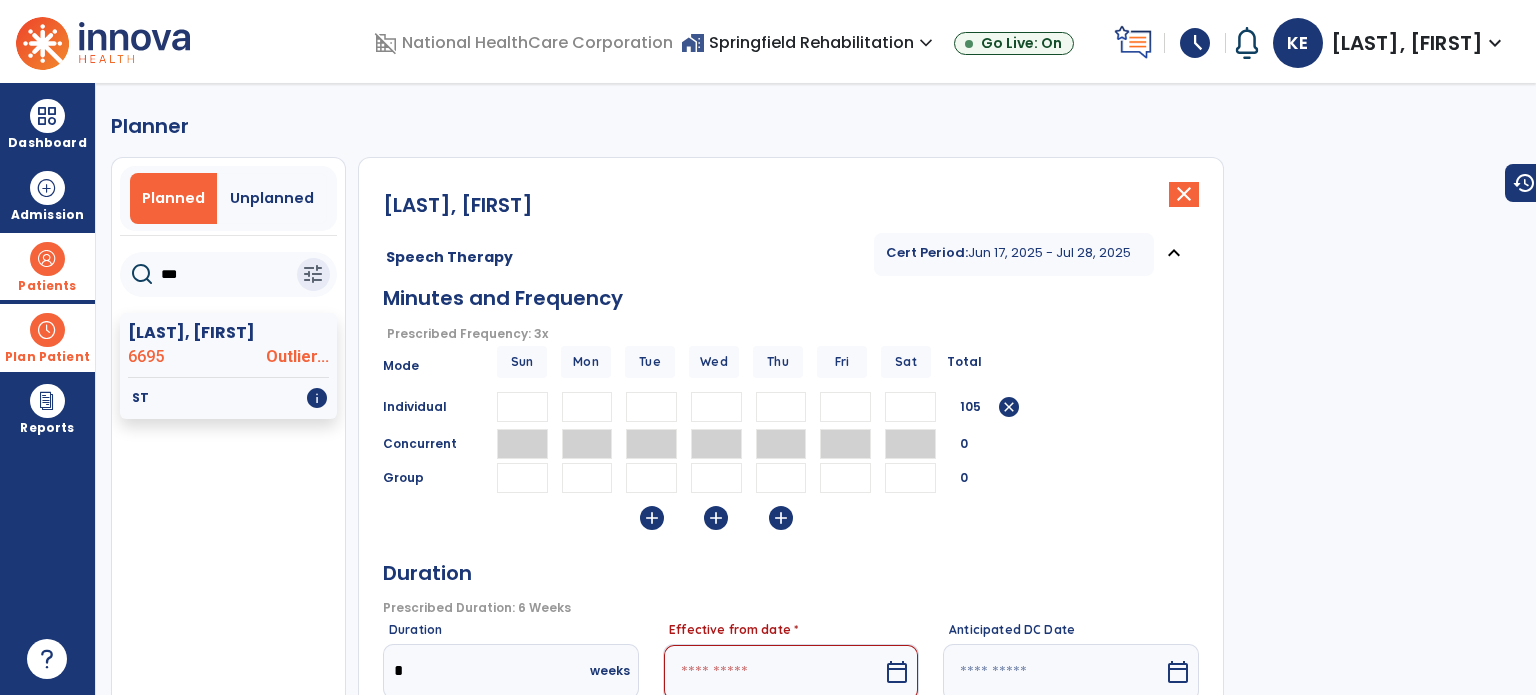 click on "close" 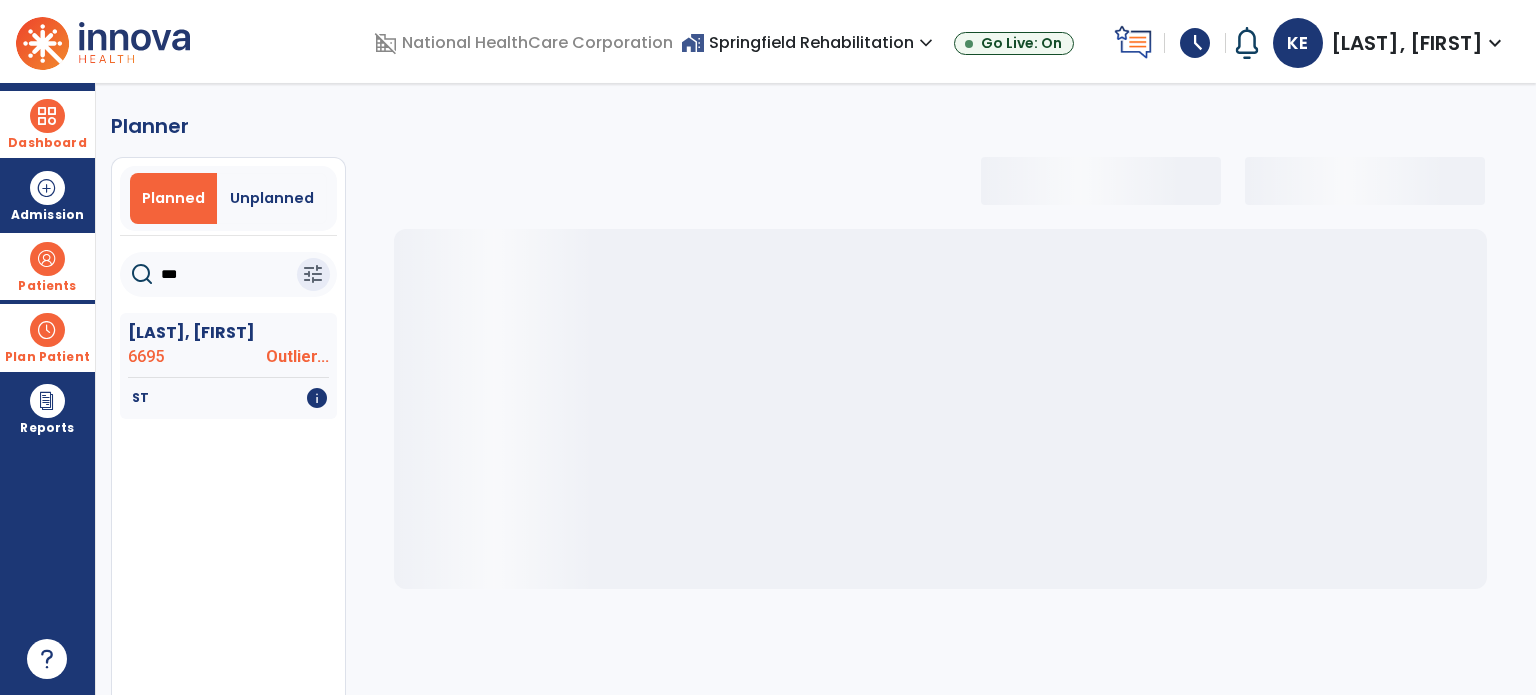 select on "***" 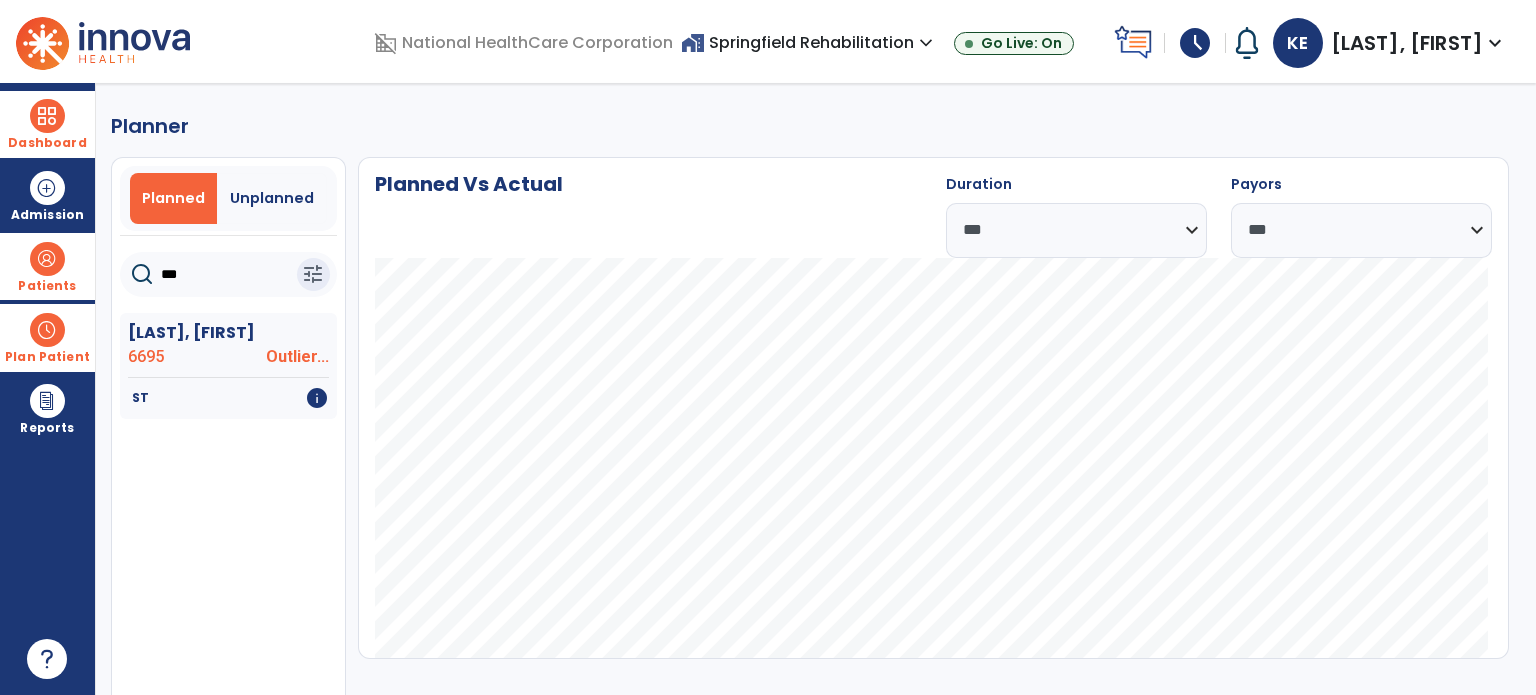 click on "Dashboard" at bounding box center [47, 124] 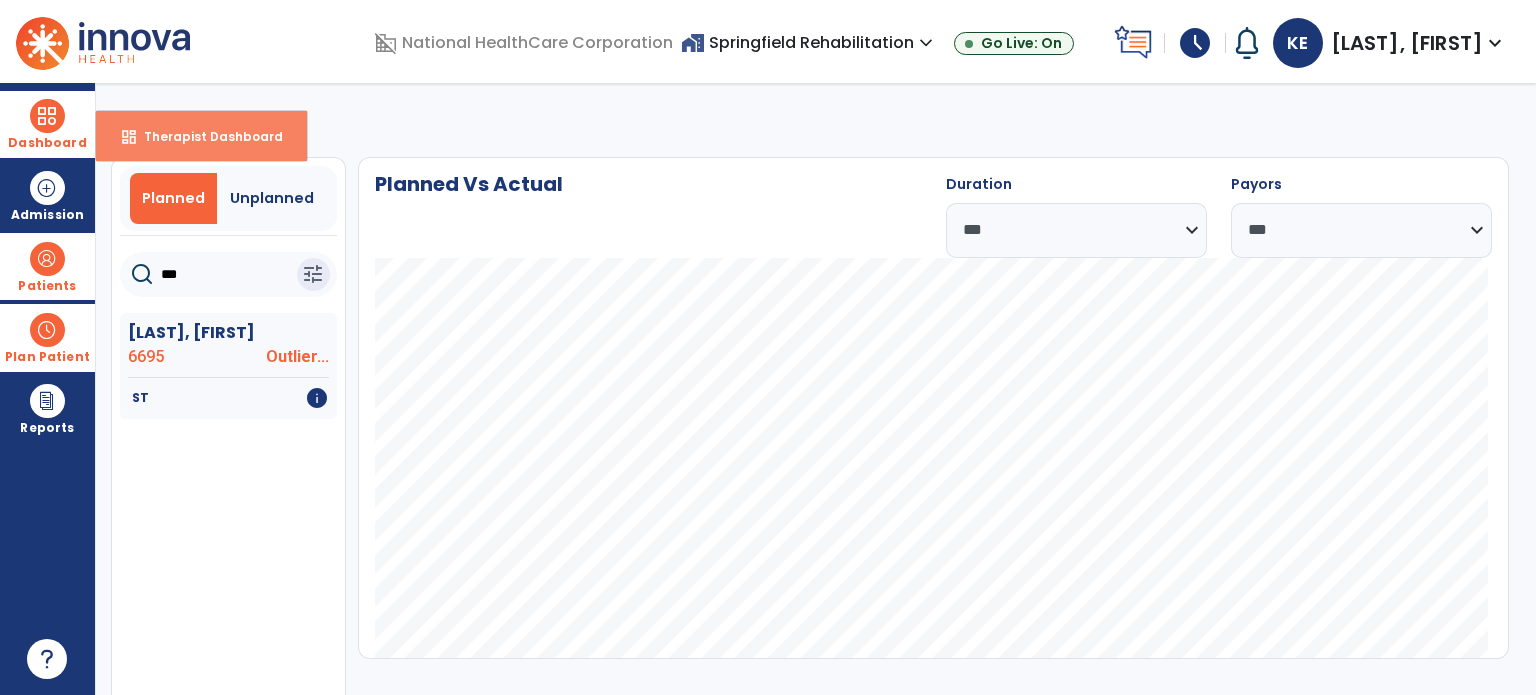 click on "Therapist Dashboard" at bounding box center (205, 136) 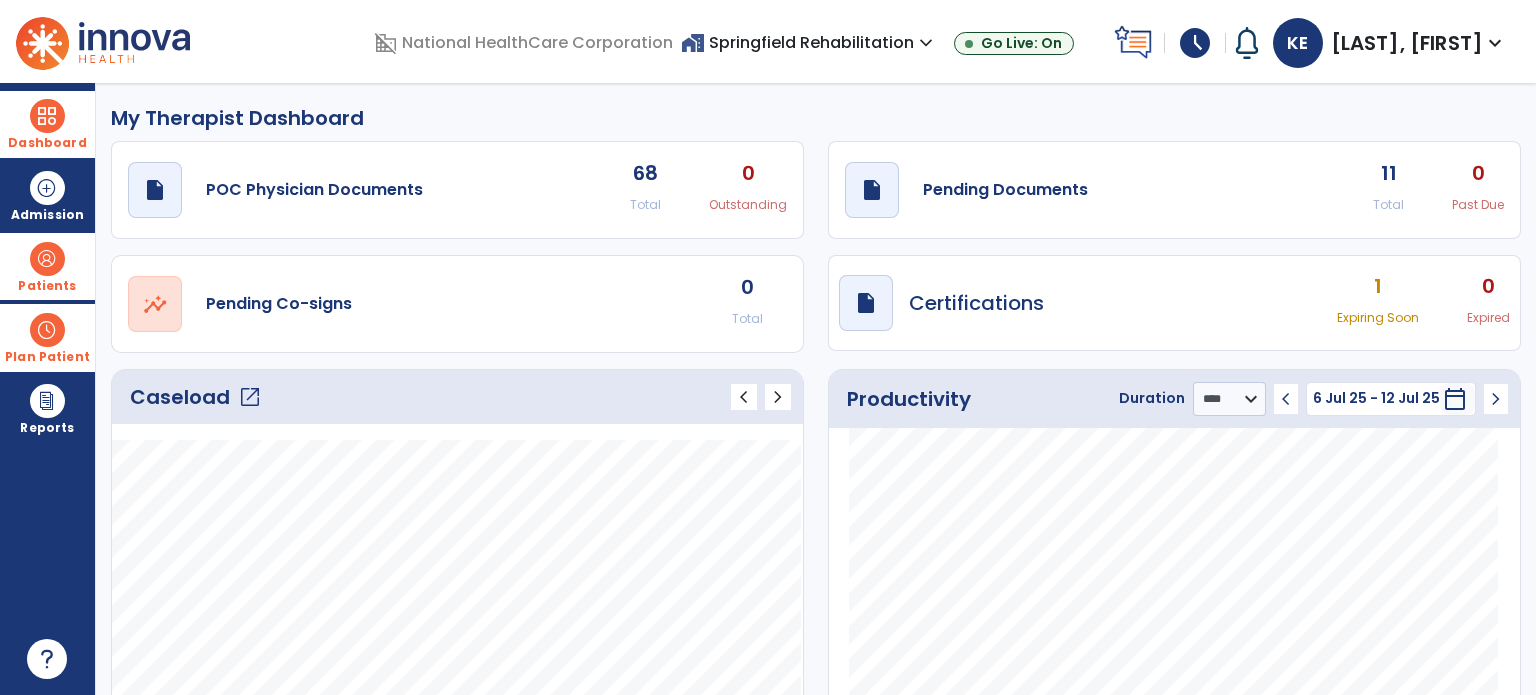 click on "Total" 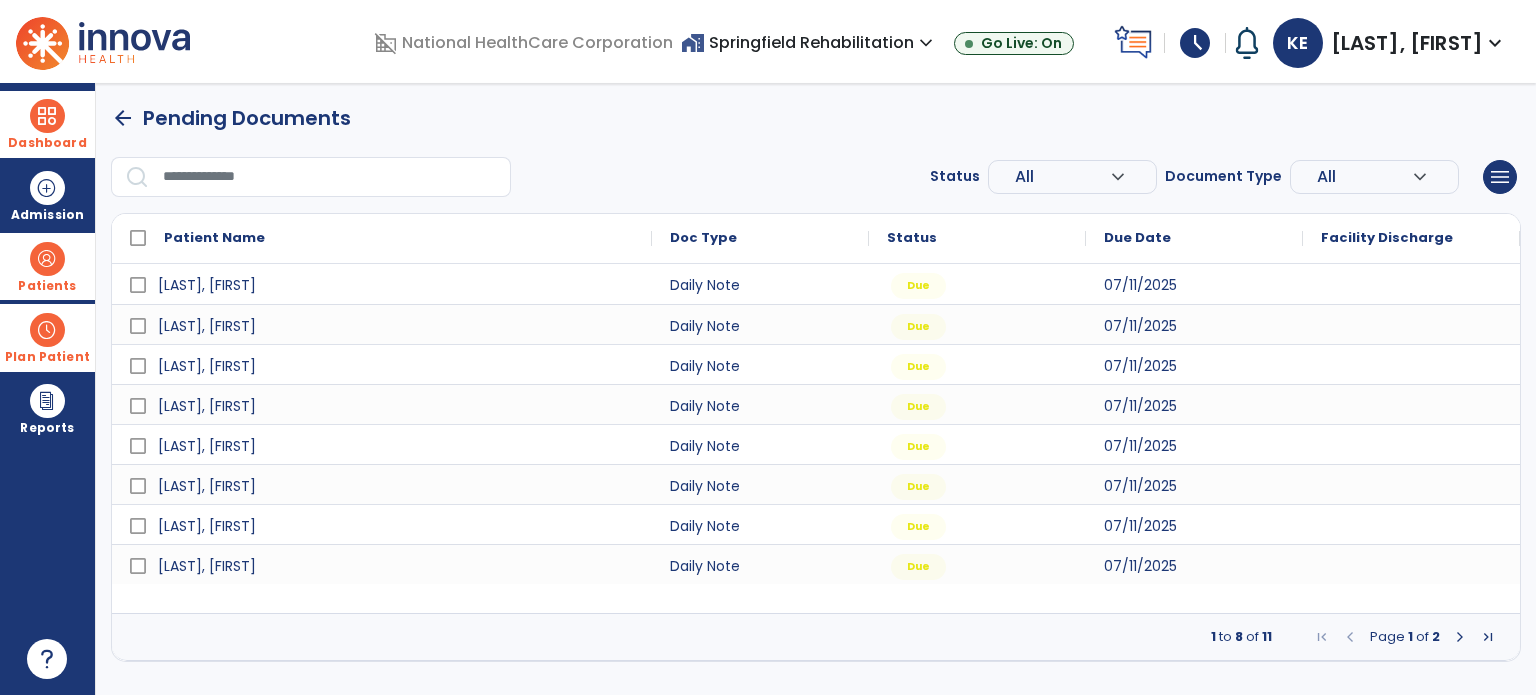 click at bounding box center [1460, 637] 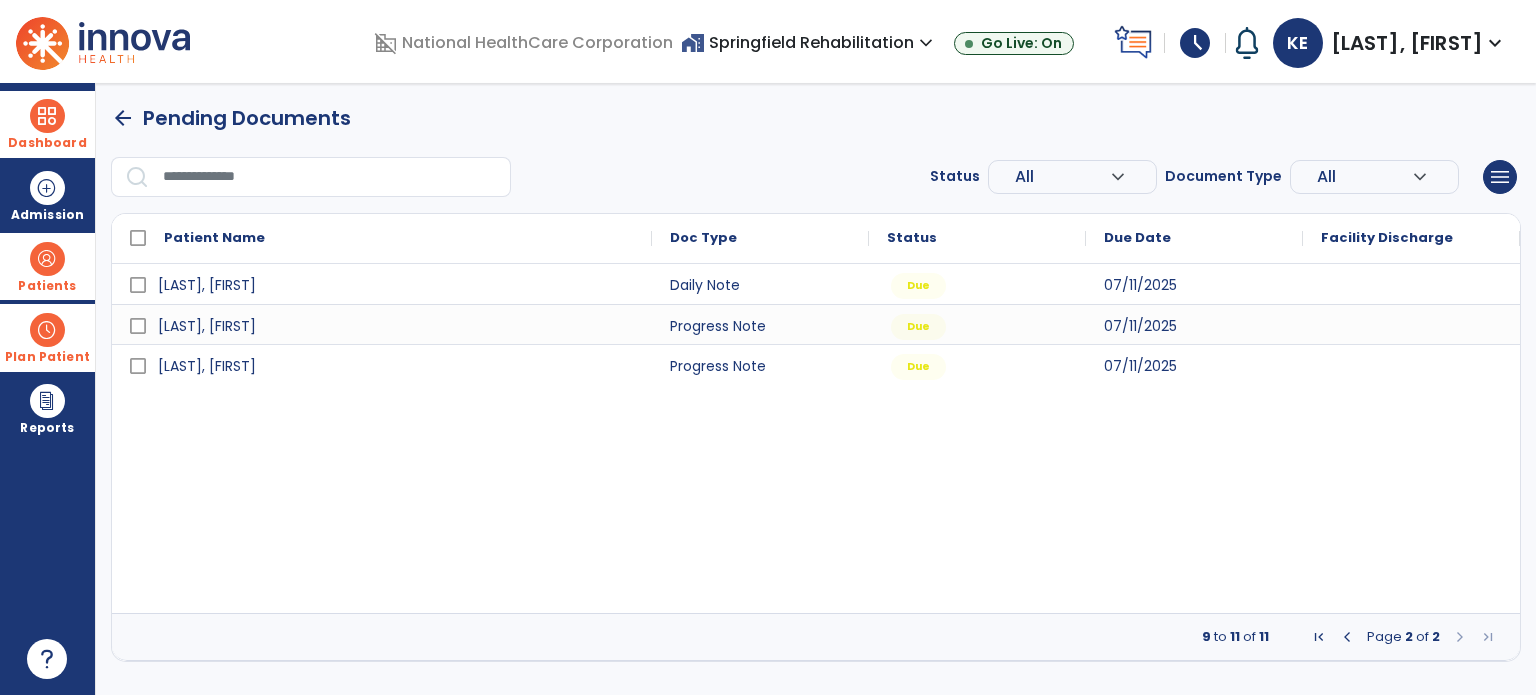 click at bounding box center [47, 116] 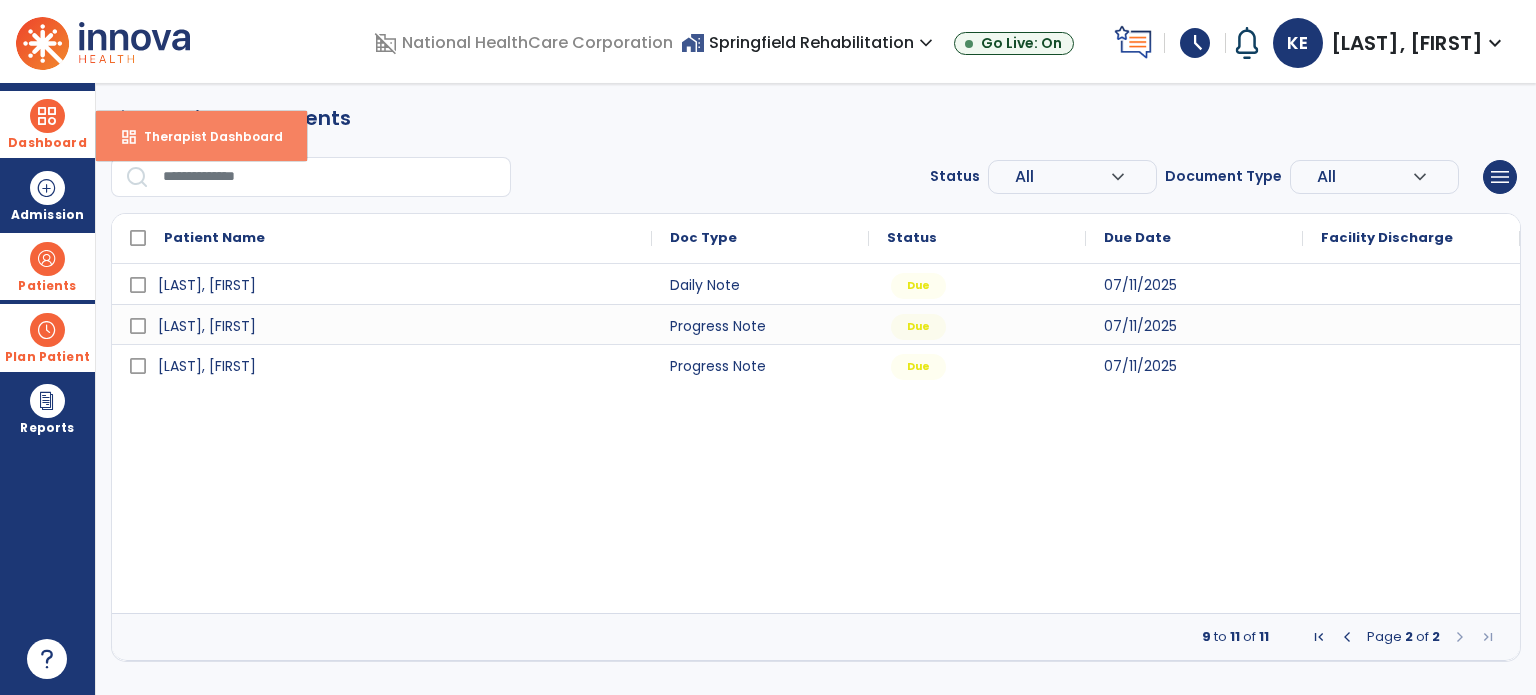click on "dashboard  Therapist Dashboard" at bounding box center [201, 136] 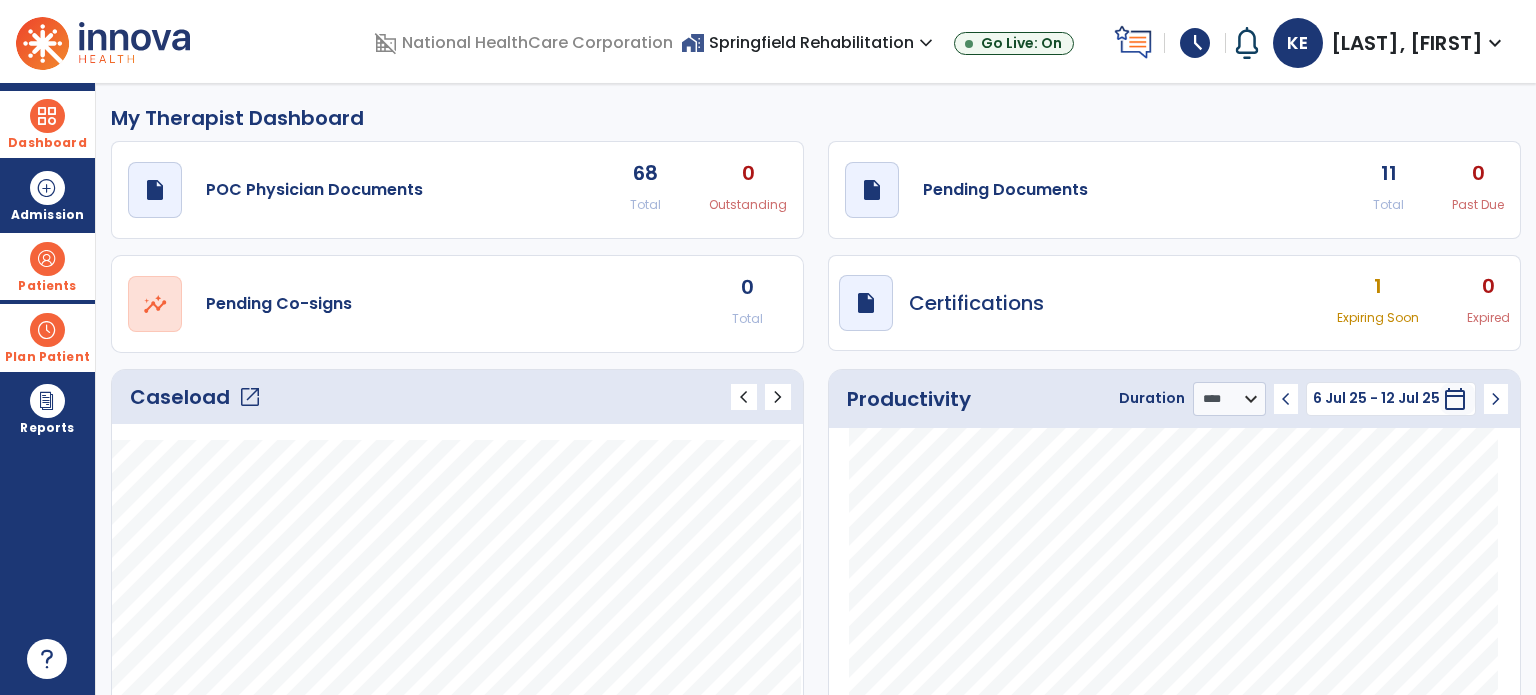click on "Patients" at bounding box center [47, 266] 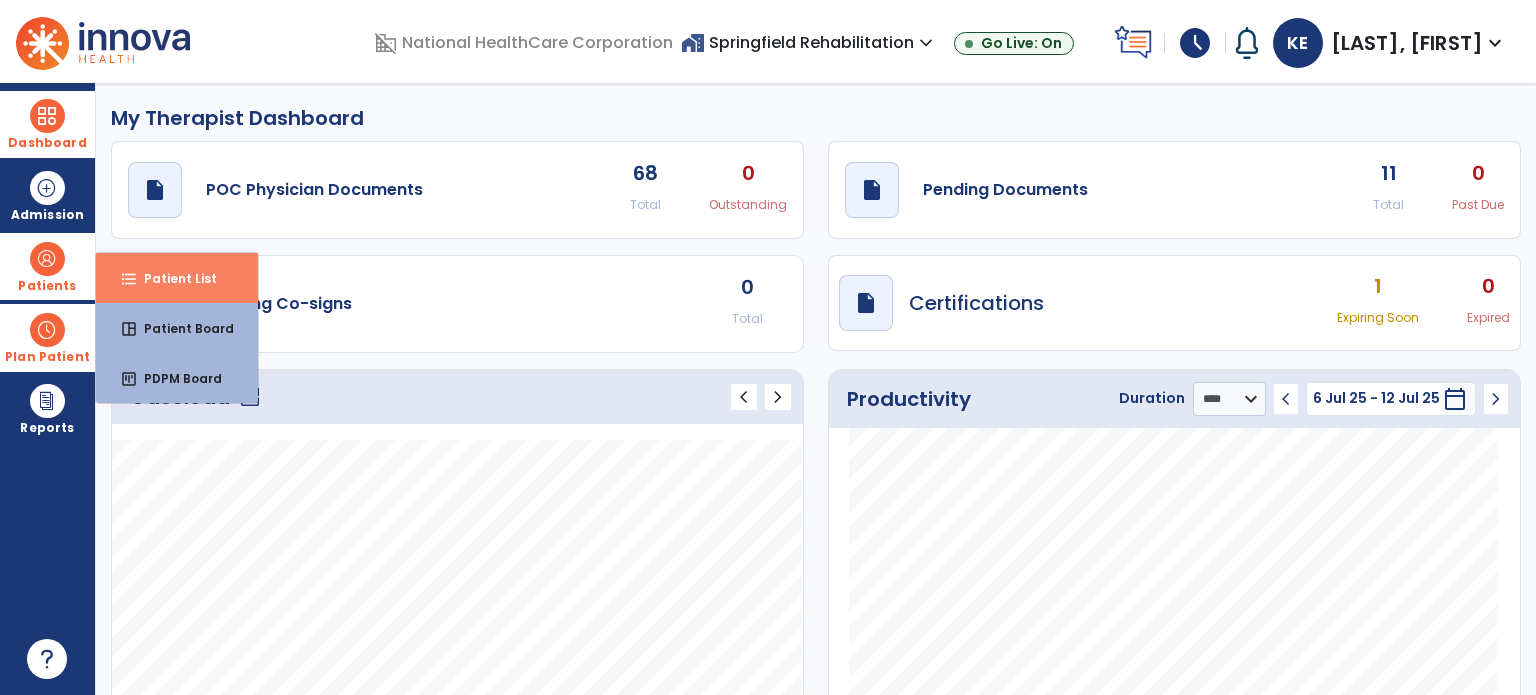 click on "Patient List" at bounding box center [172, 278] 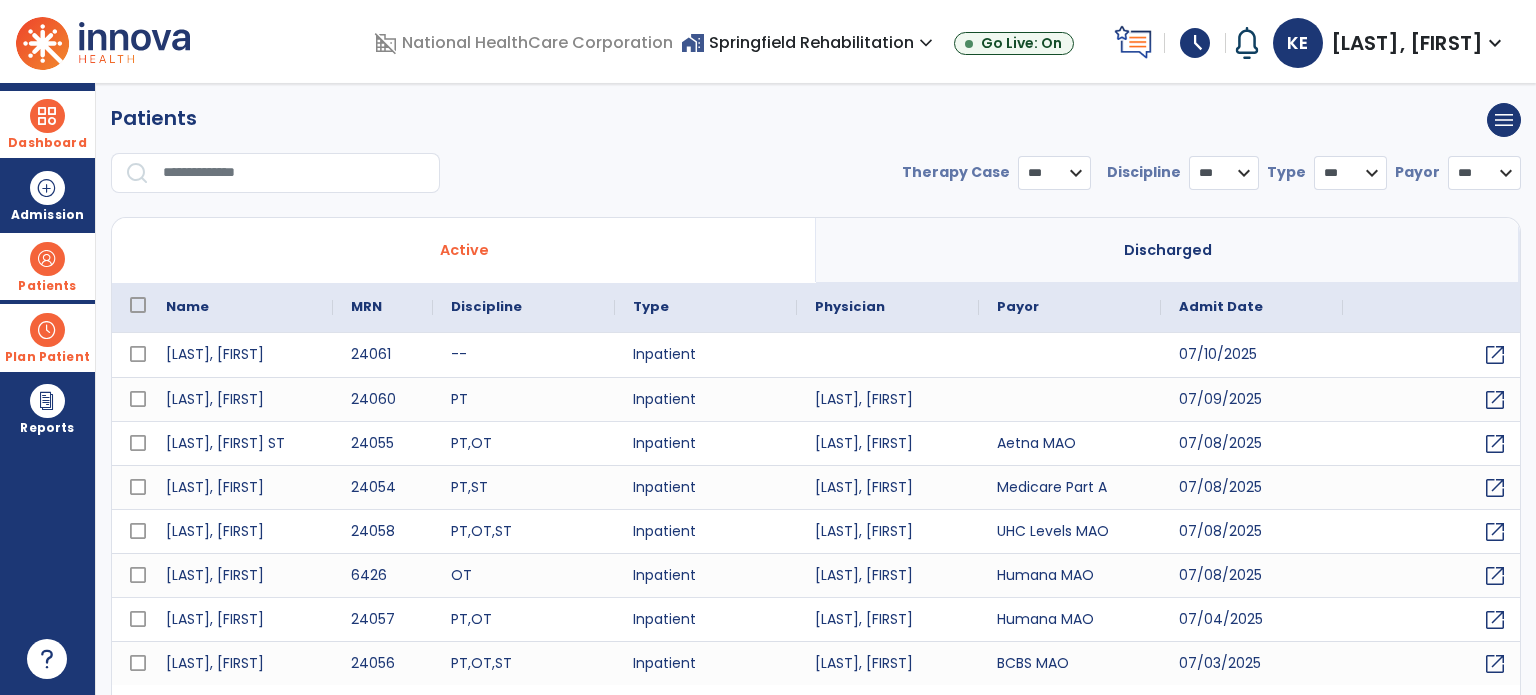 select on "***" 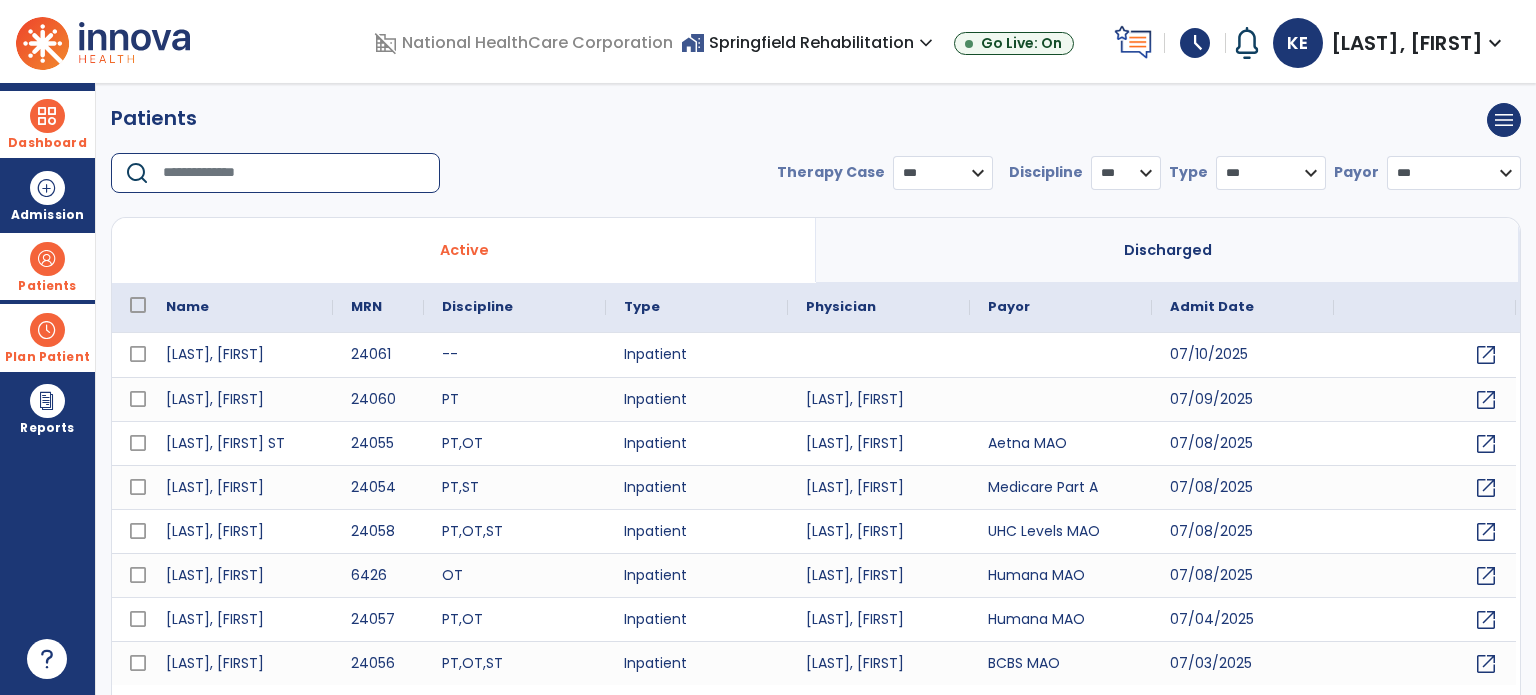 click at bounding box center (294, 173) 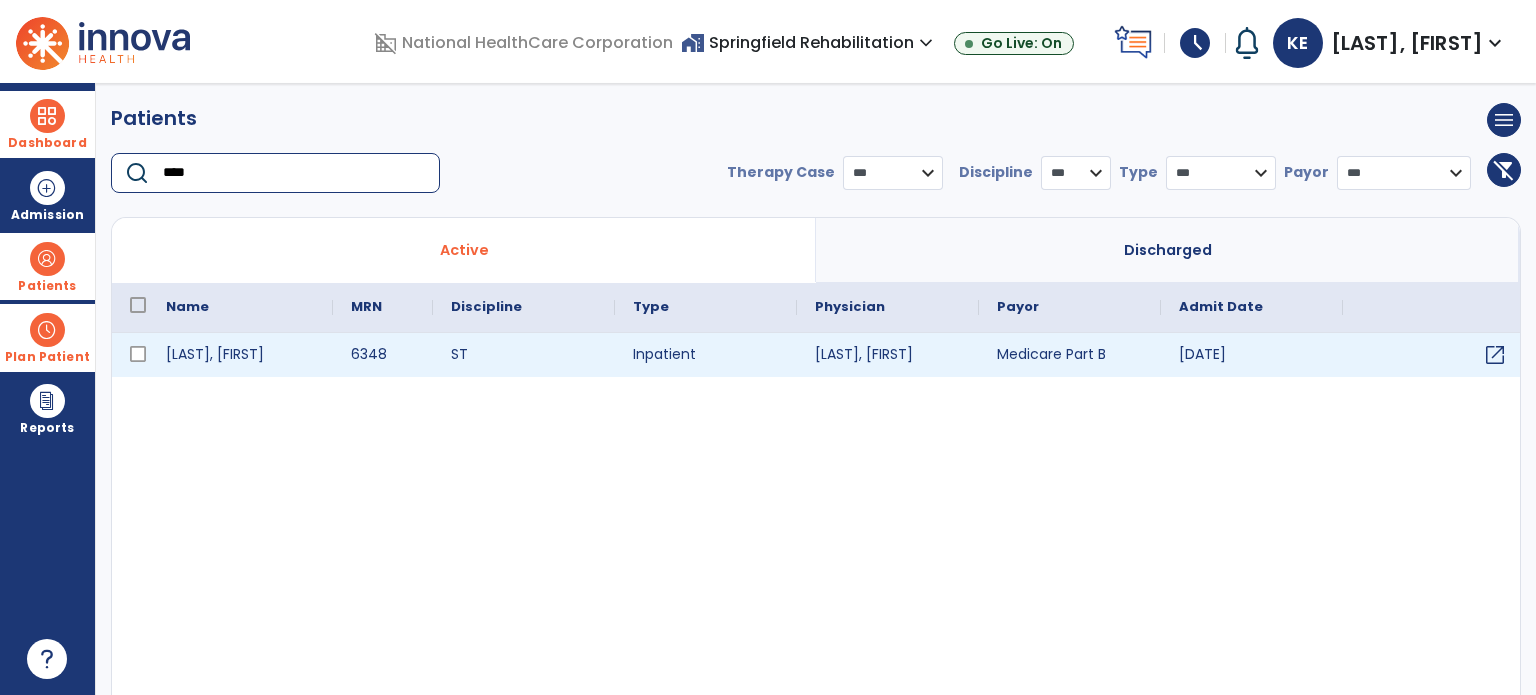 type on "****" 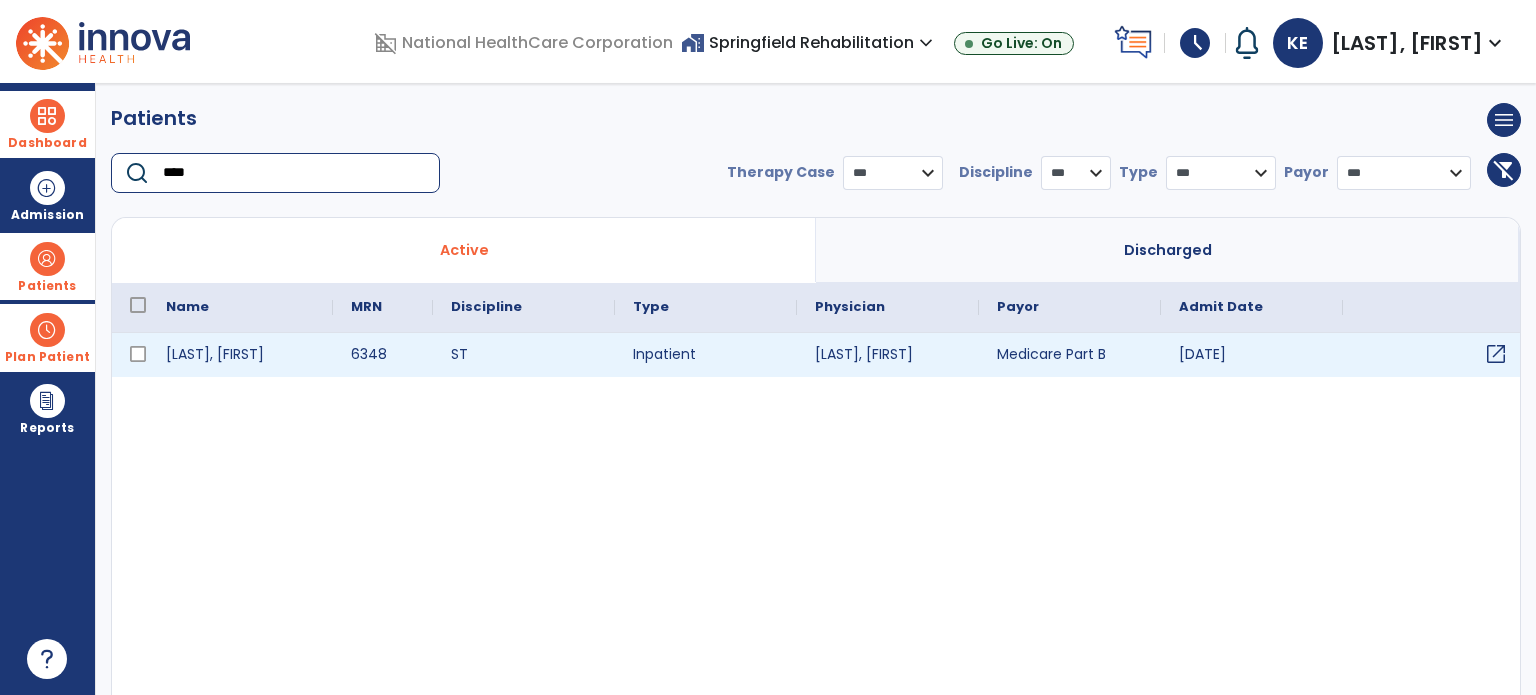 click on "open_in_new" at bounding box center (1496, 354) 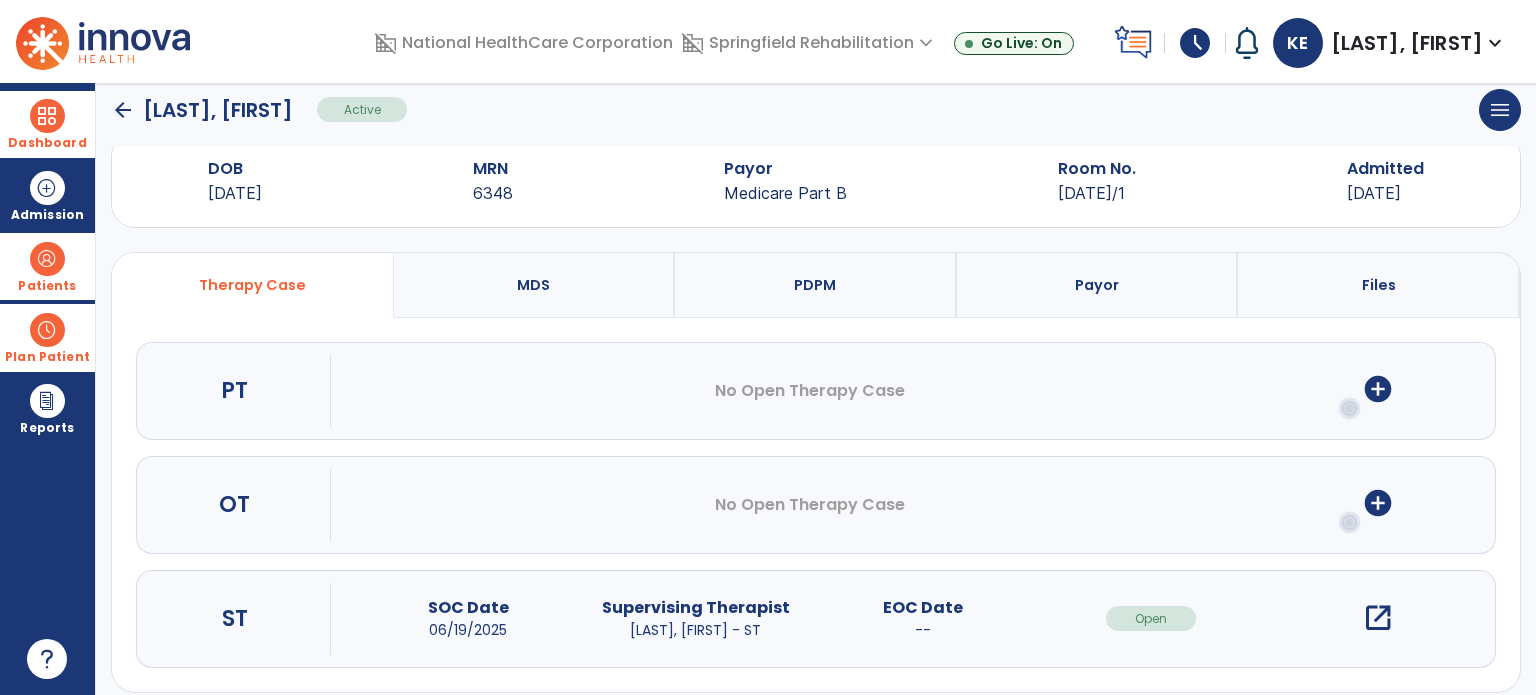 scroll, scrollTop: 62, scrollLeft: 0, axis: vertical 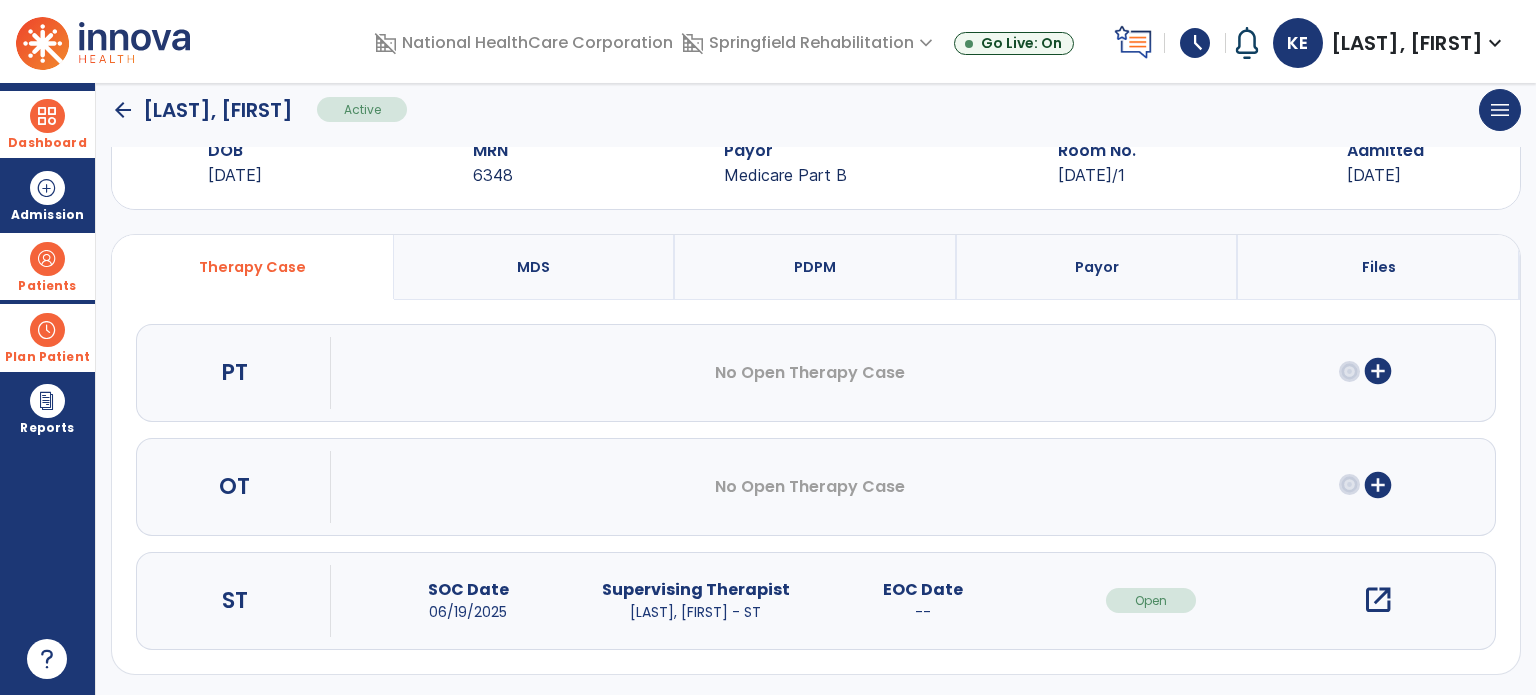 click on "open_in_new" at bounding box center [1378, 600] 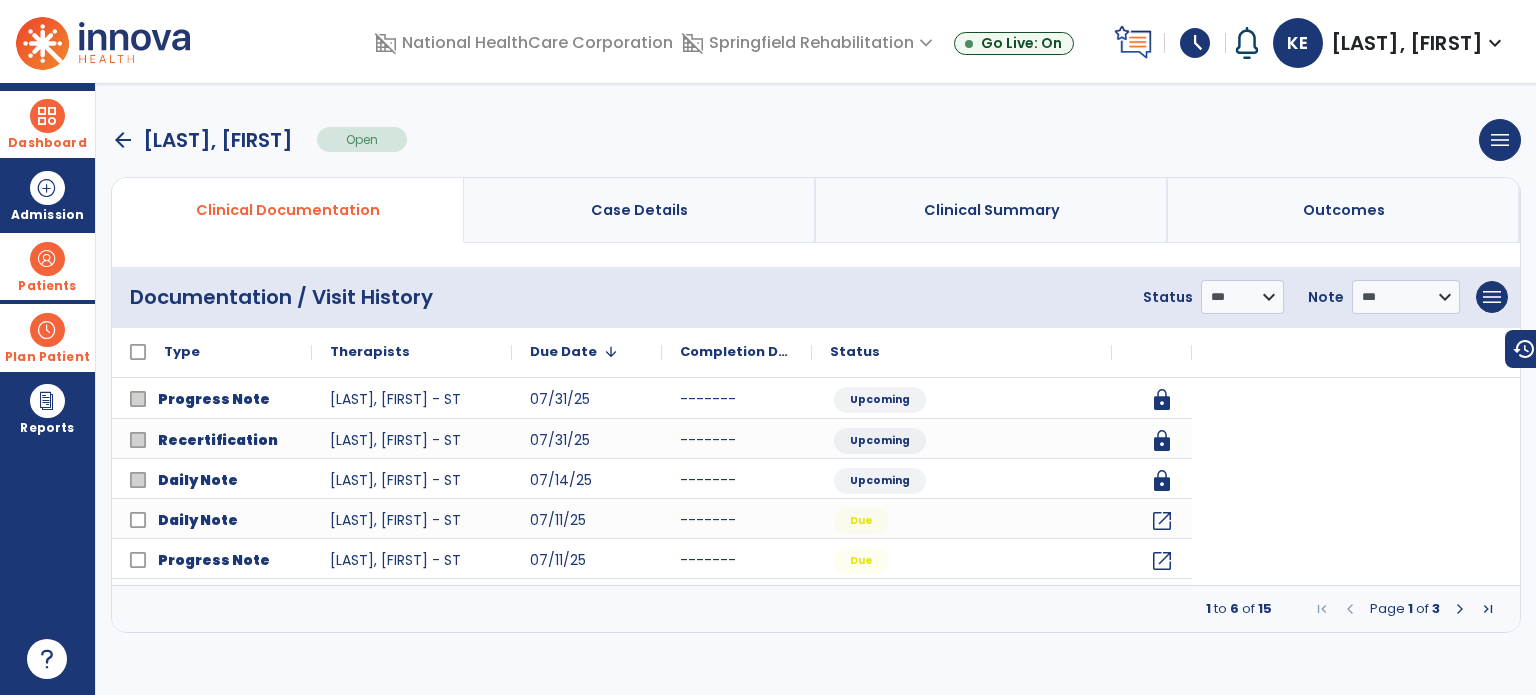 scroll, scrollTop: 0, scrollLeft: 0, axis: both 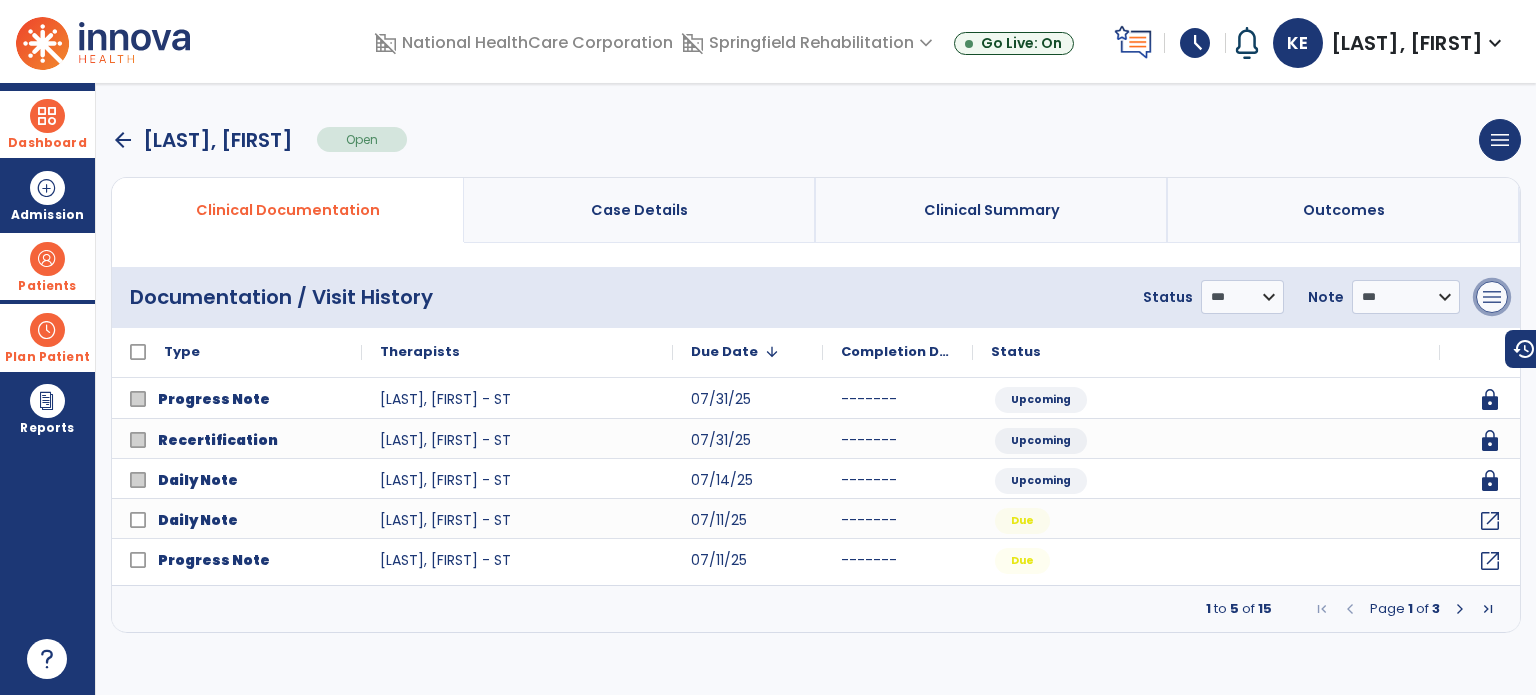click on "menu" at bounding box center (1492, 297) 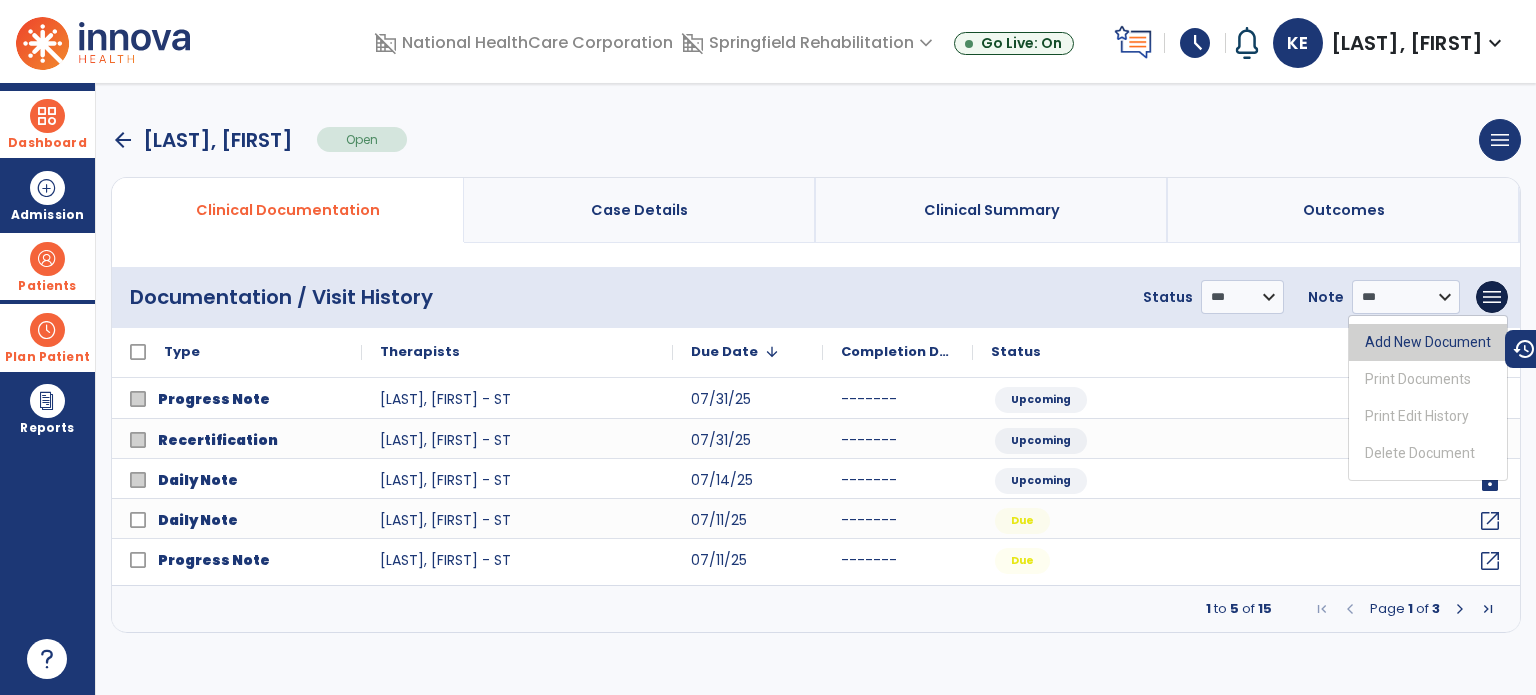 click on "Add New Document" at bounding box center [1428, 342] 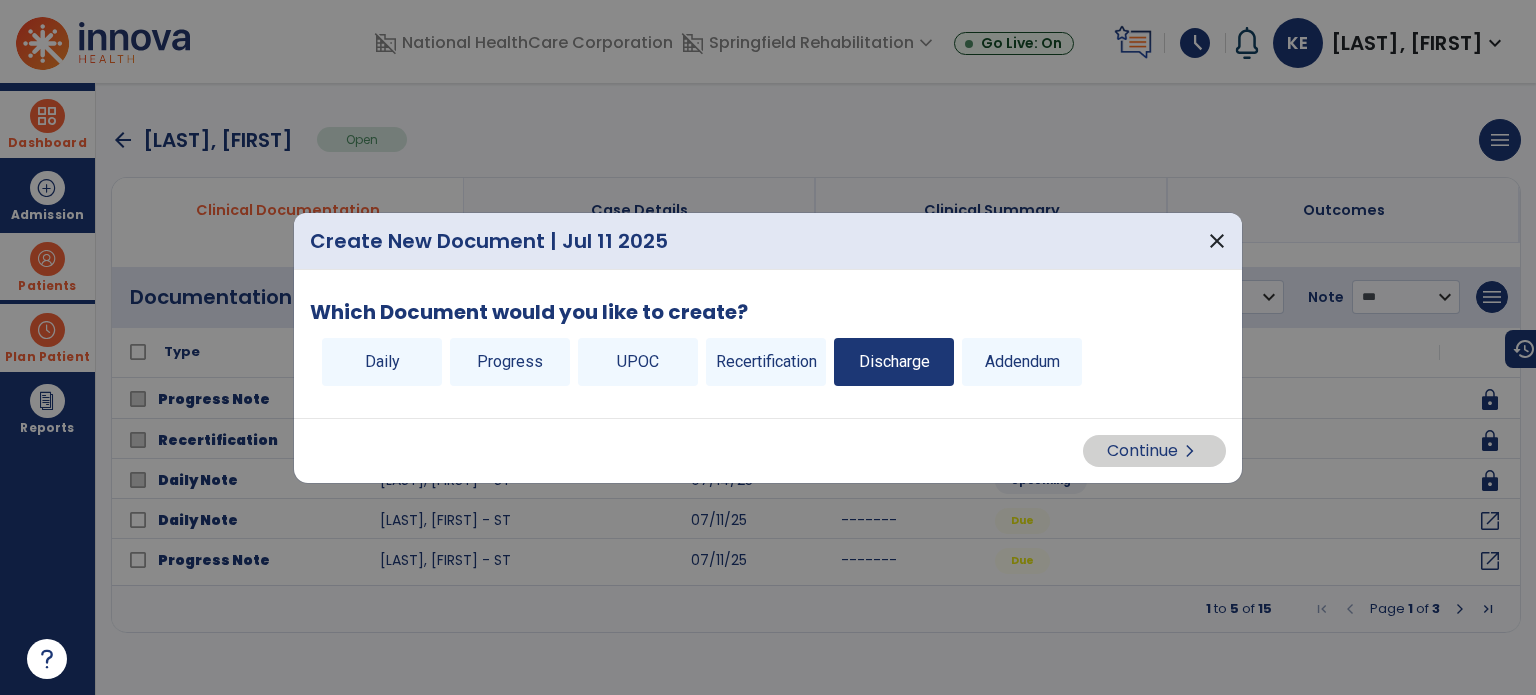 click on "Discharge" at bounding box center [894, 362] 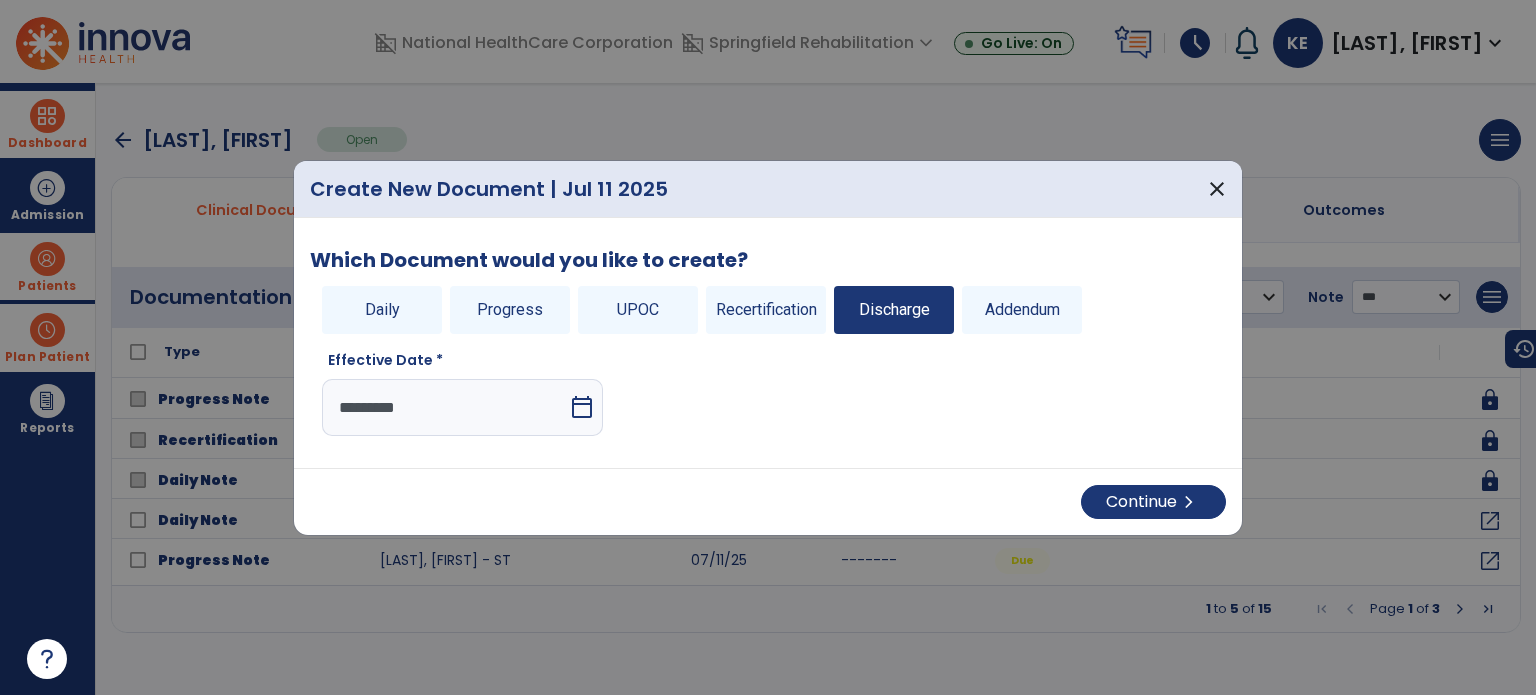 click on "calendar_today" at bounding box center (582, 407) 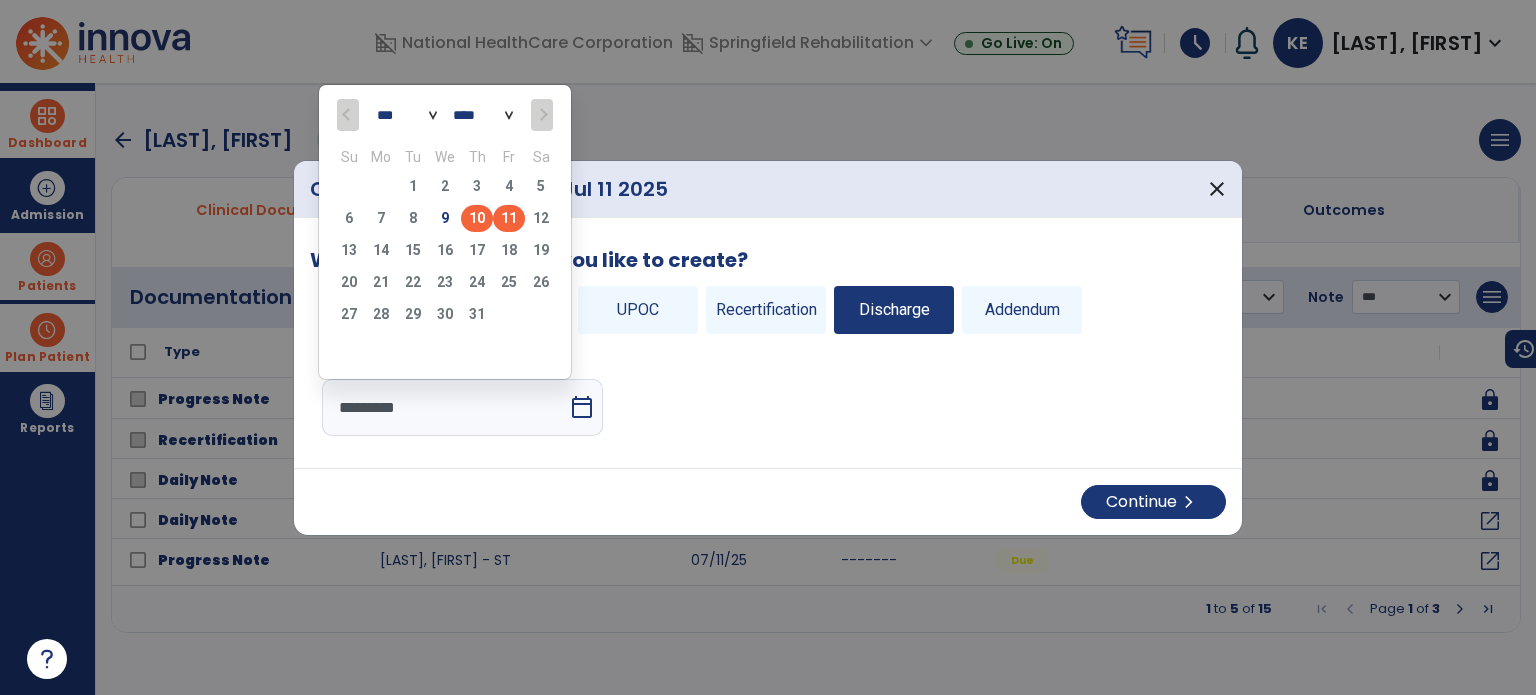 click on "10" 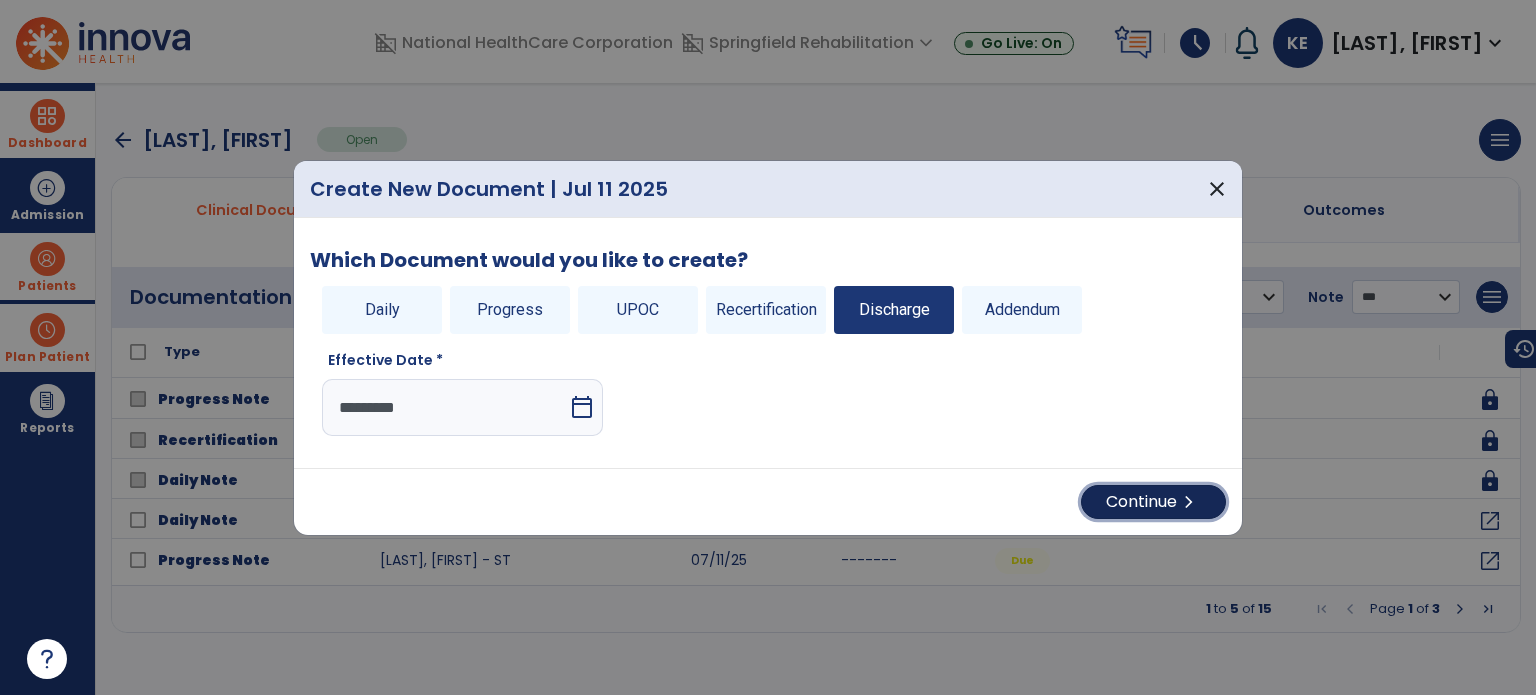 click on "Continue   chevron_right" at bounding box center [1153, 502] 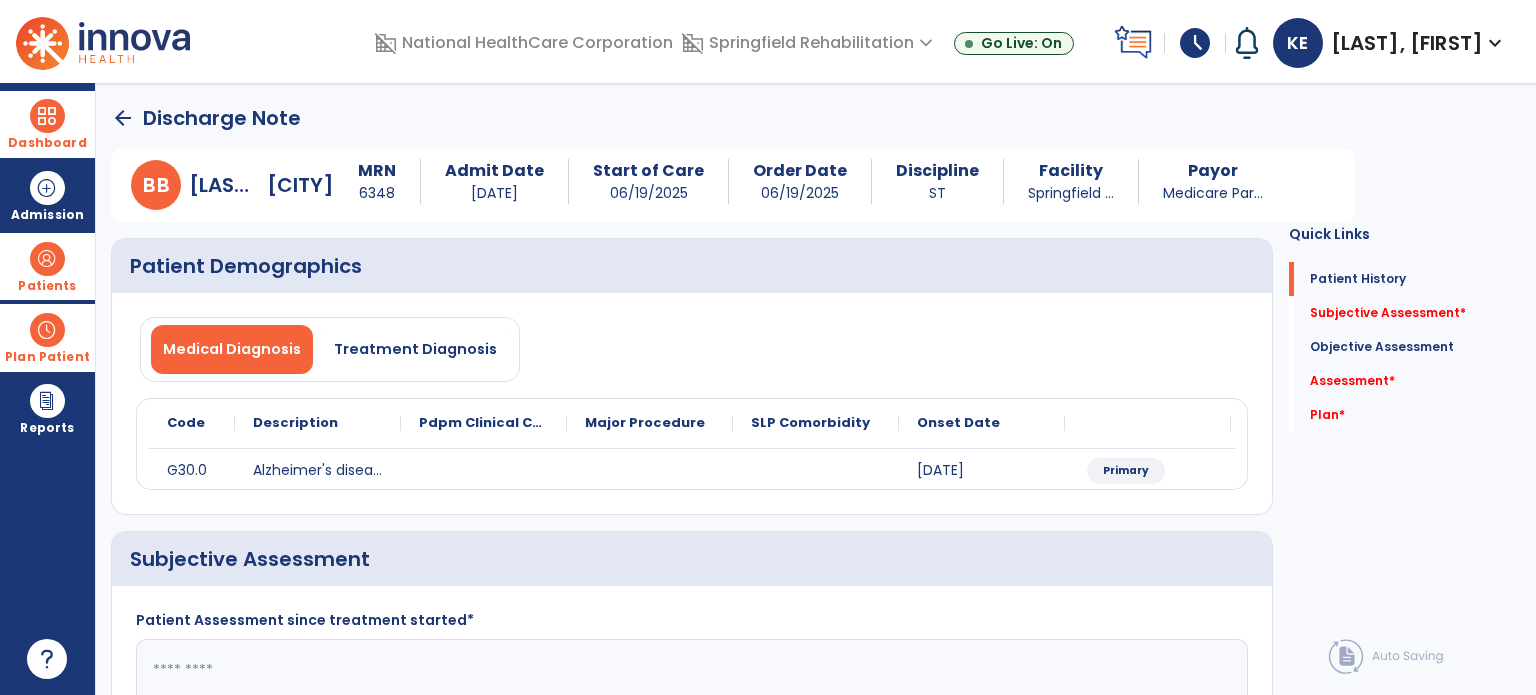 drag, startPoint x: 28, startPoint y: 259, endPoint x: 51, endPoint y: 257, distance: 23.086792 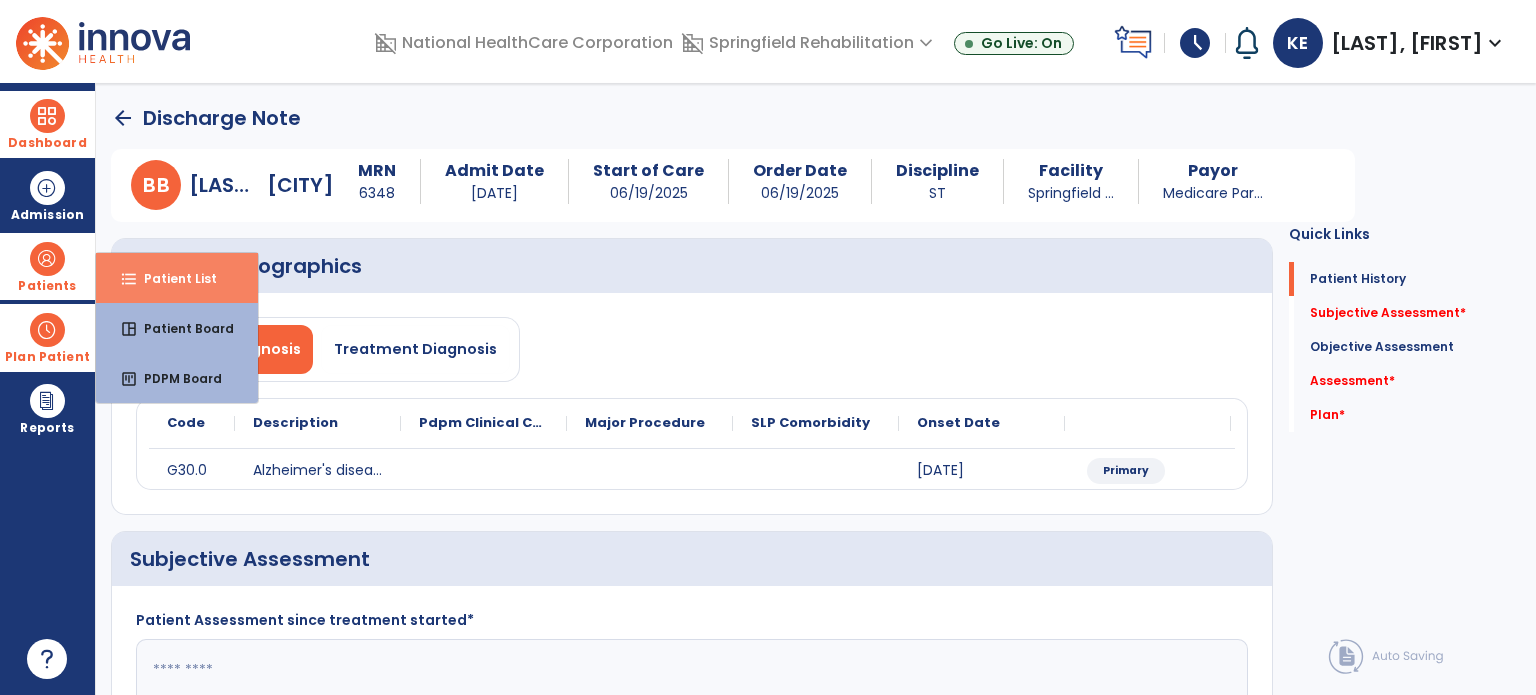 click on "Patient List" at bounding box center (172, 278) 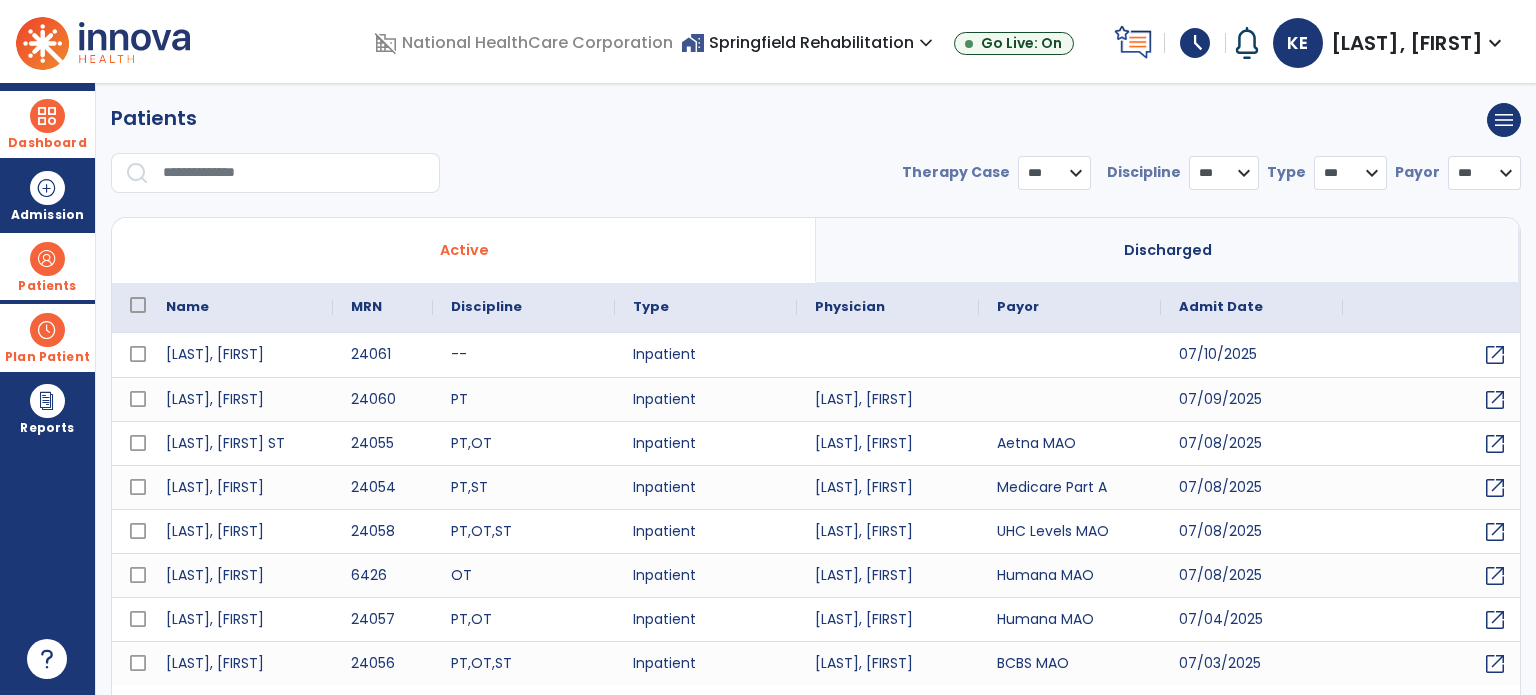 select on "***" 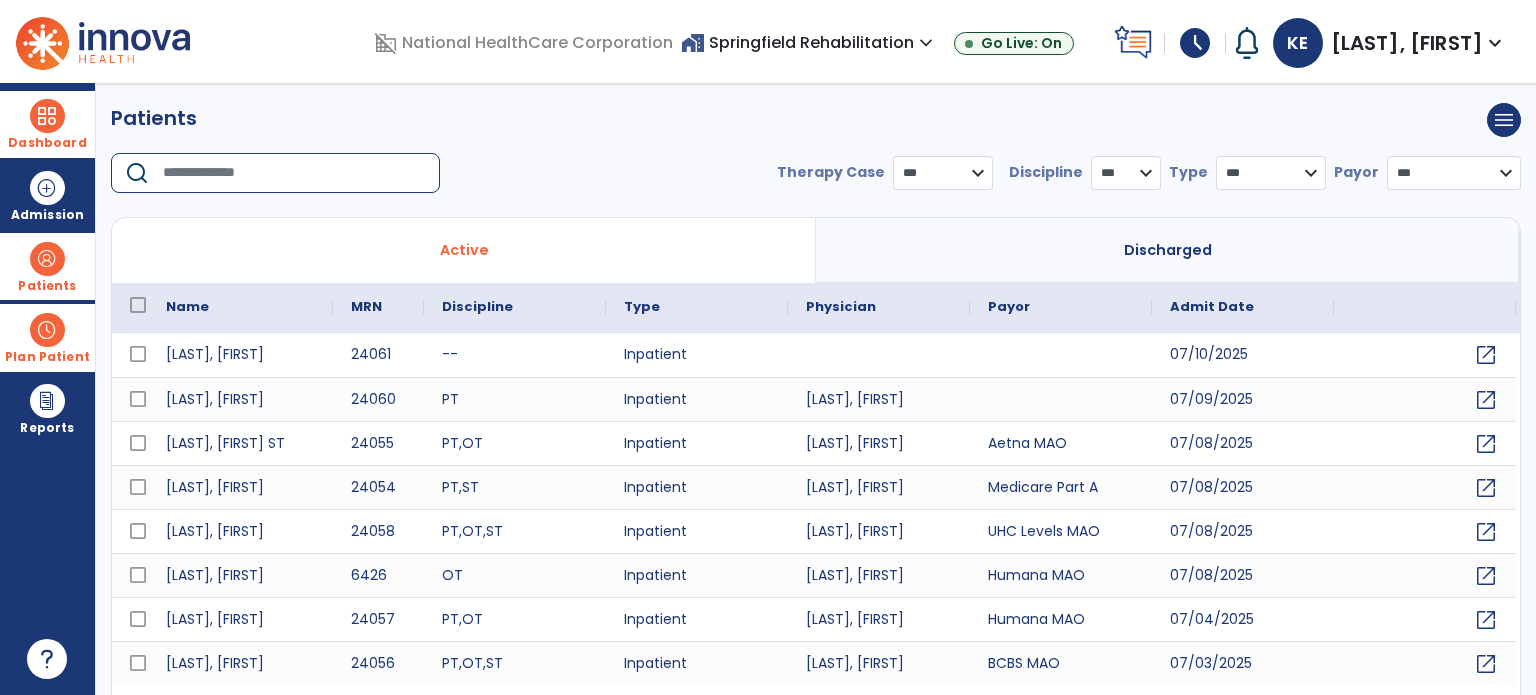 click at bounding box center (294, 173) 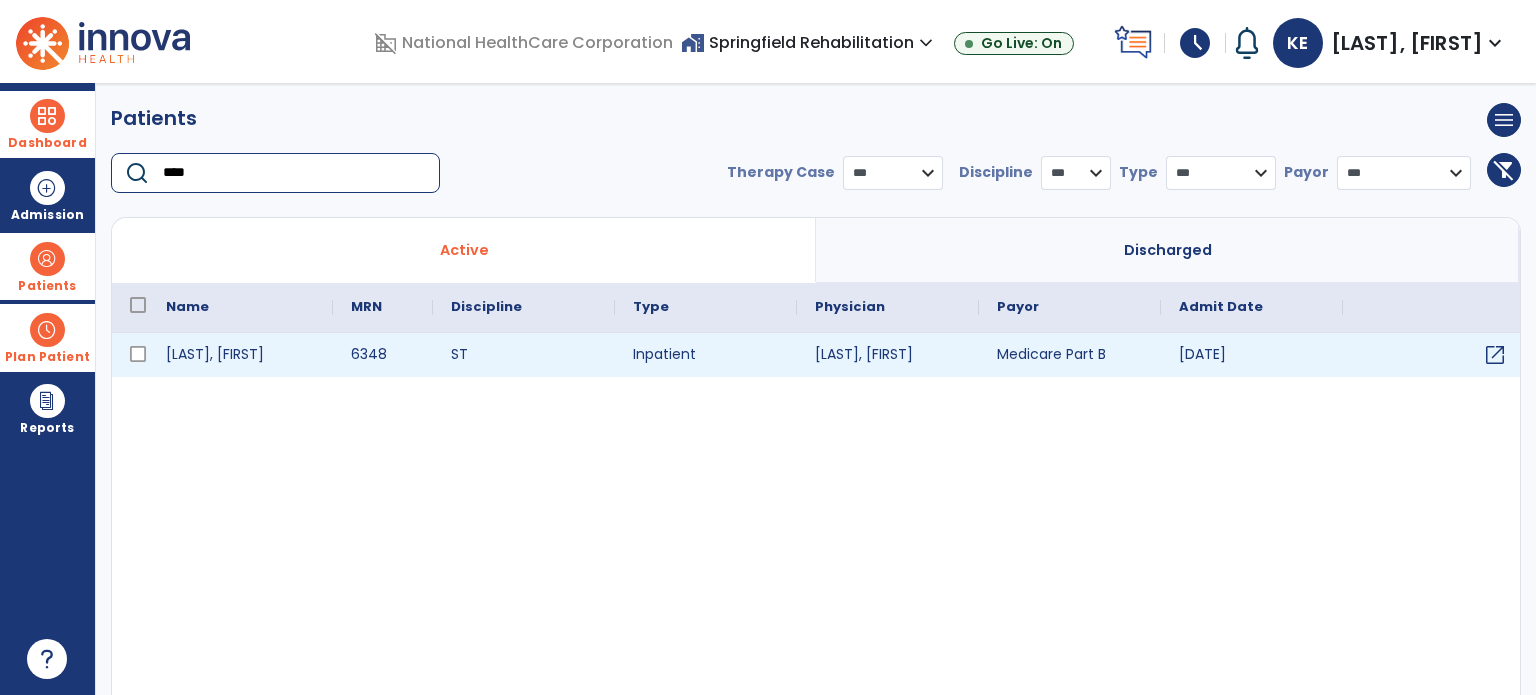 type on "****" 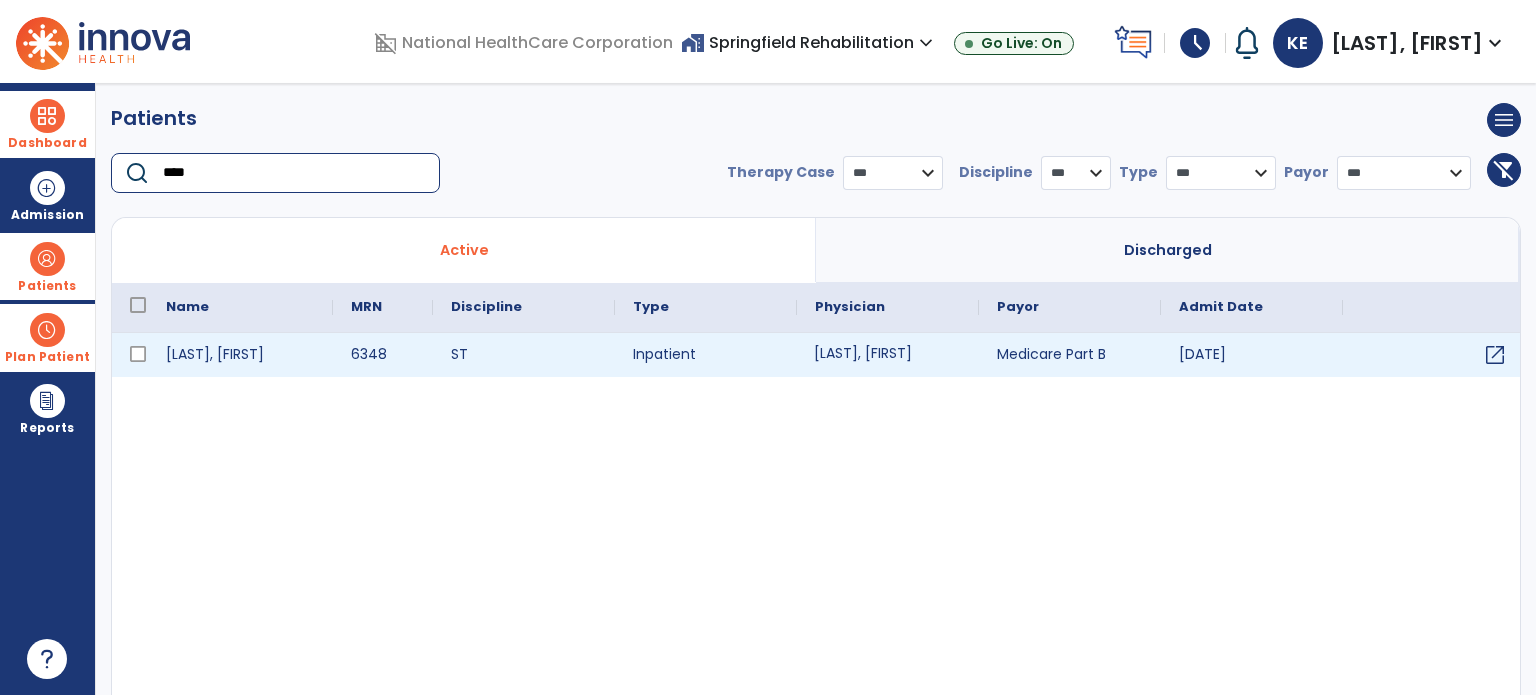 click on "[LAST], [FIRST]" at bounding box center [888, 355] 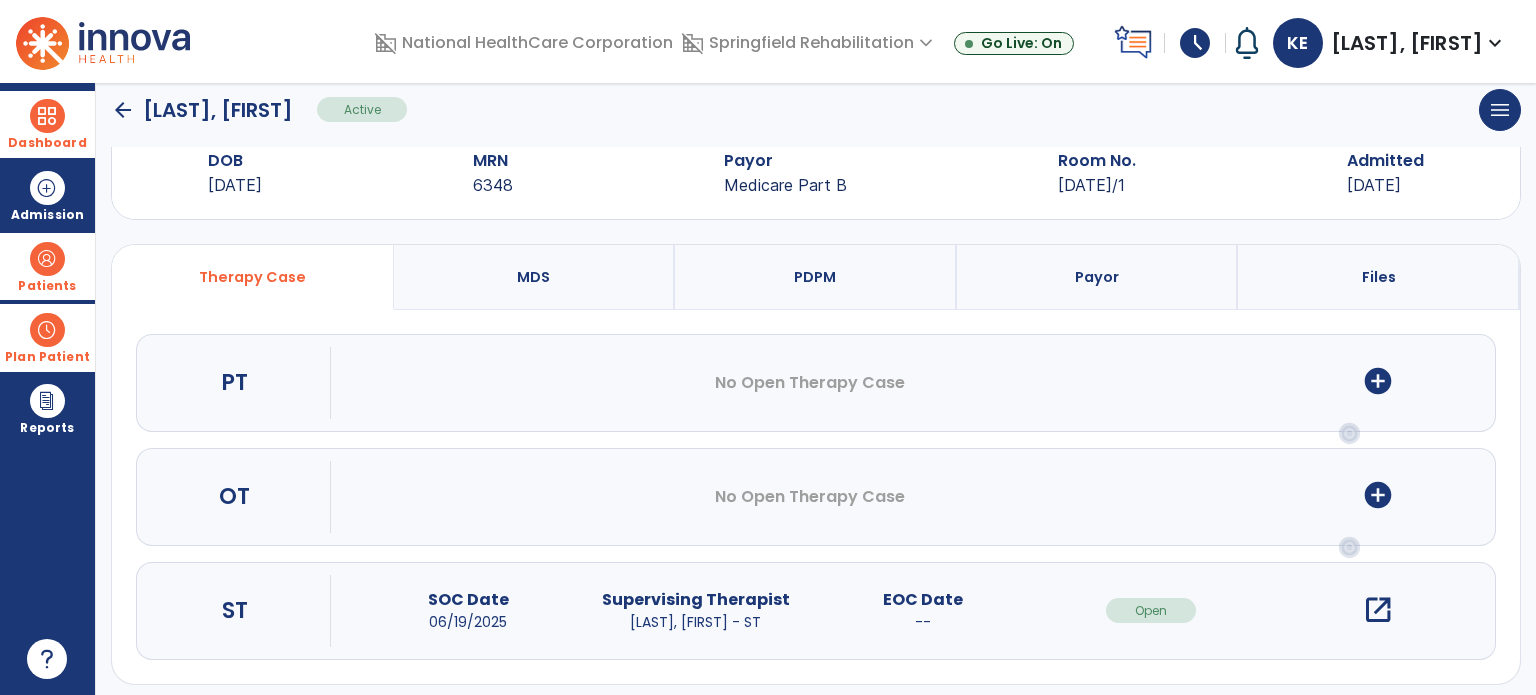 scroll, scrollTop: 62, scrollLeft: 0, axis: vertical 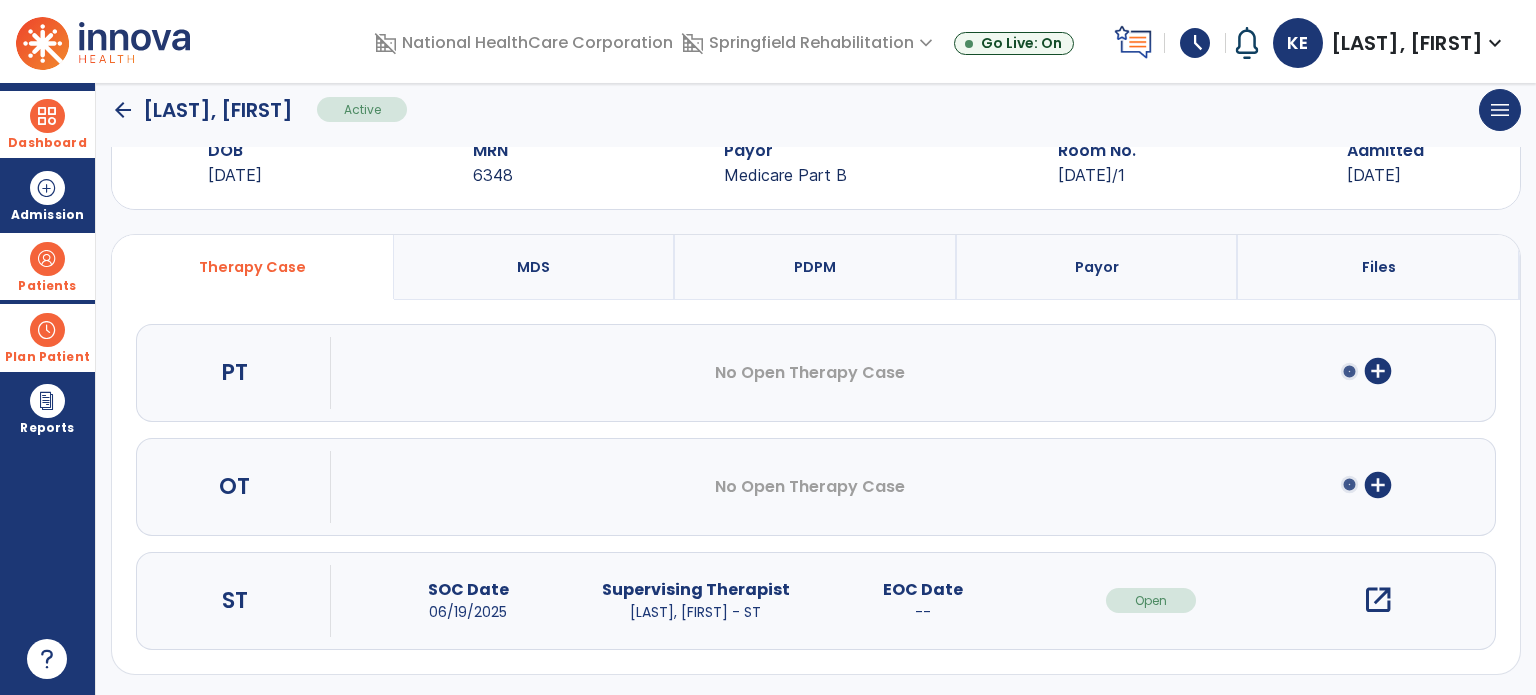 click on "open_in_new" at bounding box center (1378, 600) 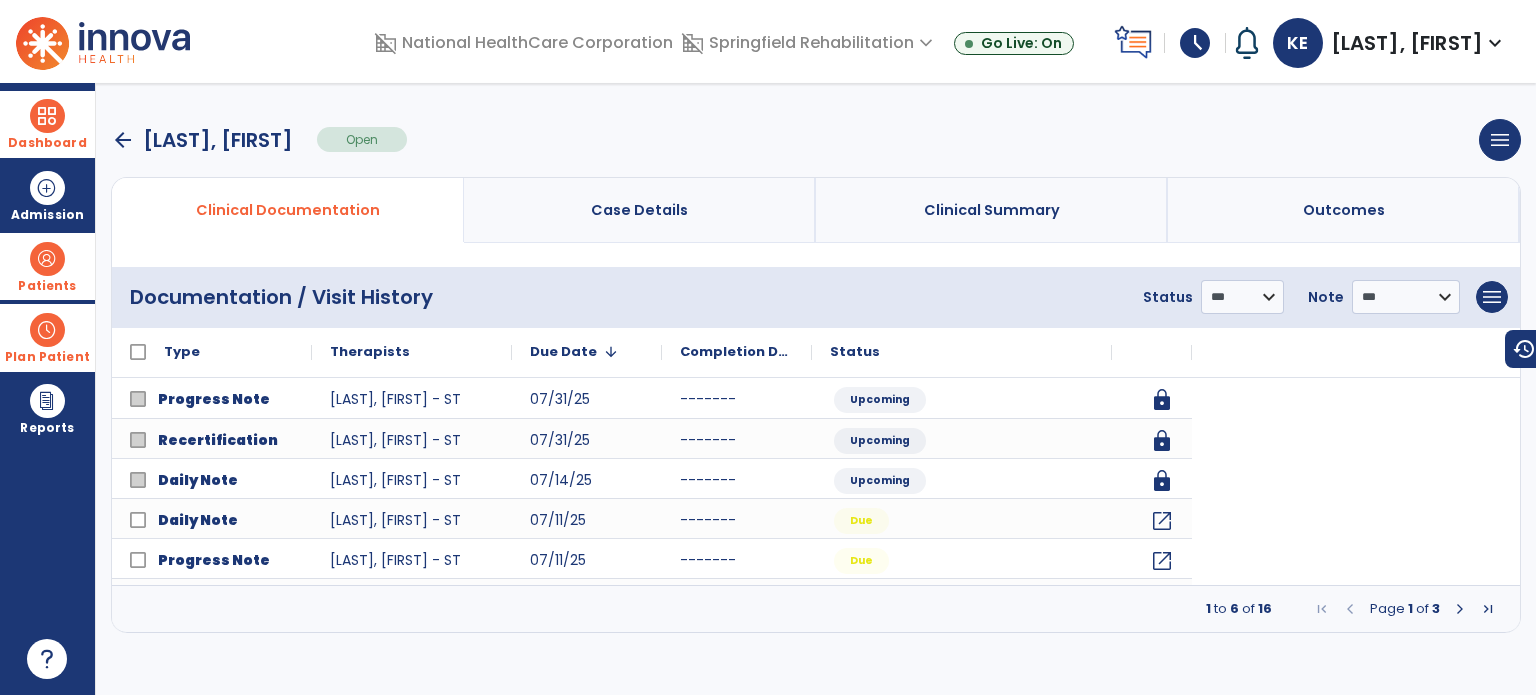 scroll, scrollTop: 0, scrollLeft: 0, axis: both 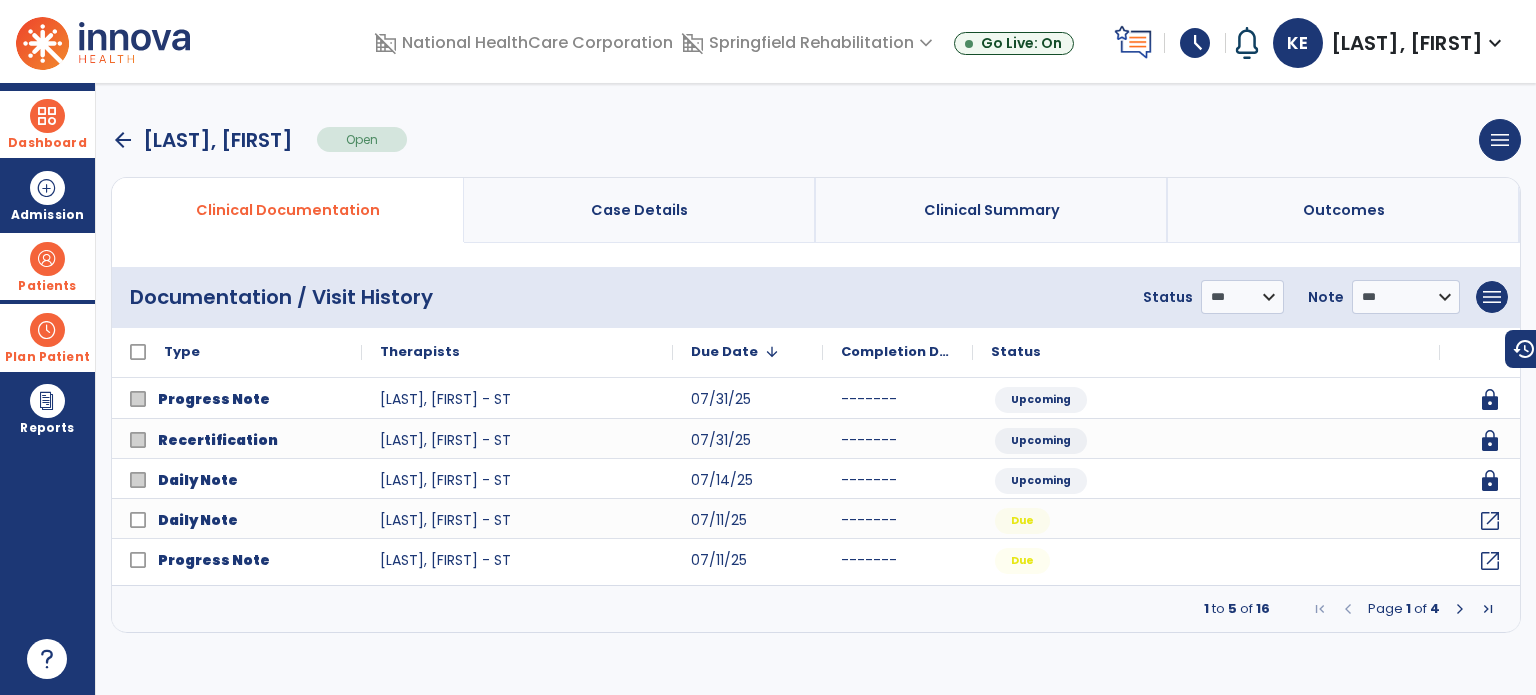 click at bounding box center (1460, 609) 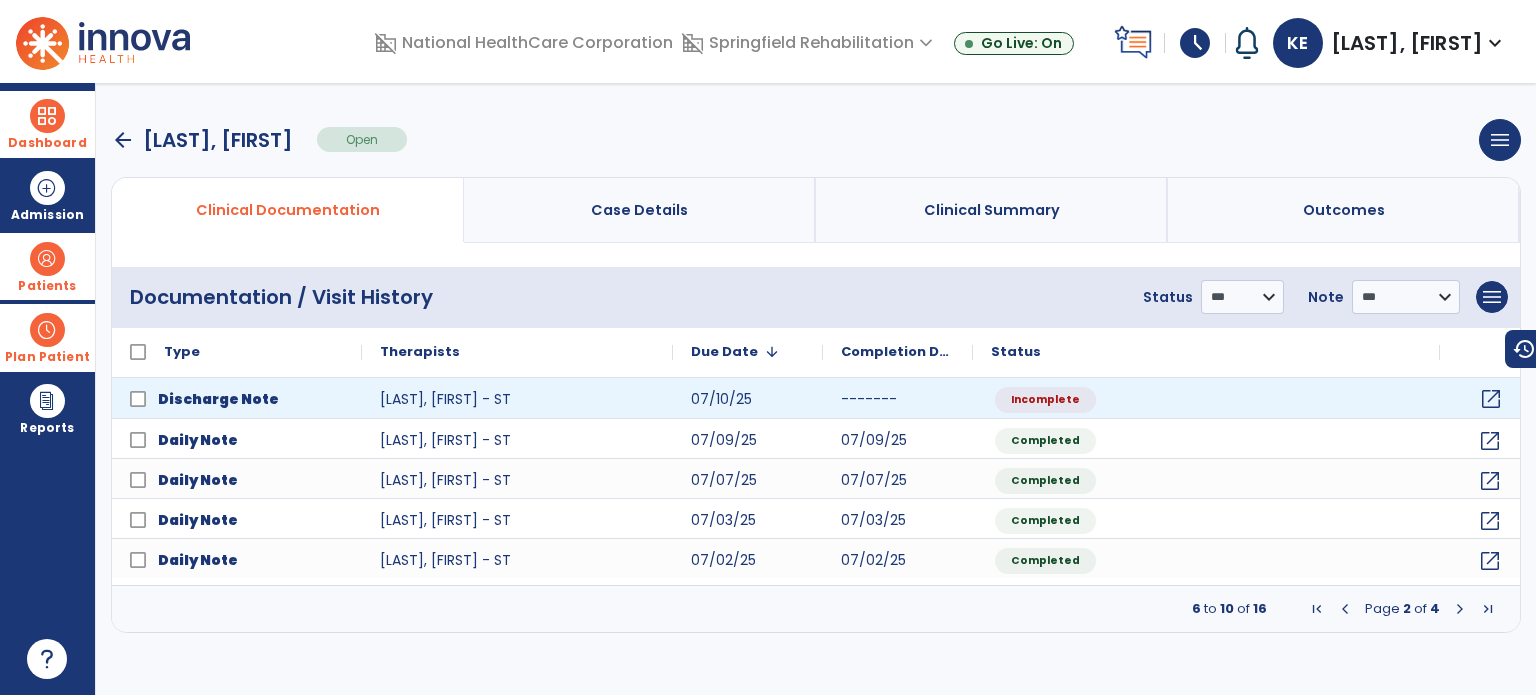 click on "open_in_new" 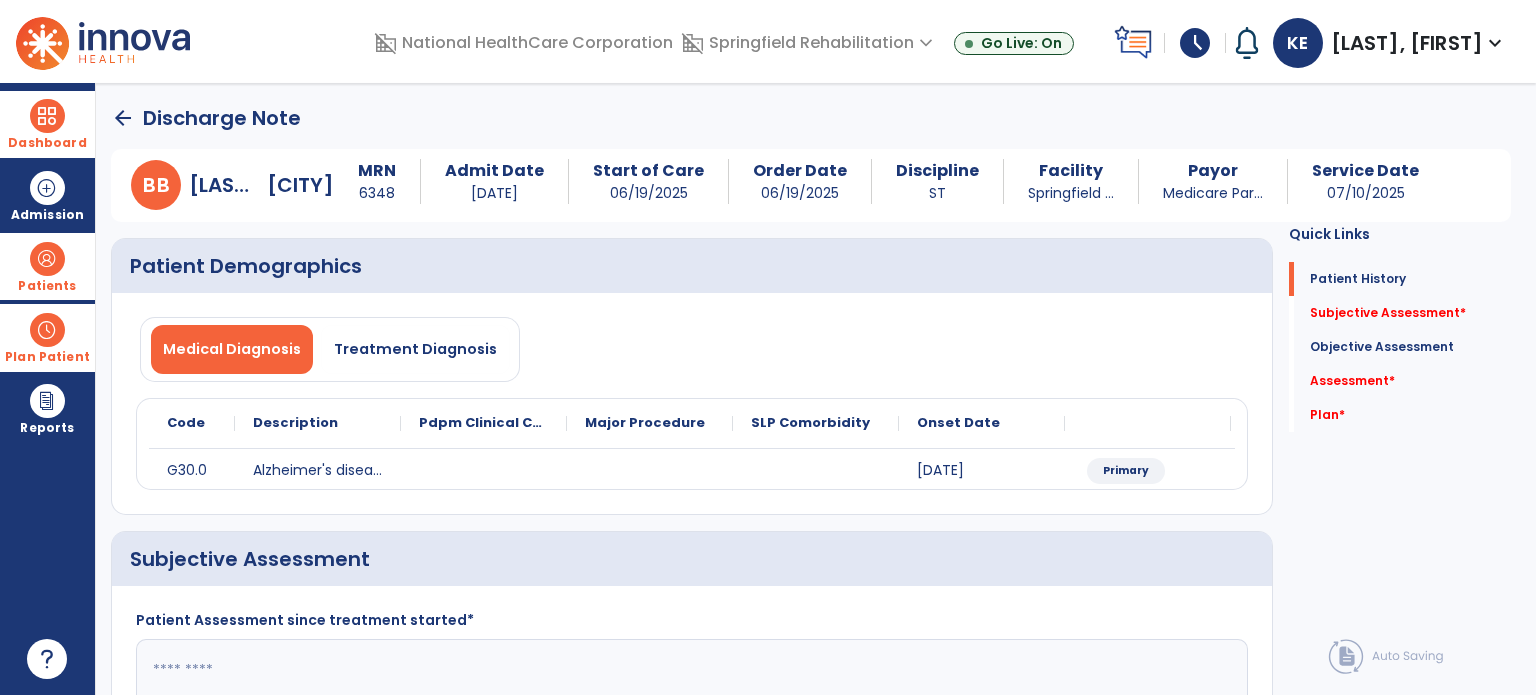 click on "arrow_back   Discharge Note   B  B  [LAST],   [CITY]  MRN 6348 Admit Date [DATE] Start of Care [DATE] Order Date [DATE] Discipline ST Facility Springfield ... Payor Medicare Par... Service Date [DATE] Patient Demographics  Medical Diagnosis   Treatment Diagnosis
Code
Description
G30.0 to" at bounding box center [816, 389] 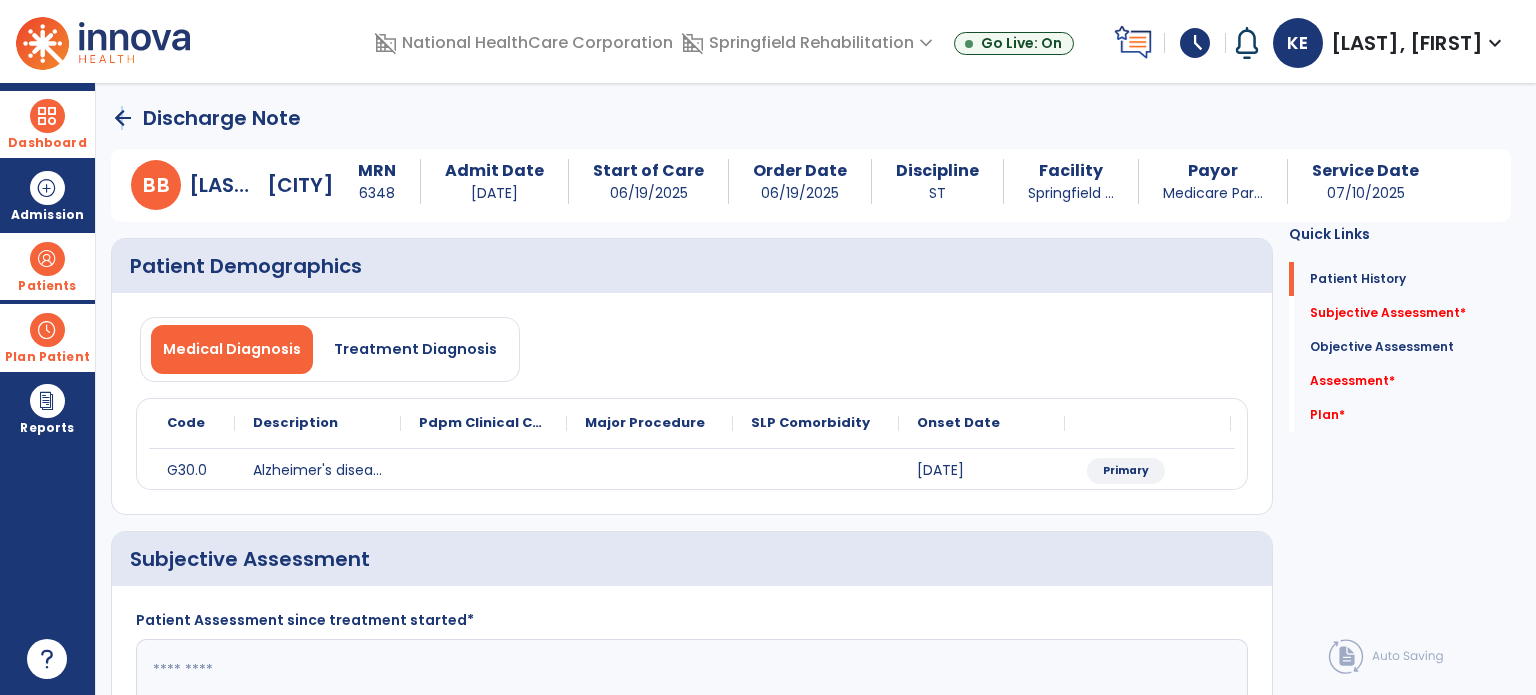 click on "arrow_back" 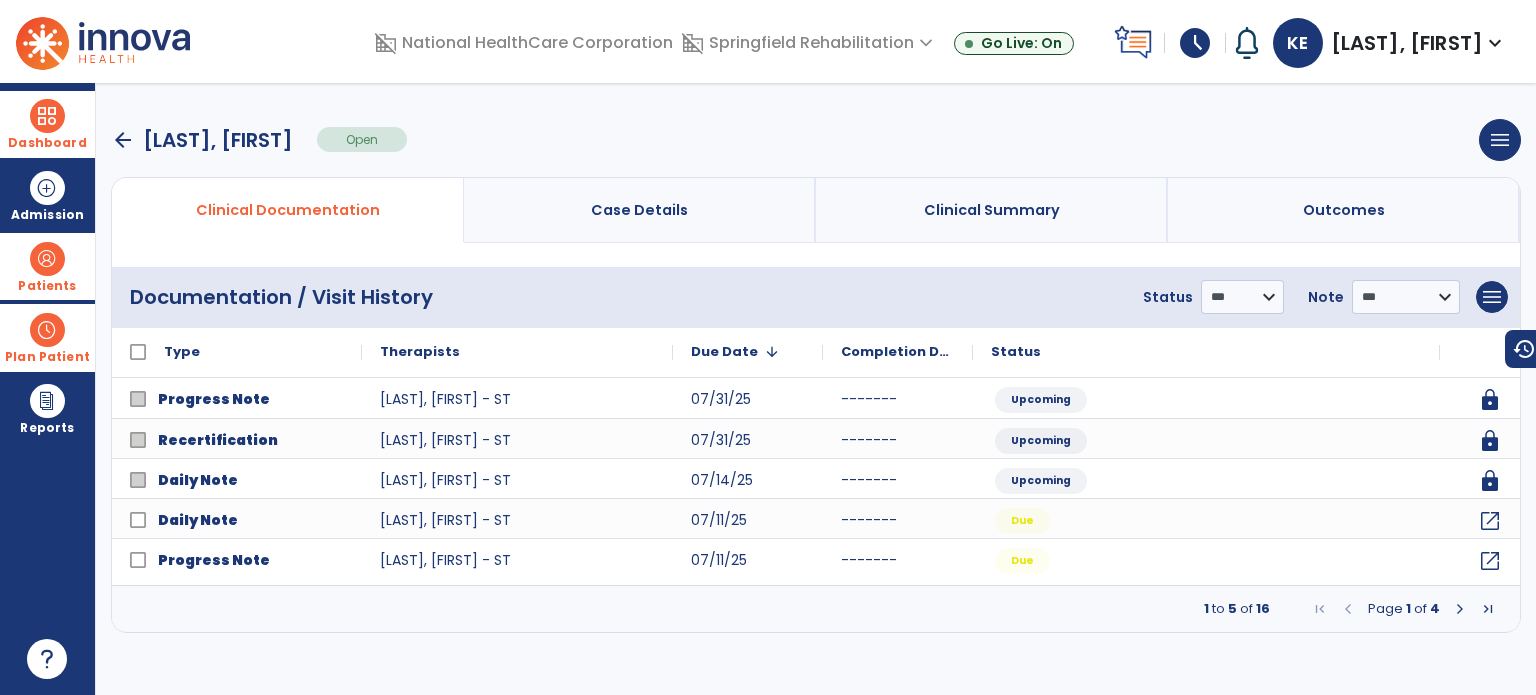 click at bounding box center [1460, 609] 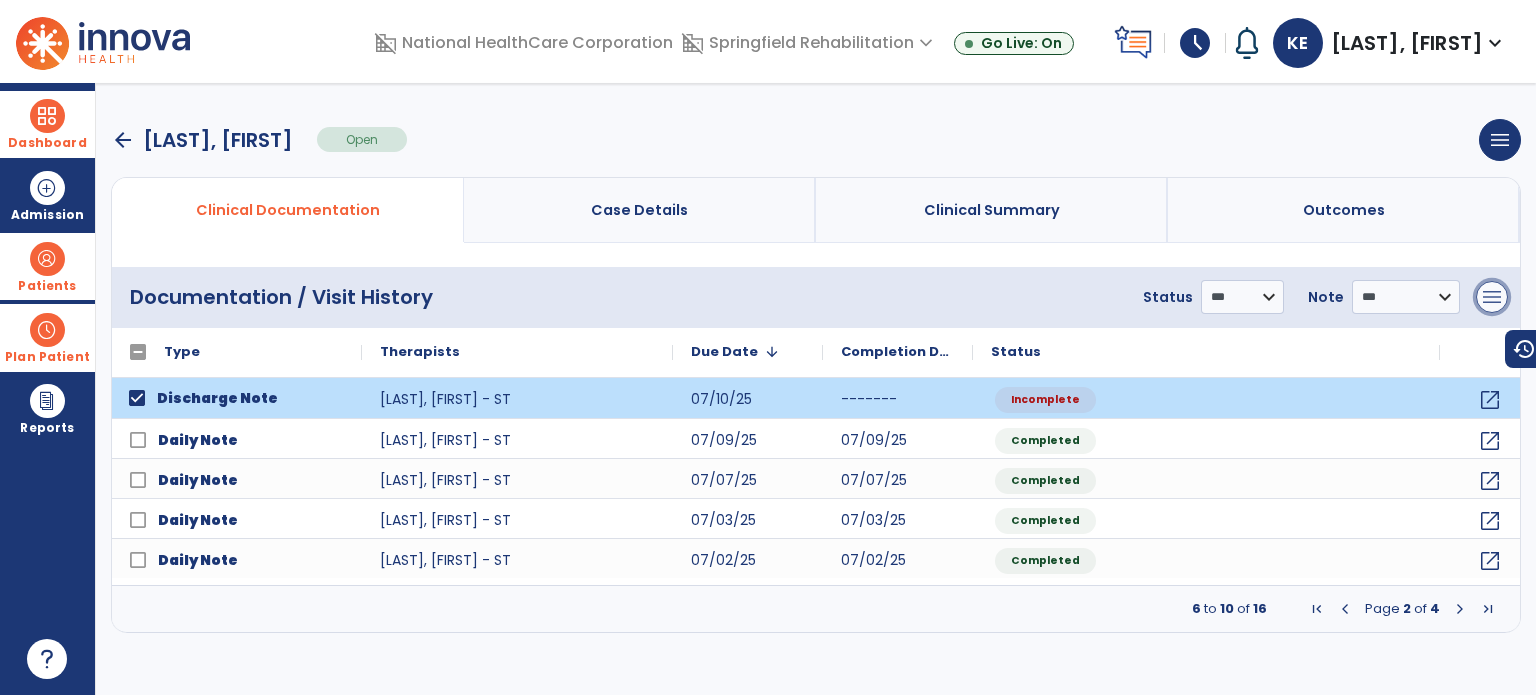 click on "menu" at bounding box center (1492, 297) 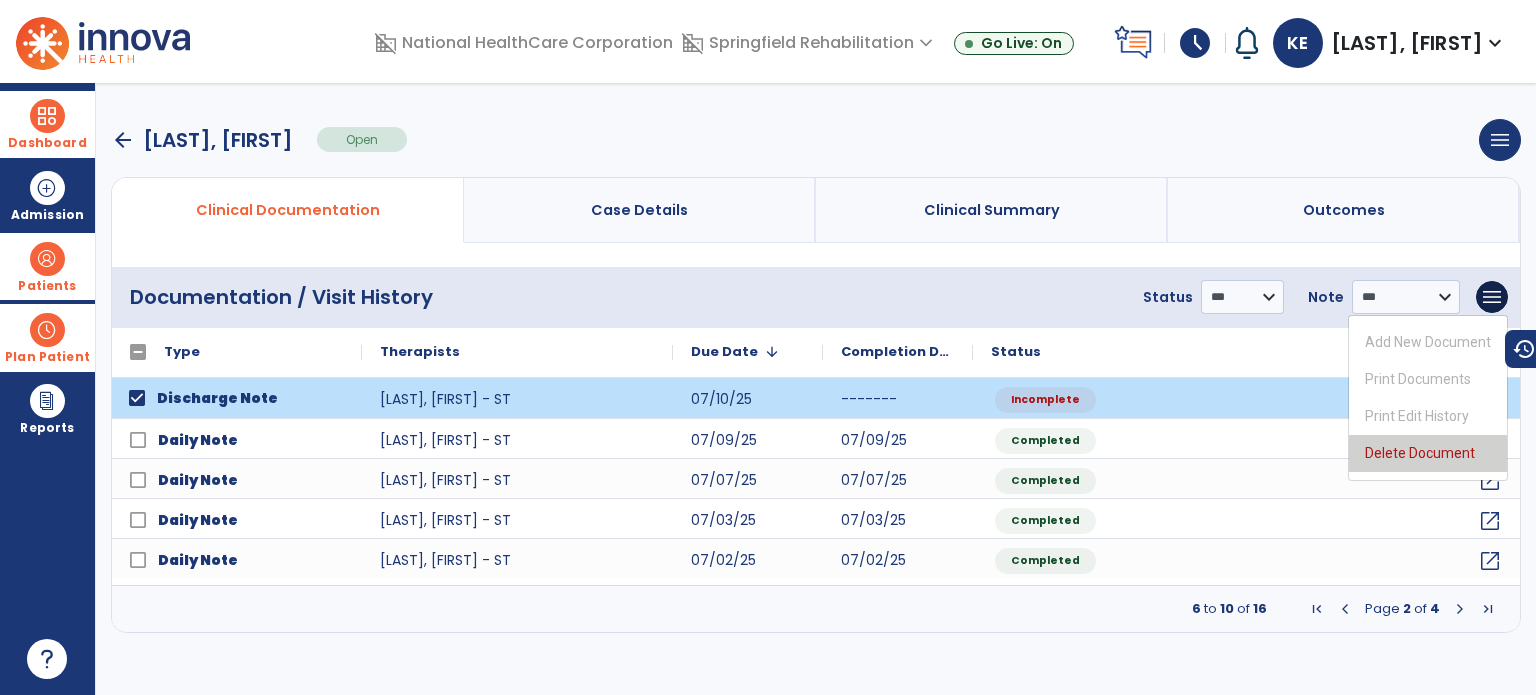 click on "Delete Document" at bounding box center (1428, 453) 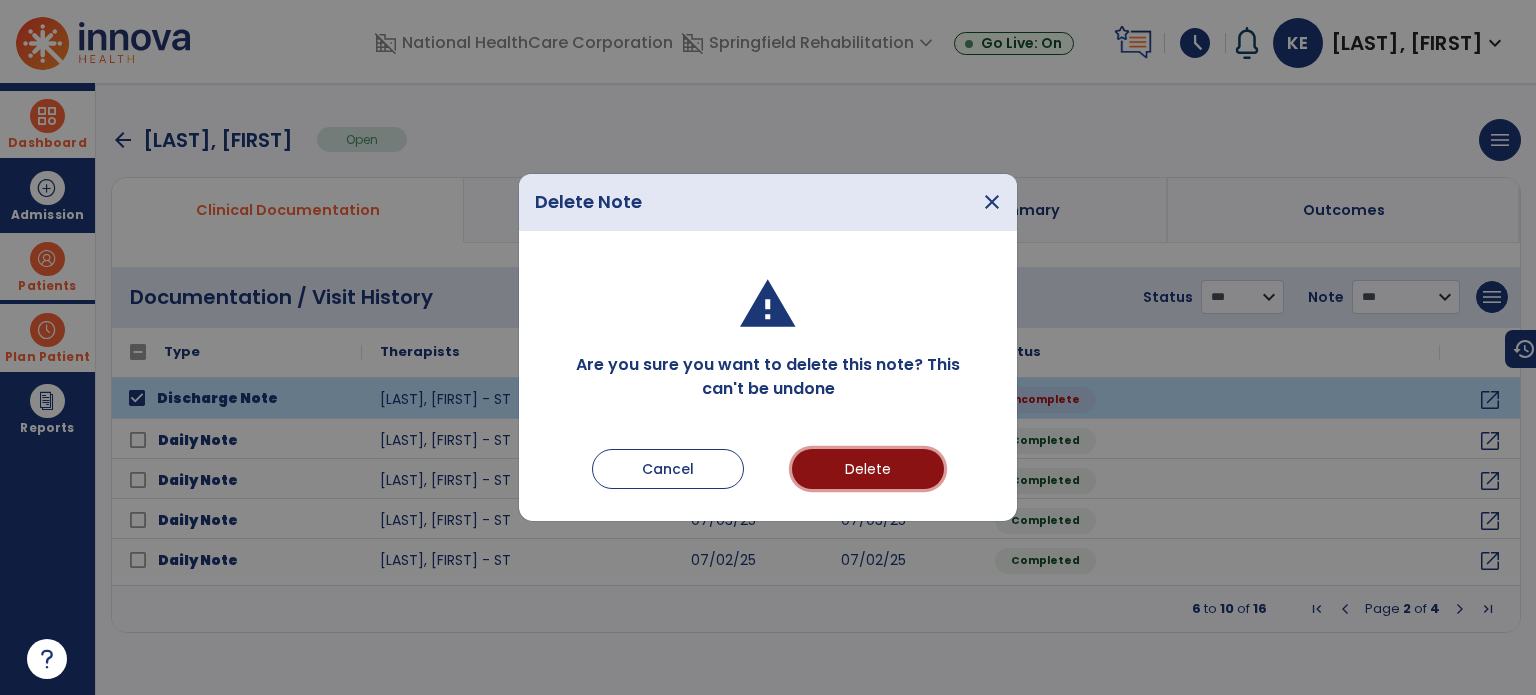 click on "Delete" at bounding box center (868, 469) 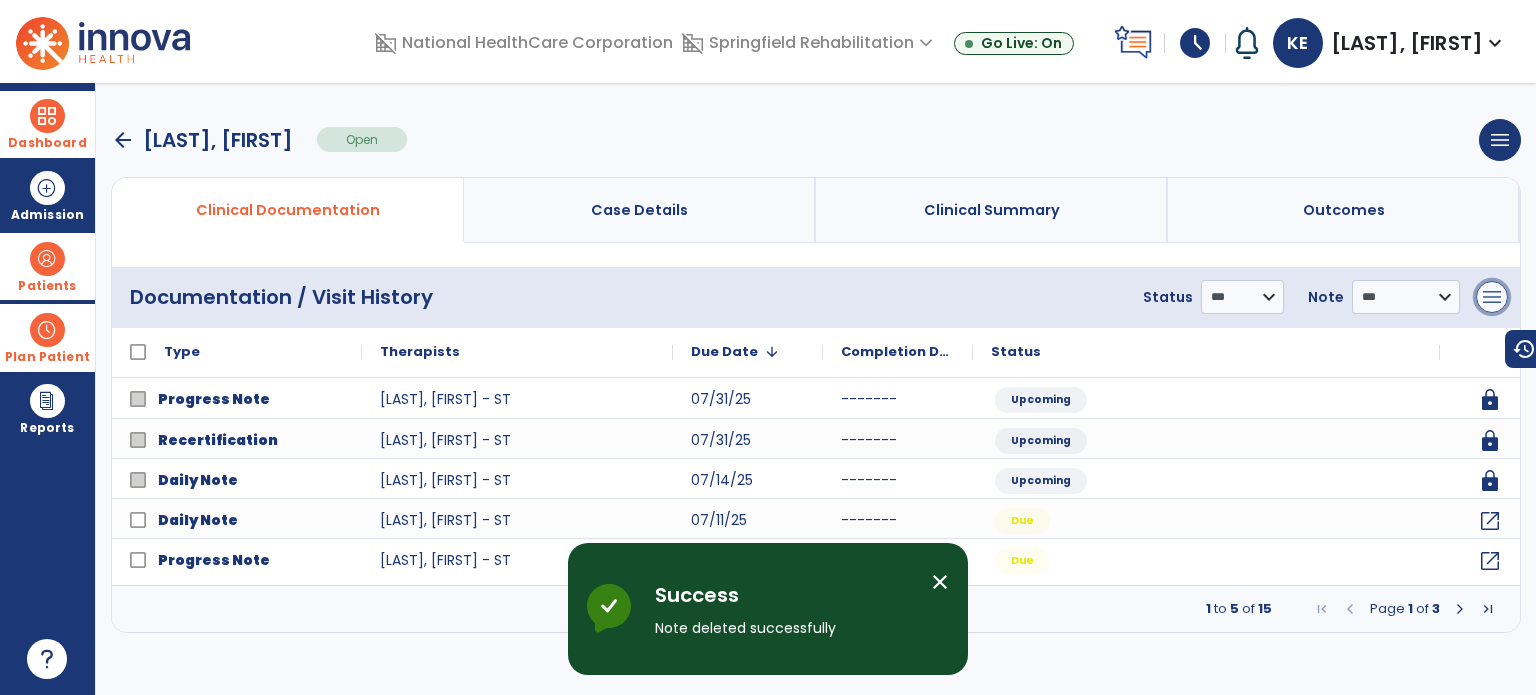 click on "menu" at bounding box center [1492, 297] 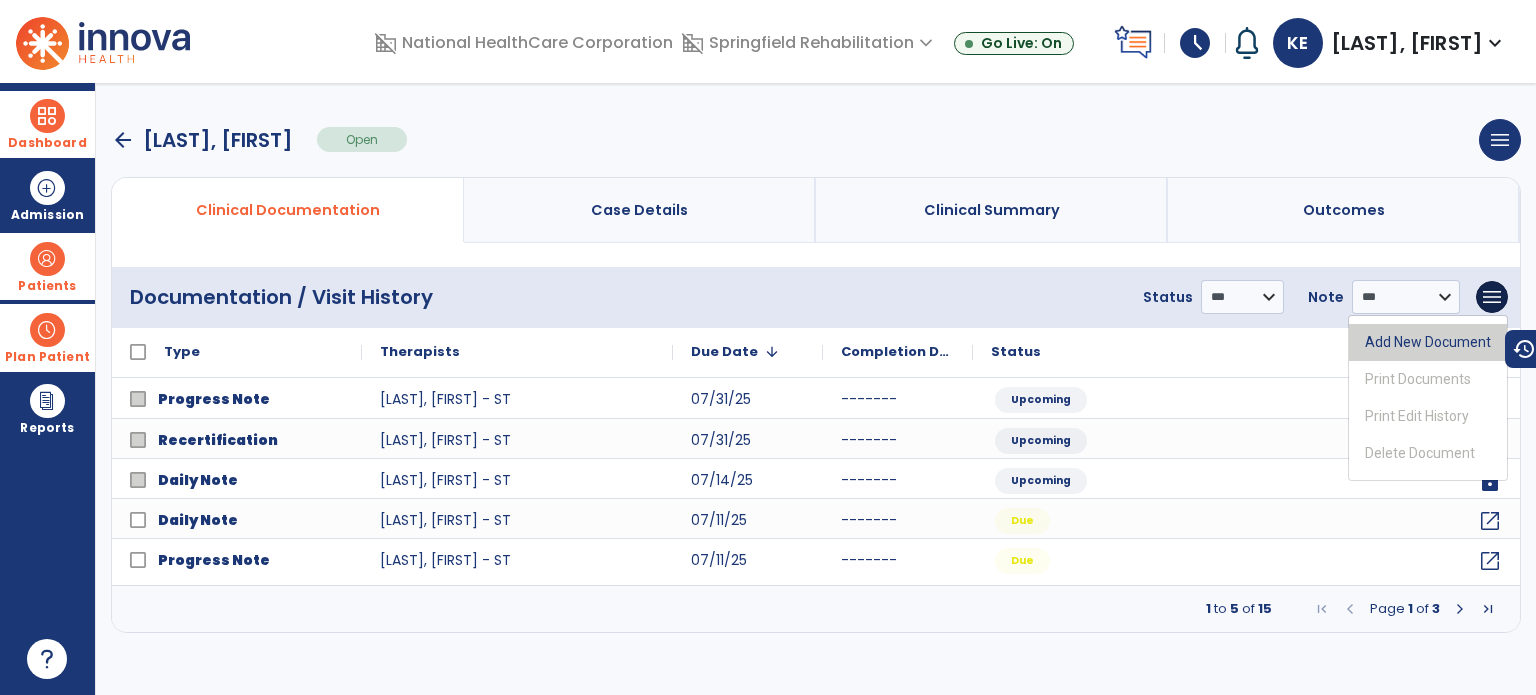 click on "Add New Document" at bounding box center (1428, 342) 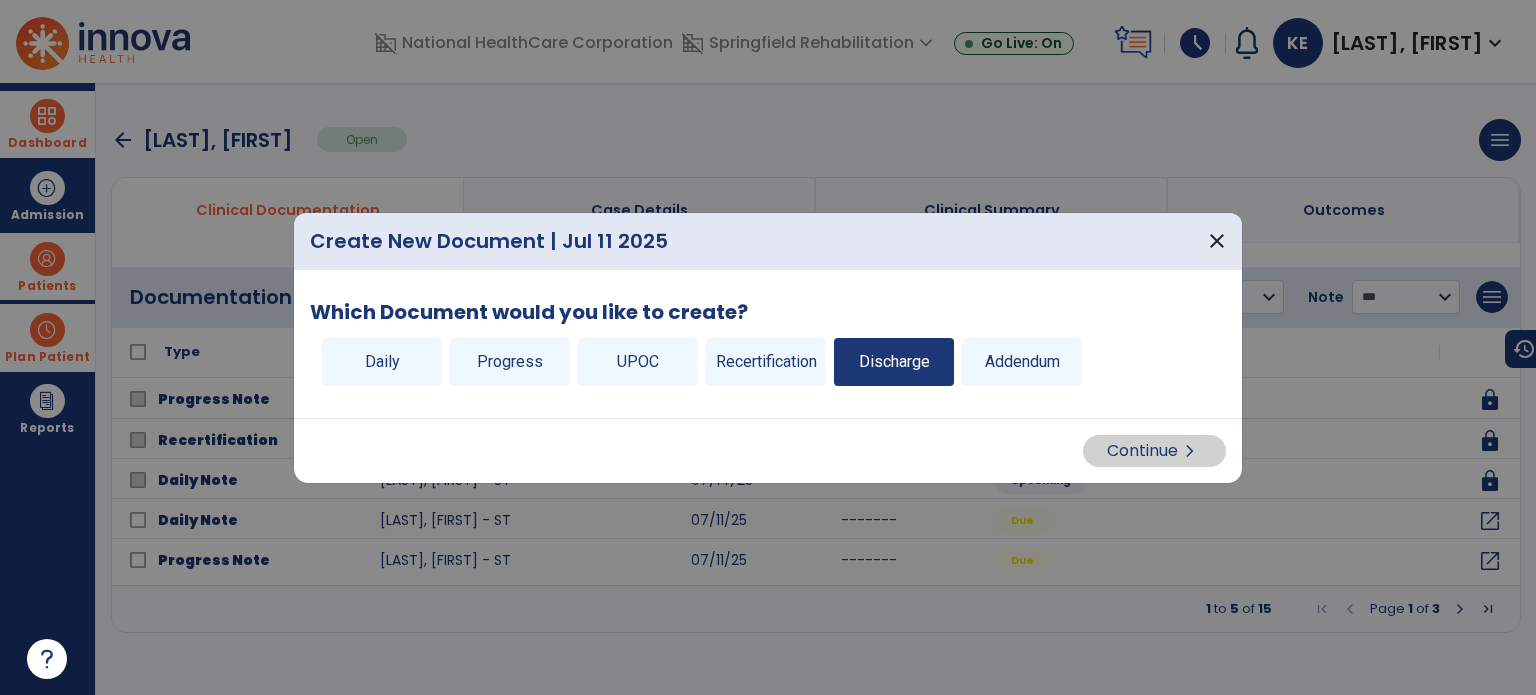click on "Discharge" at bounding box center [894, 362] 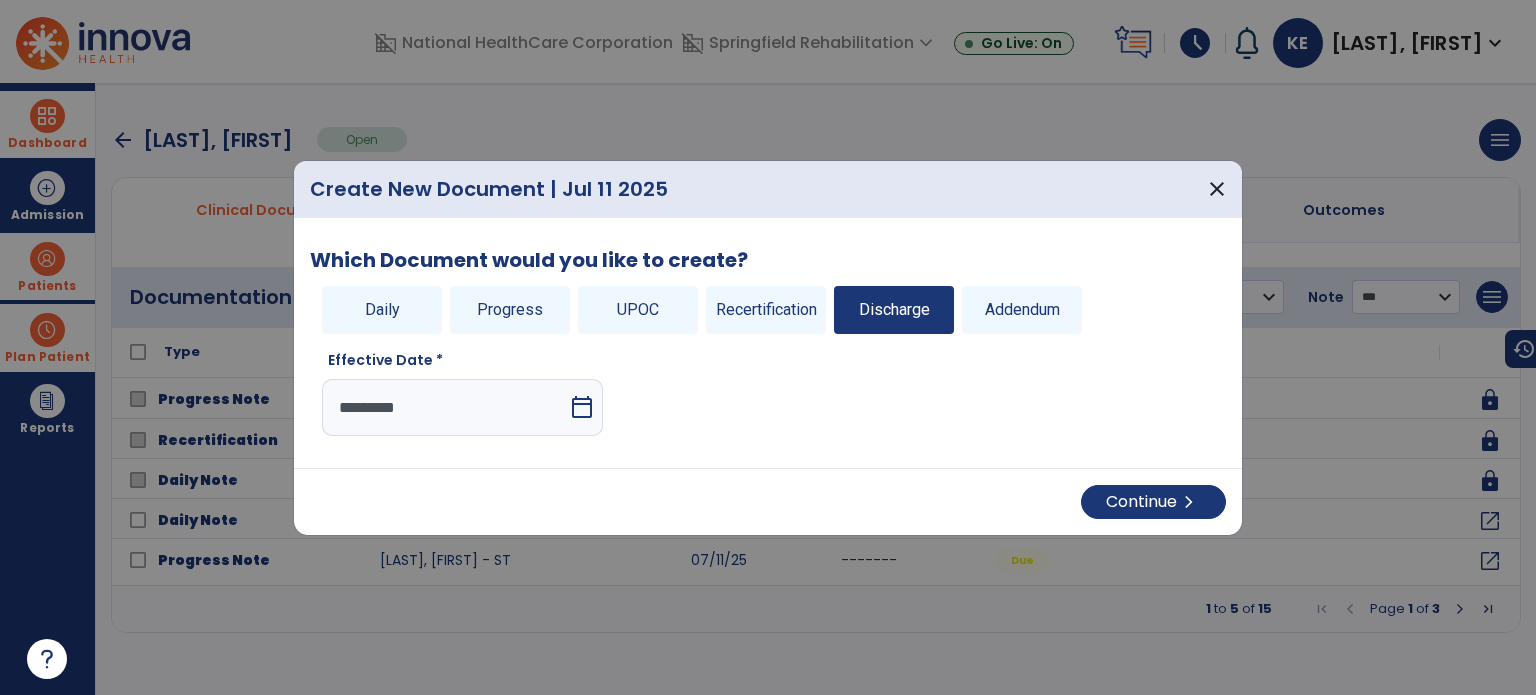 click on "*********" at bounding box center (445, 407) 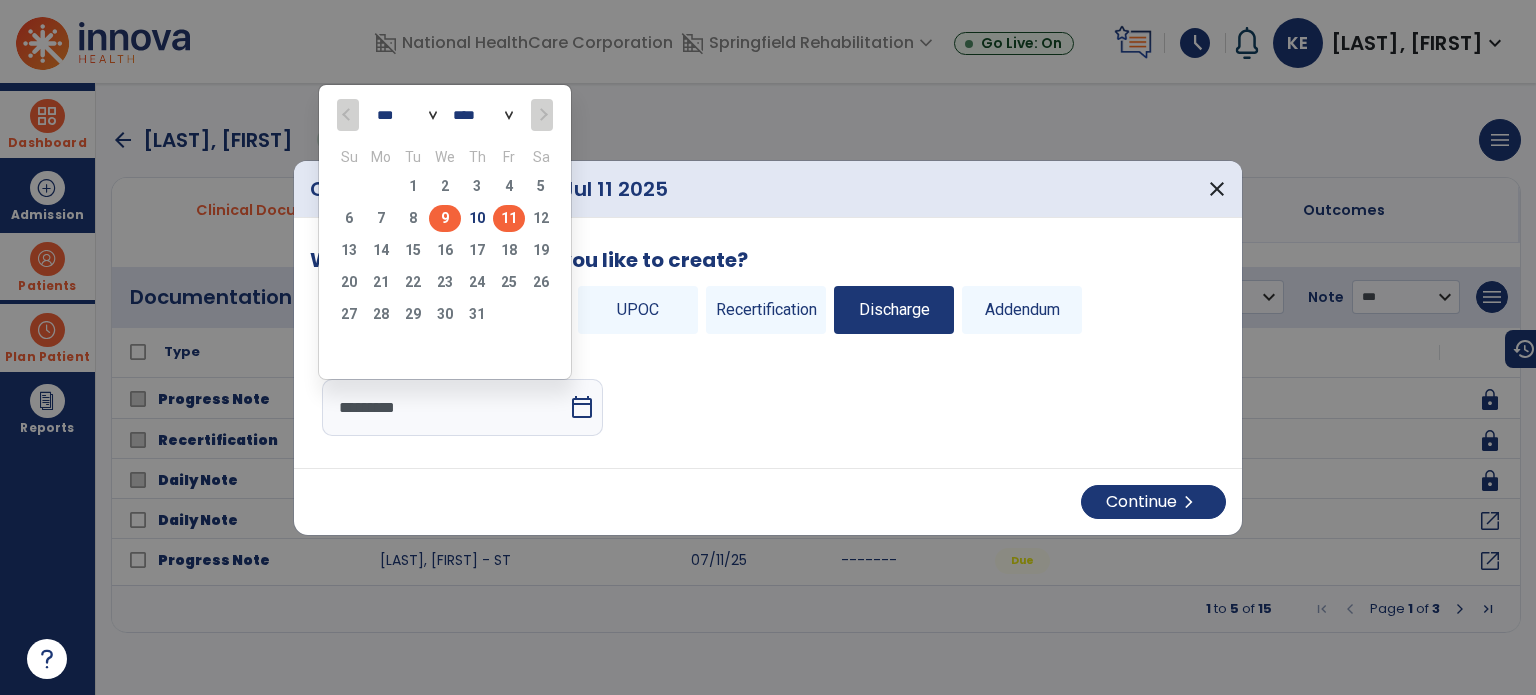 click on "9" 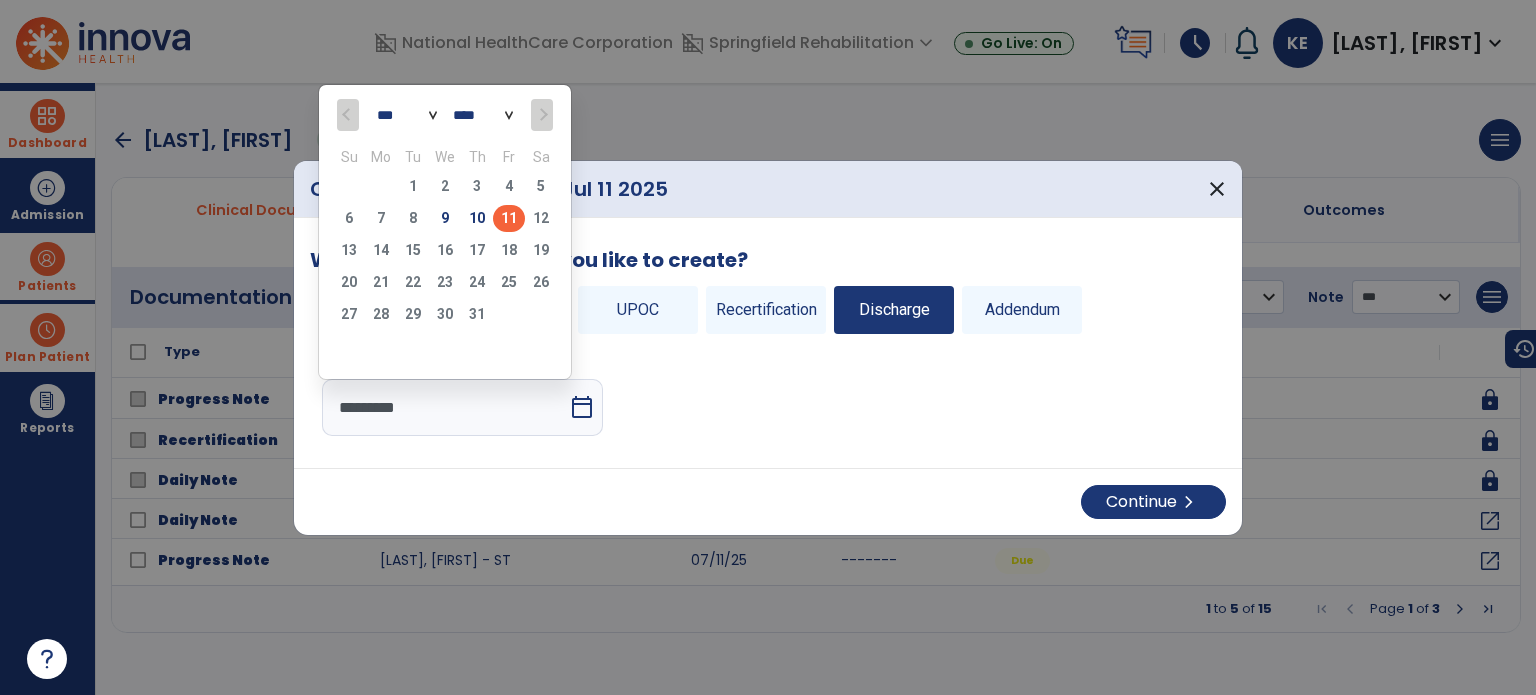 type on "********" 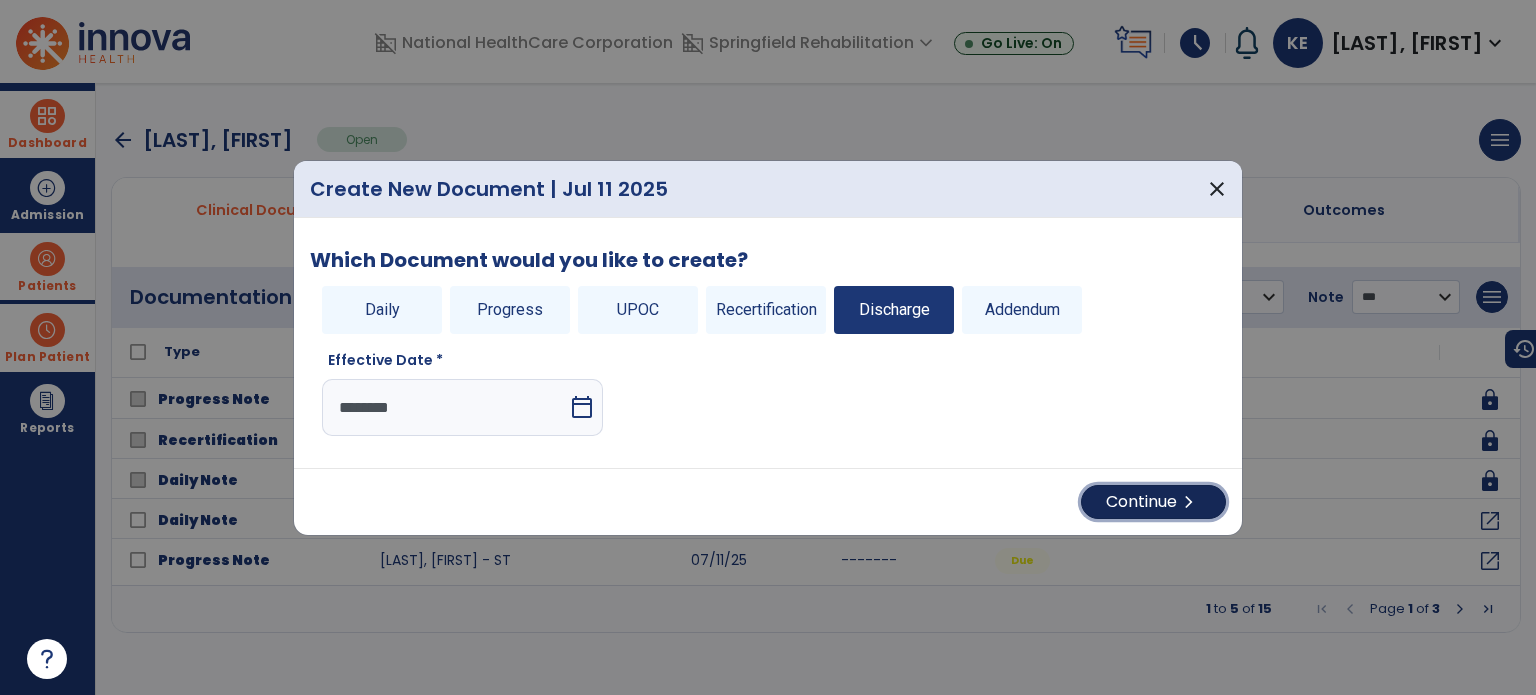 click on "Continue   chevron_right" at bounding box center (1153, 502) 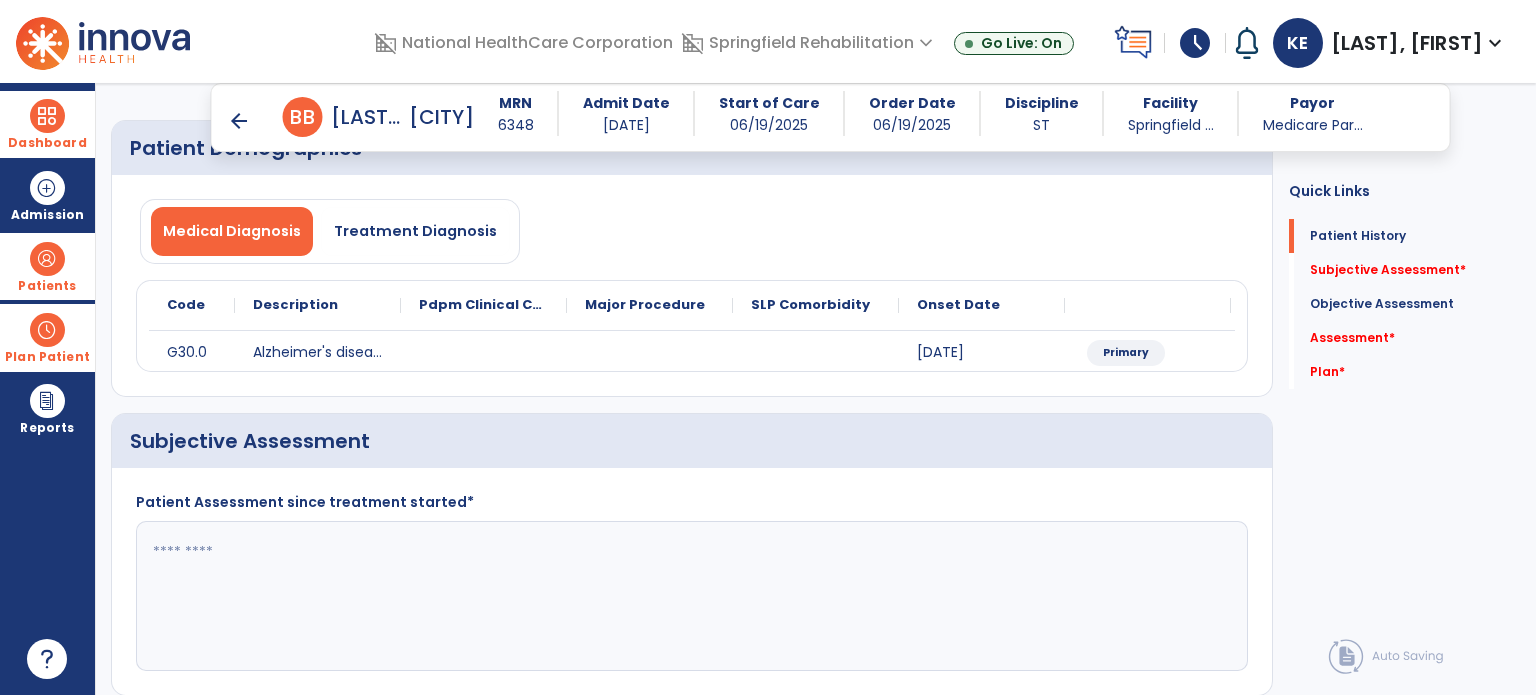 scroll, scrollTop: 100, scrollLeft: 0, axis: vertical 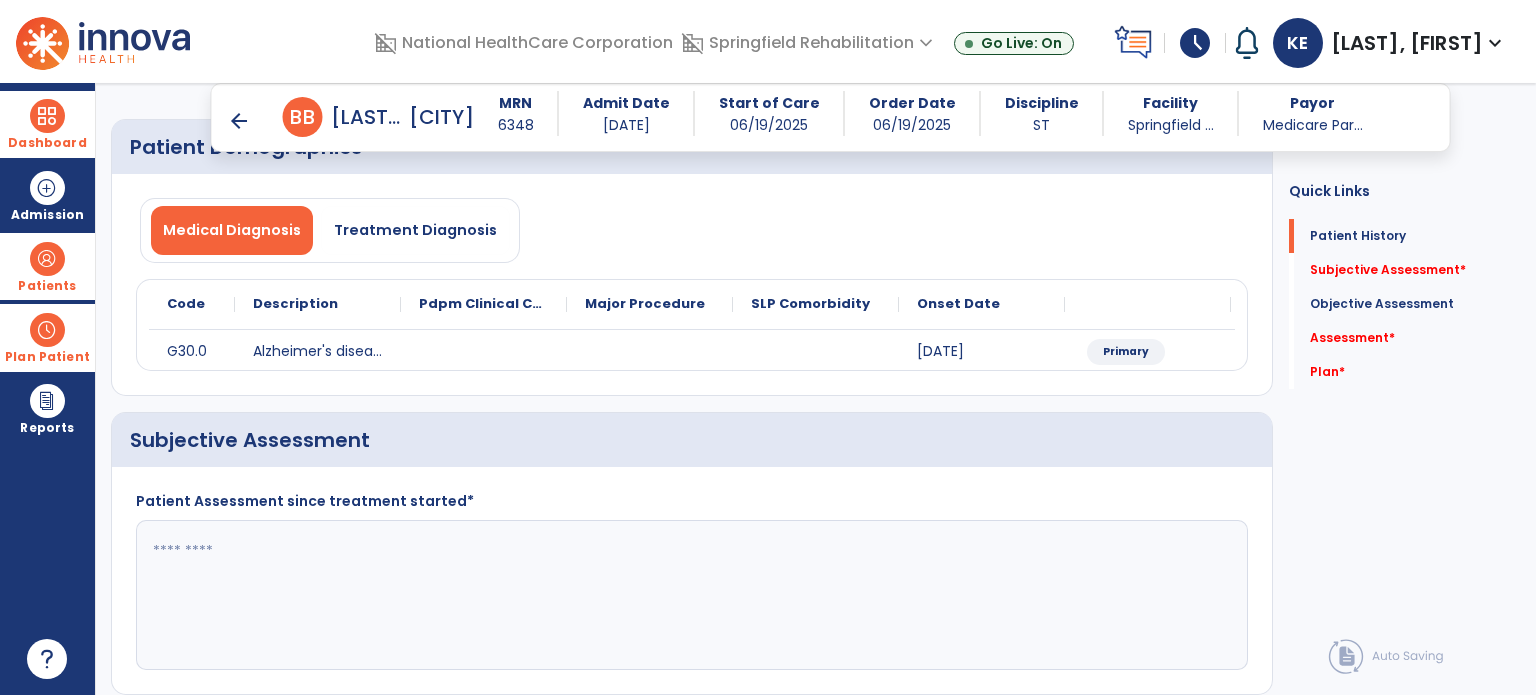 click 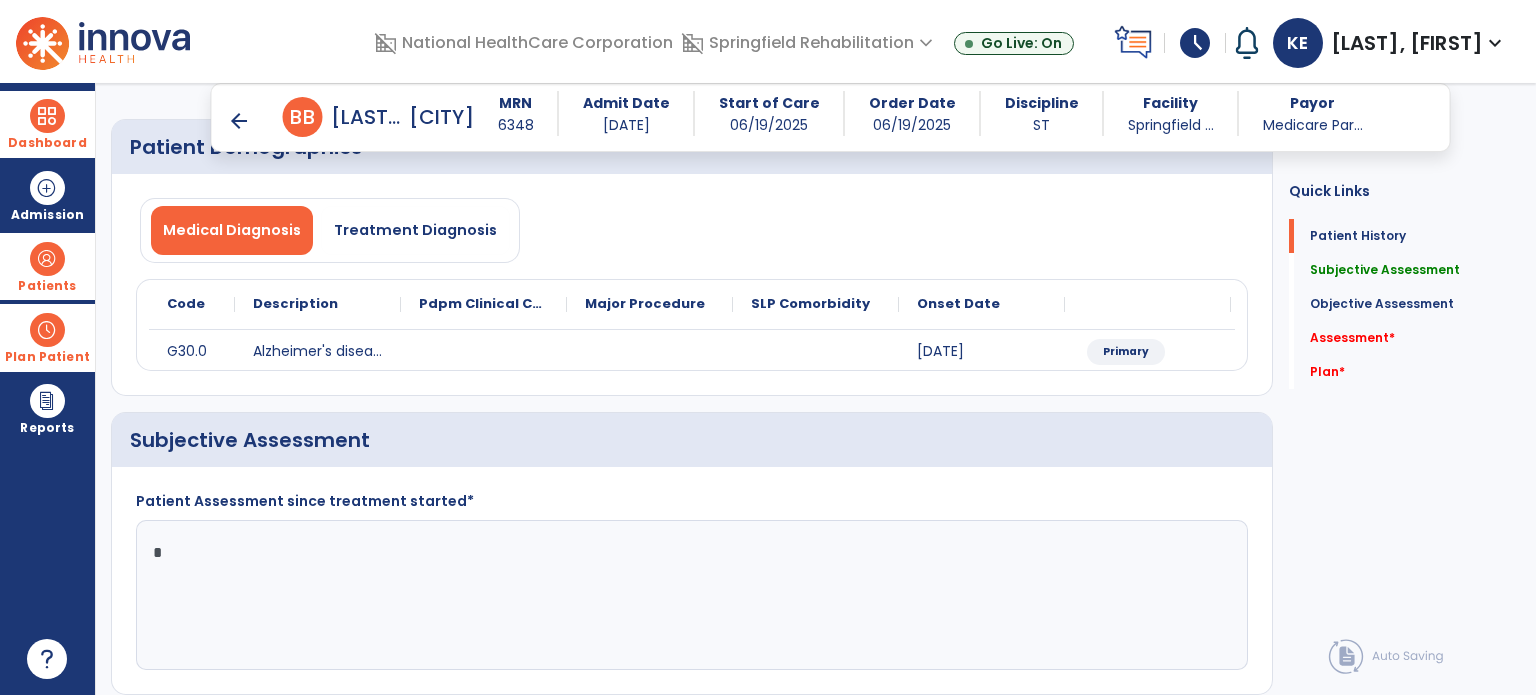 type 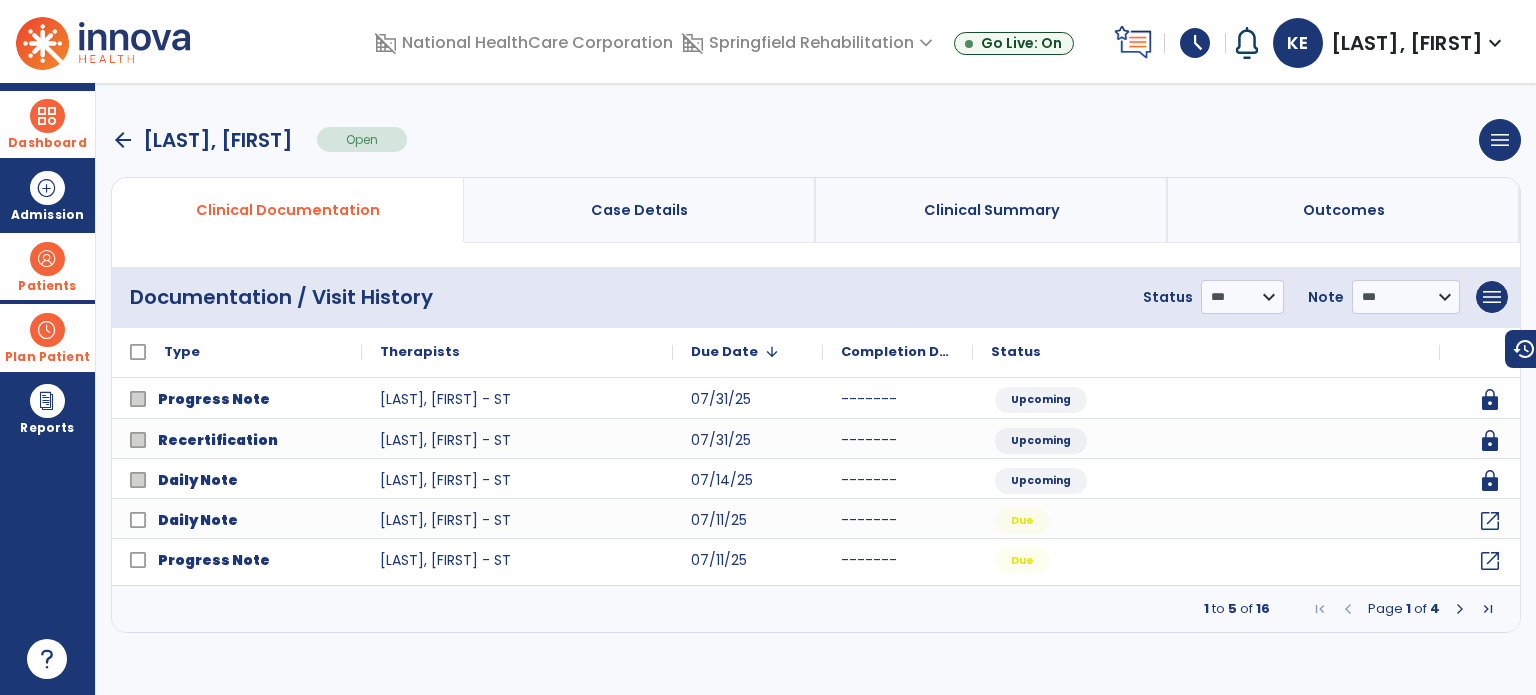 click at bounding box center (1460, 609) 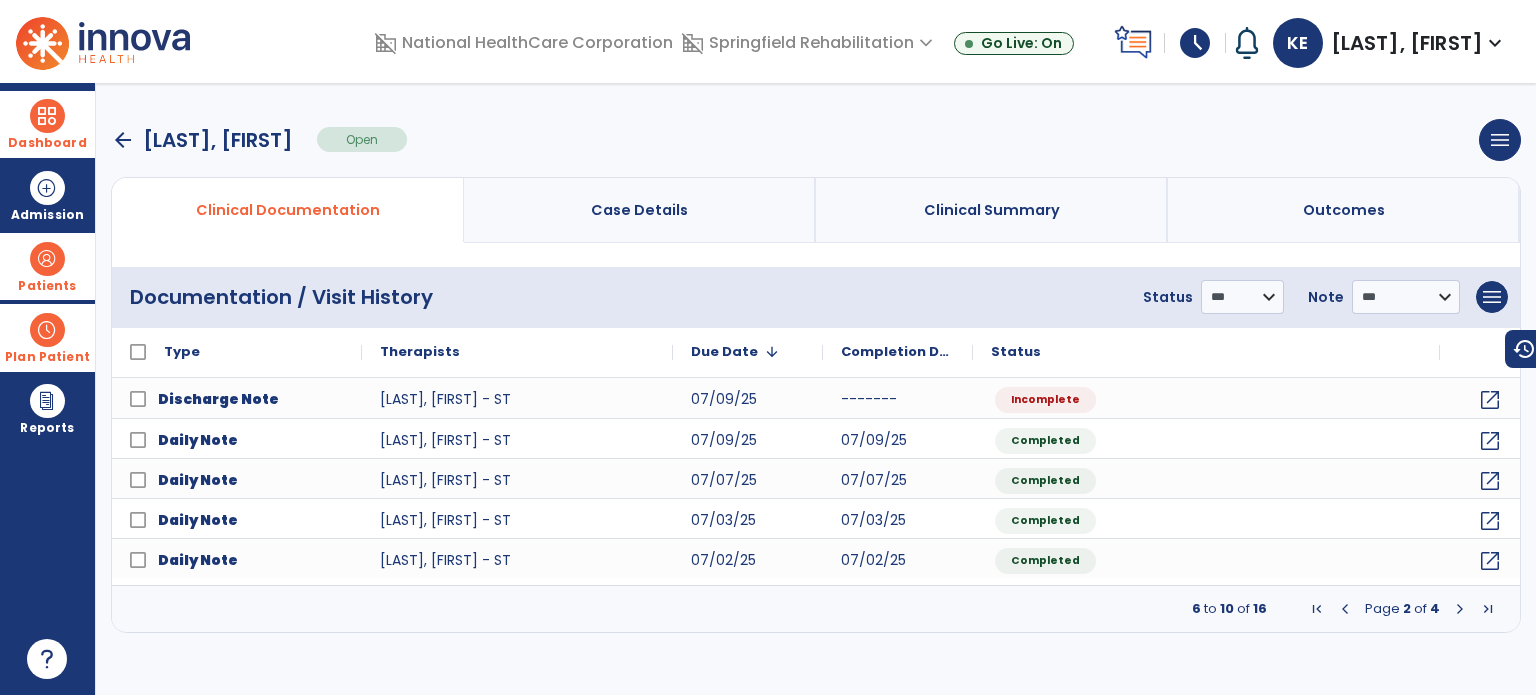 click at bounding box center (1345, 609) 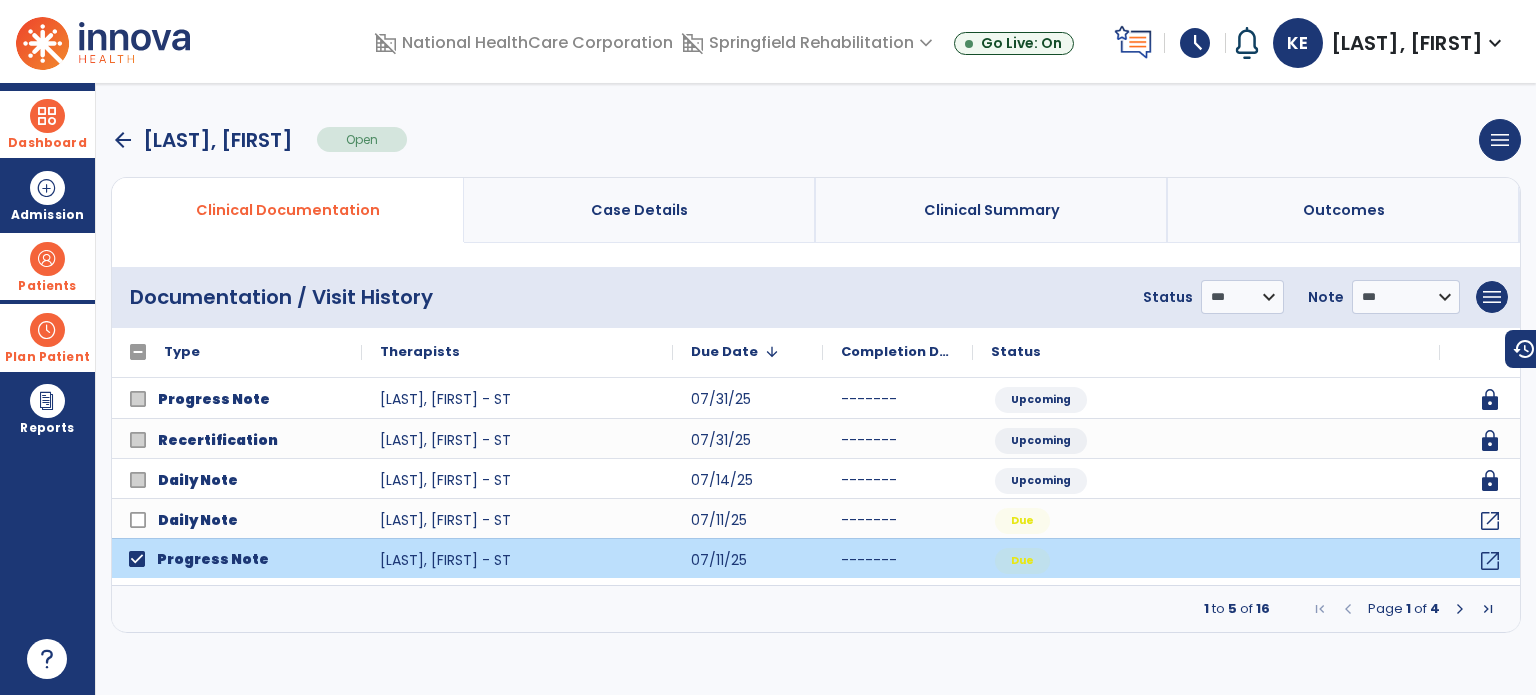click on "menu   Add New Document   Print Documents   Print Edit History   Delete Document" at bounding box center [1492, 297] 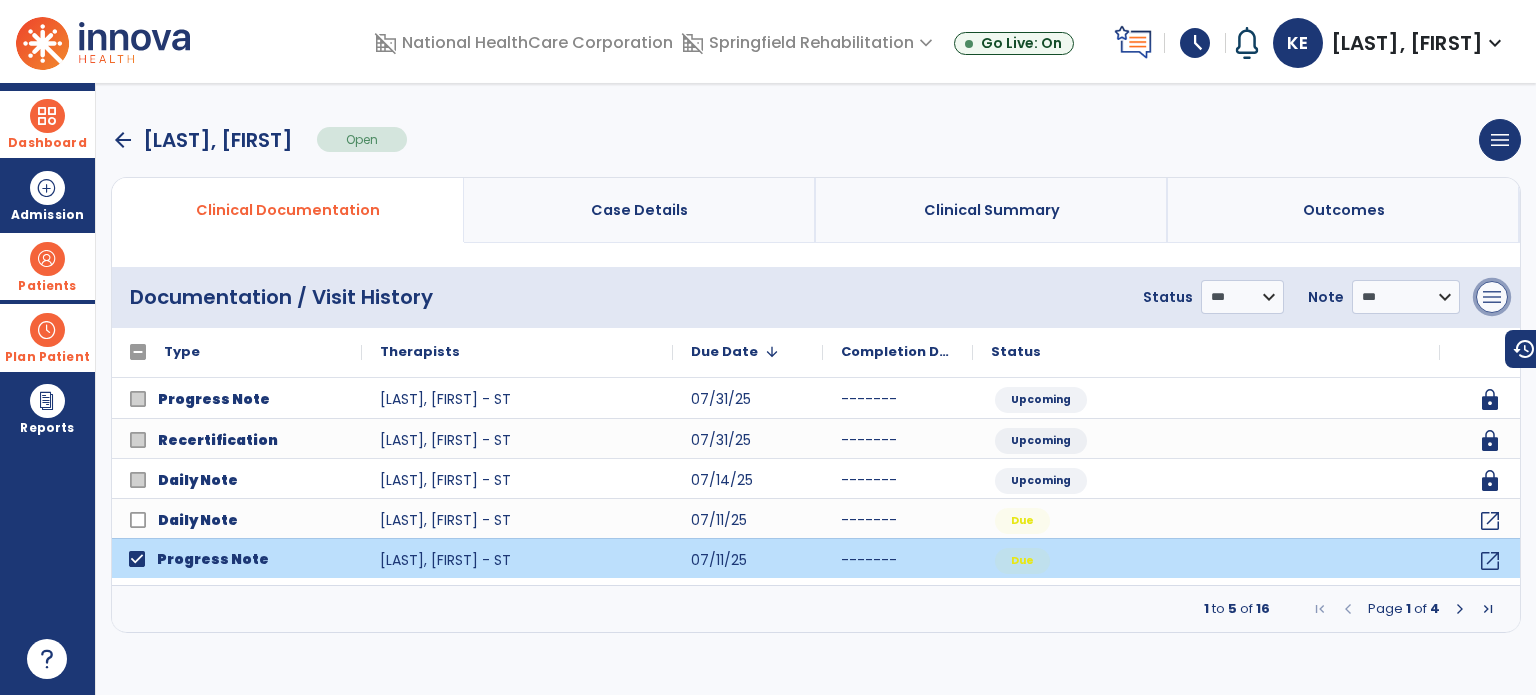 click on "menu" at bounding box center (1492, 297) 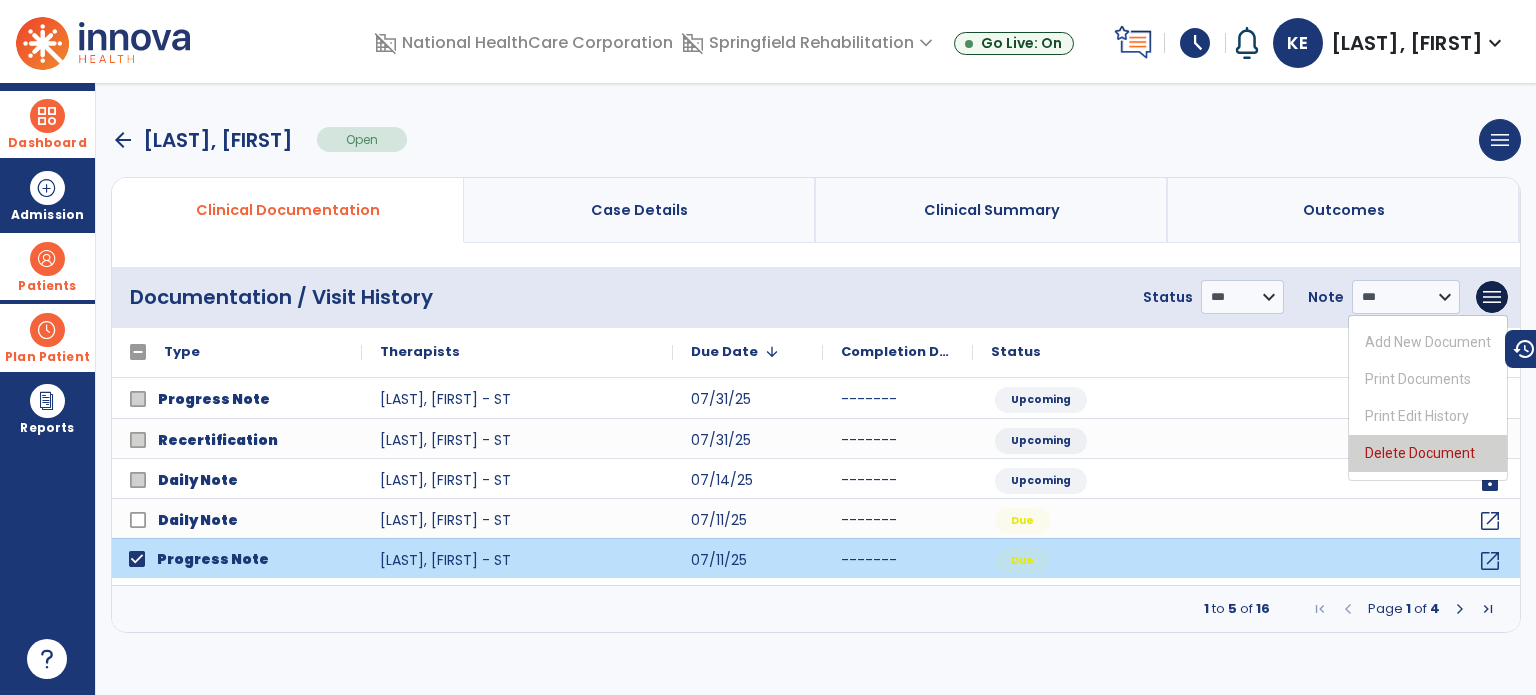 click on "Delete Document" at bounding box center (1428, 453) 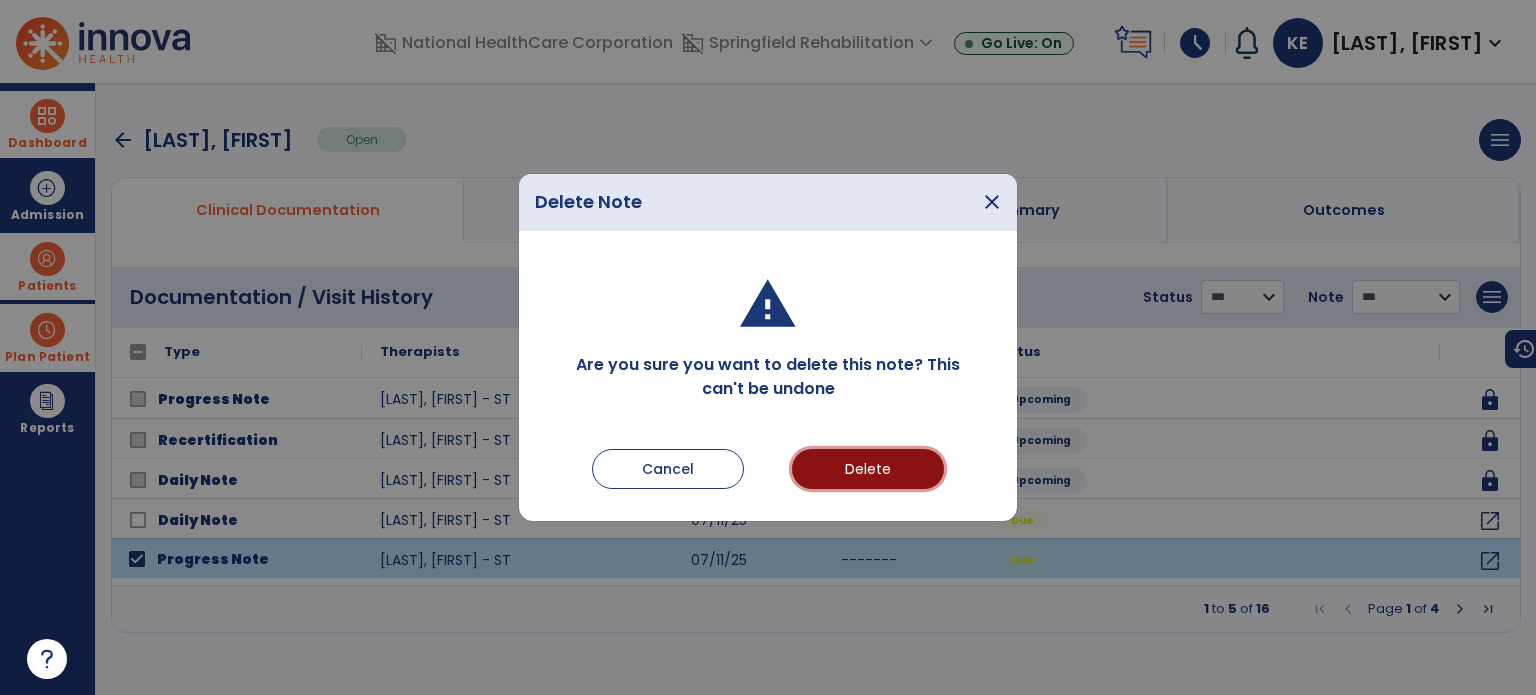 click on "Delete" at bounding box center (868, 469) 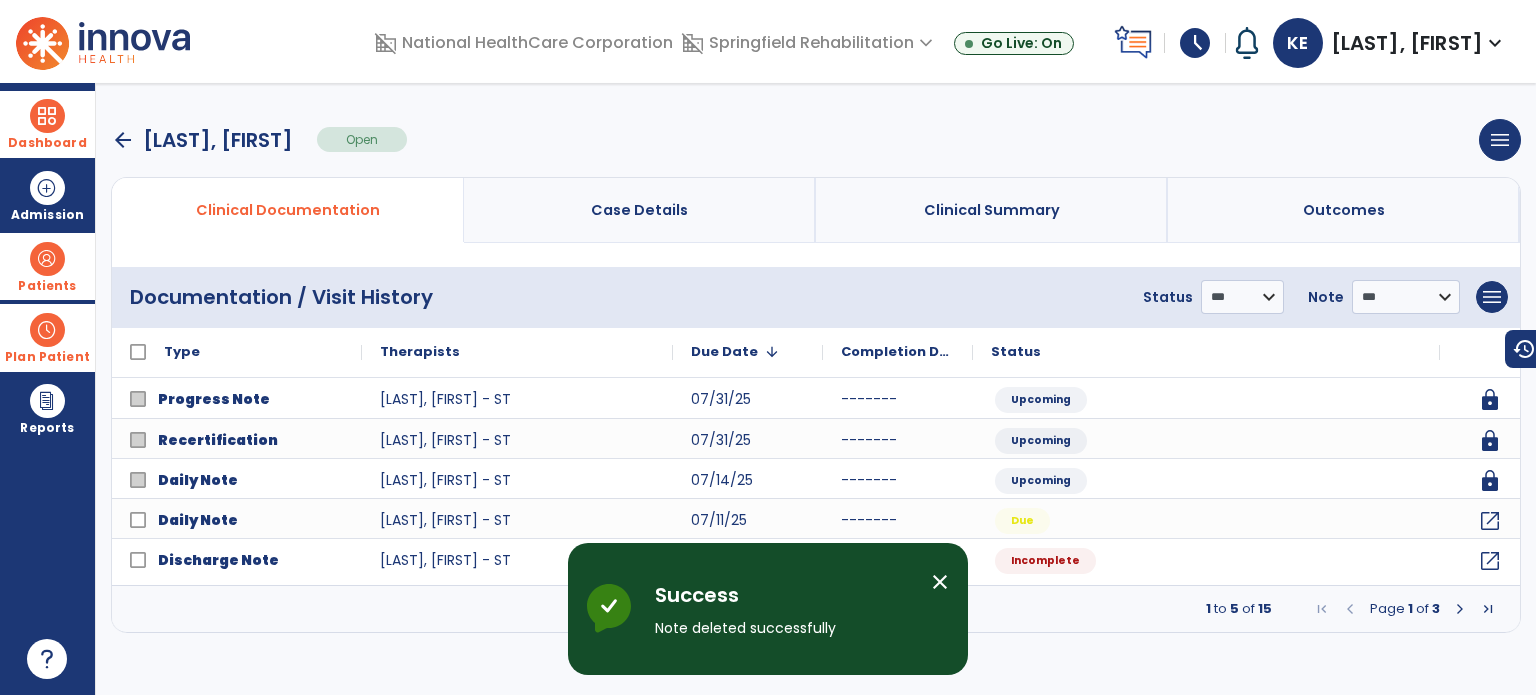 click on "close" at bounding box center (940, 582) 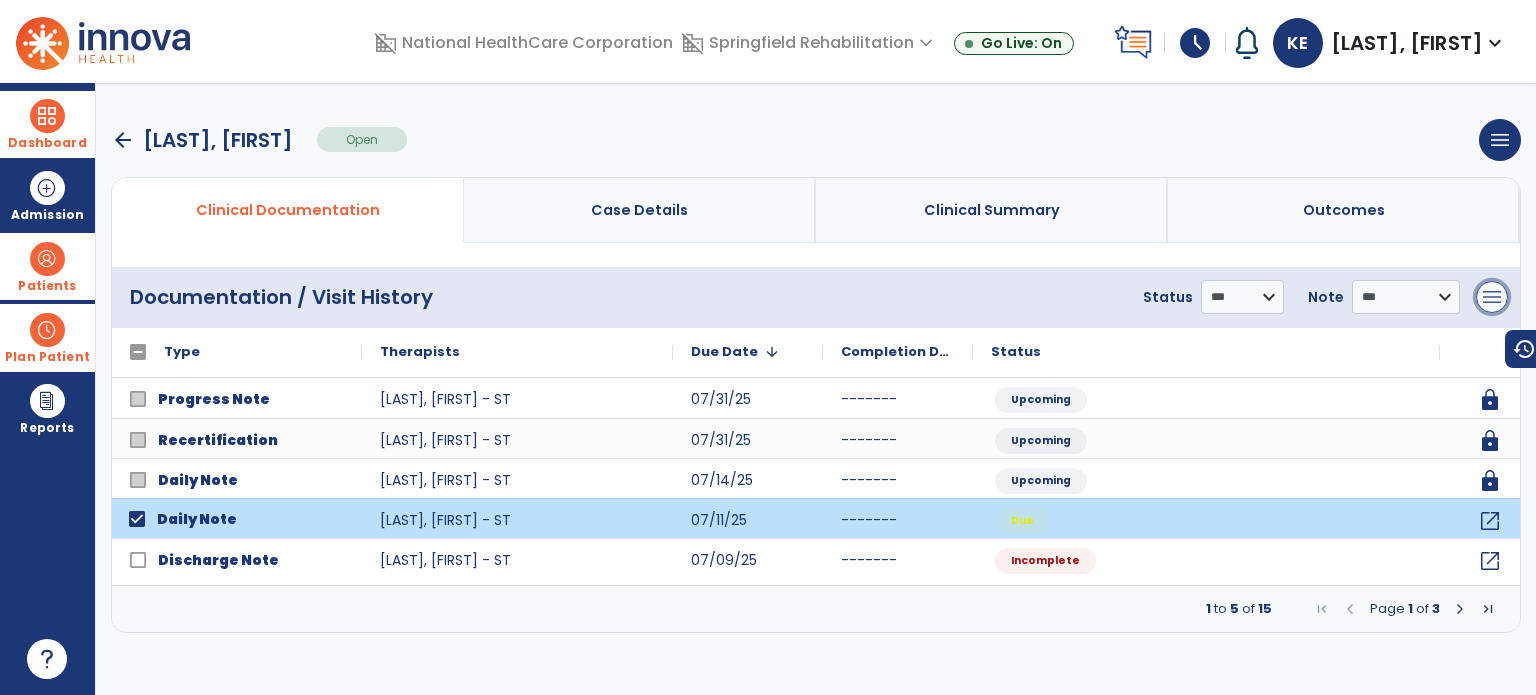 click on "menu" at bounding box center (1492, 297) 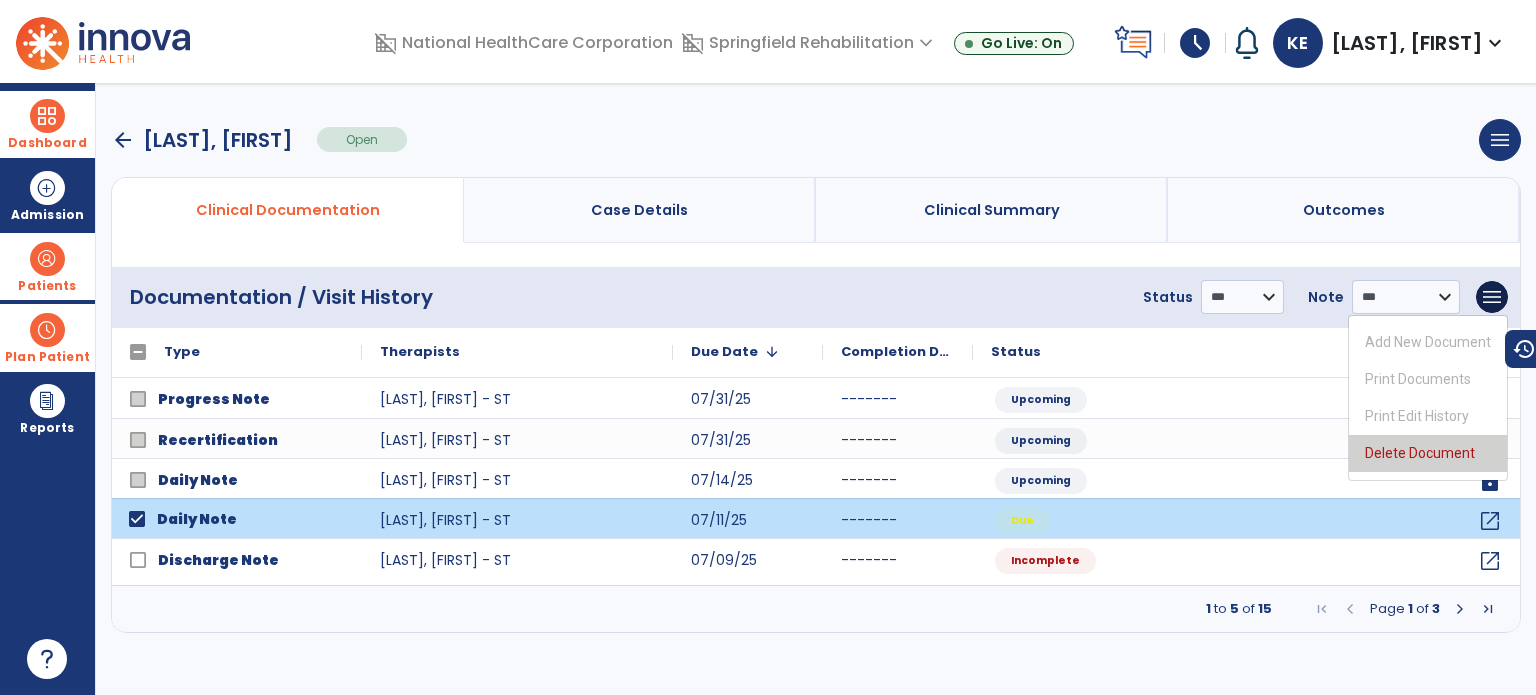 click on "Delete Document" at bounding box center (1428, 453) 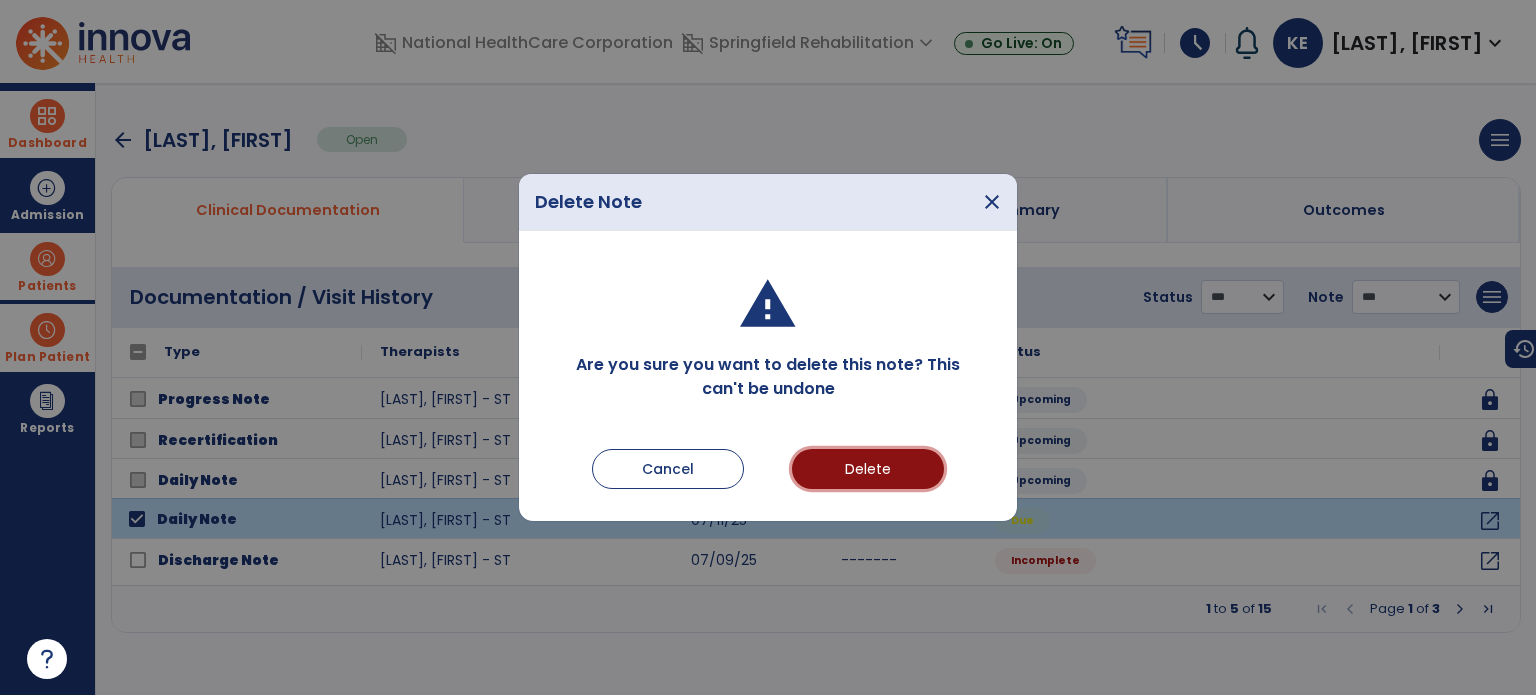 click on "Delete" at bounding box center [868, 469] 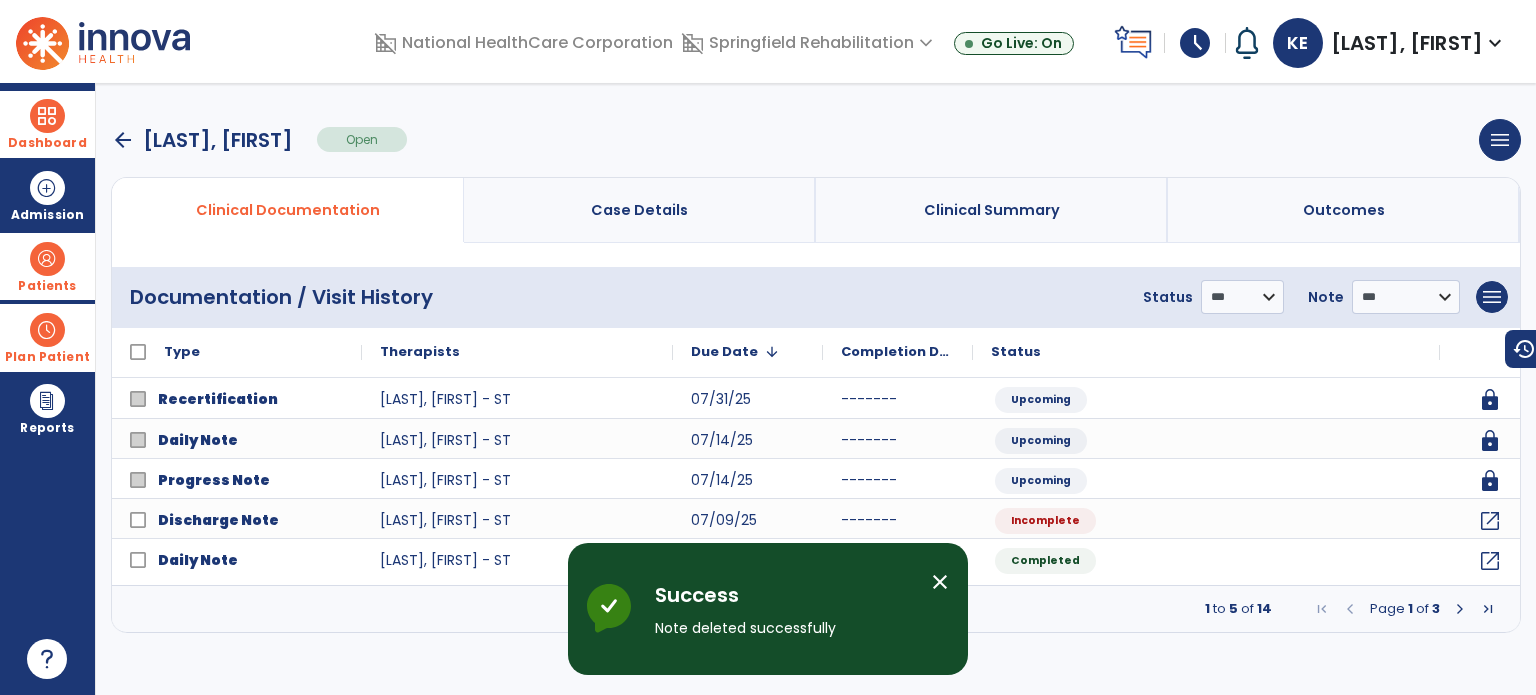 click at bounding box center [47, 116] 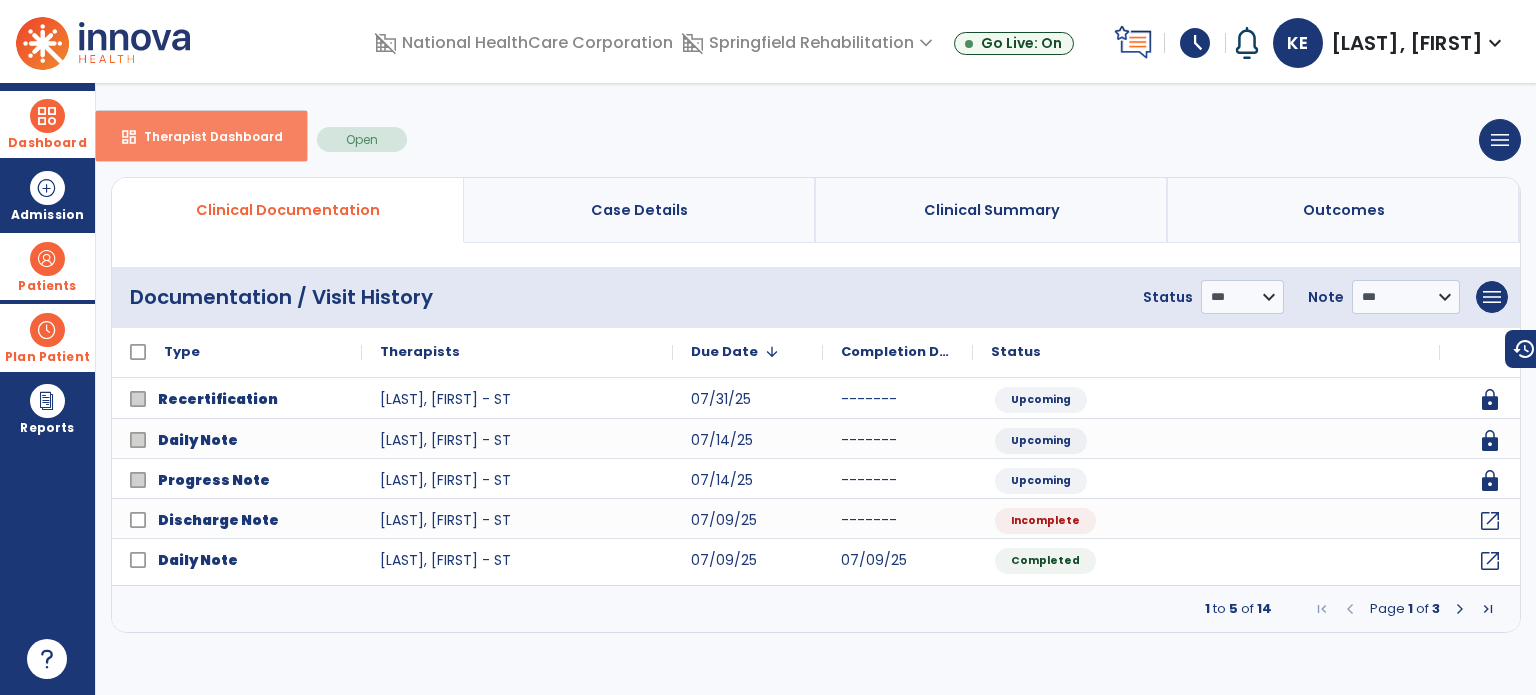 click on "dashboard" at bounding box center [129, 137] 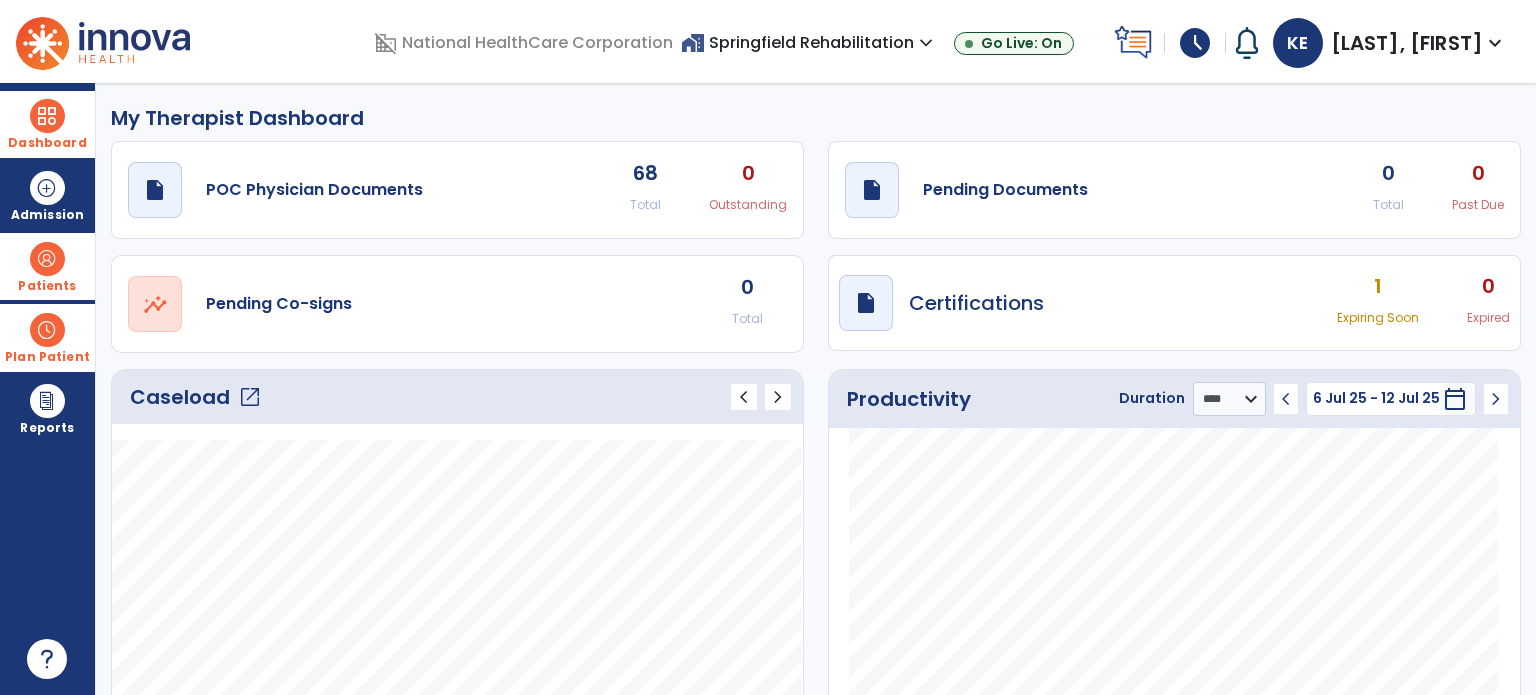 click on "Patients" at bounding box center (47, 266) 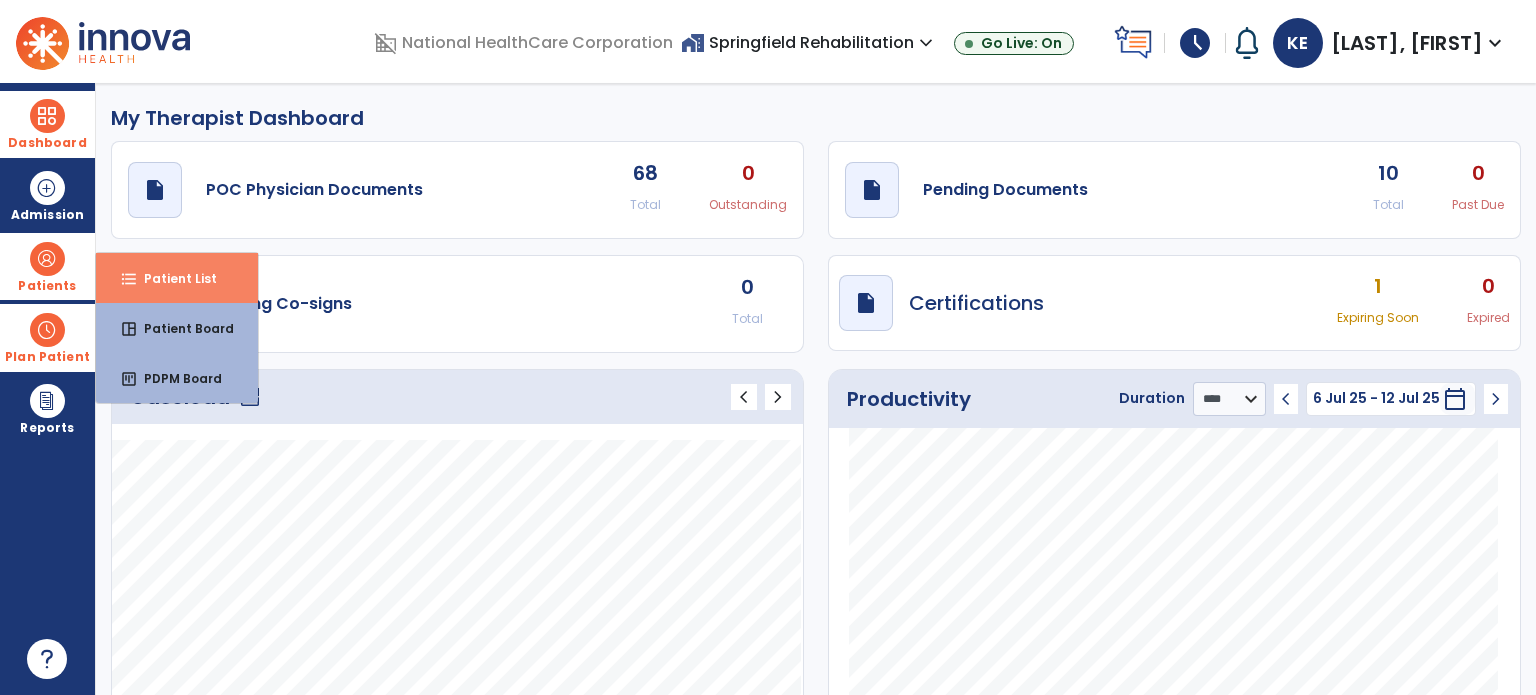 click on "Patient List" at bounding box center (172, 278) 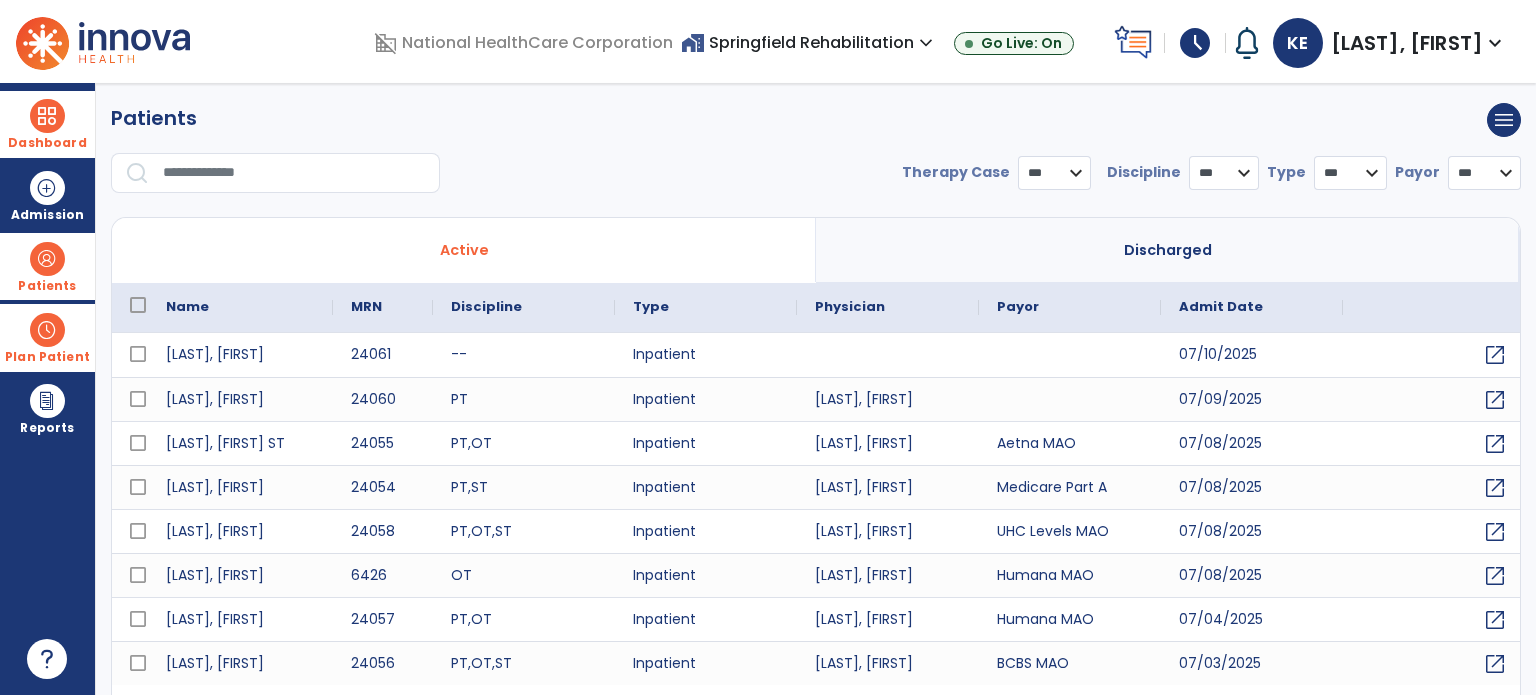 select on "***" 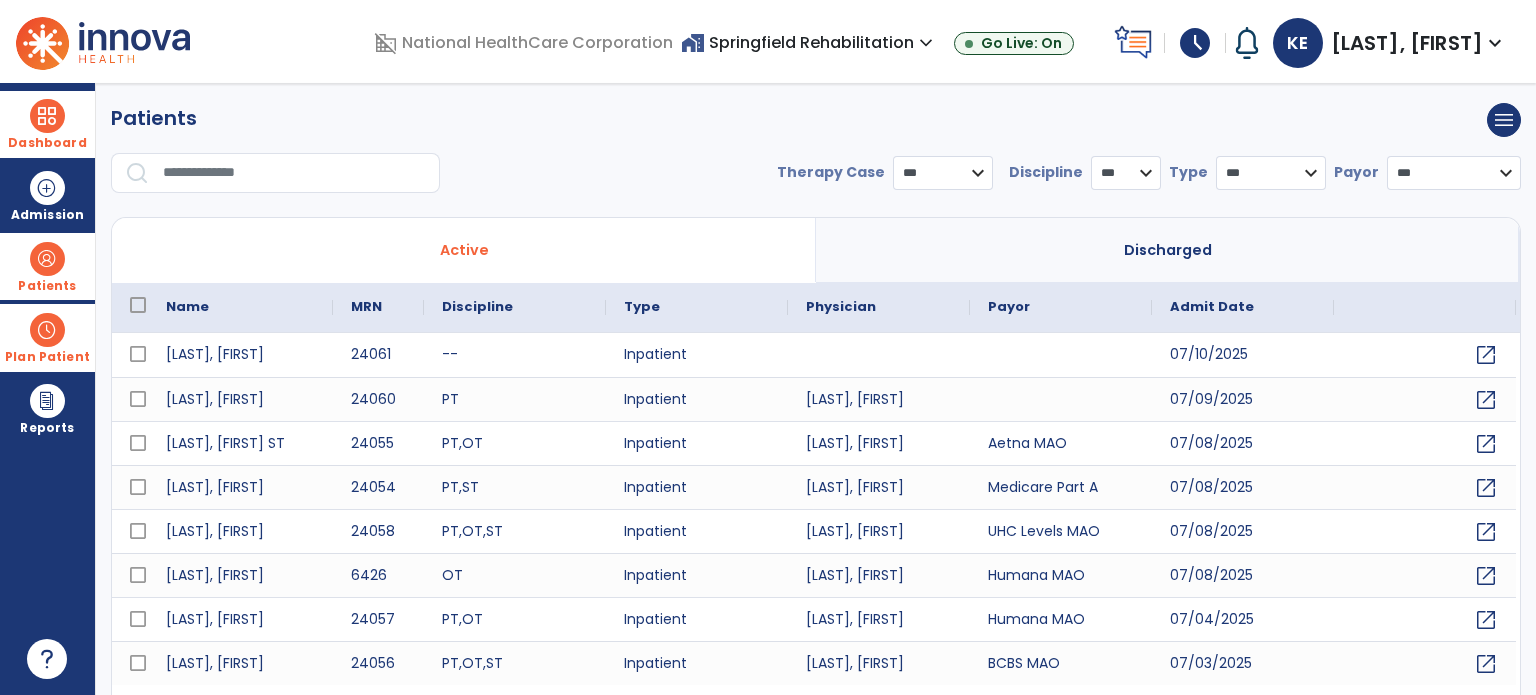 click at bounding box center [294, 173] 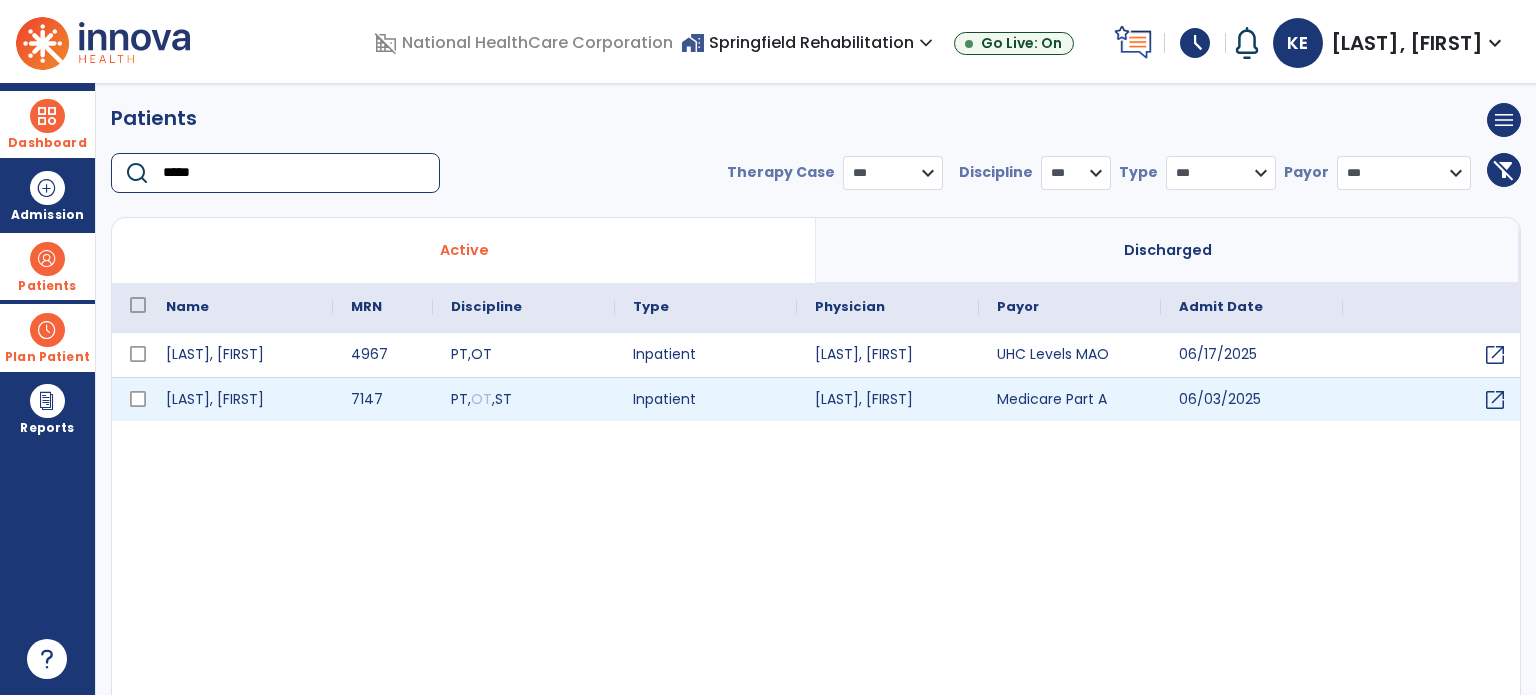 type on "*****" 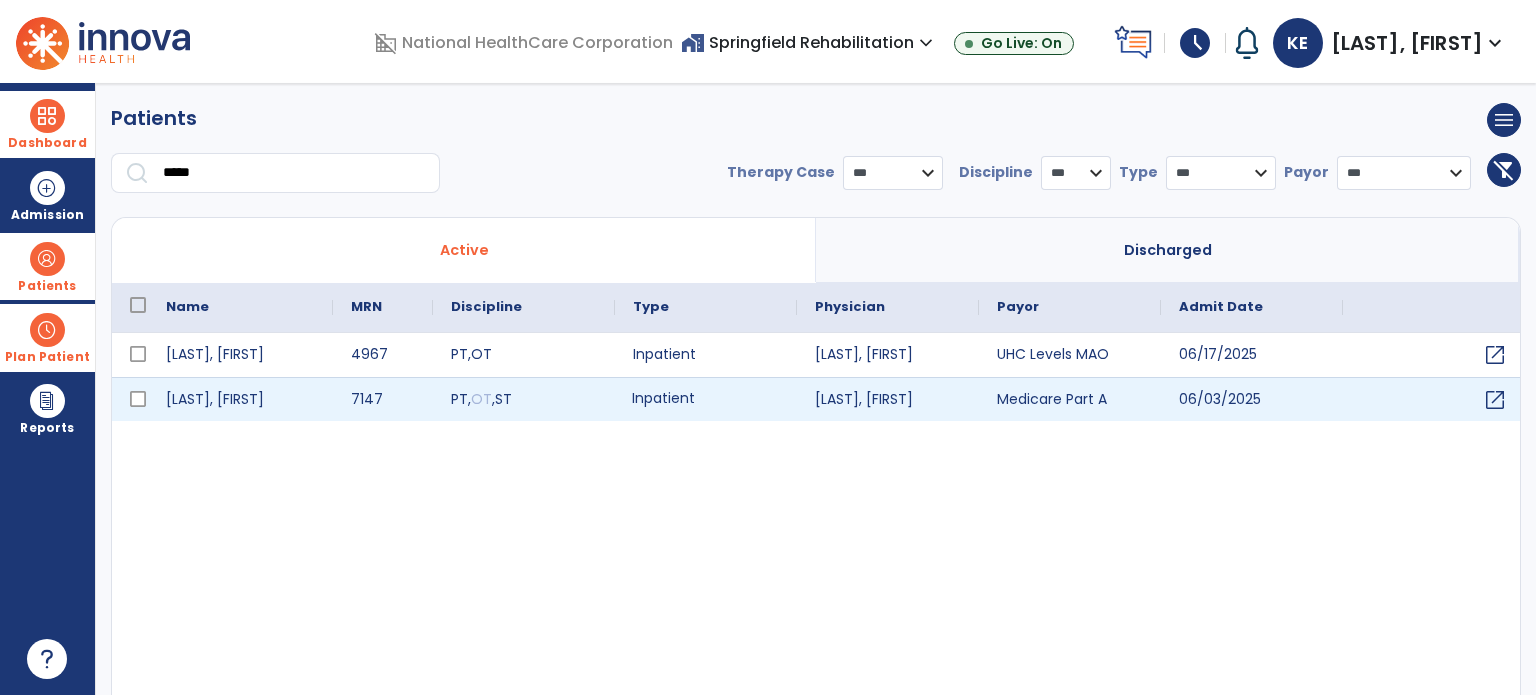 click on "Inpatient" at bounding box center [706, 399] 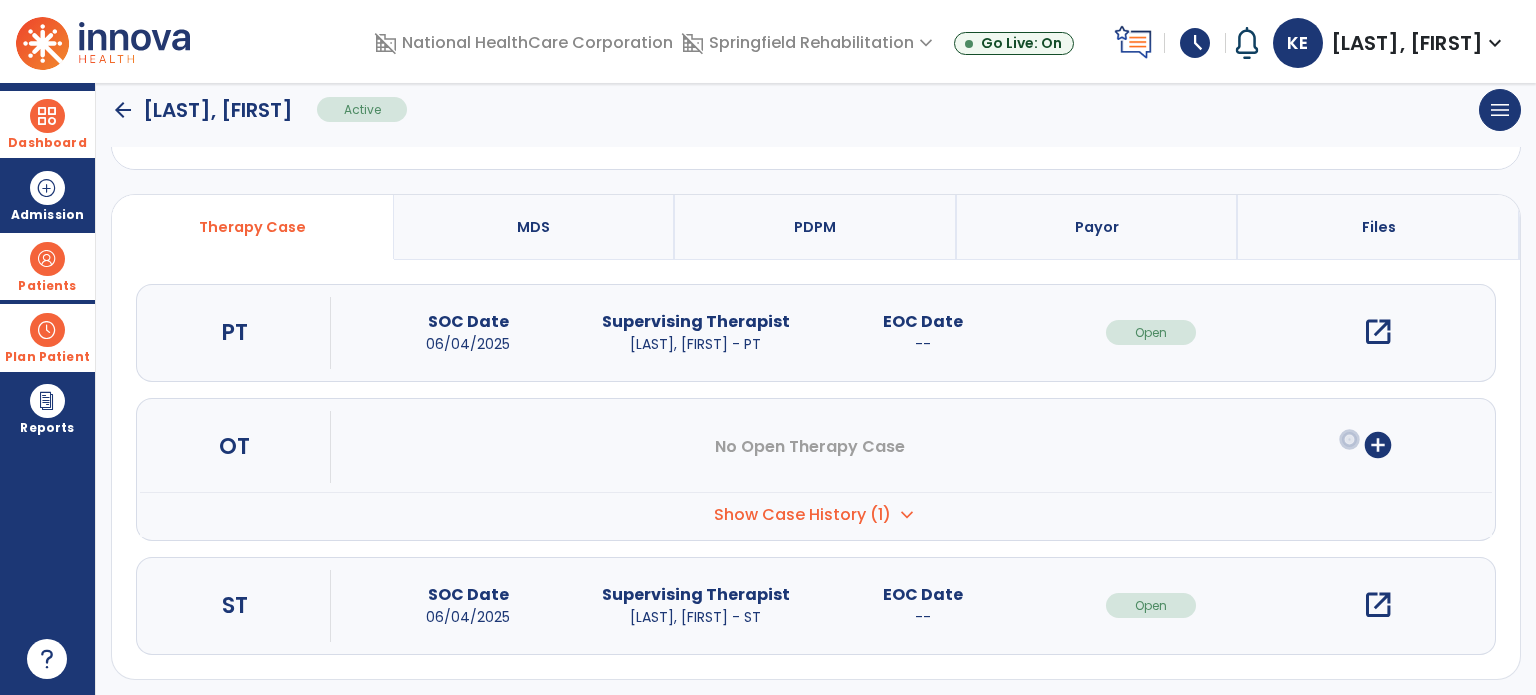 scroll, scrollTop: 107, scrollLeft: 0, axis: vertical 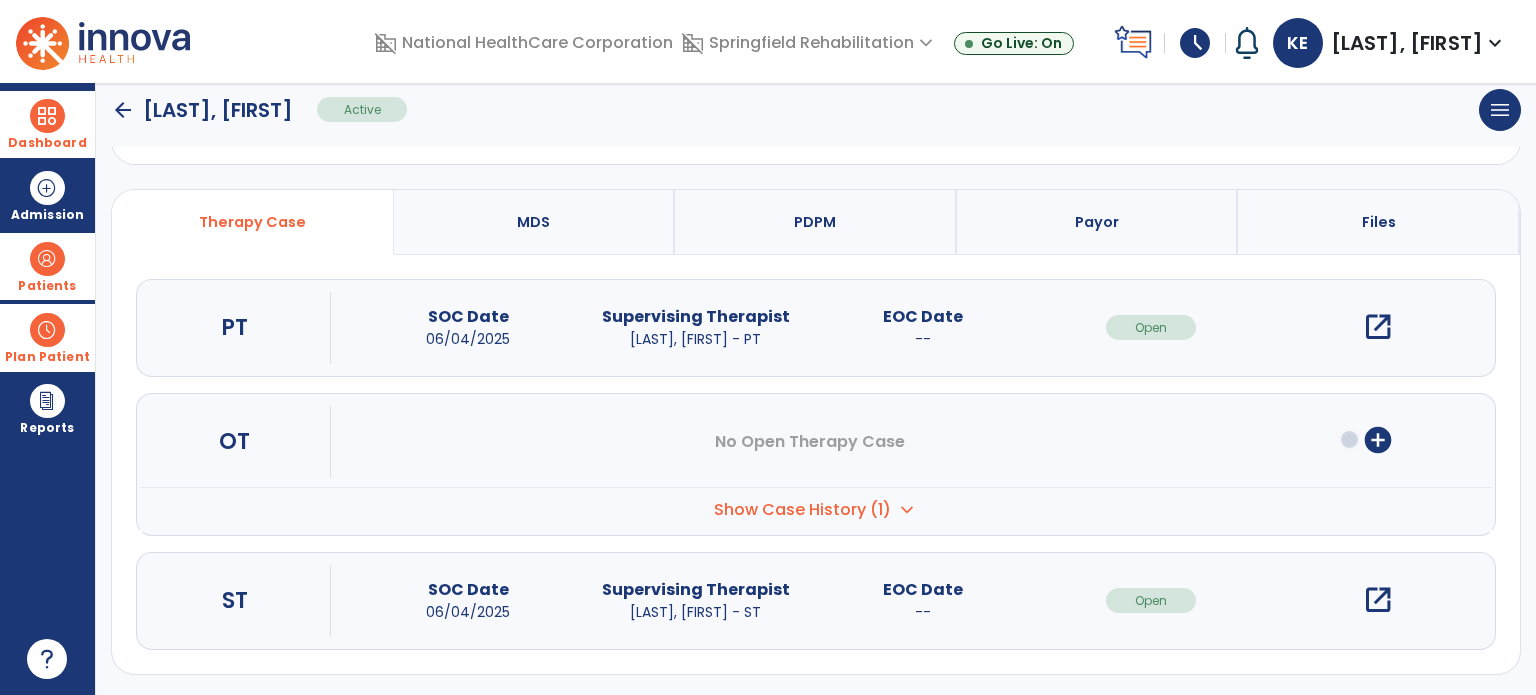 click on "open_in_new" at bounding box center (1378, 600) 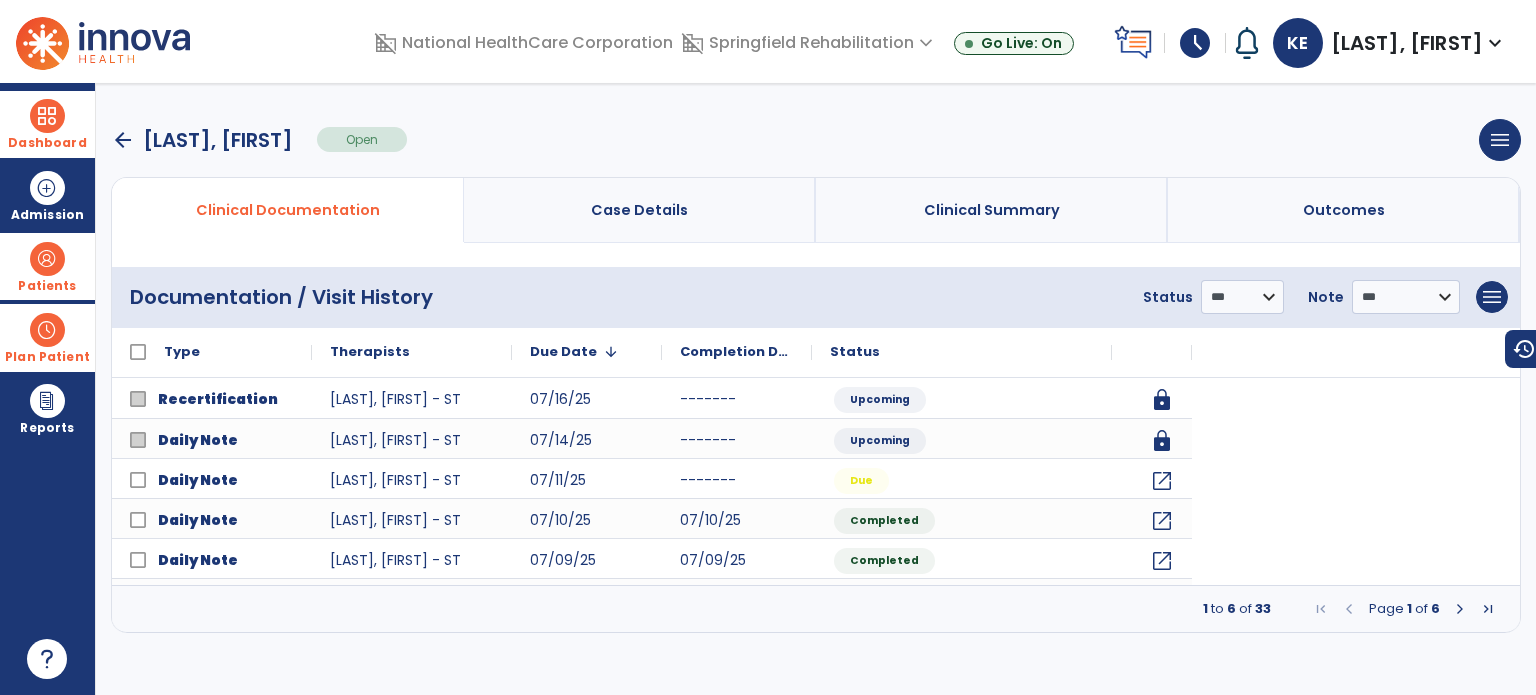 scroll, scrollTop: 0, scrollLeft: 0, axis: both 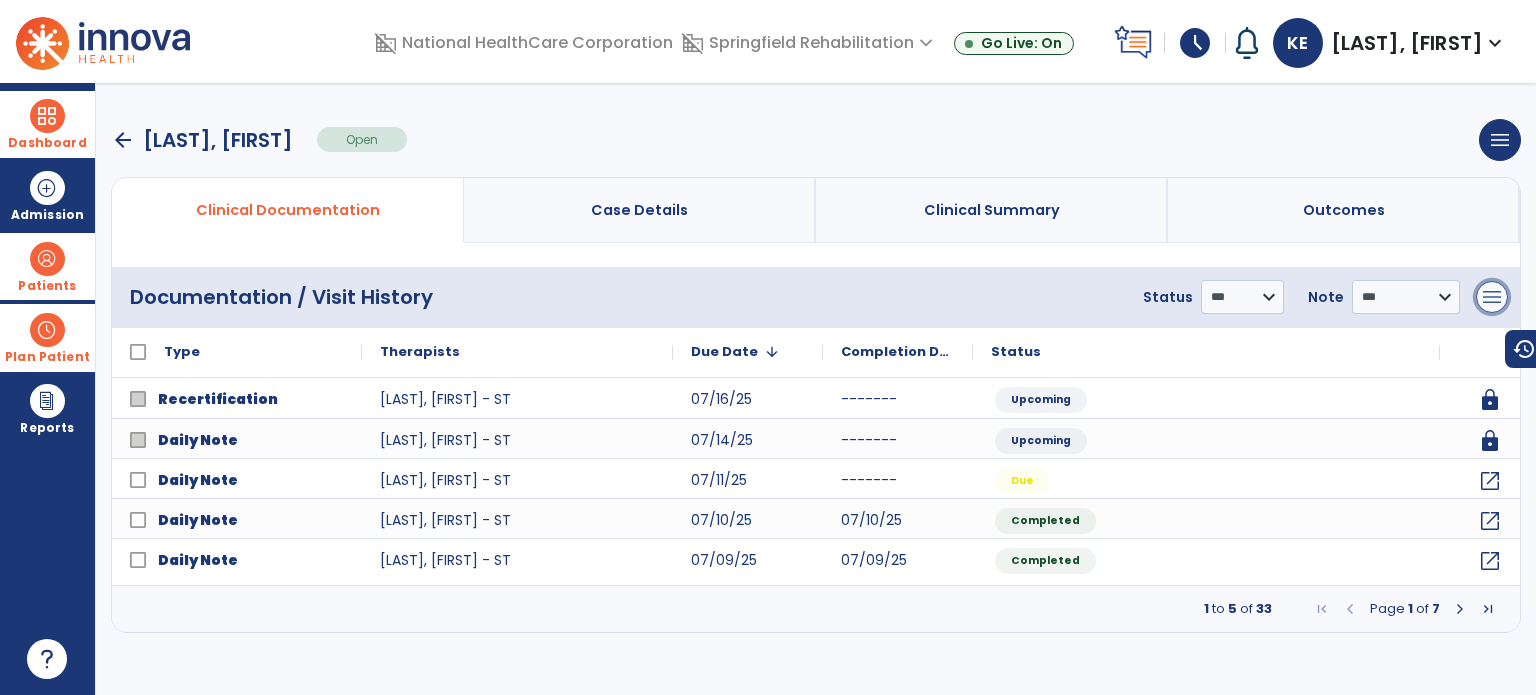 click on "menu" at bounding box center [1492, 297] 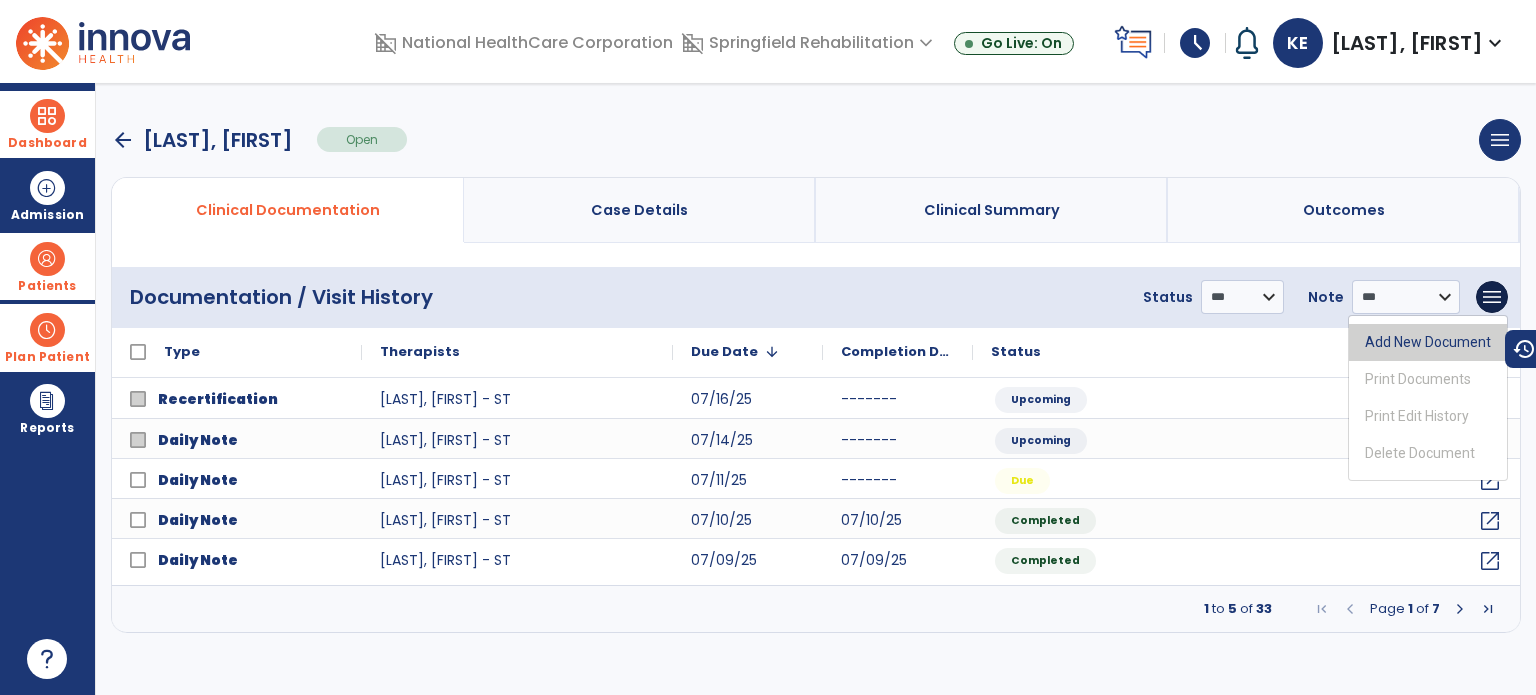 click on "Add New Document" at bounding box center [1428, 342] 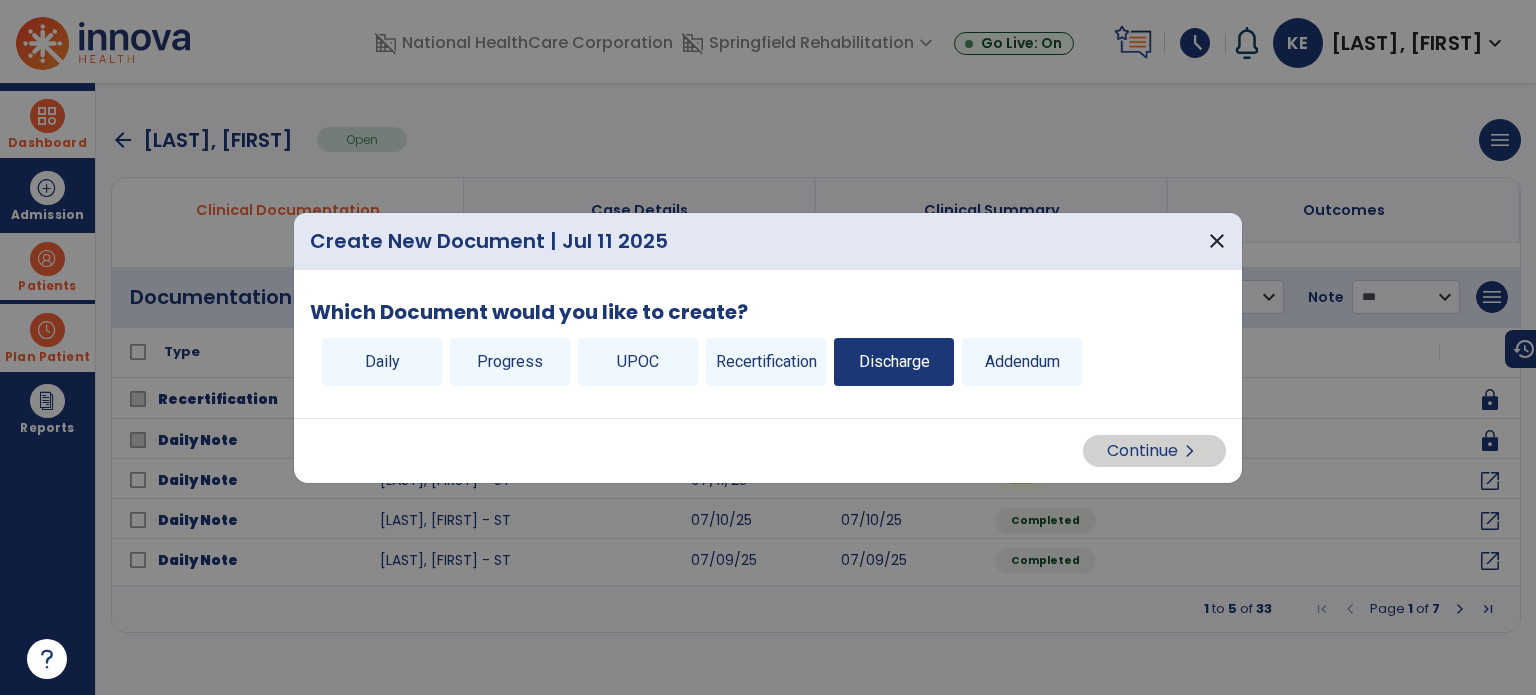 click on "Discharge" at bounding box center (894, 362) 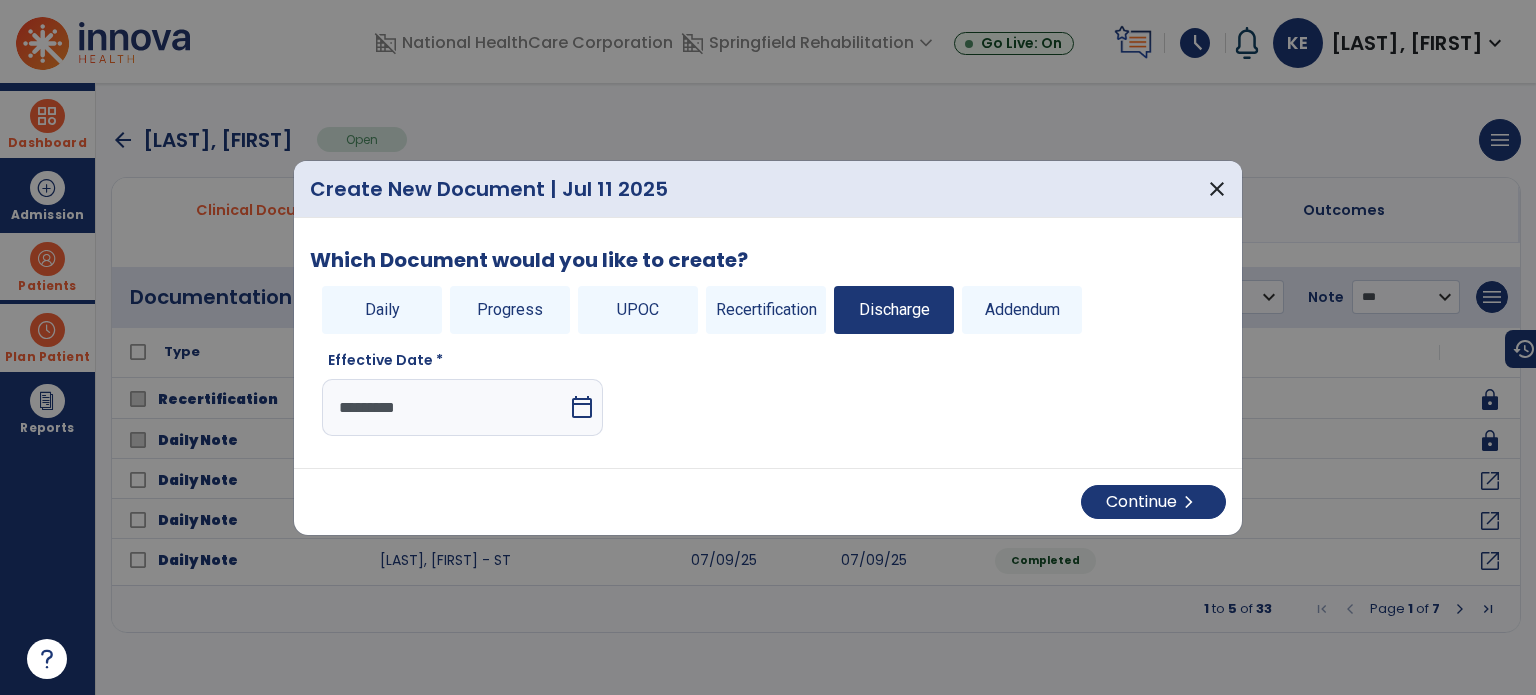 click on "calendar_today" at bounding box center (582, 407) 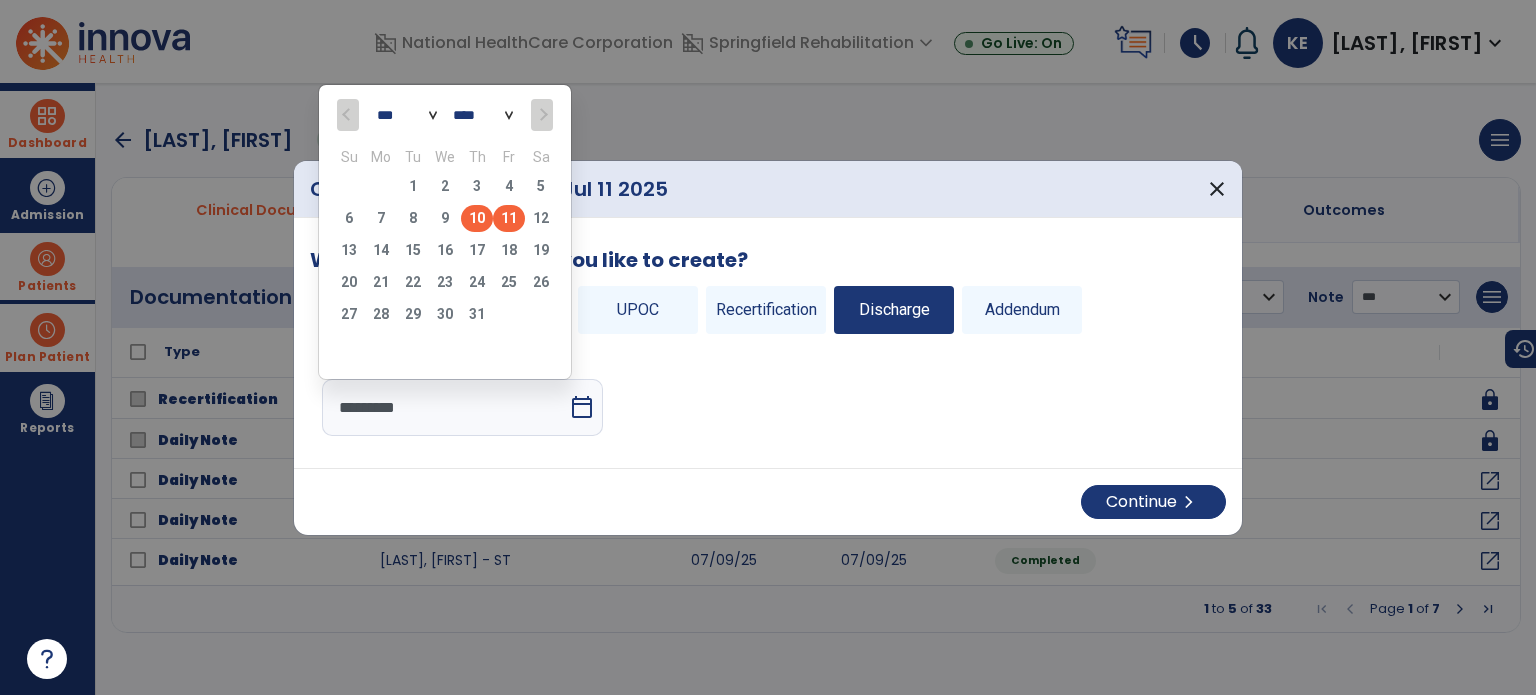 click on "10" 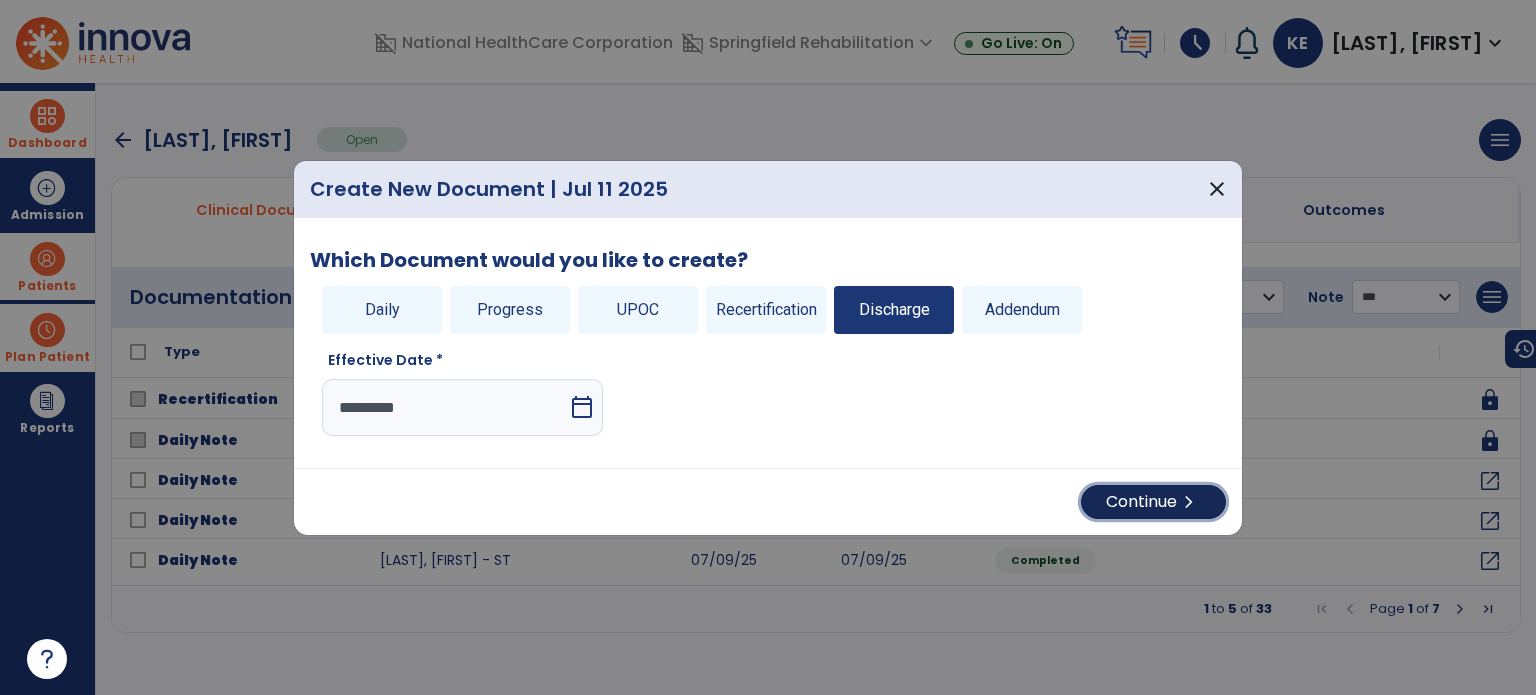 click on "Continue   chevron_right" at bounding box center [1153, 502] 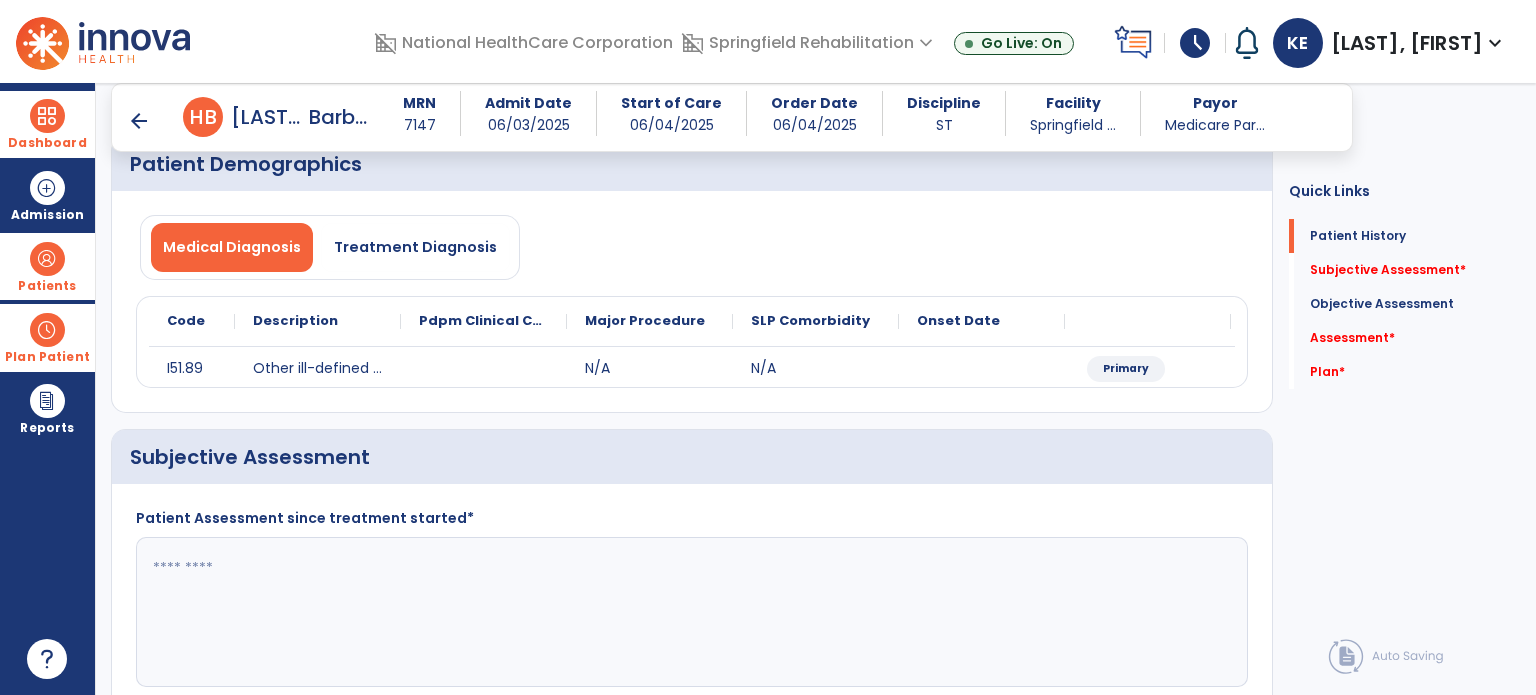 scroll, scrollTop: 200, scrollLeft: 0, axis: vertical 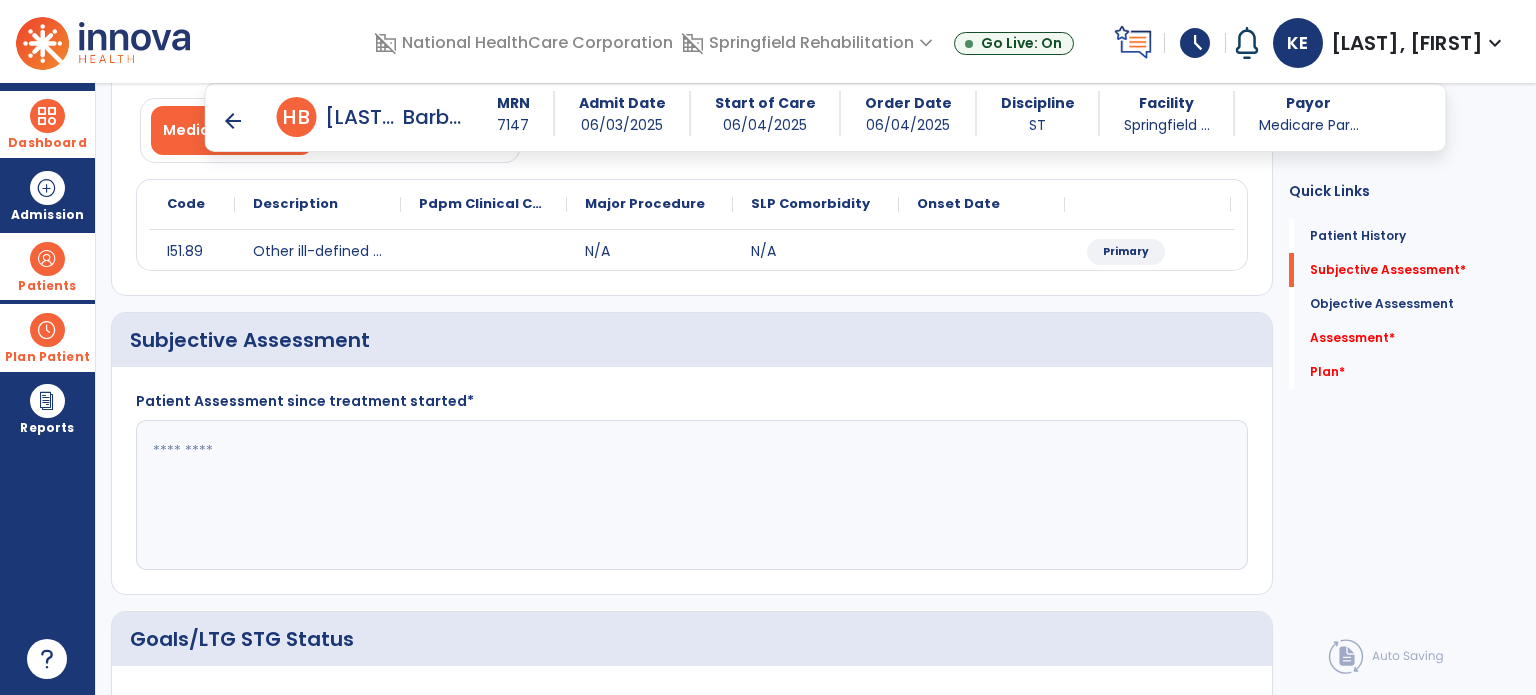 click 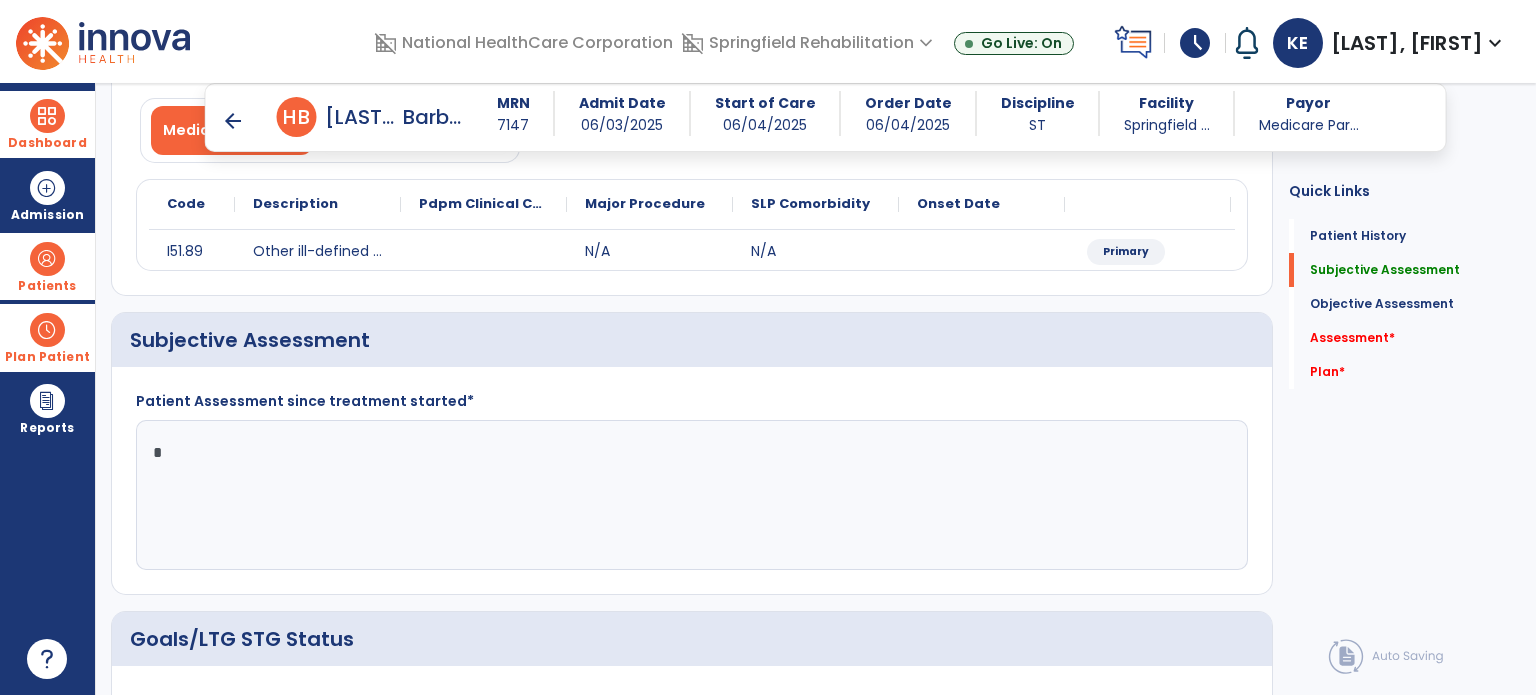 type 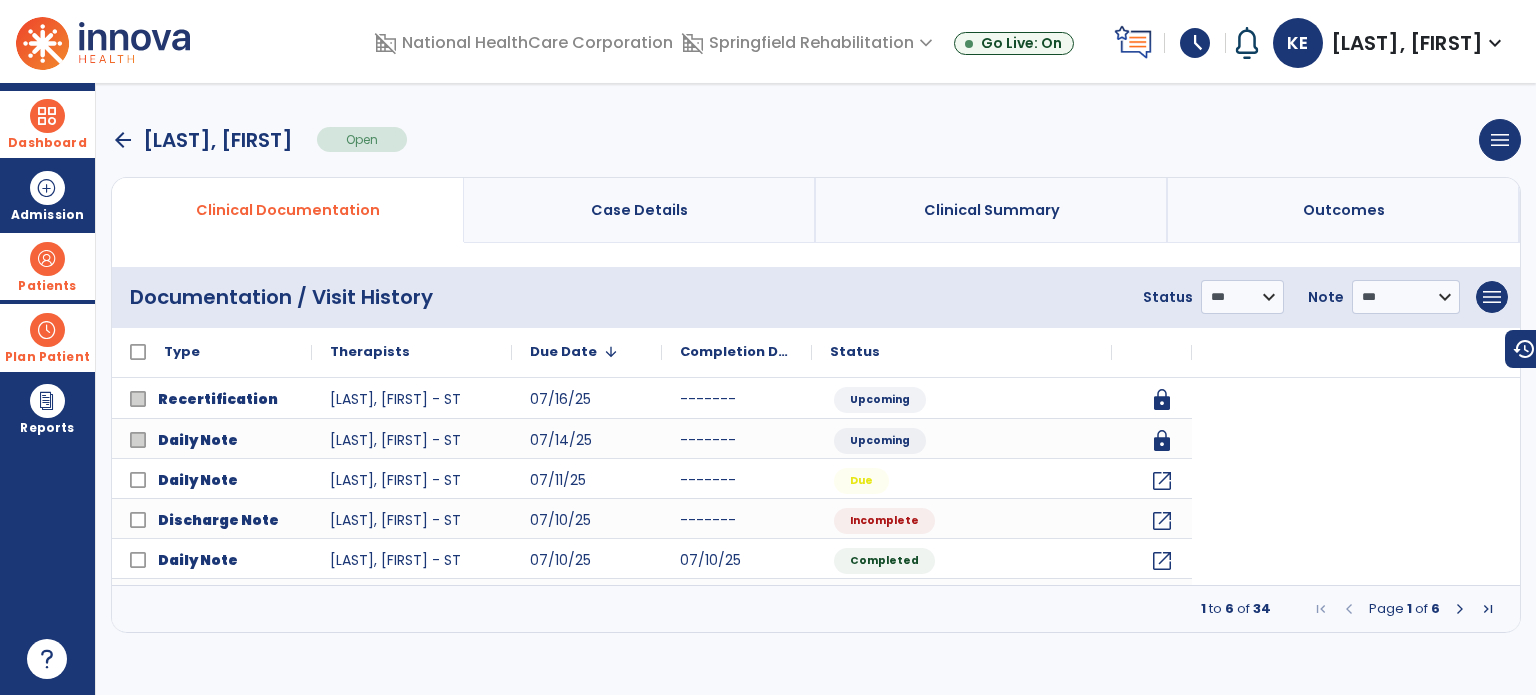 scroll, scrollTop: 0, scrollLeft: 0, axis: both 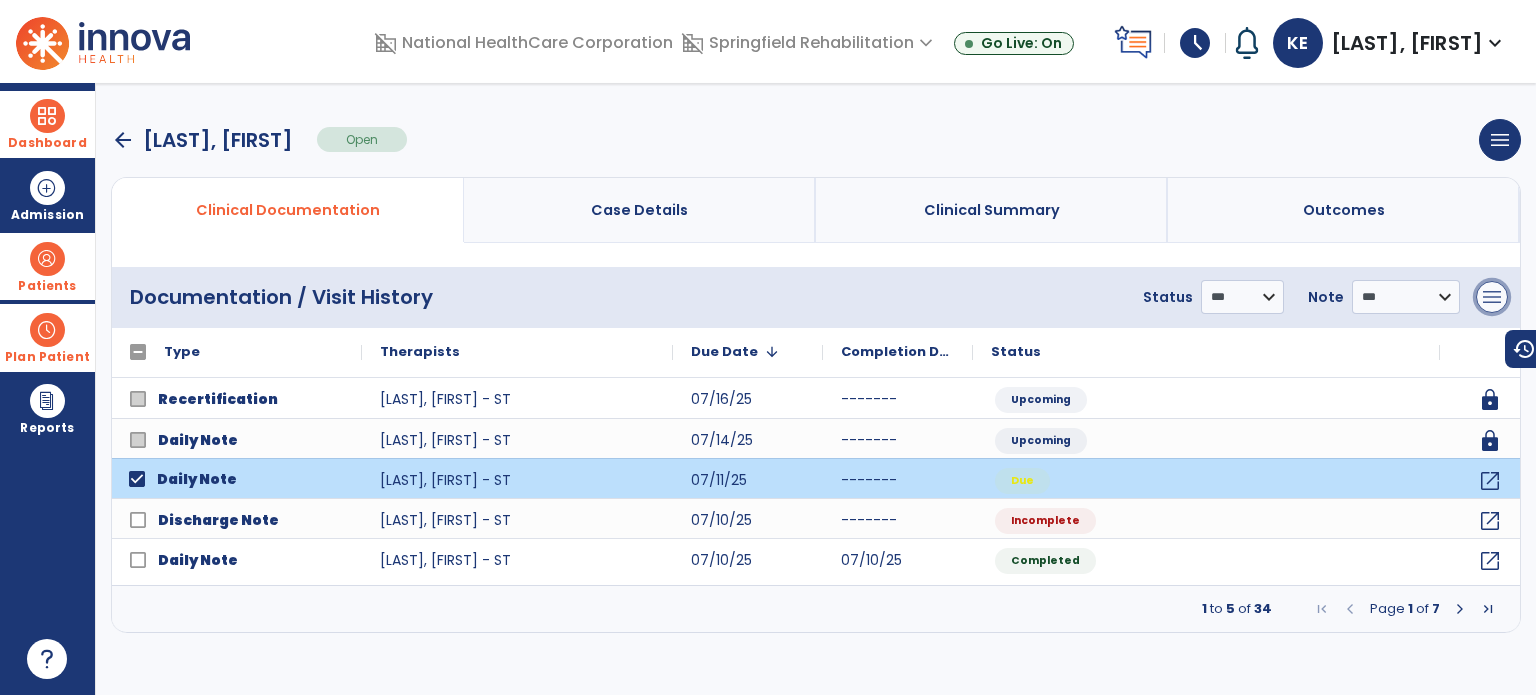 click on "menu" at bounding box center [1492, 297] 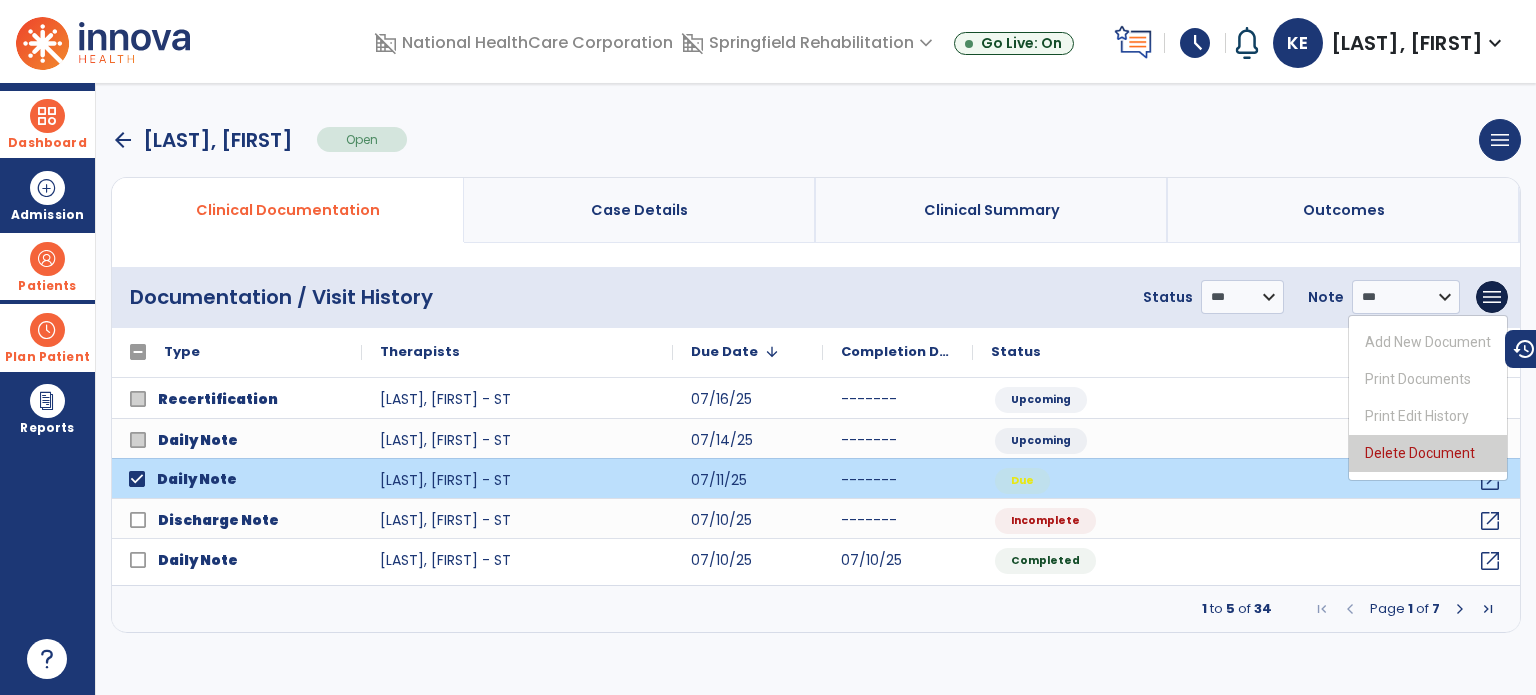 click on "Delete Document" at bounding box center (1428, 453) 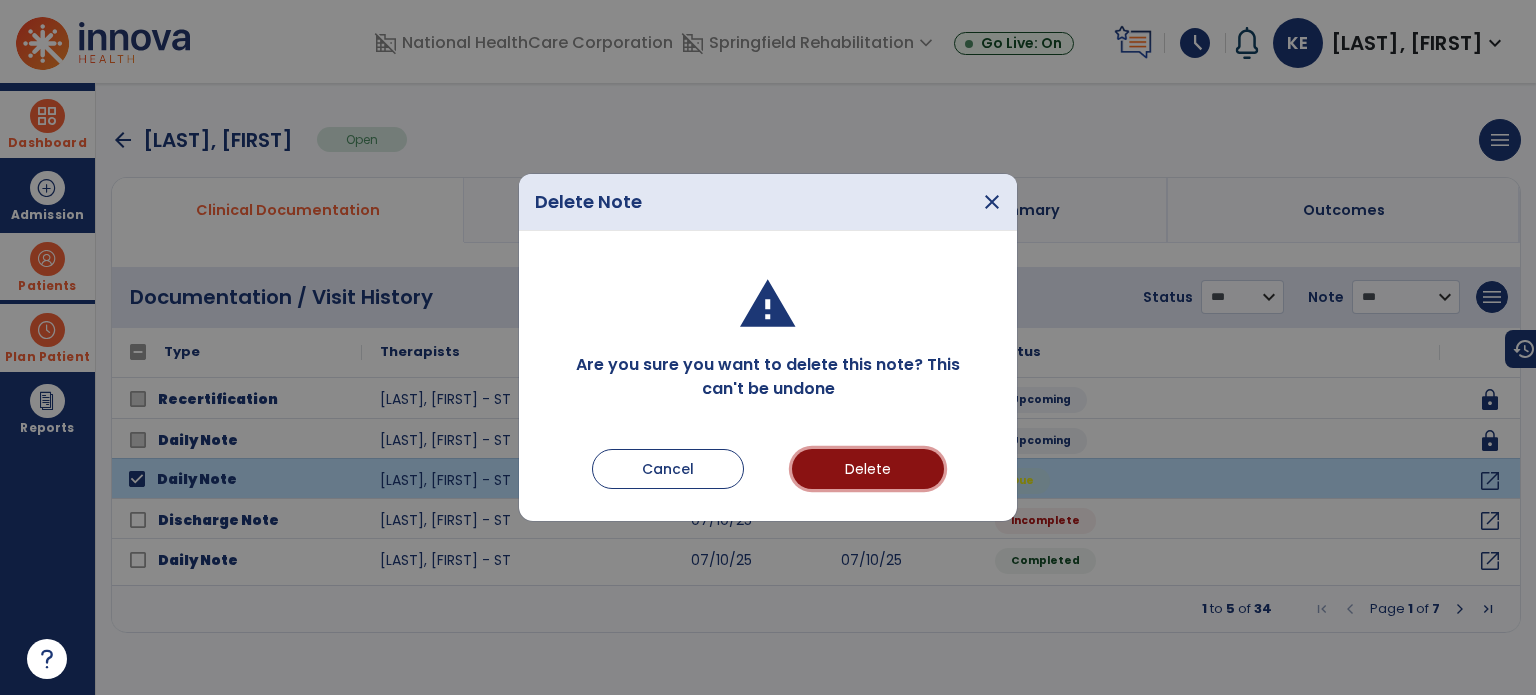 click on "Delete" at bounding box center (868, 469) 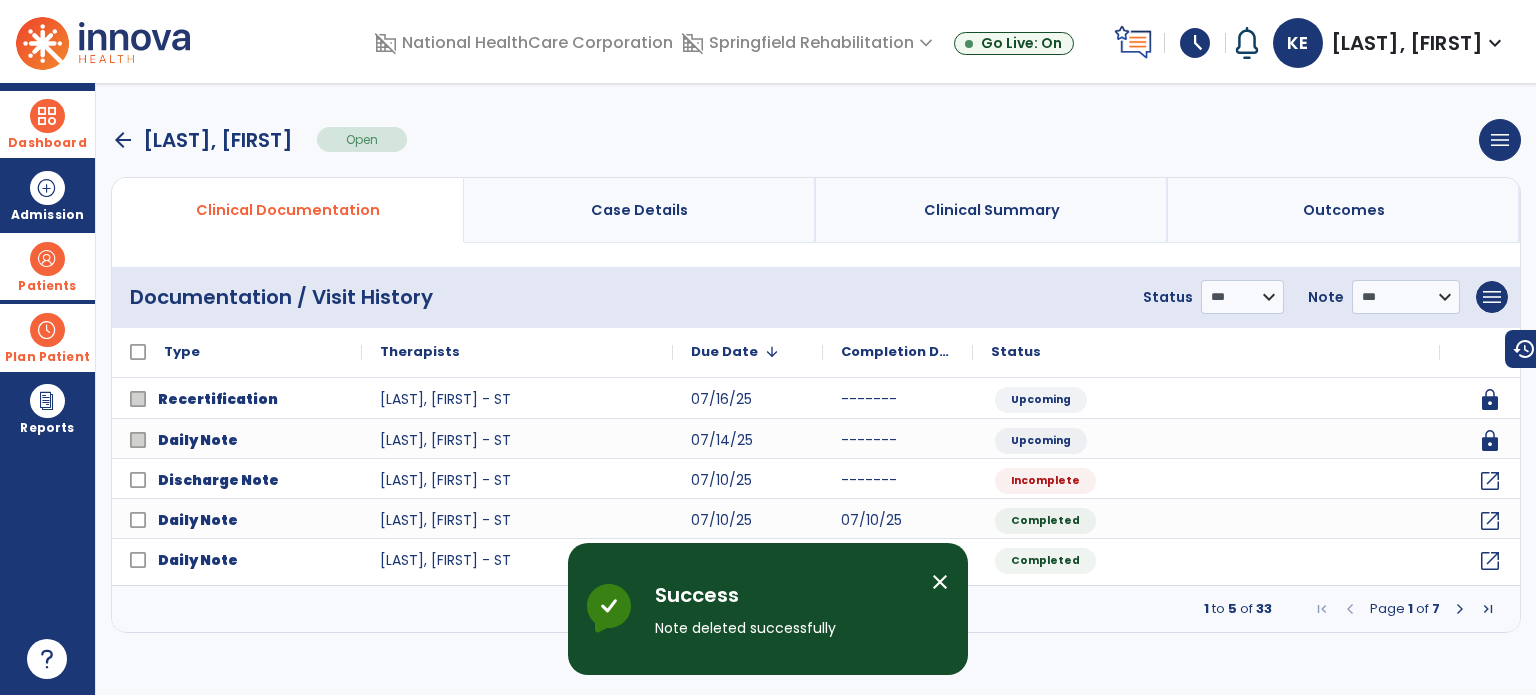 click at bounding box center [47, 116] 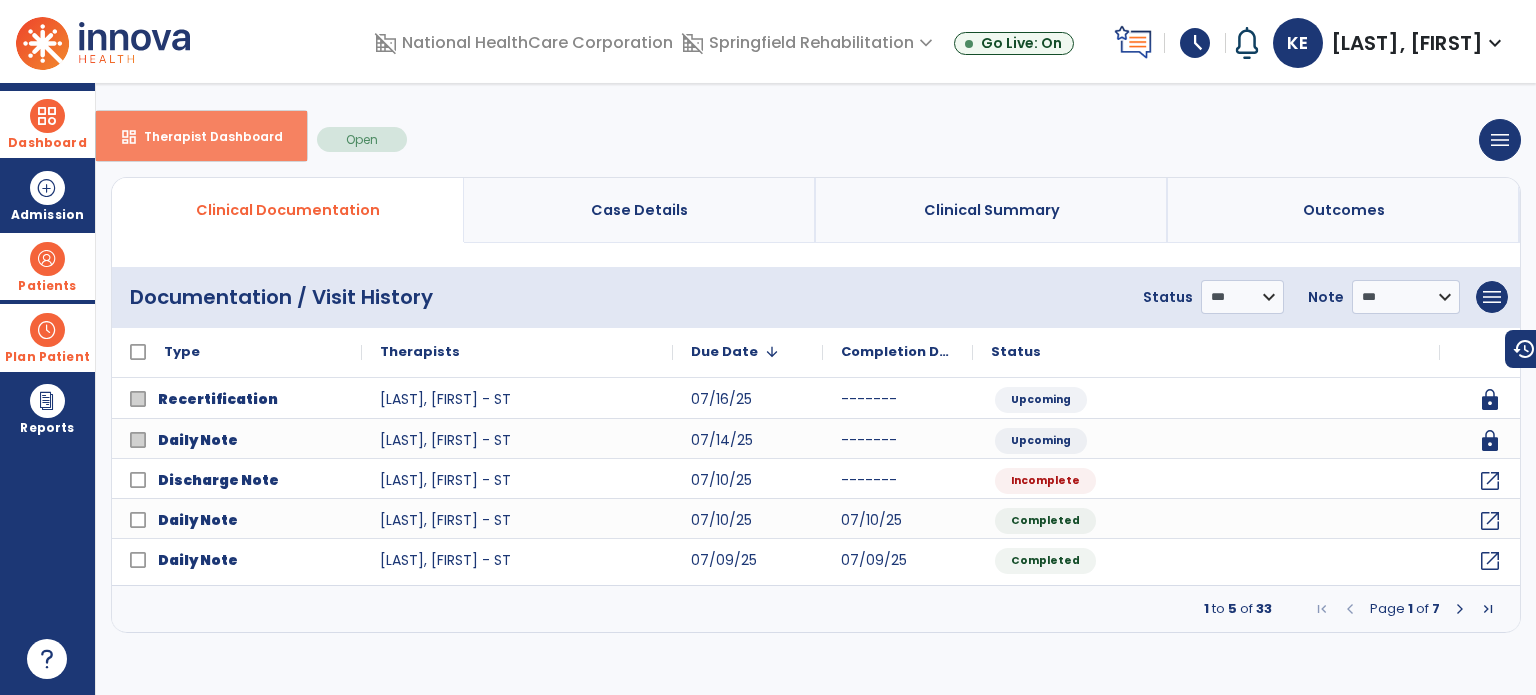 click on "dashboard" at bounding box center [129, 137] 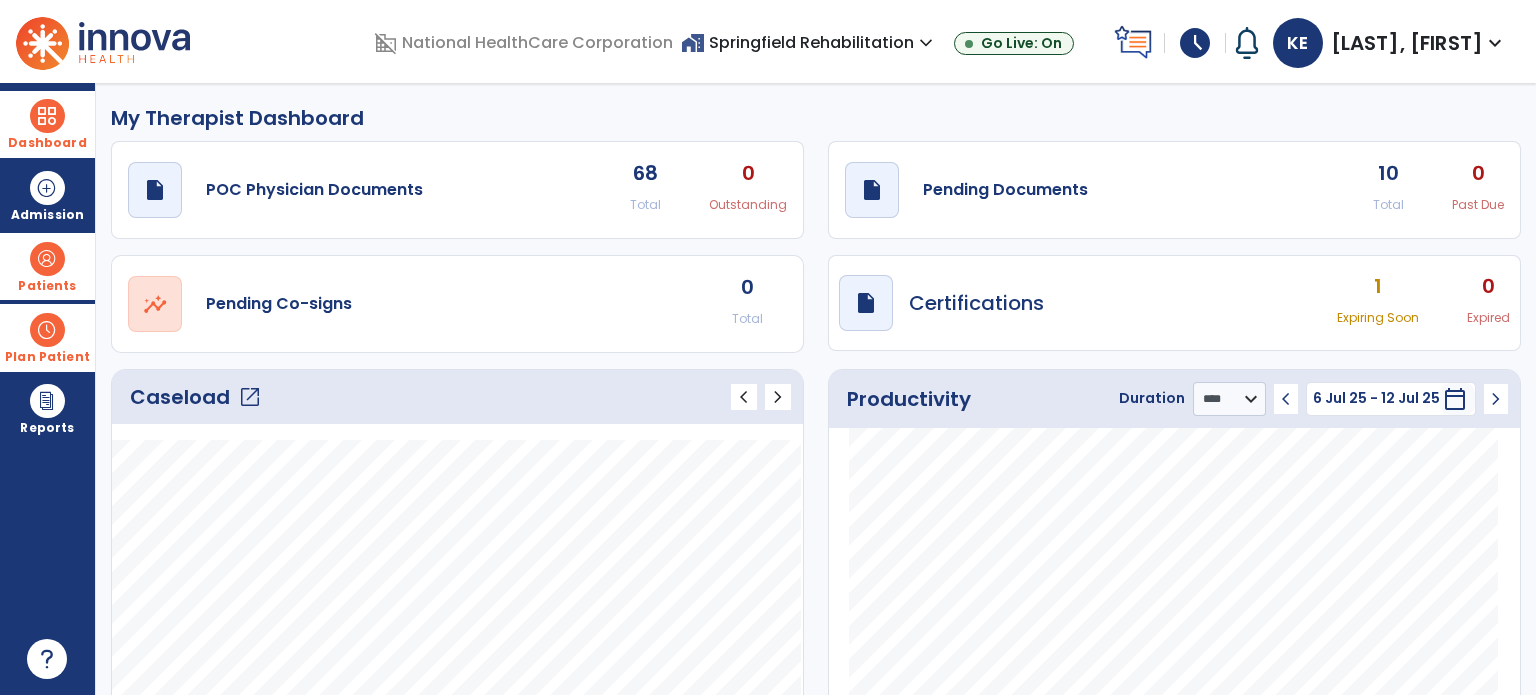 click on "10 Total" 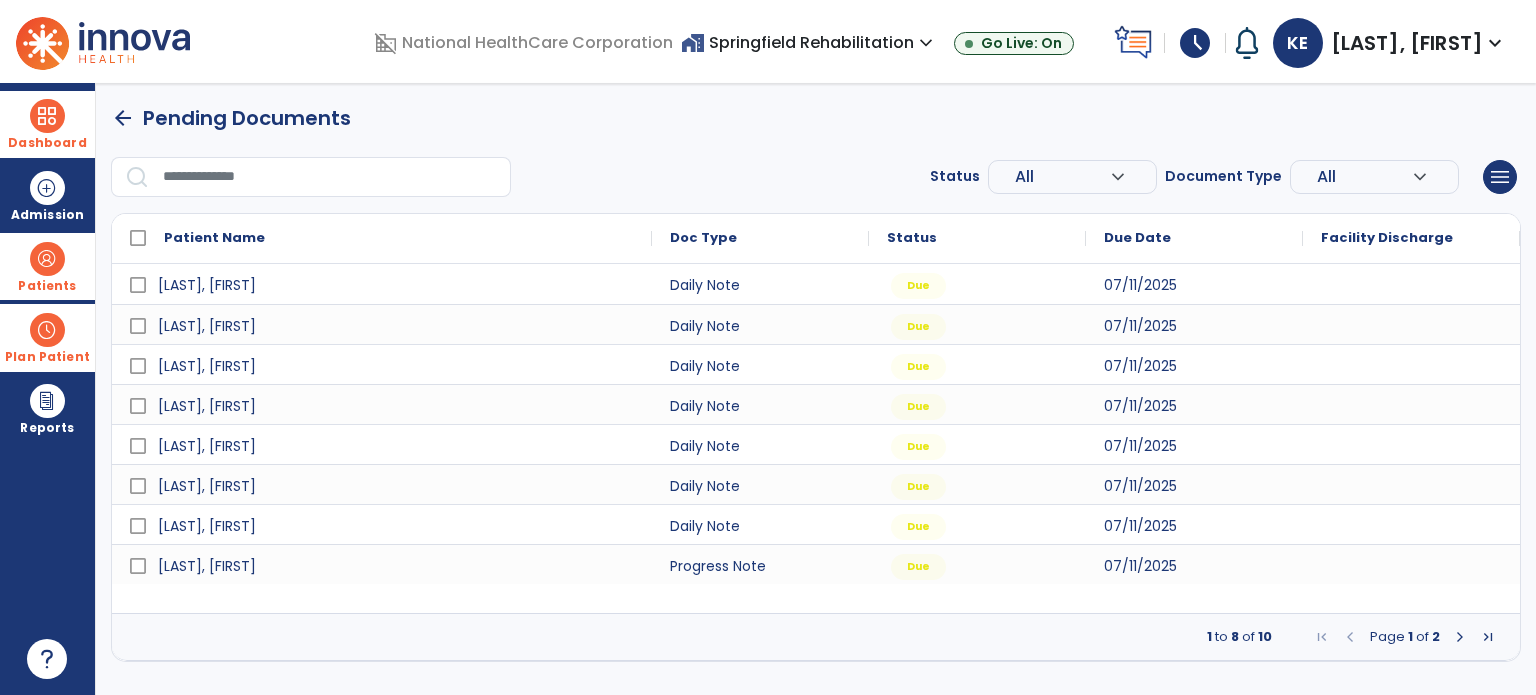 click at bounding box center [1460, 637] 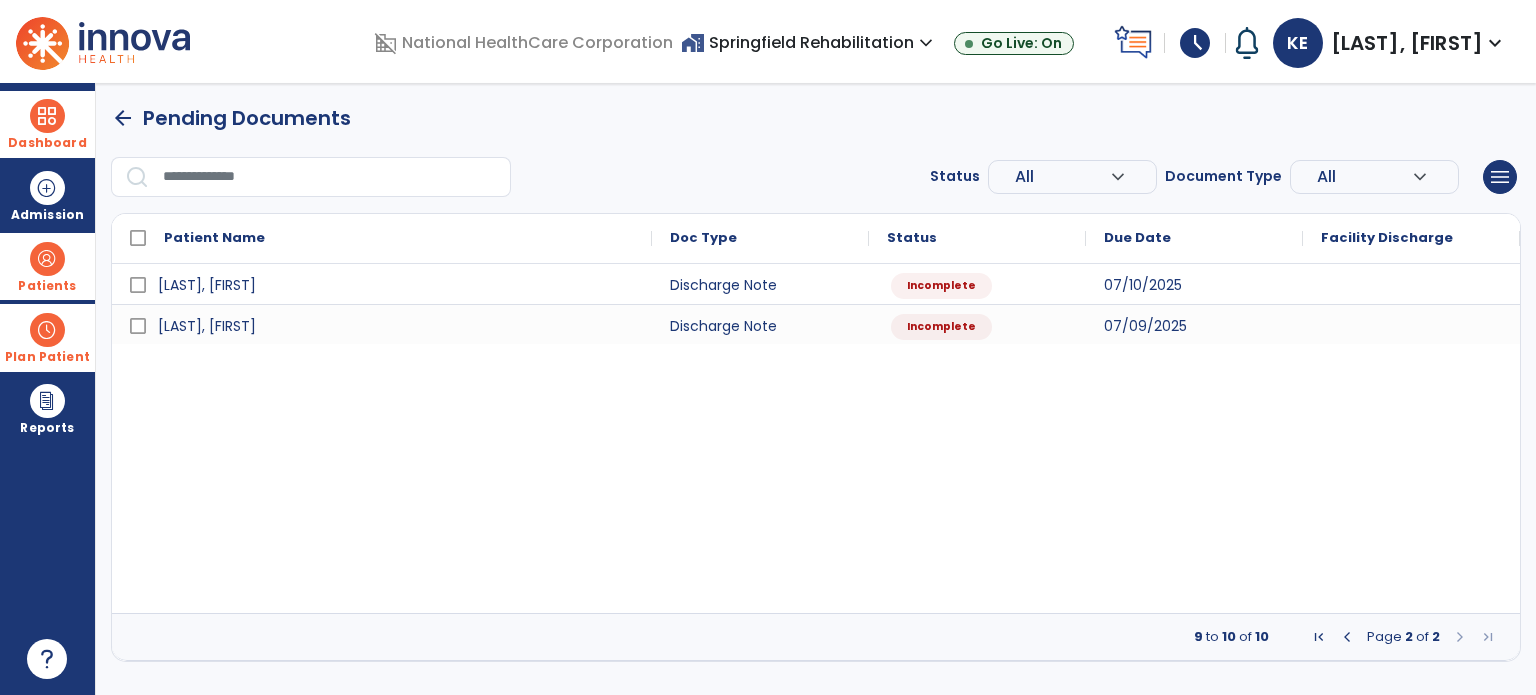 click at bounding box center [47, 116] 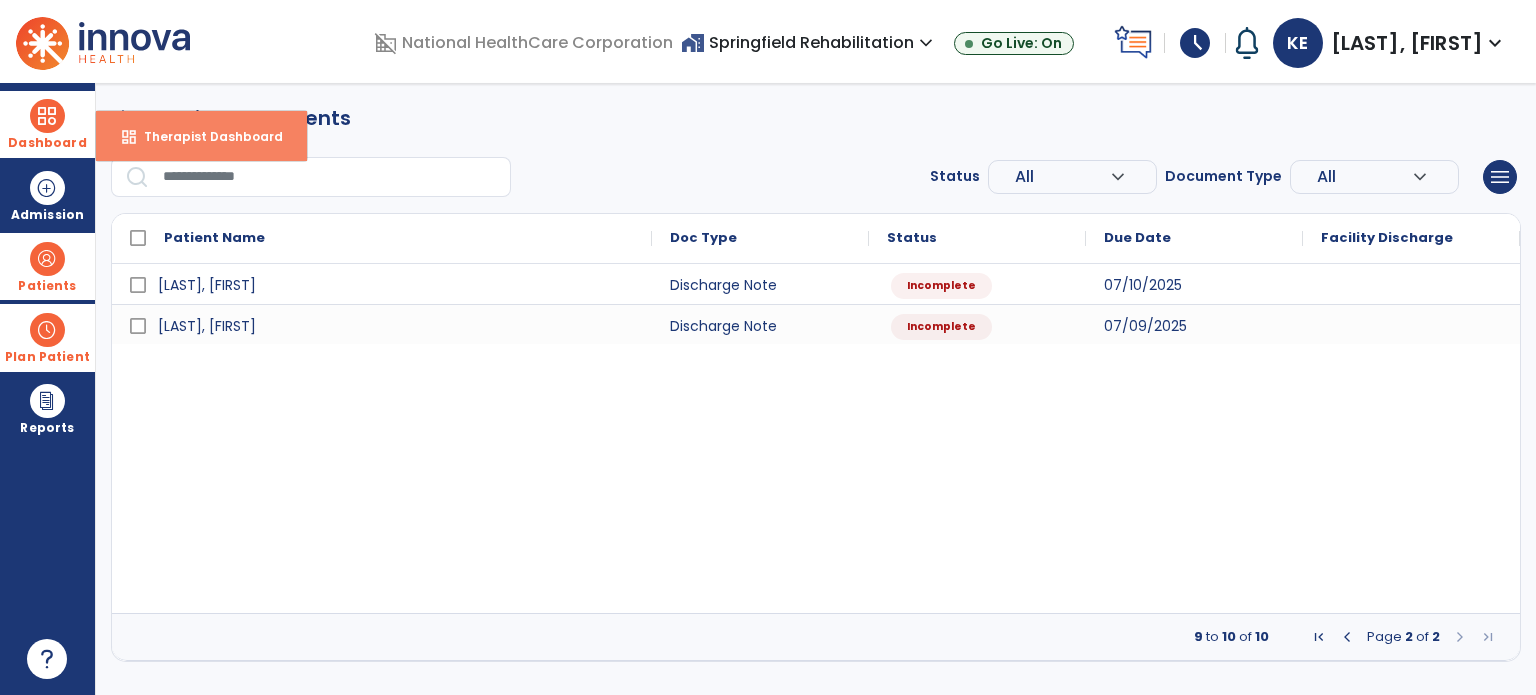 click on "dashboard" at bounding box center (129, 137) 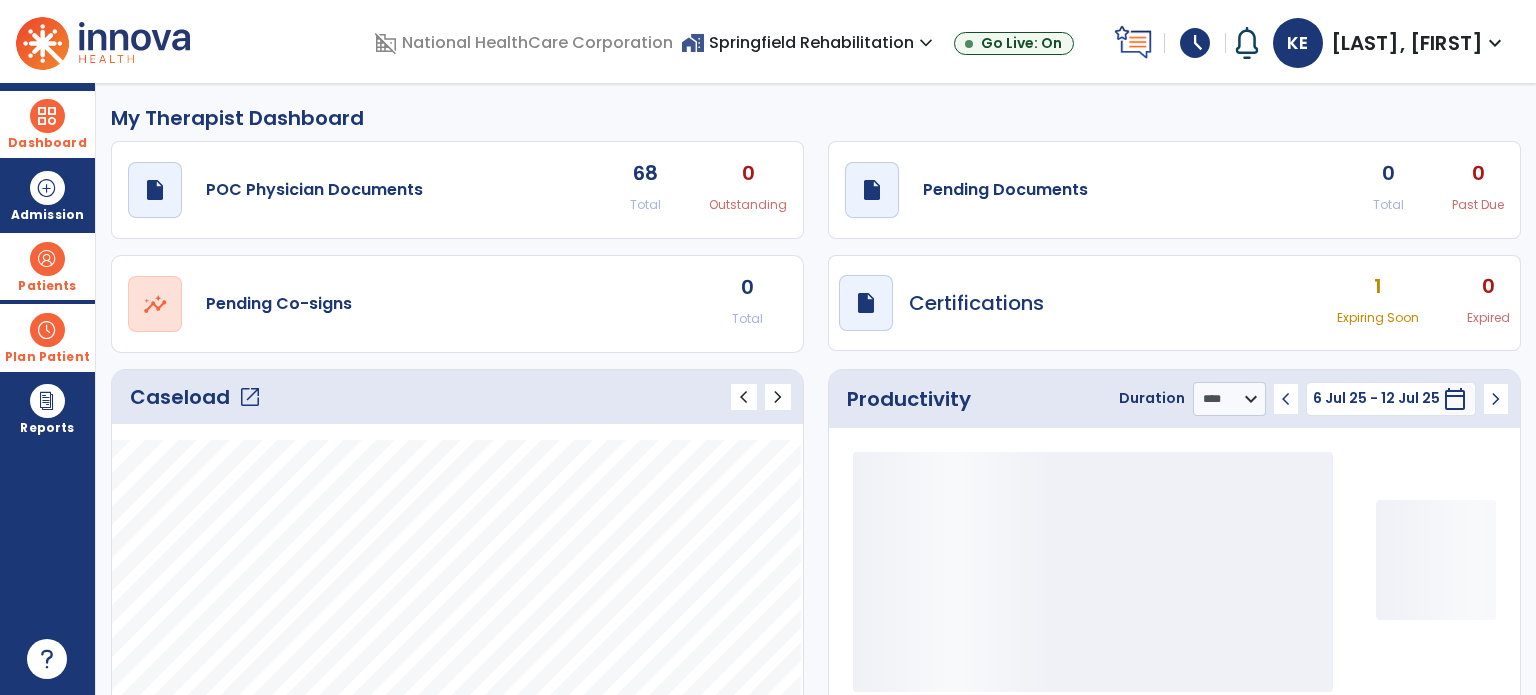 click on "open_in_new" 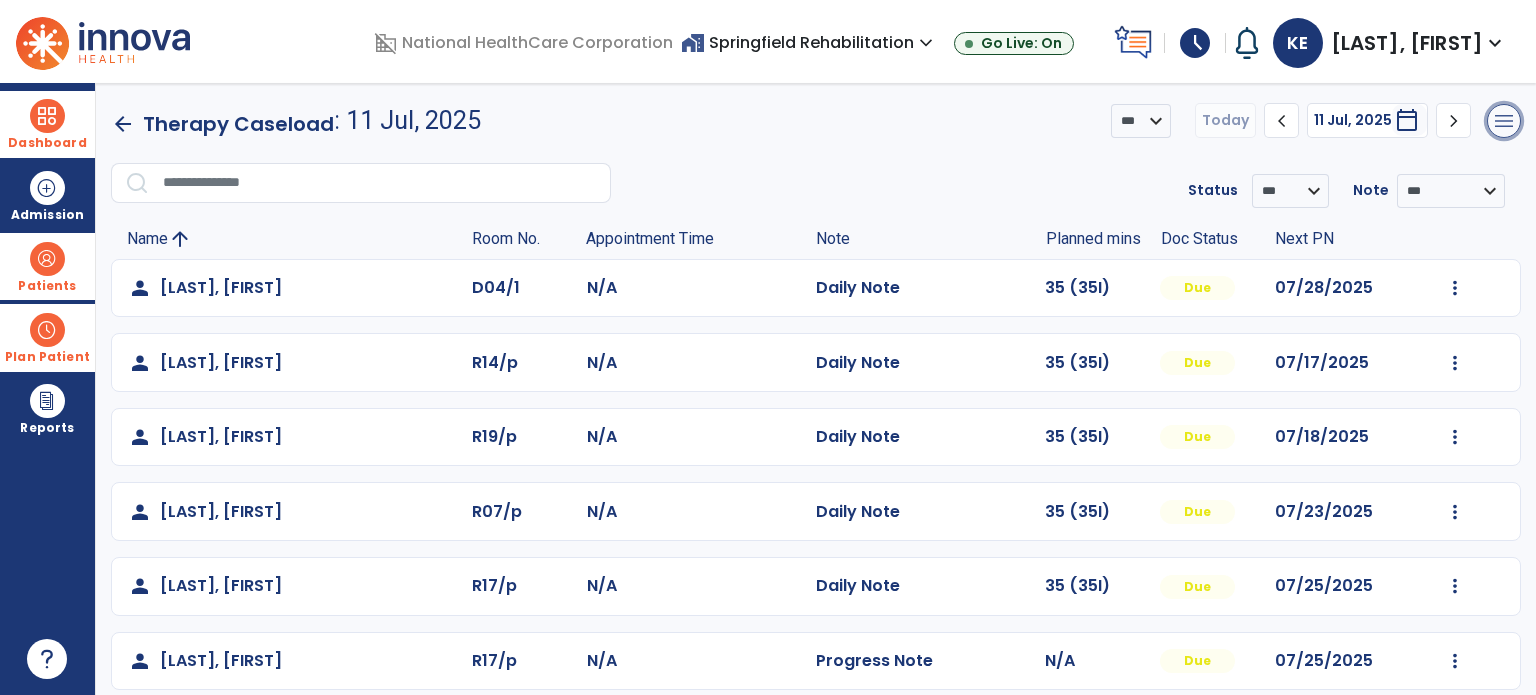 click on "menu" at bounding box center [1504, 121] 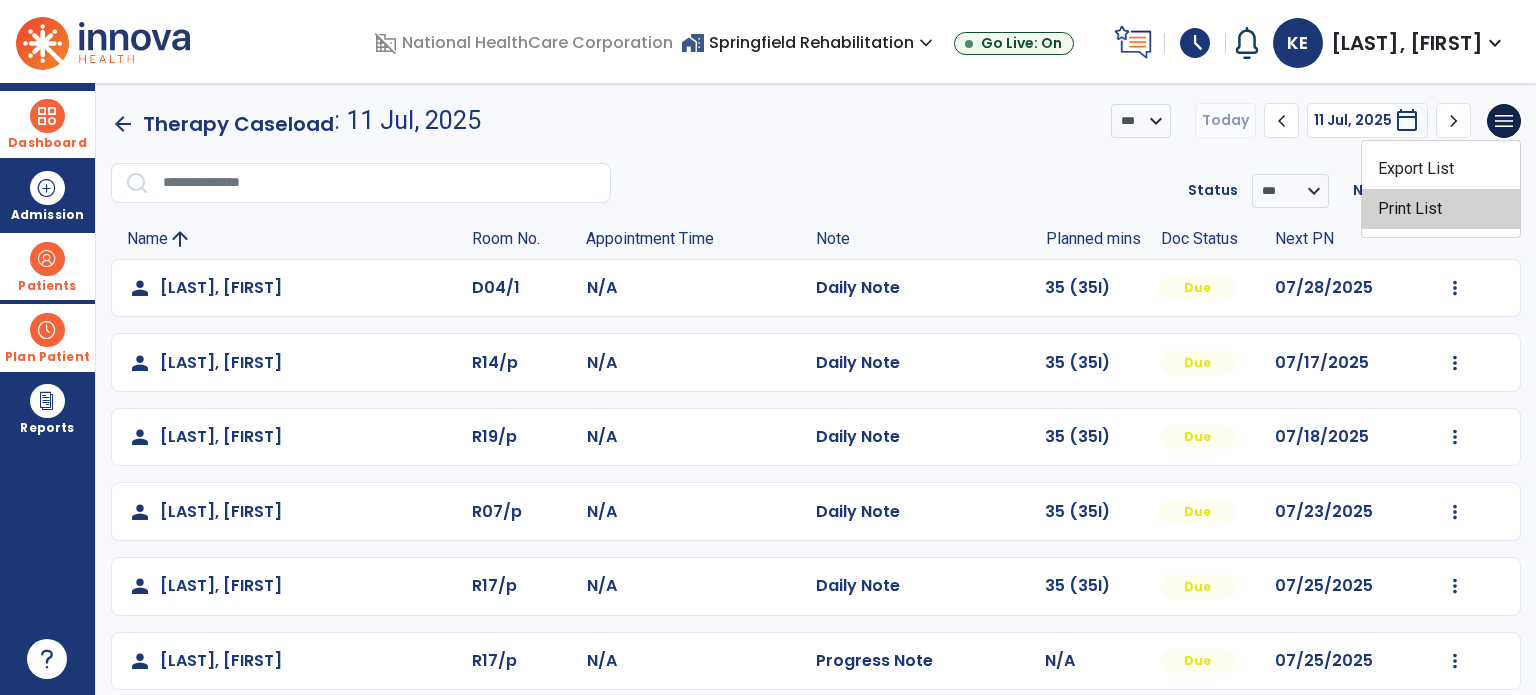 click on "Print List" 